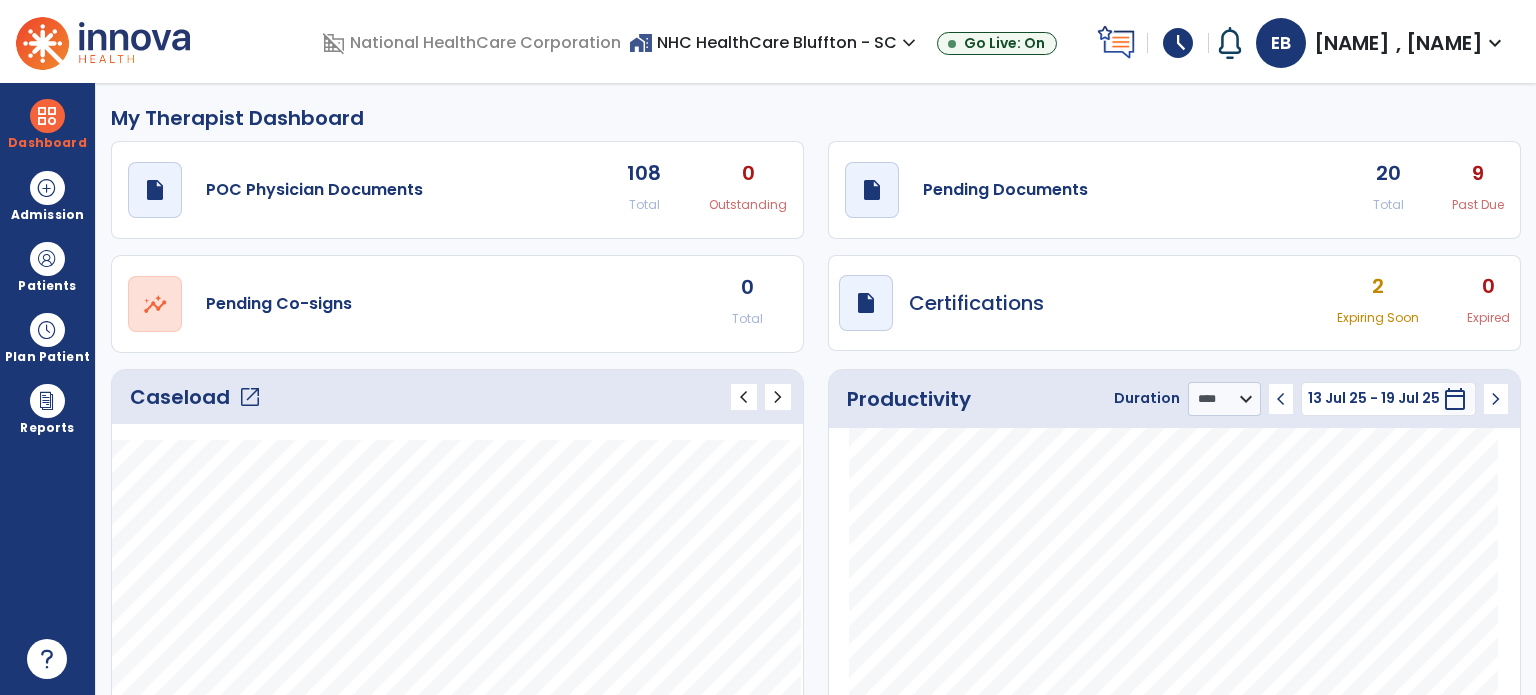 select on "****" 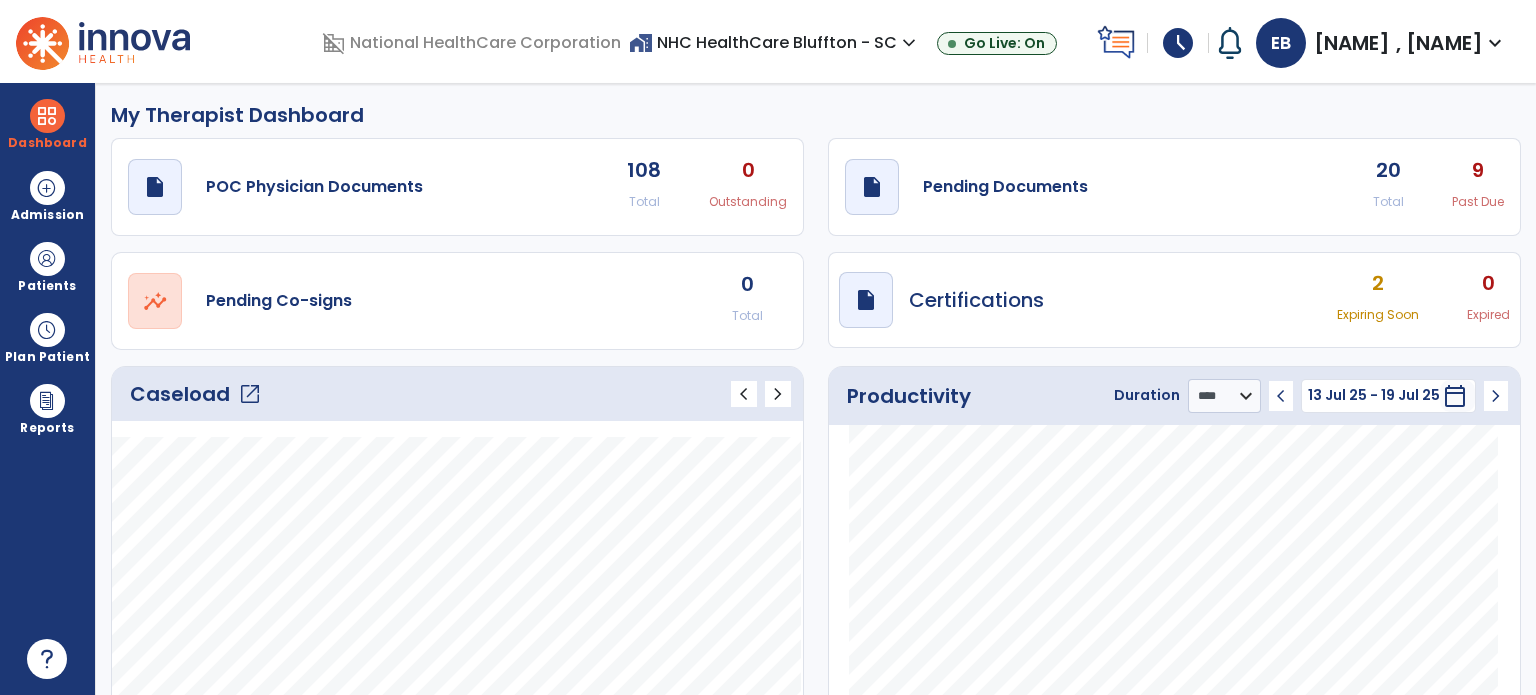 scroll, scrollTop: 0, scrollLeft: 0, axis: both 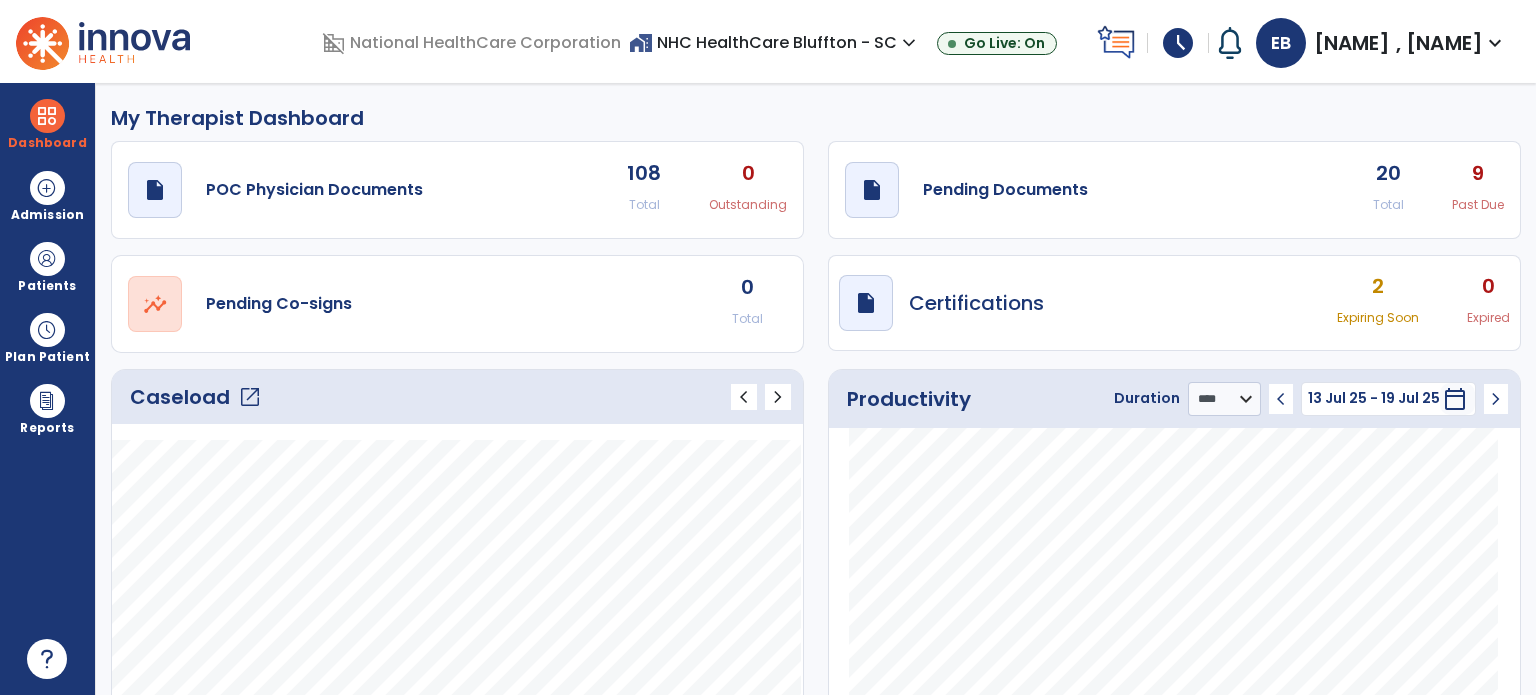 click on "open_in_new" 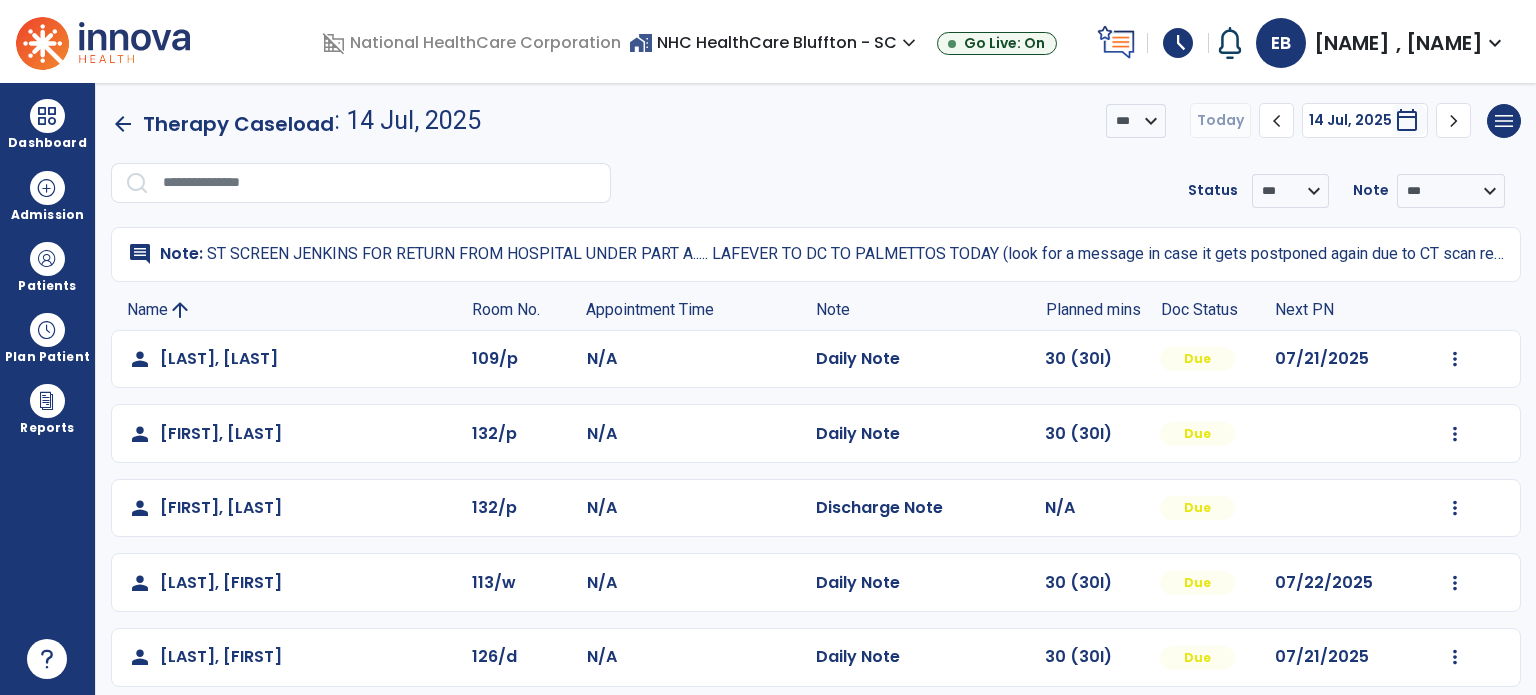 scroll, scrollTop: 172, scrollLeft: 0, axis: vertical 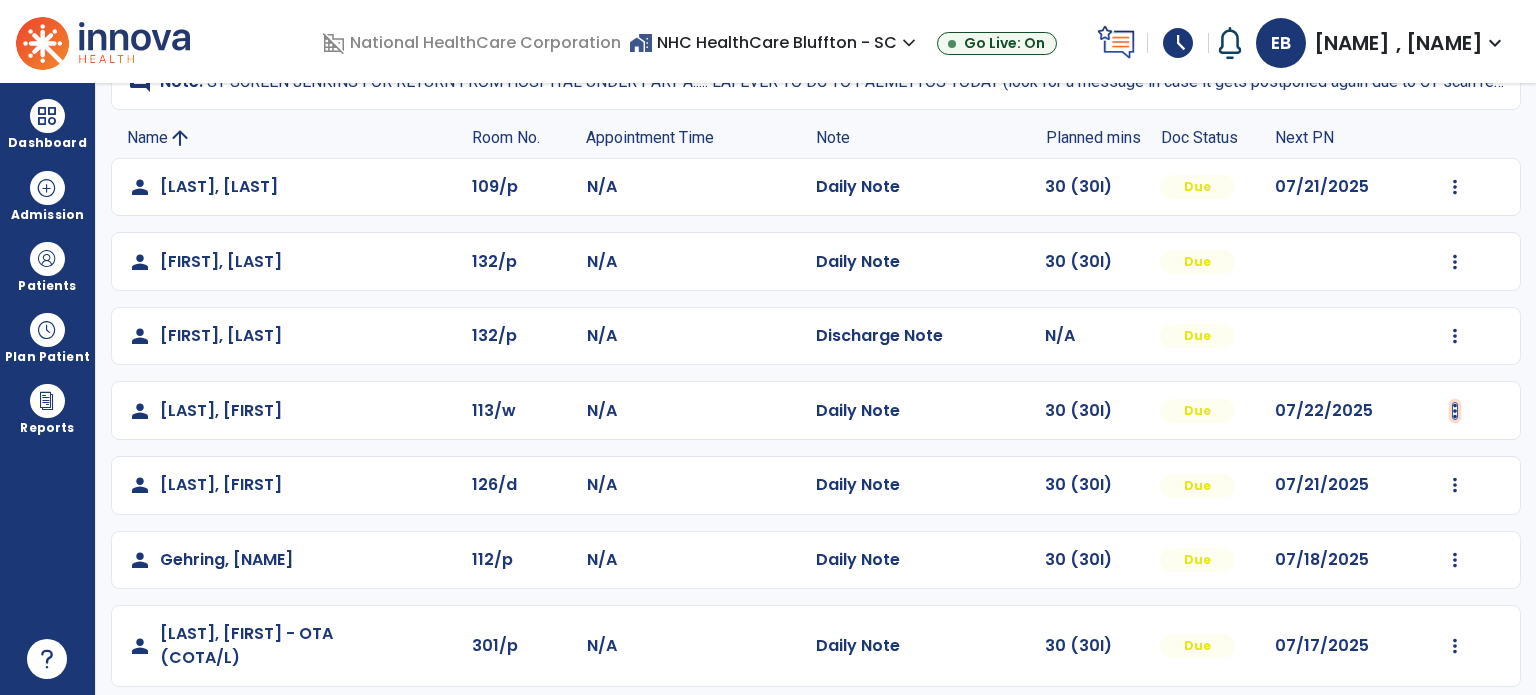 click at bounding box center [1455, 187] 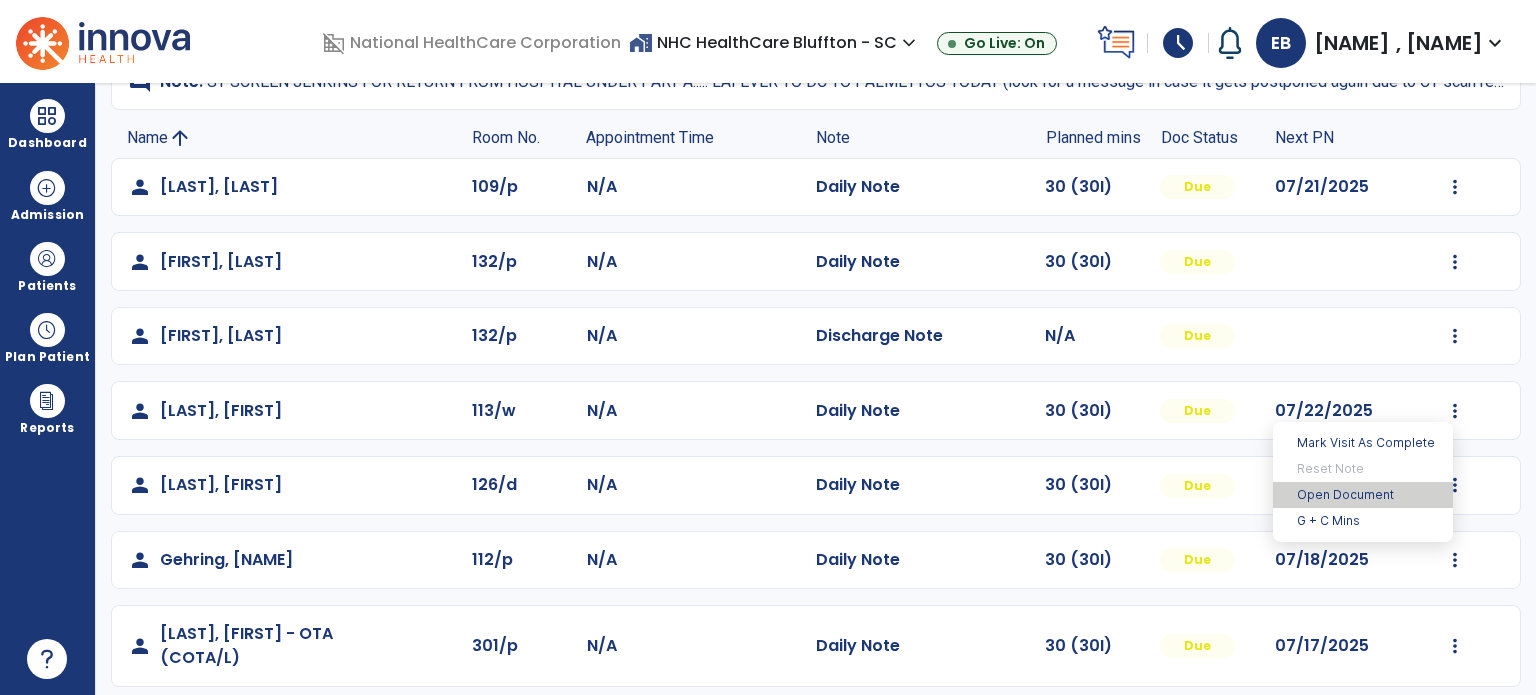 click on "Open Document" at bounding box center (1363, 495) 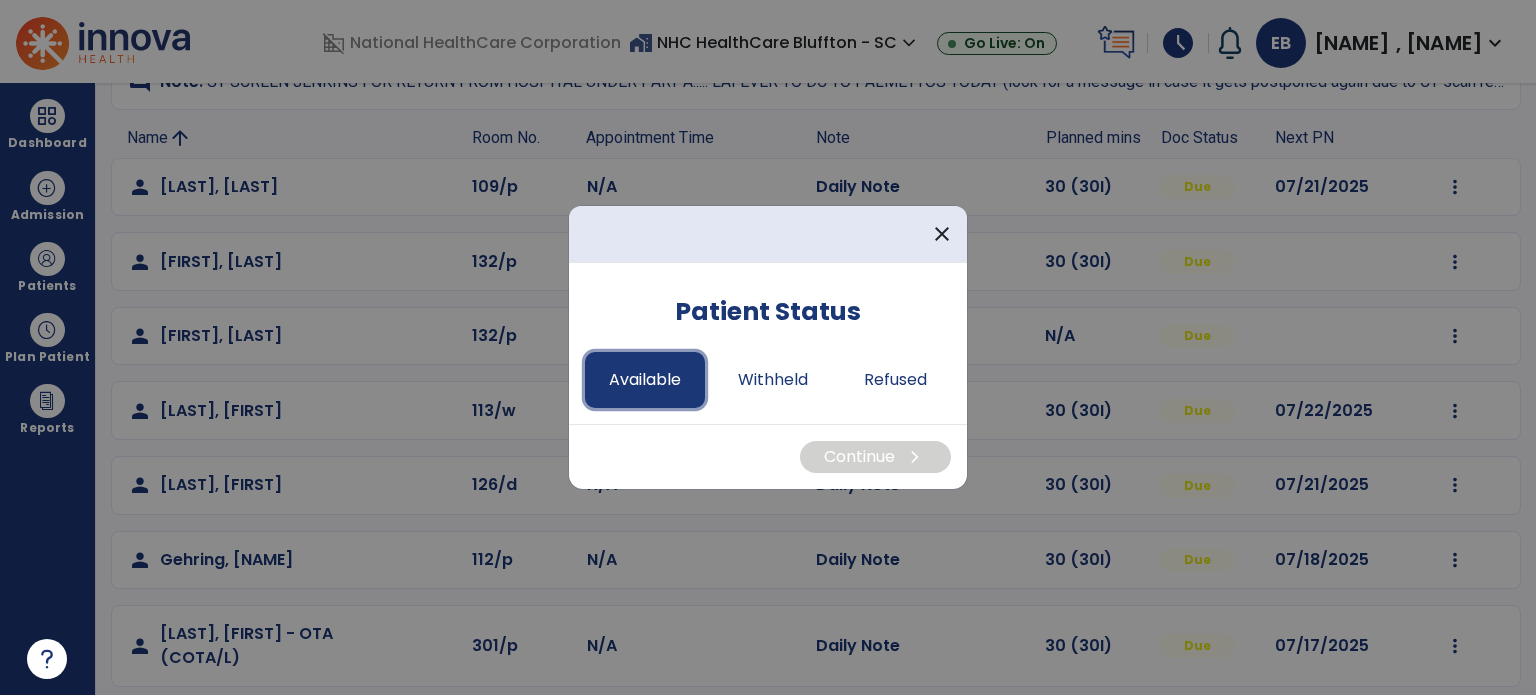 click on "Available" at bounding box center [645, 380] 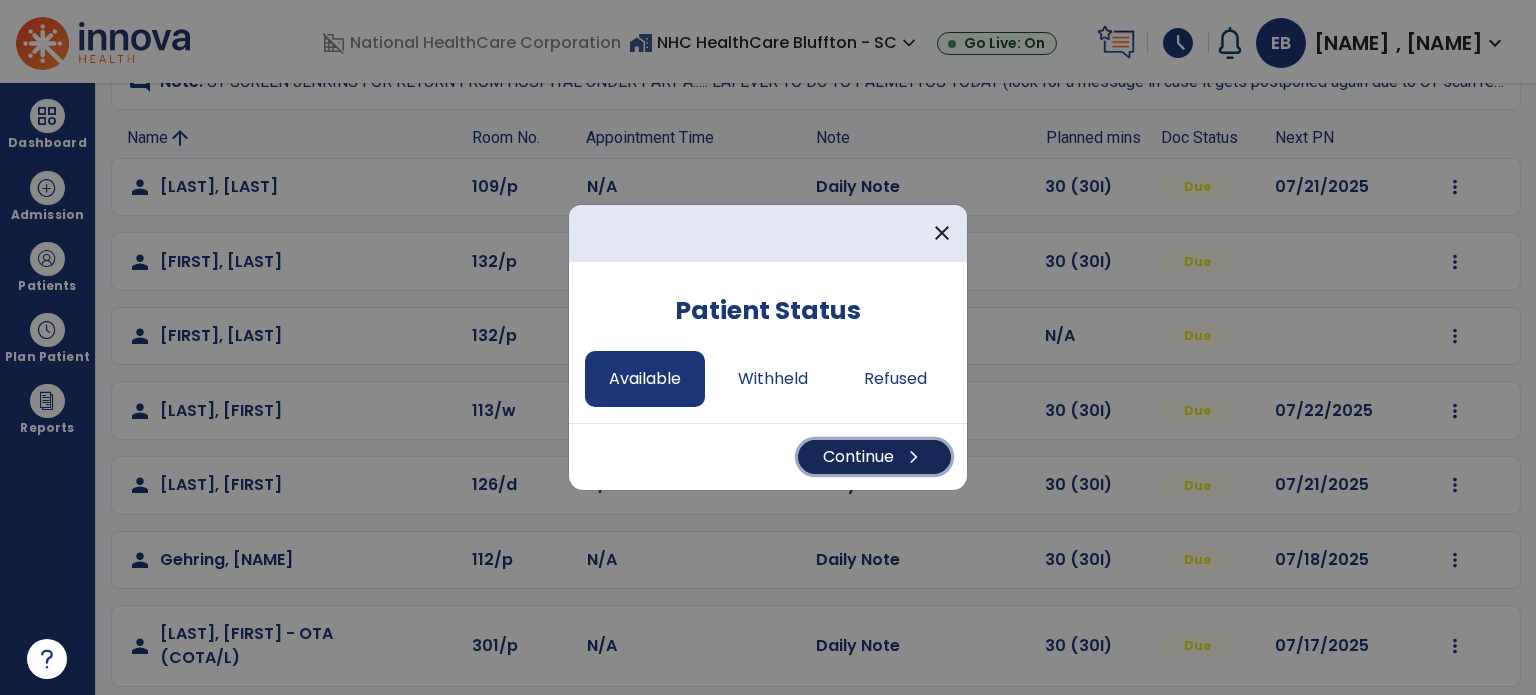 click on "Continue   chevron_right" at bounding box center (874, 457) 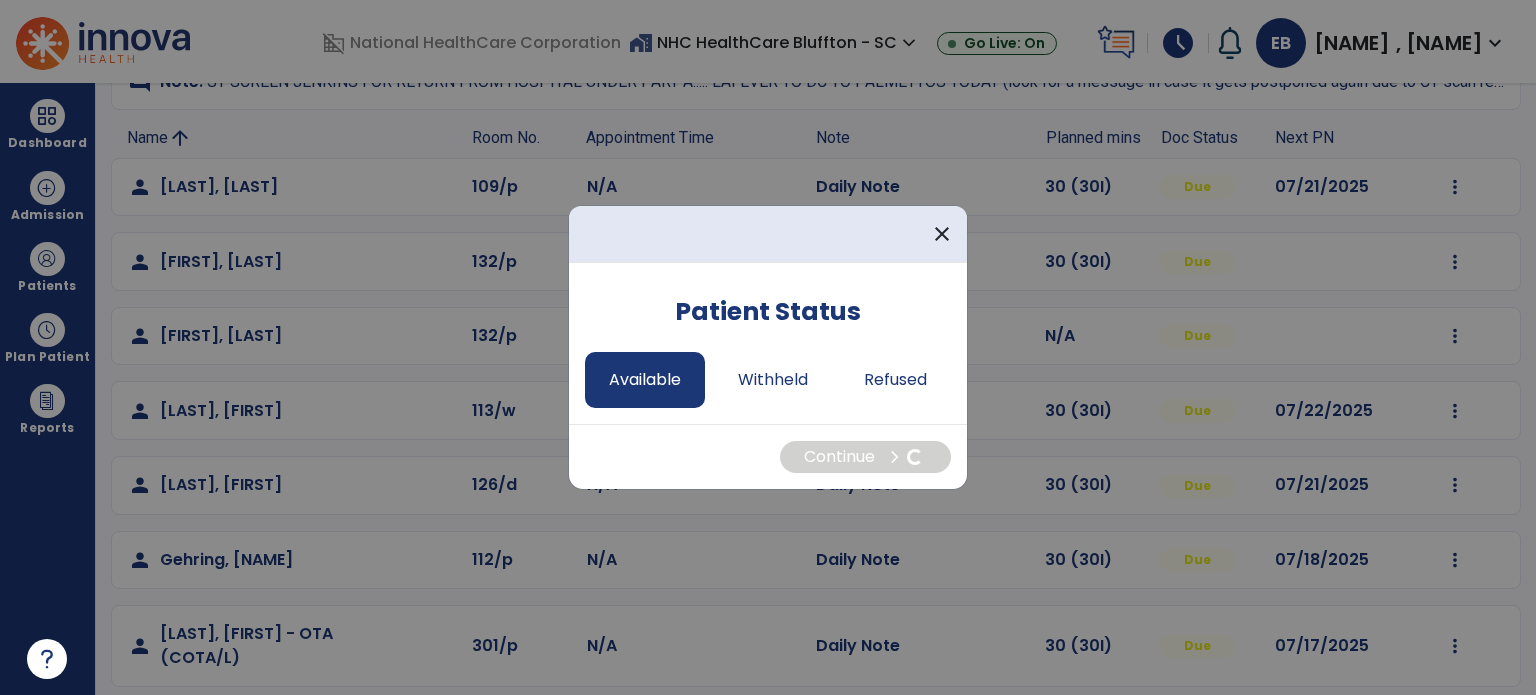select on "*" 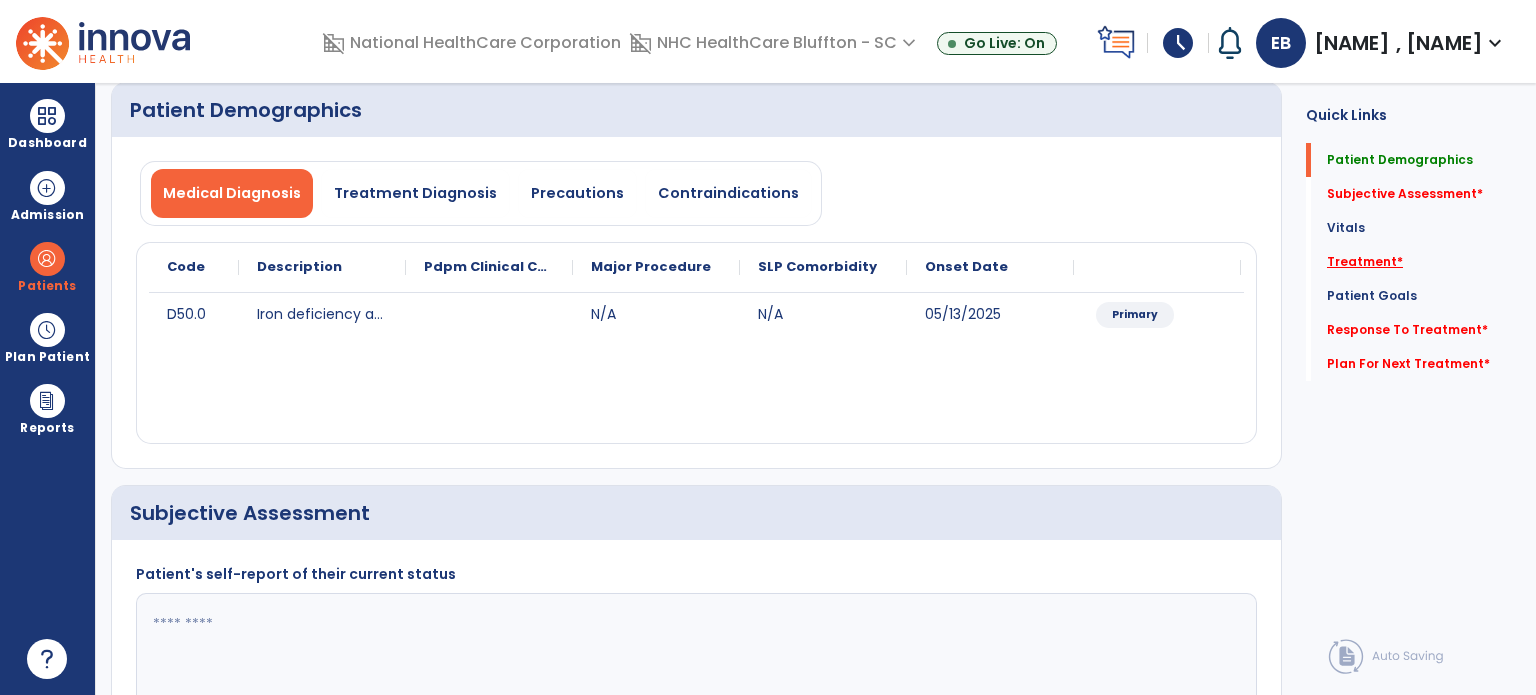 click on "Treatment   *" 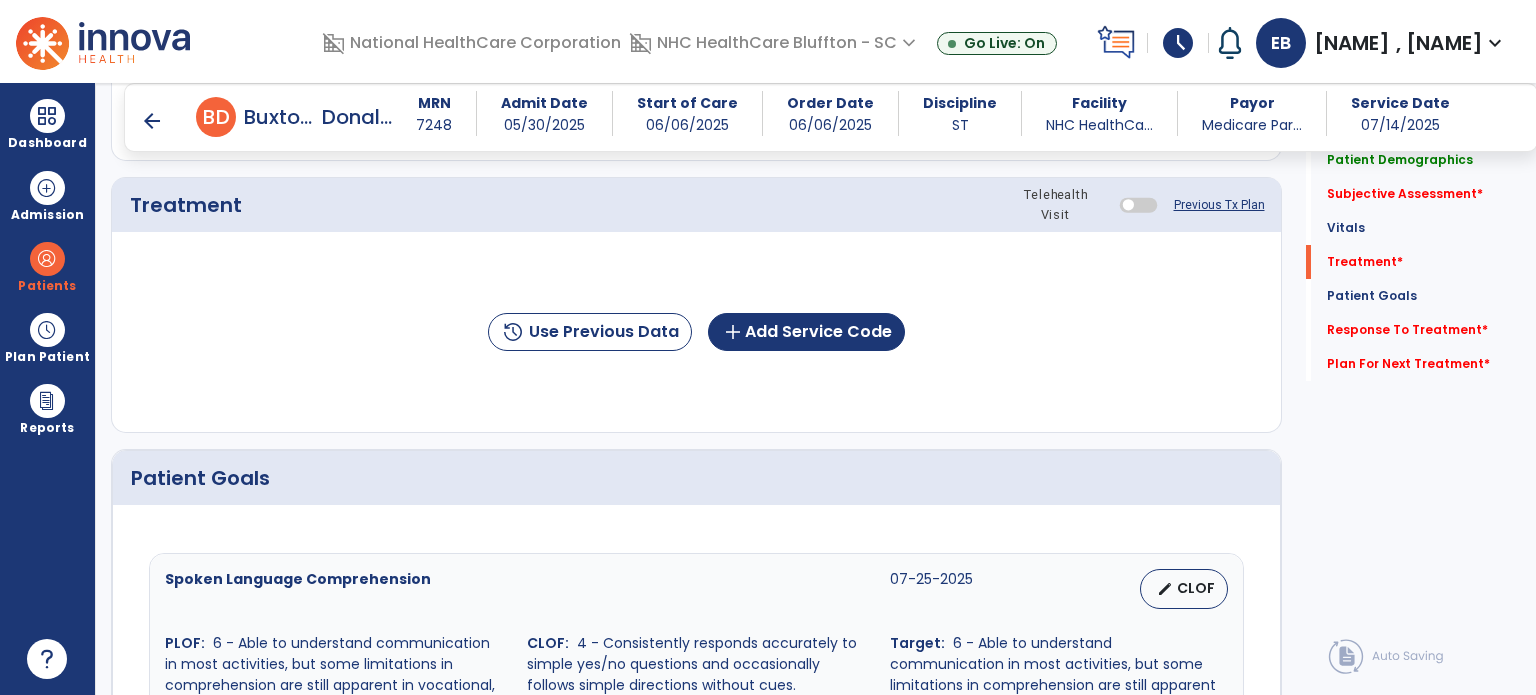 scroll, scrollTop: 1140, scrollLeft: 0, axis: vertical 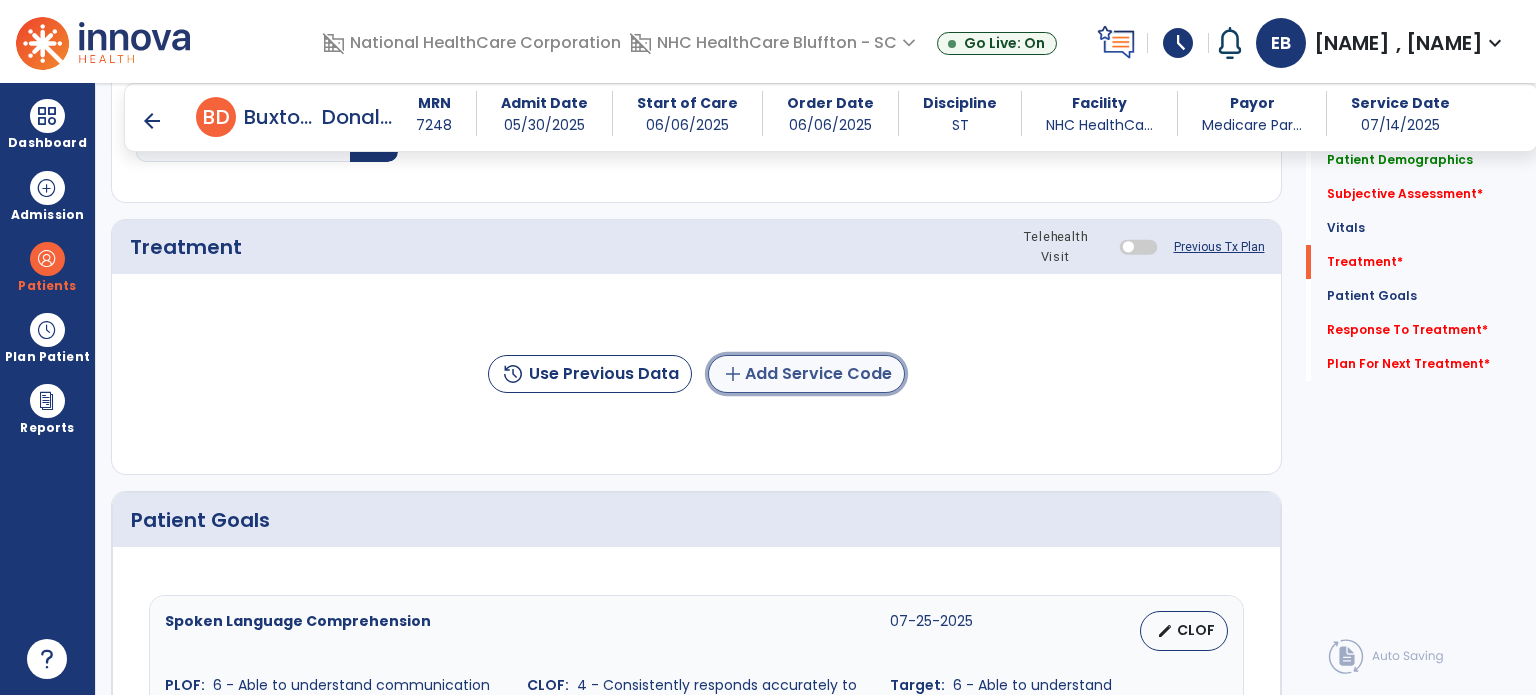 click on "add  Add Service Code" 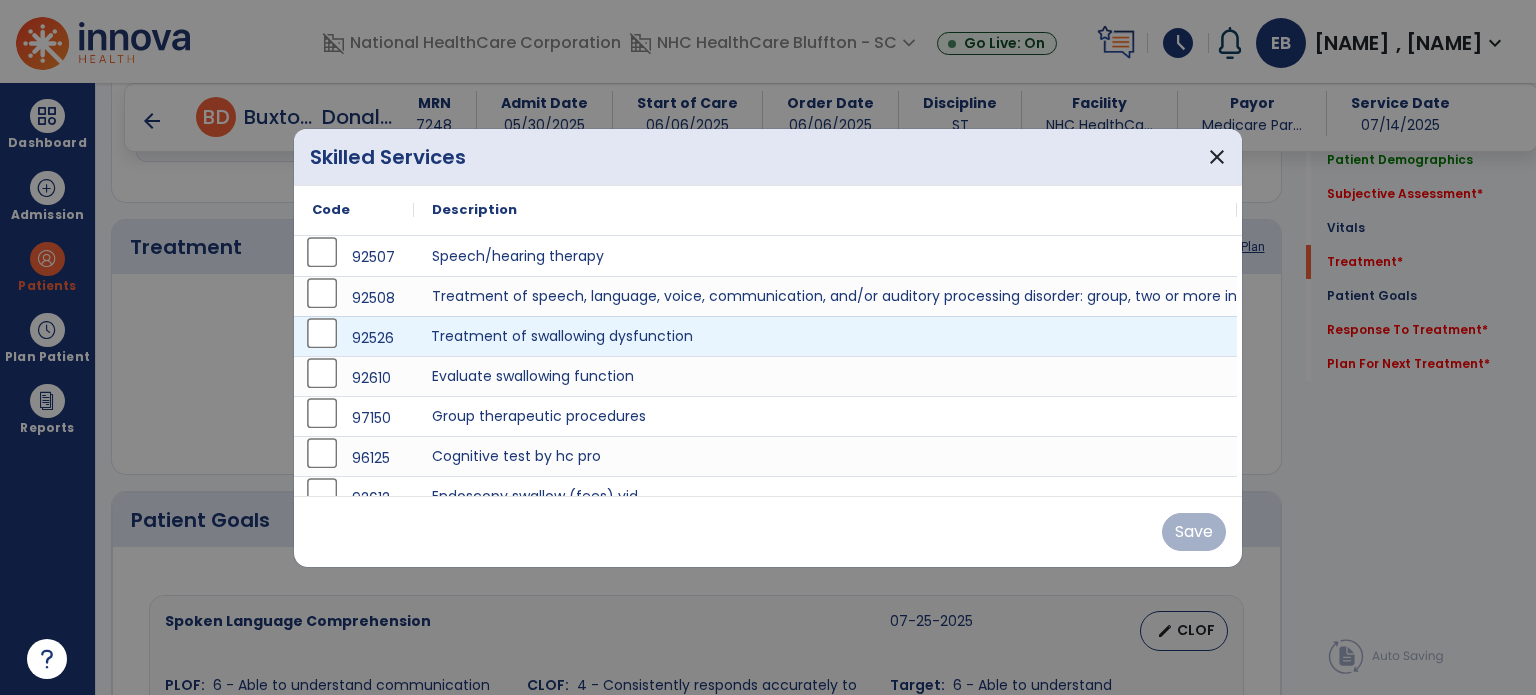 click on "Treatment of swallowing dysfunction" at bounding box center [825, 336] 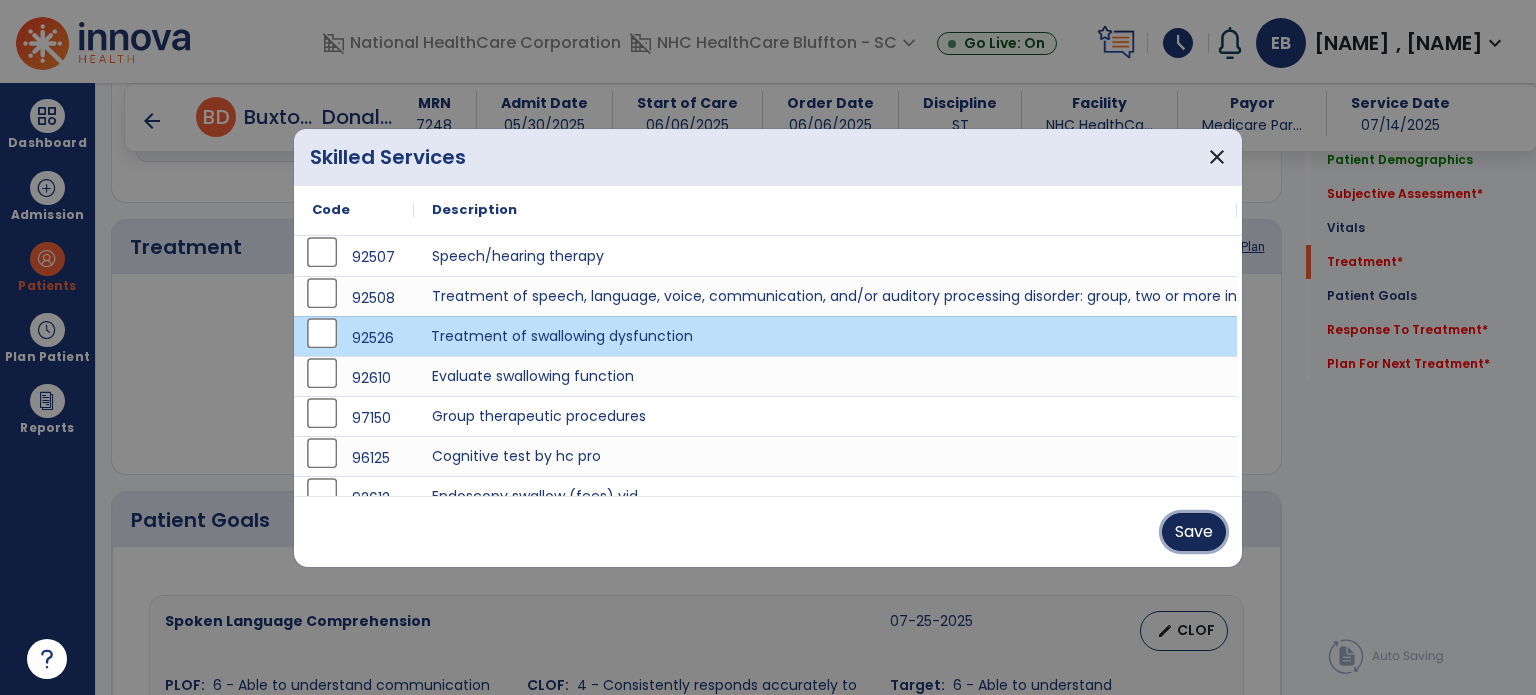 click on "Save" at bounding box center [1194, 532] 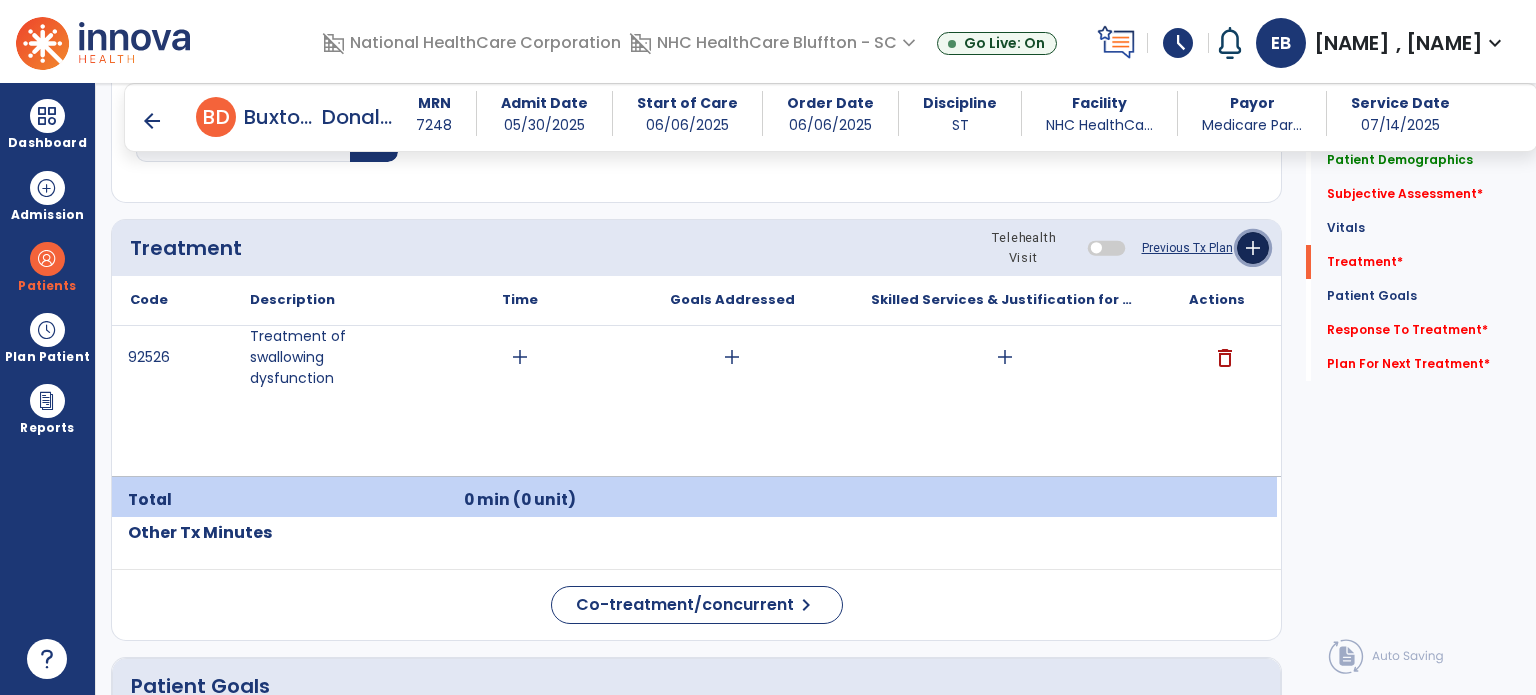 click on "add" 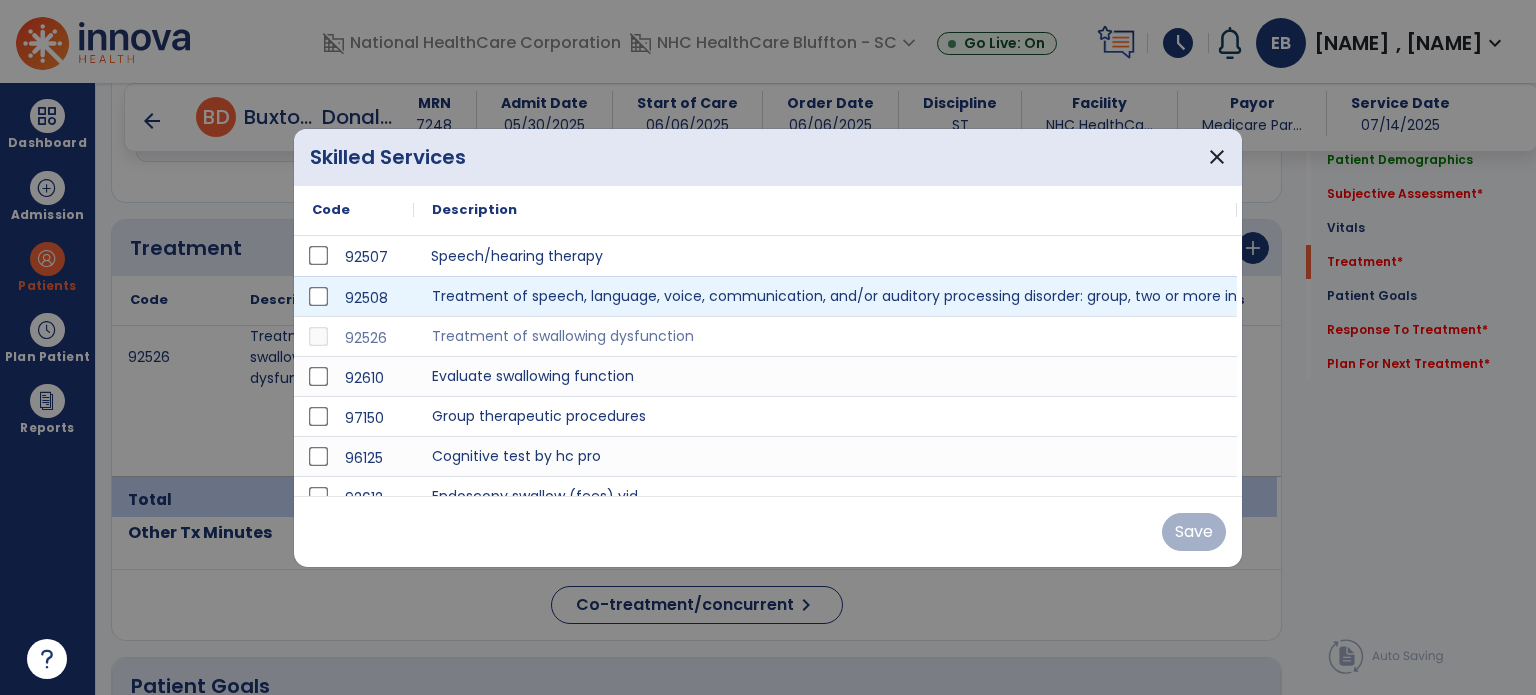 click on "Speech/hearing therapy" at bounding box center (825, 256) 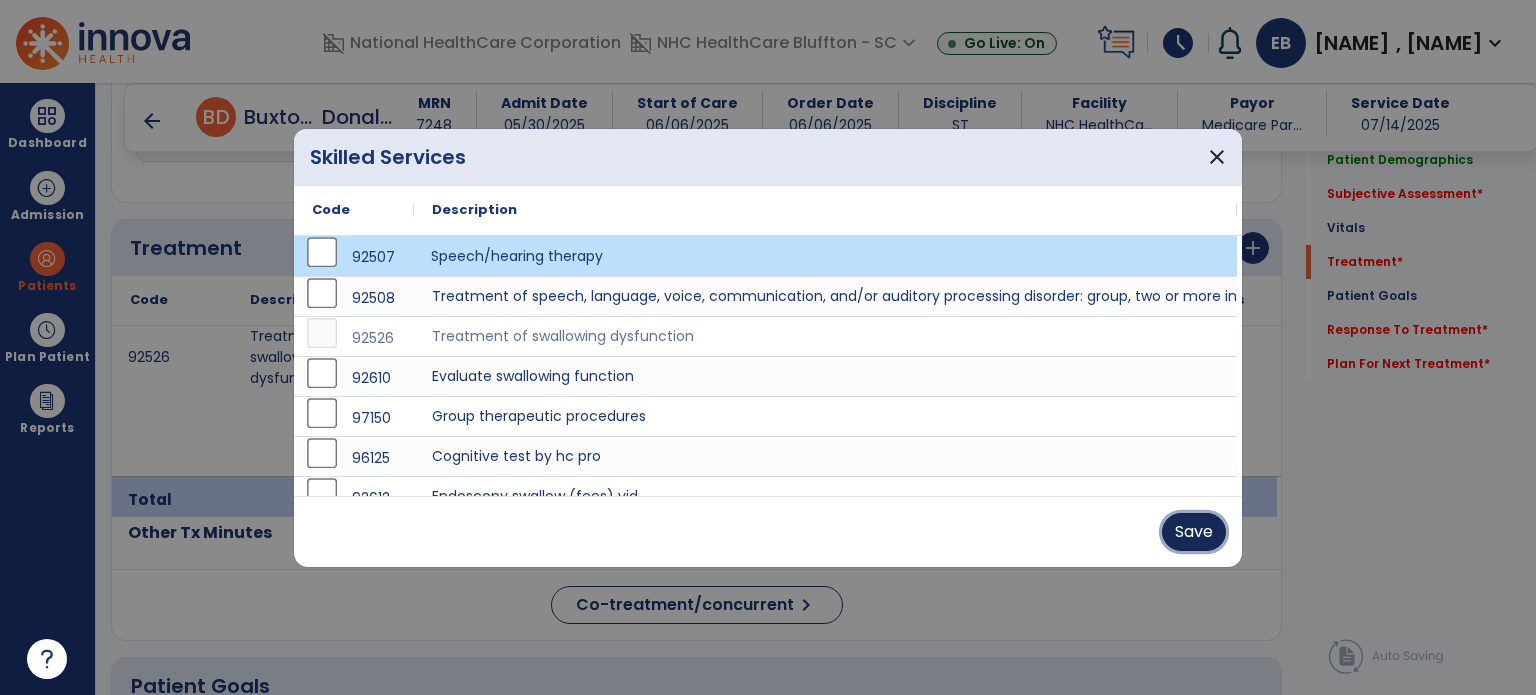 click on "Save" at bounding box center [1194, 532] 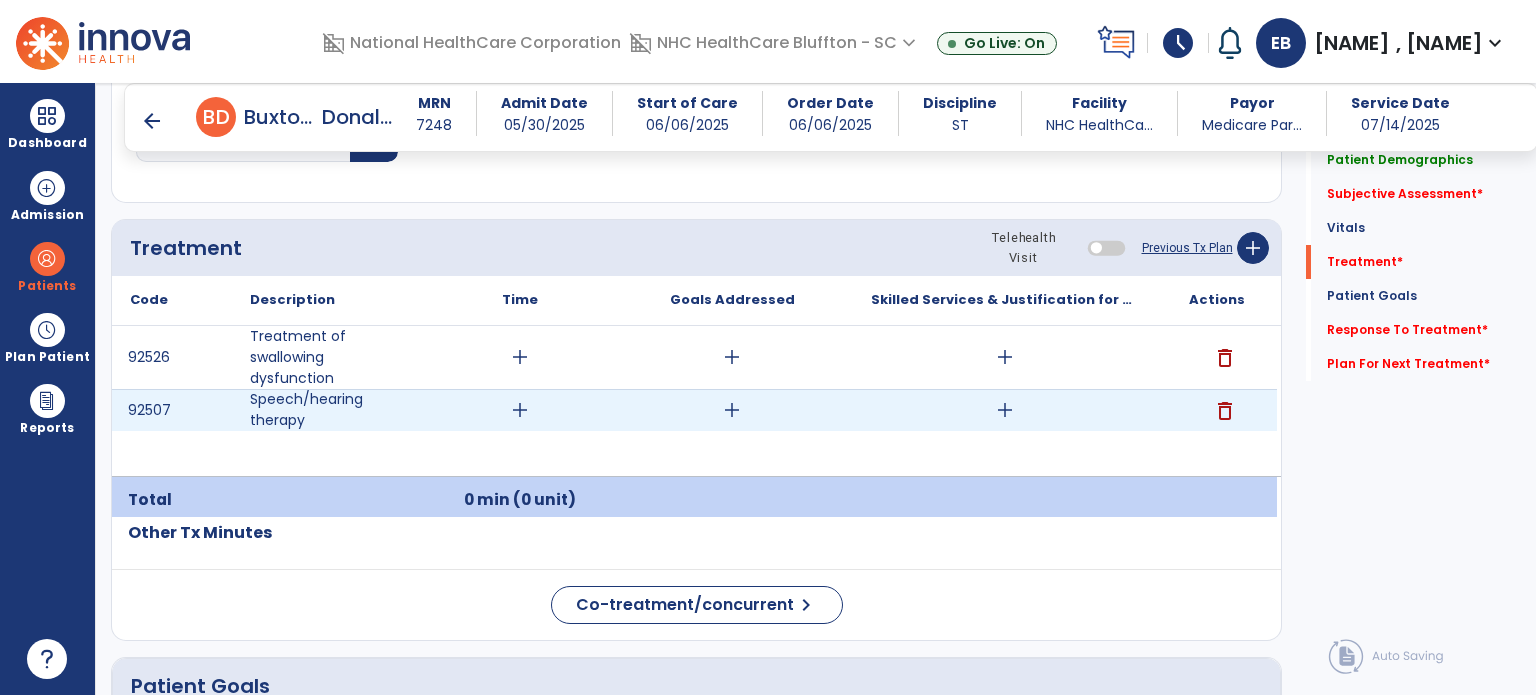 click on "add" at bounding box center (1005, 410) 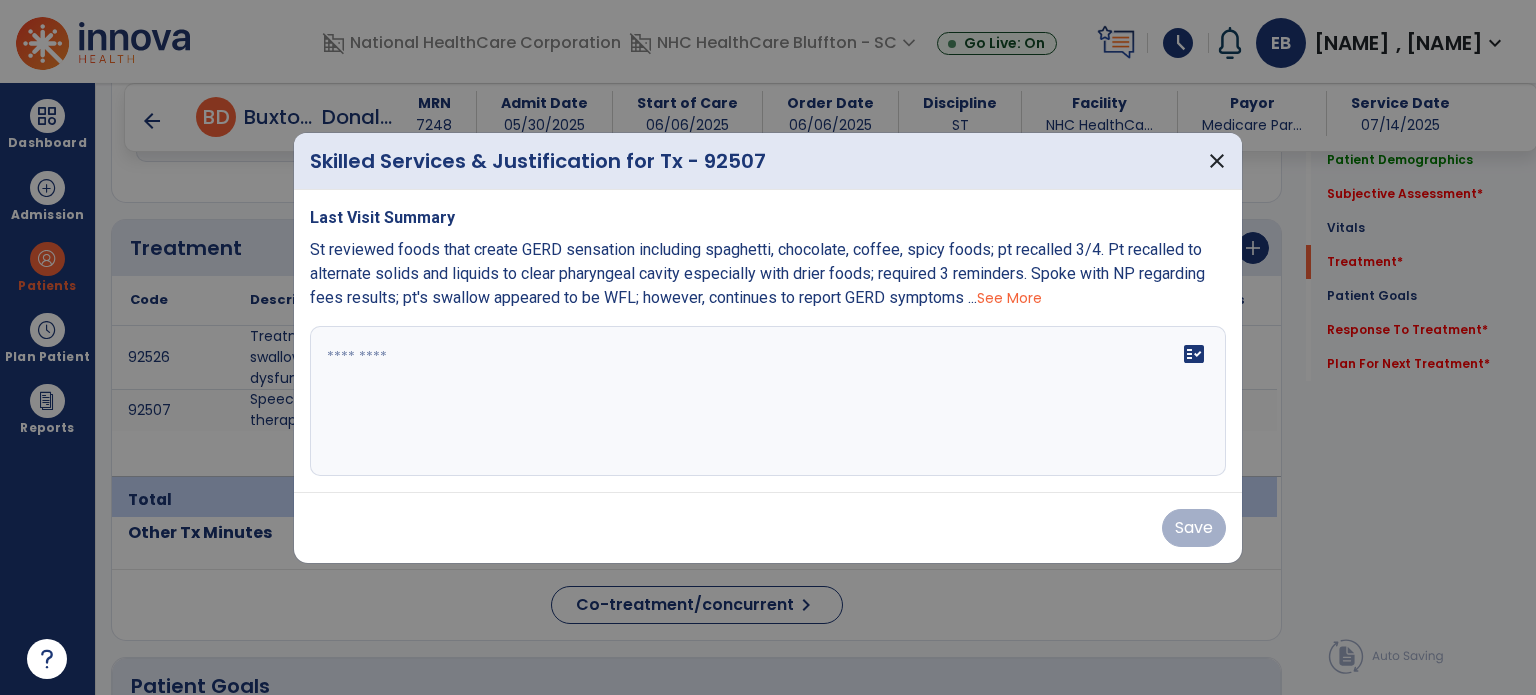 click on "fact_check" at bounding box center [768, 401] 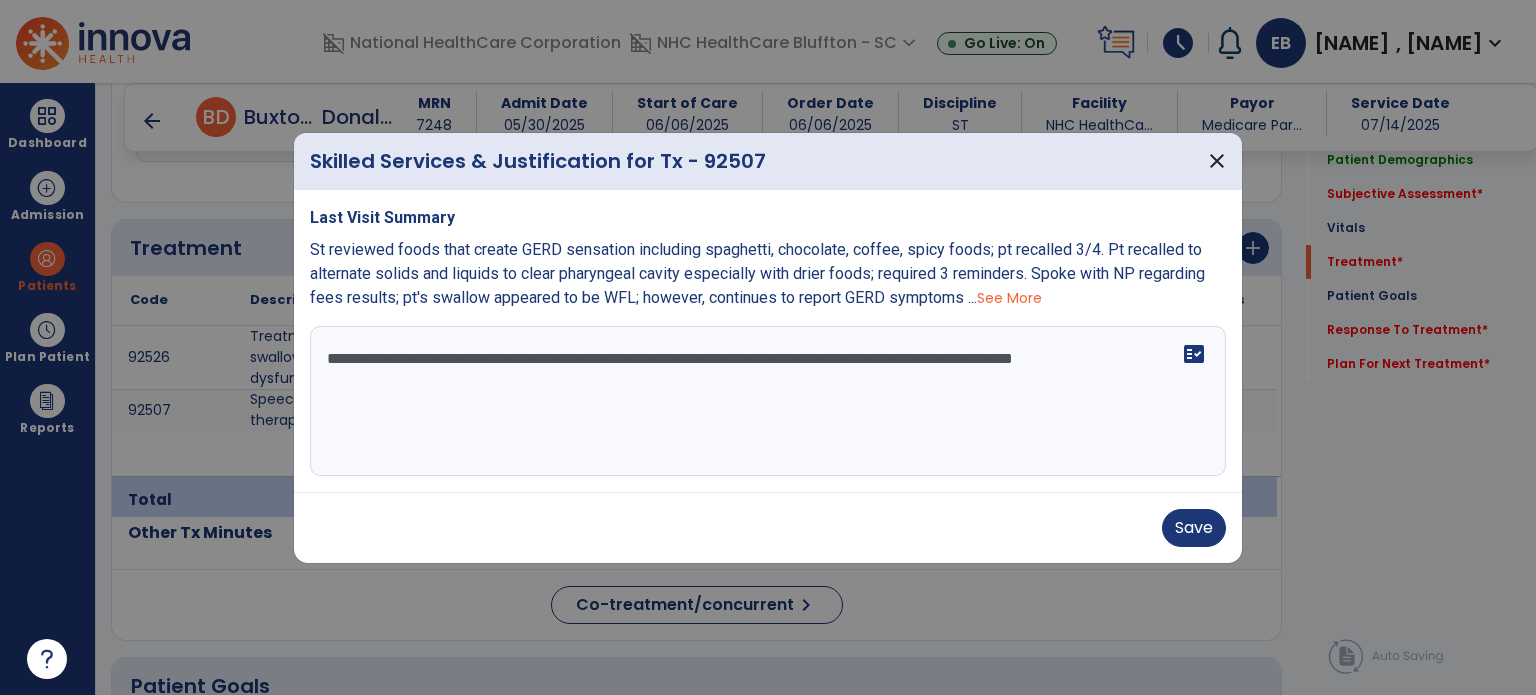 click on "**********" at bounding box center [768, 401] 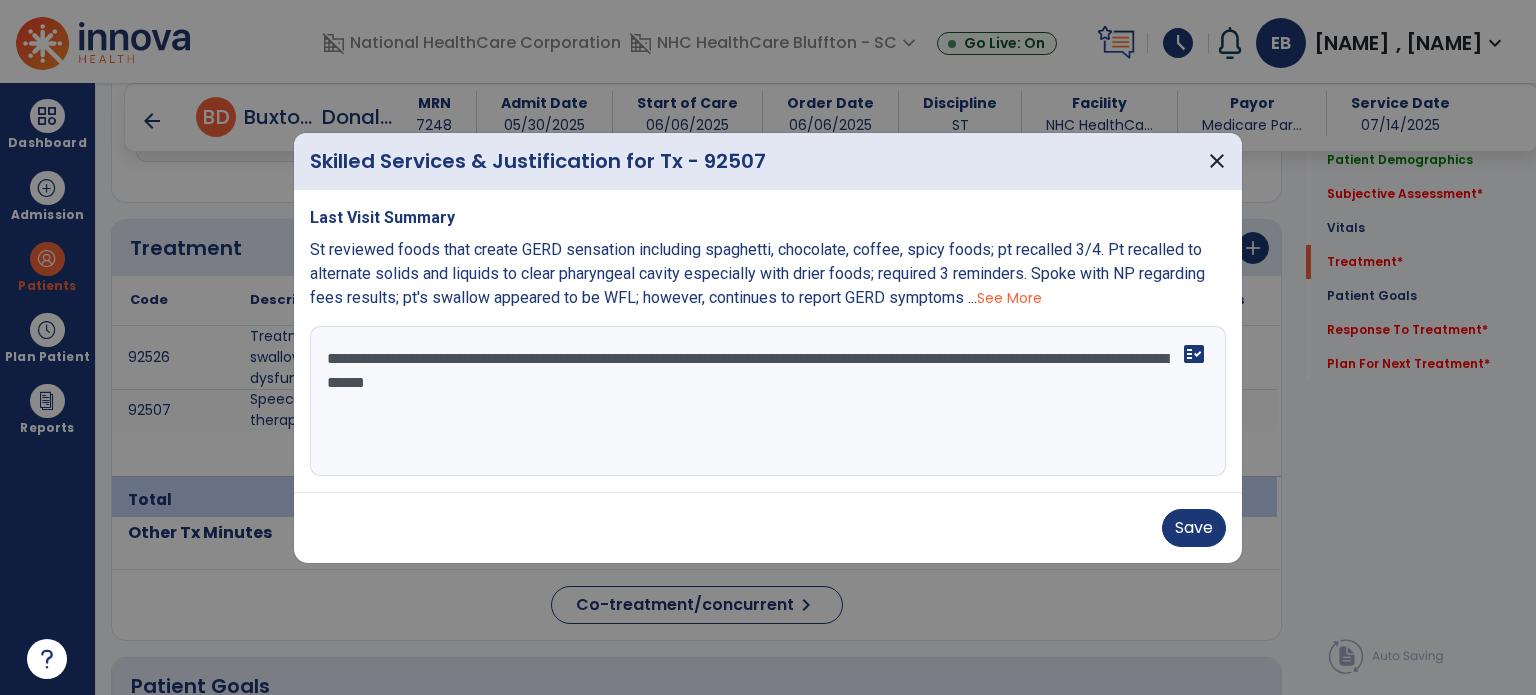 click on "**********" at bounding box center [768, 401] 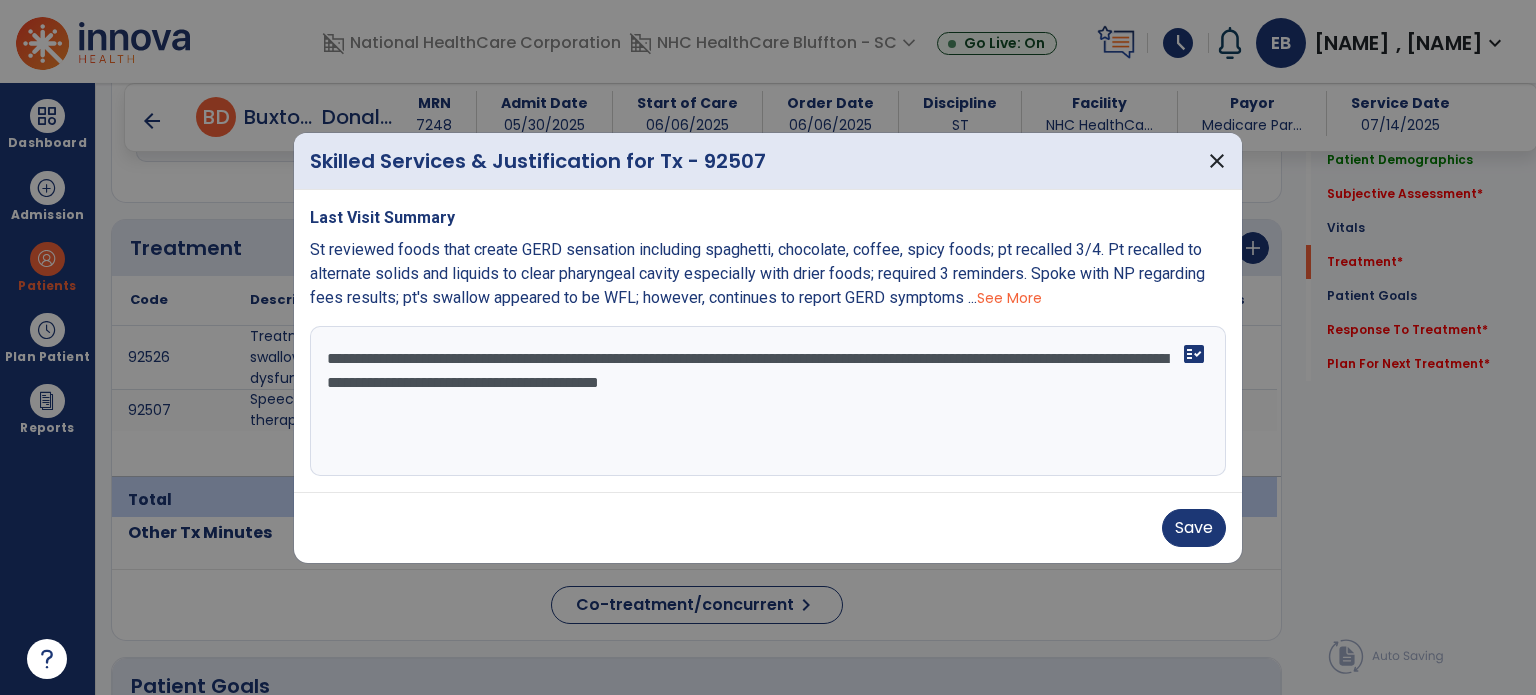 click on "**********" at bounding box center [768, 401] 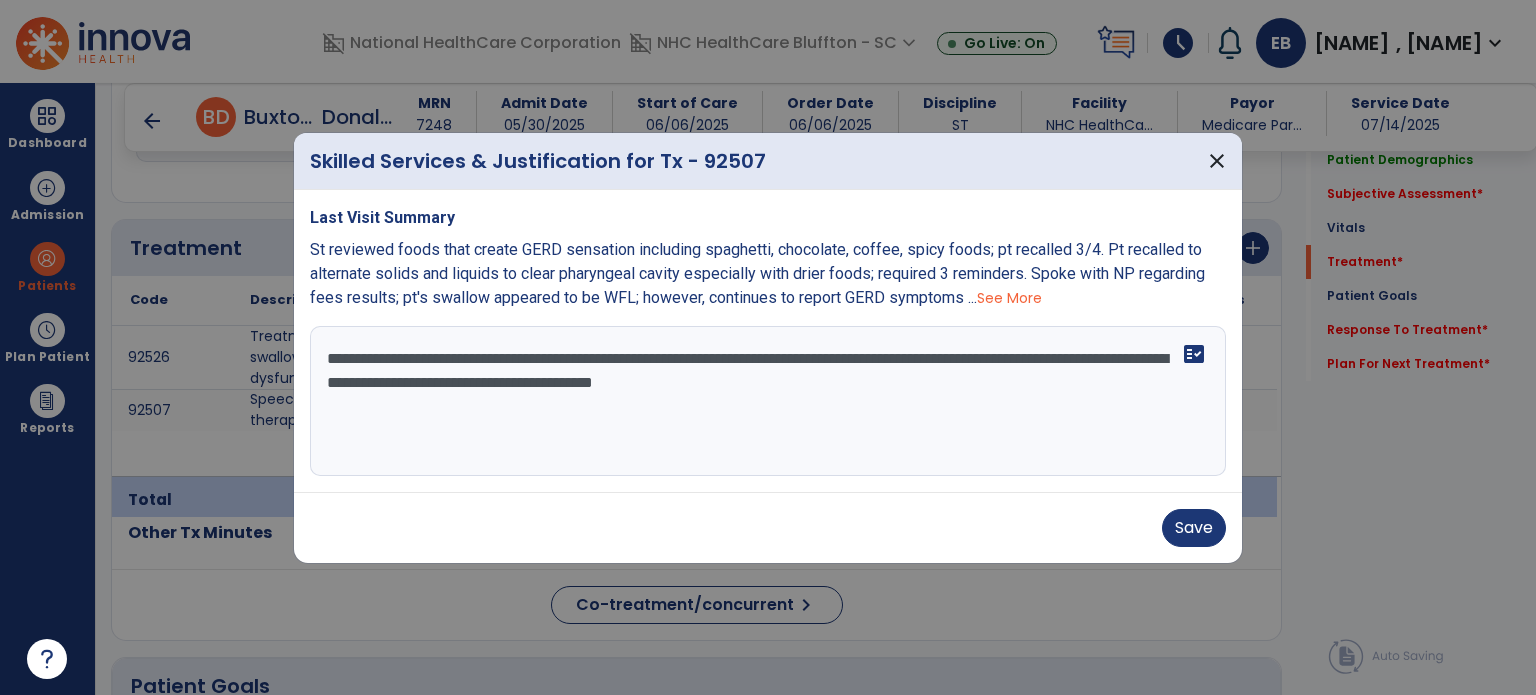 click on "**********" at bounding box center [768, 401] 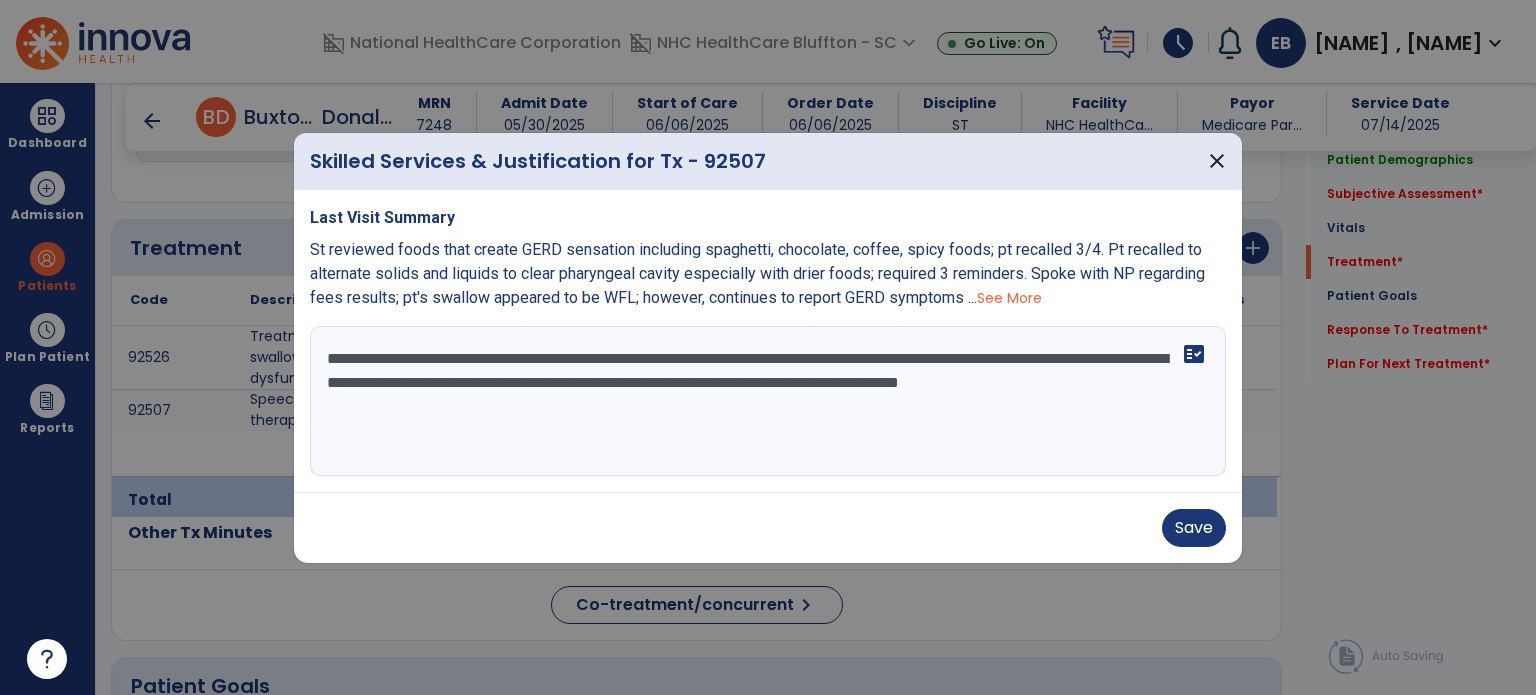click on "**********" at bounding box center (768, 401) 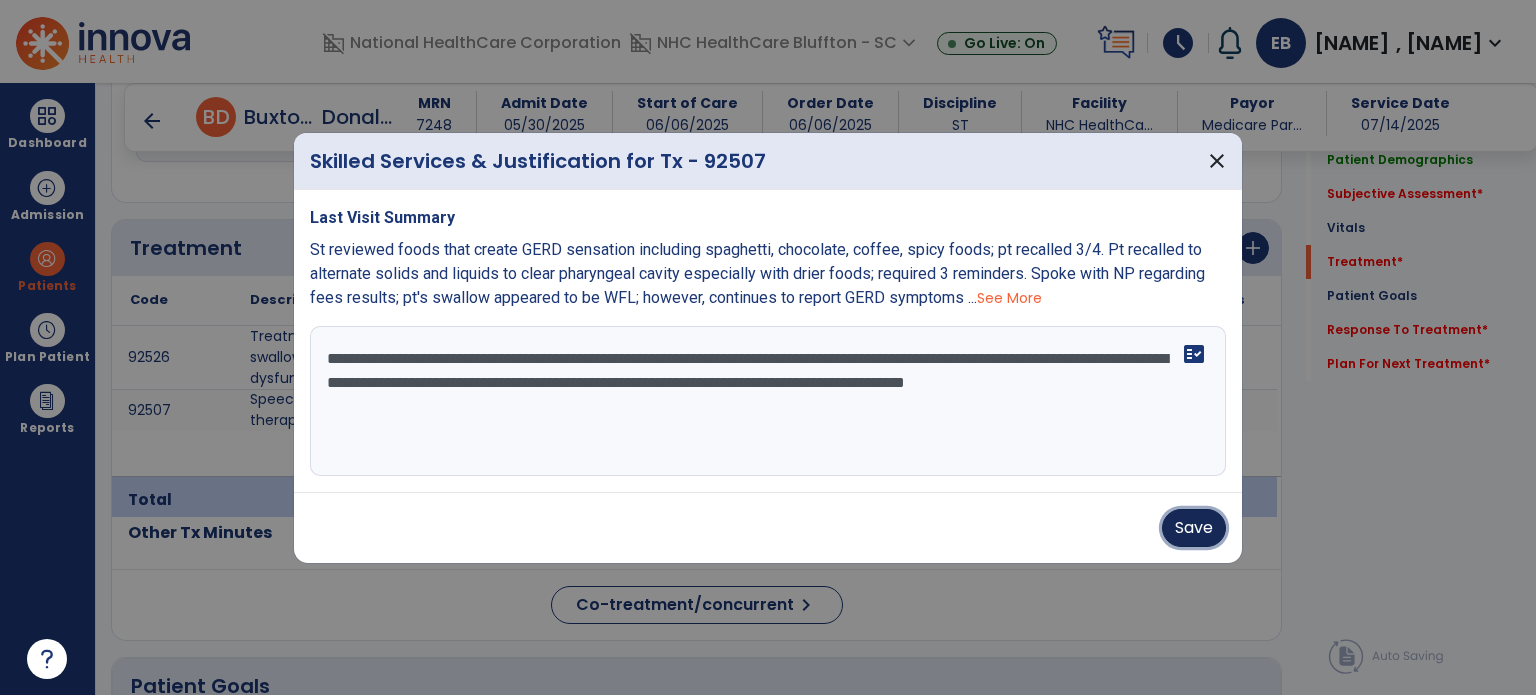 click on "Save" at bounding box center [1194, 528] 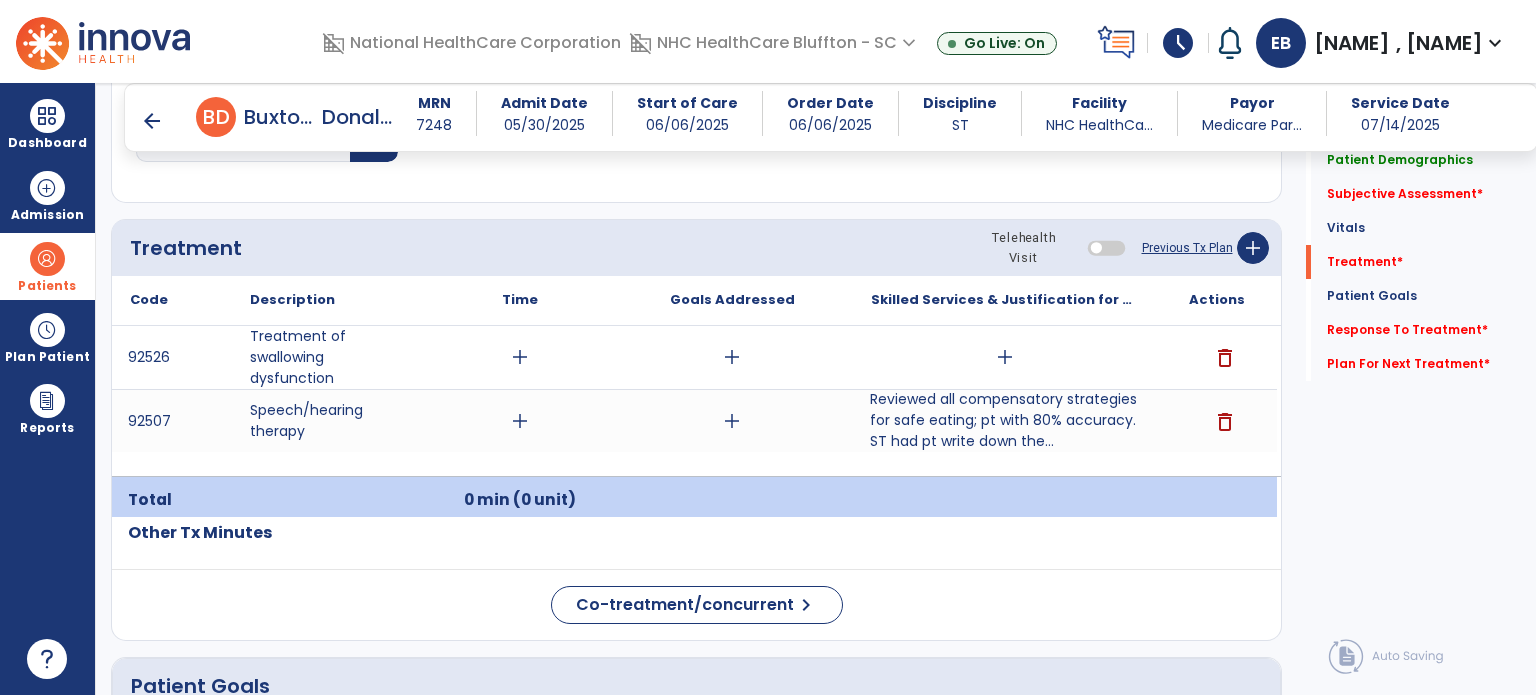 click at bounding box center (47, 259) 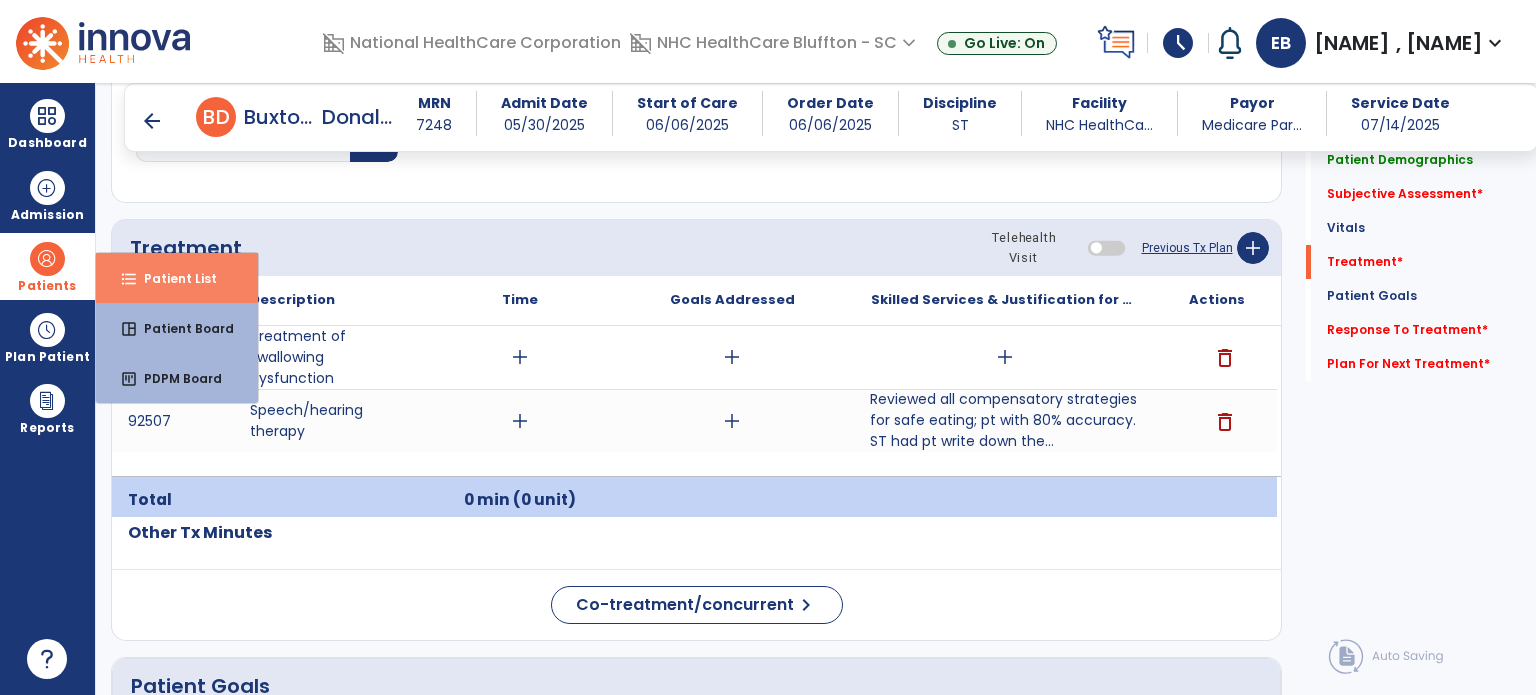 click on "Patient List" at bounding box center (172, 278) 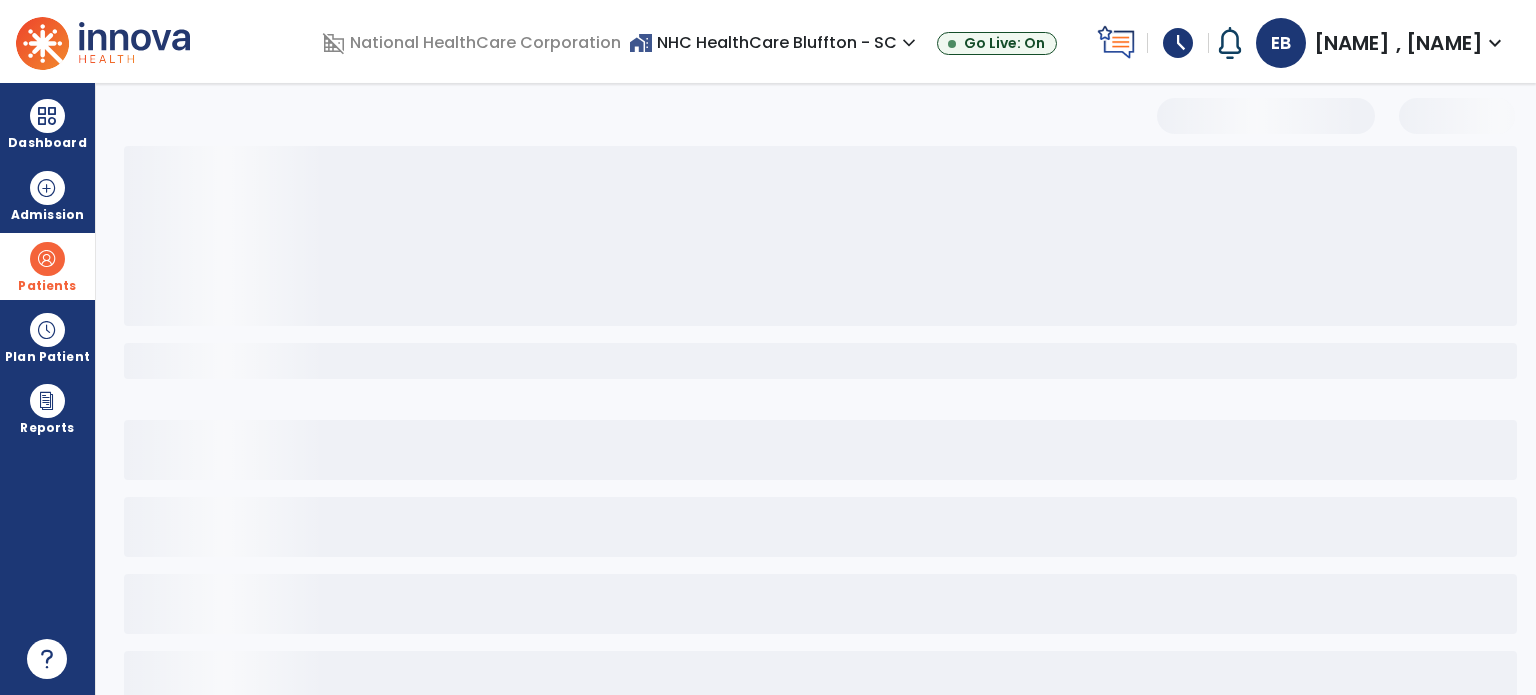 scroll, scrollTop: 46, scrollLeft: 0, axis: vertical 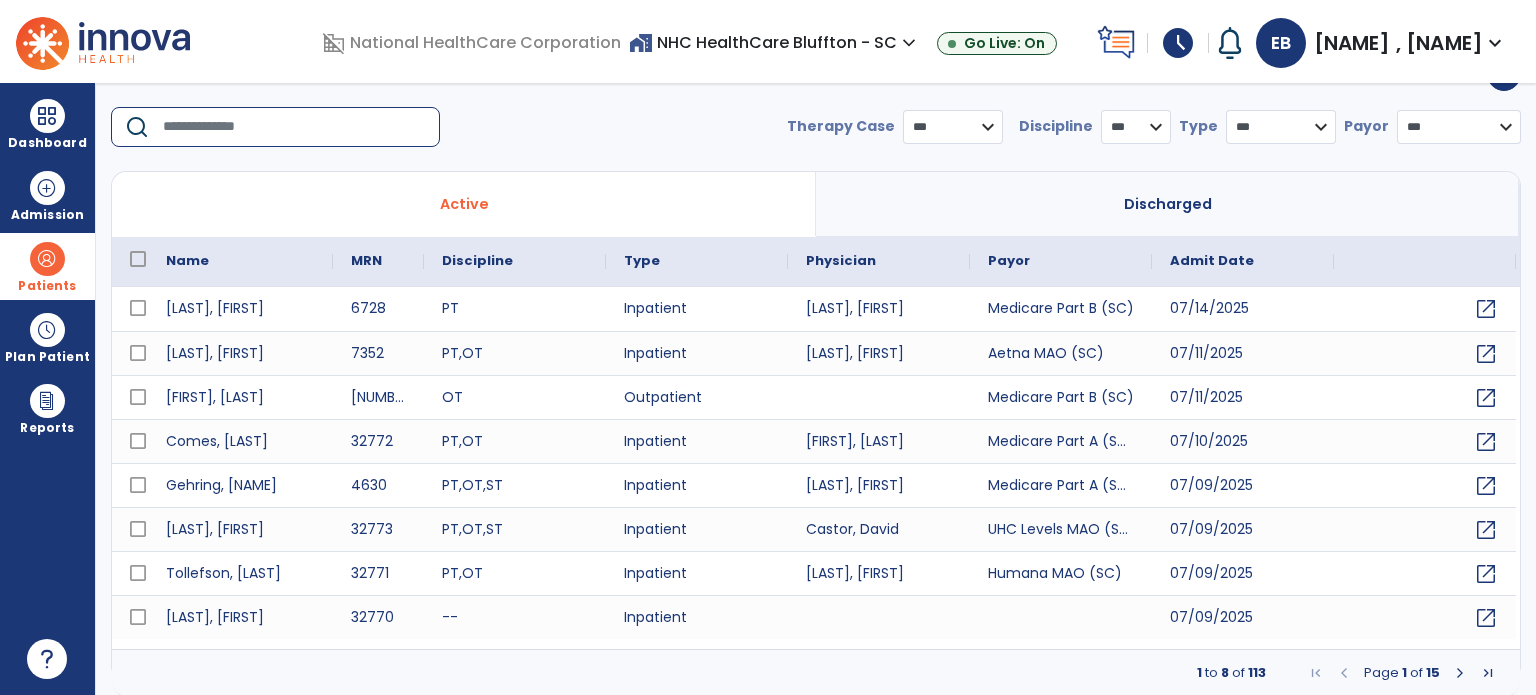 click at bounding box center [294, 127] 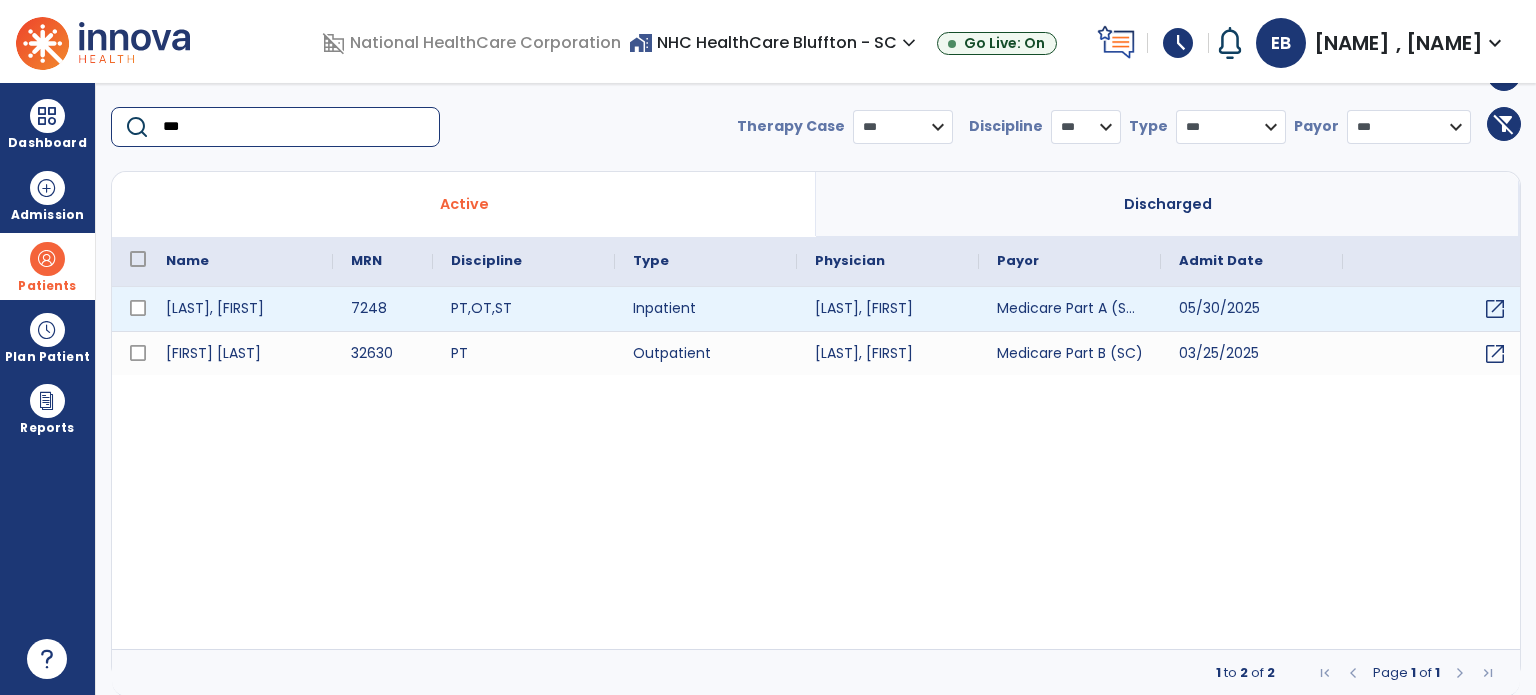 type on "***" 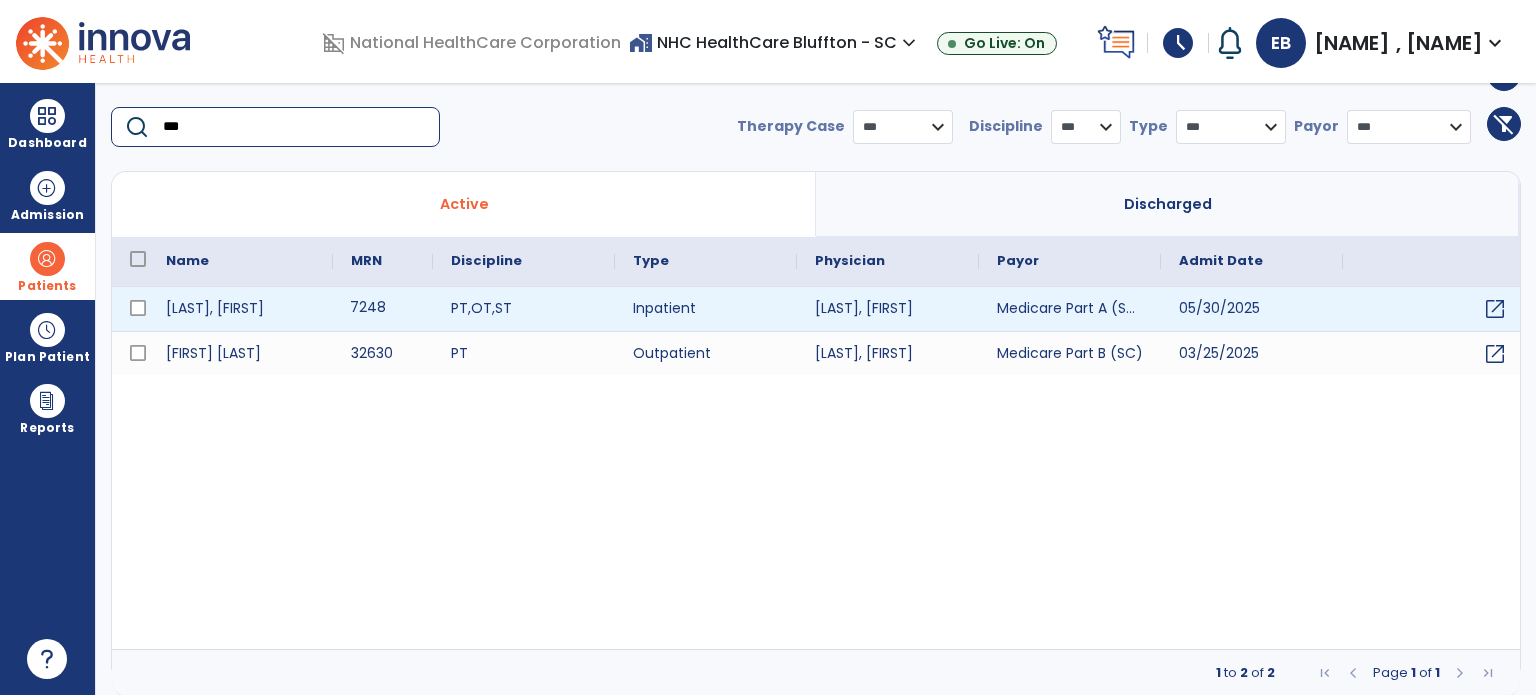 click on "7248" at bounding box center [383, 309] 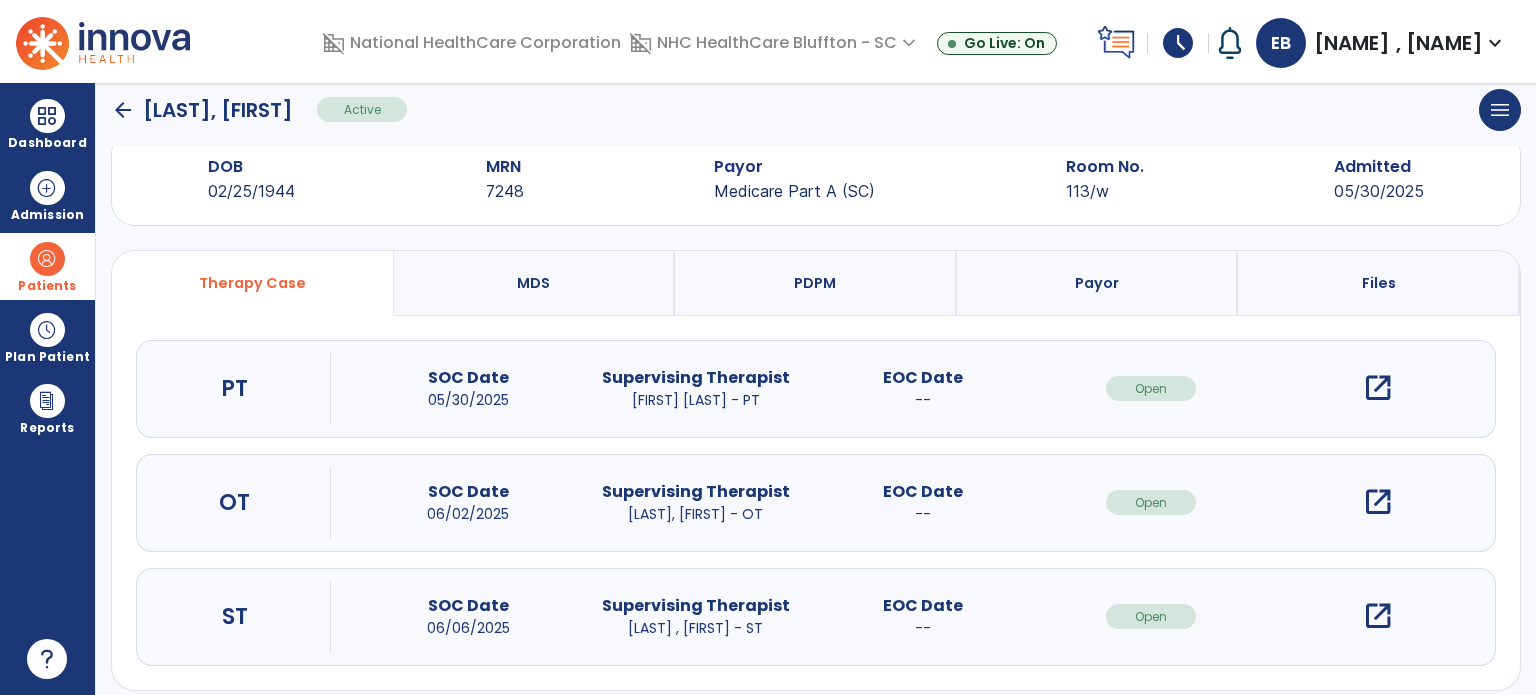 click on "open_in_new" at bounding box center (1378, 502) 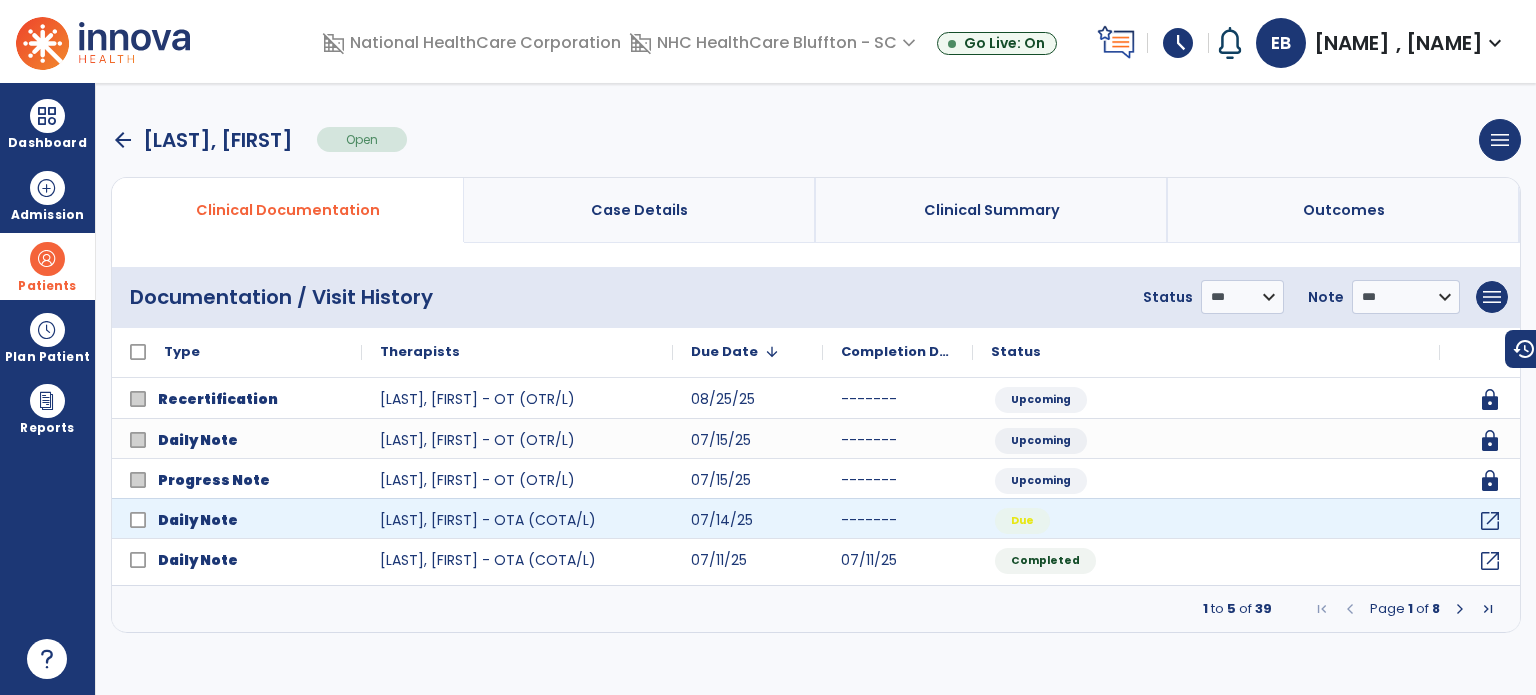 scroll, scrollTop: 0, scrollLeft: 0, axis: both 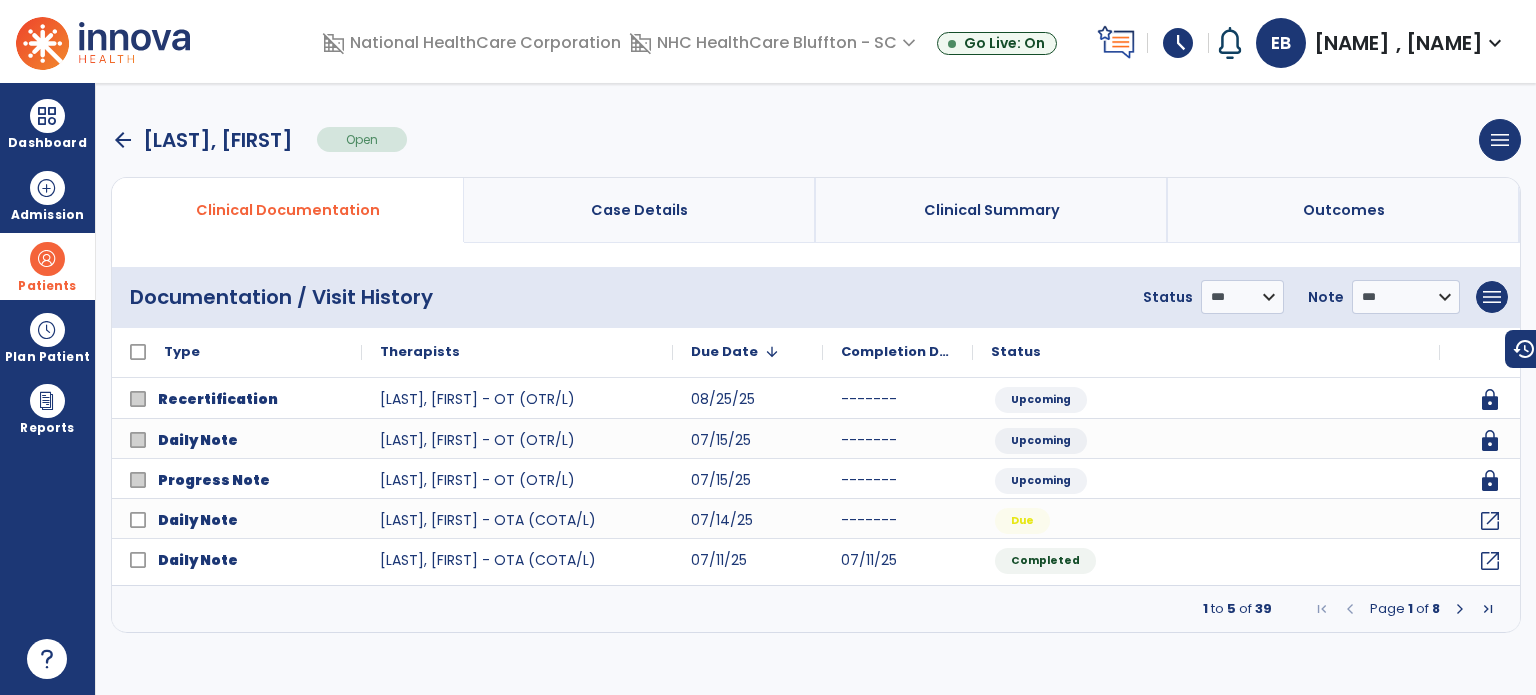 click at bounding box center [1460, 609] 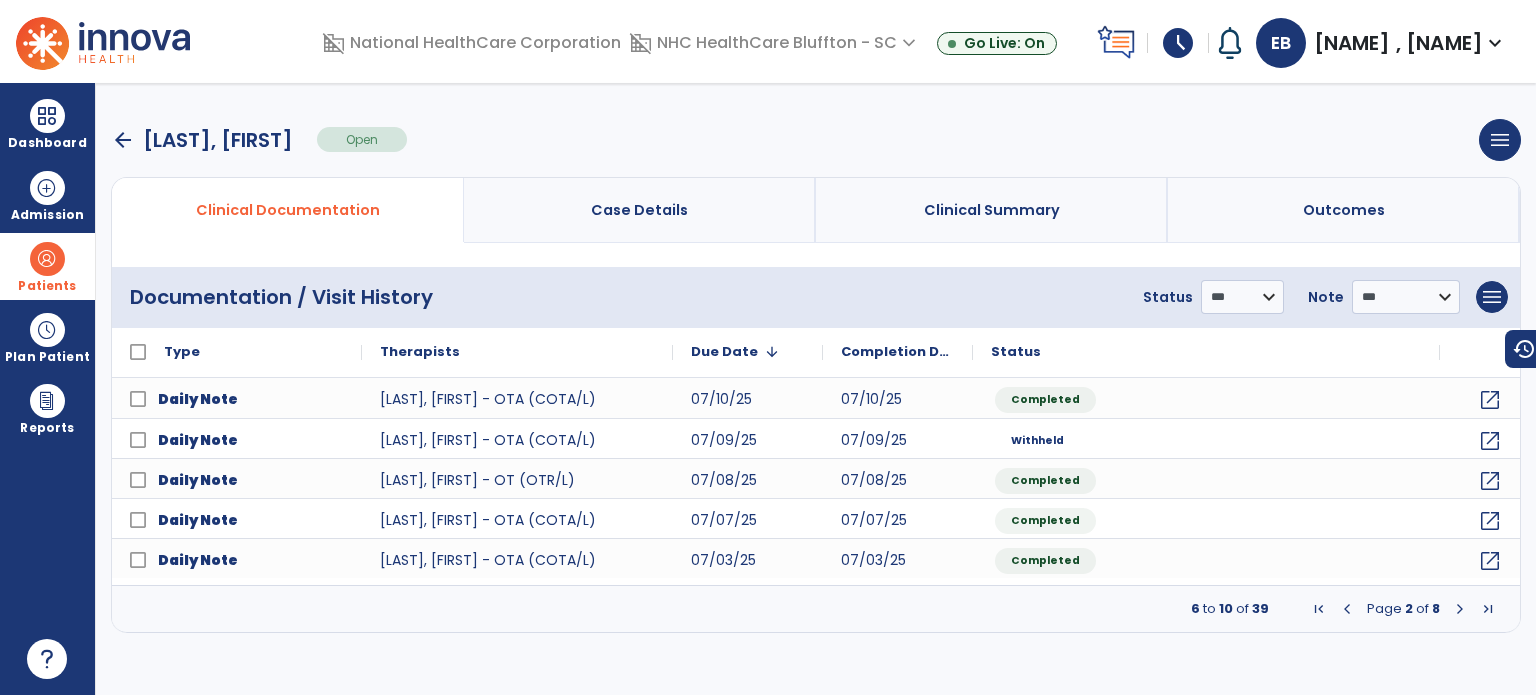click at bounding box center (1460, 609) 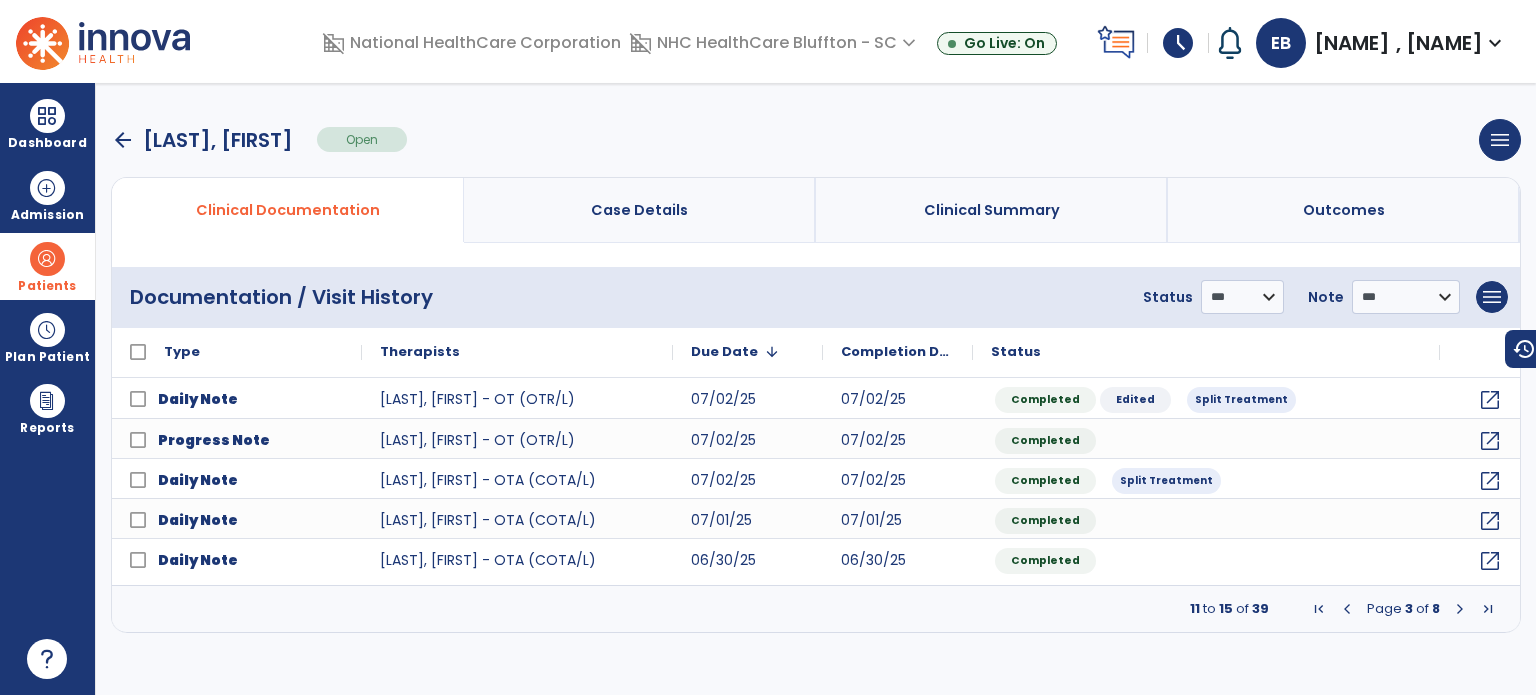 click at bounding box center [1347, 609] 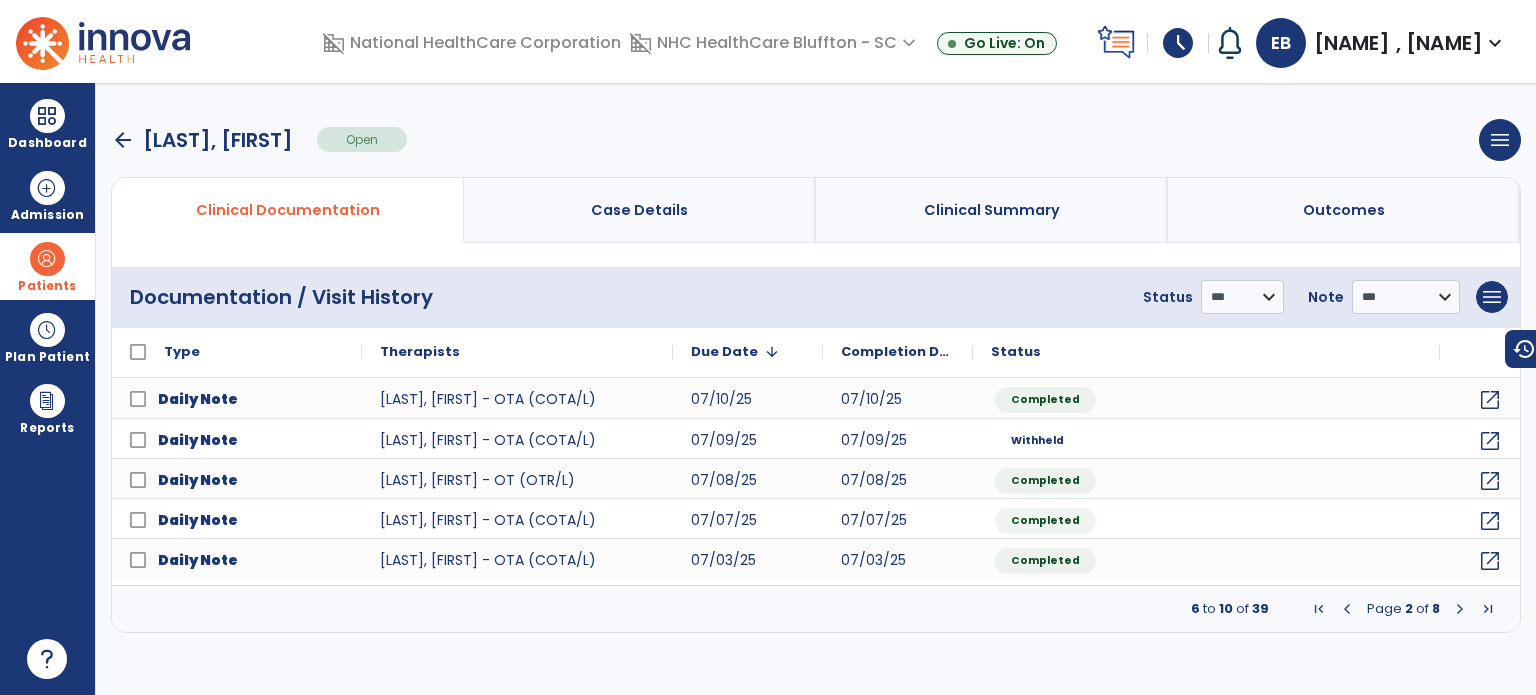 click at bounding box center [1347, 609] 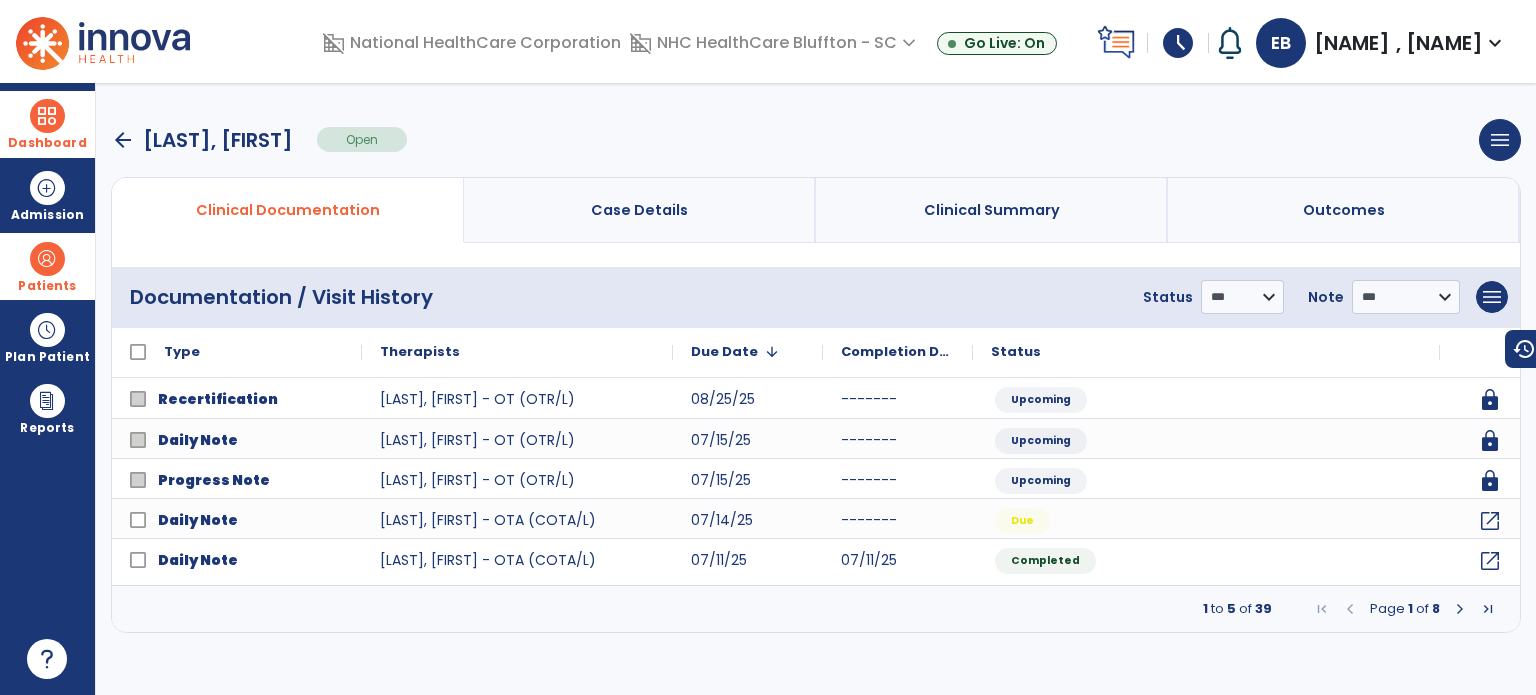 click at bounding box center (47, 116) 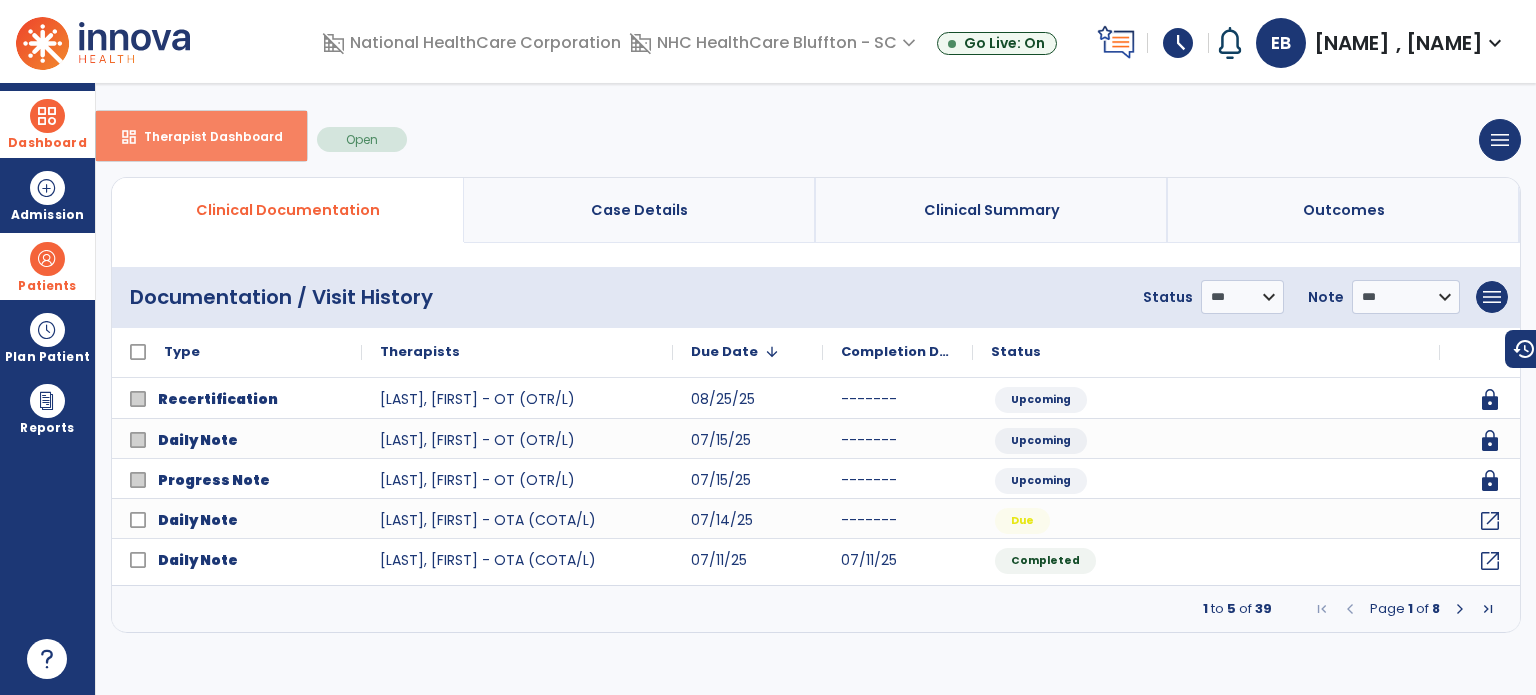 click on "Therapist Dashboard" at bounding box center [205, 136] 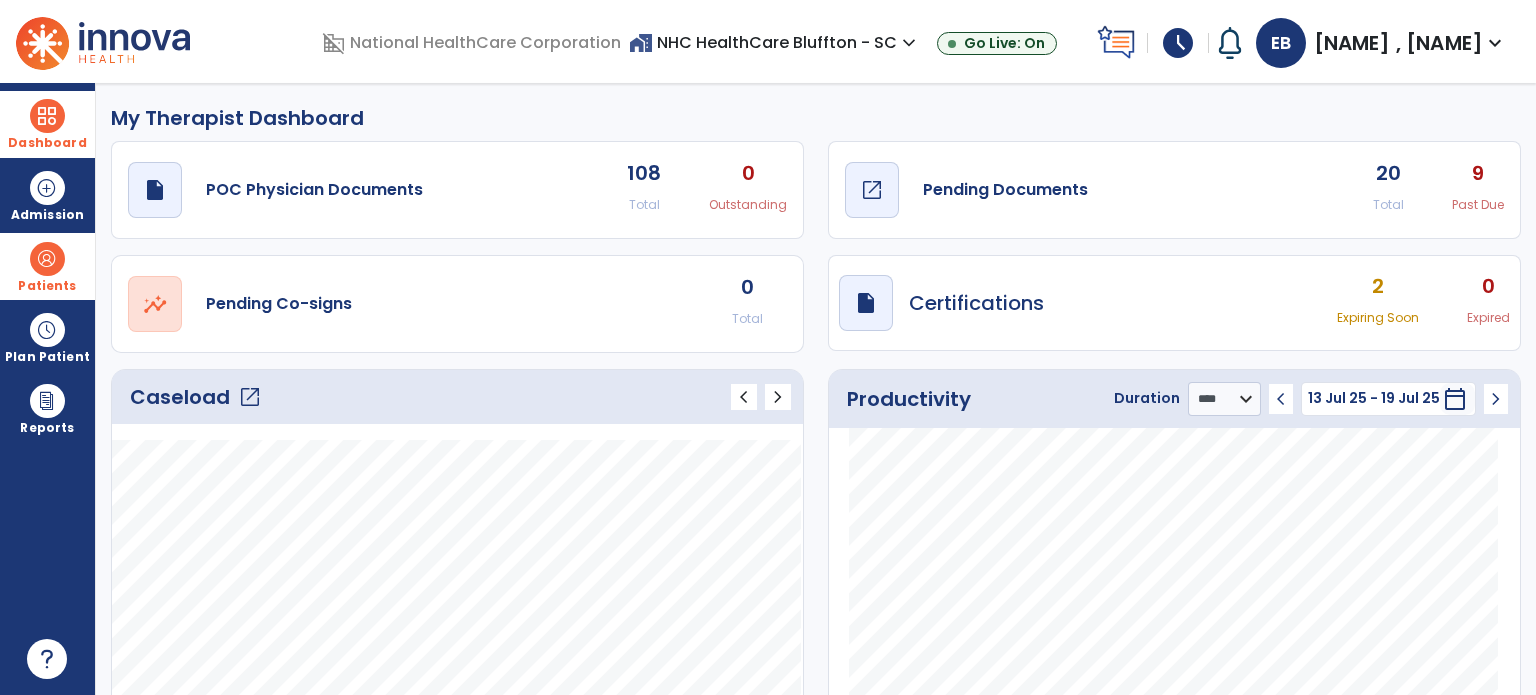 click on "Pending Documents" 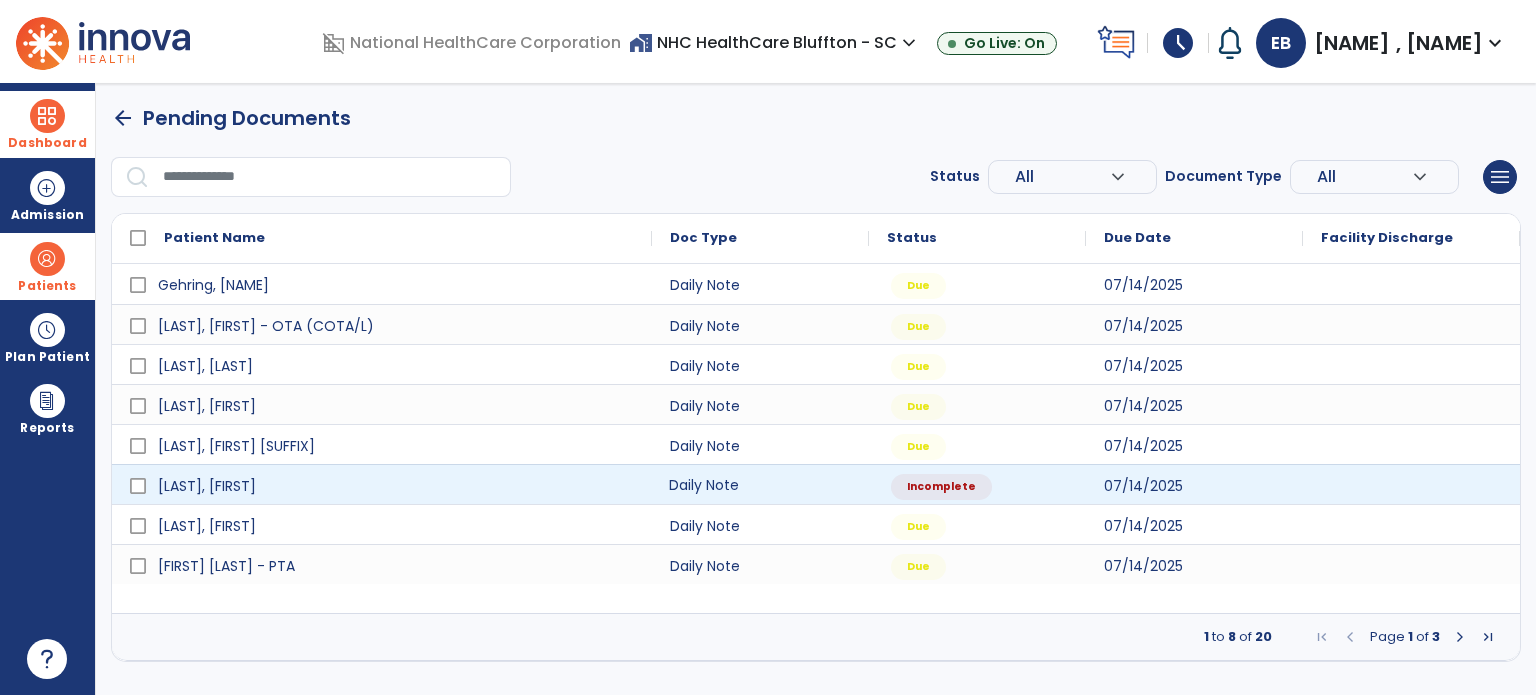 click on "Daily Note" at bounding box center (760, 484) 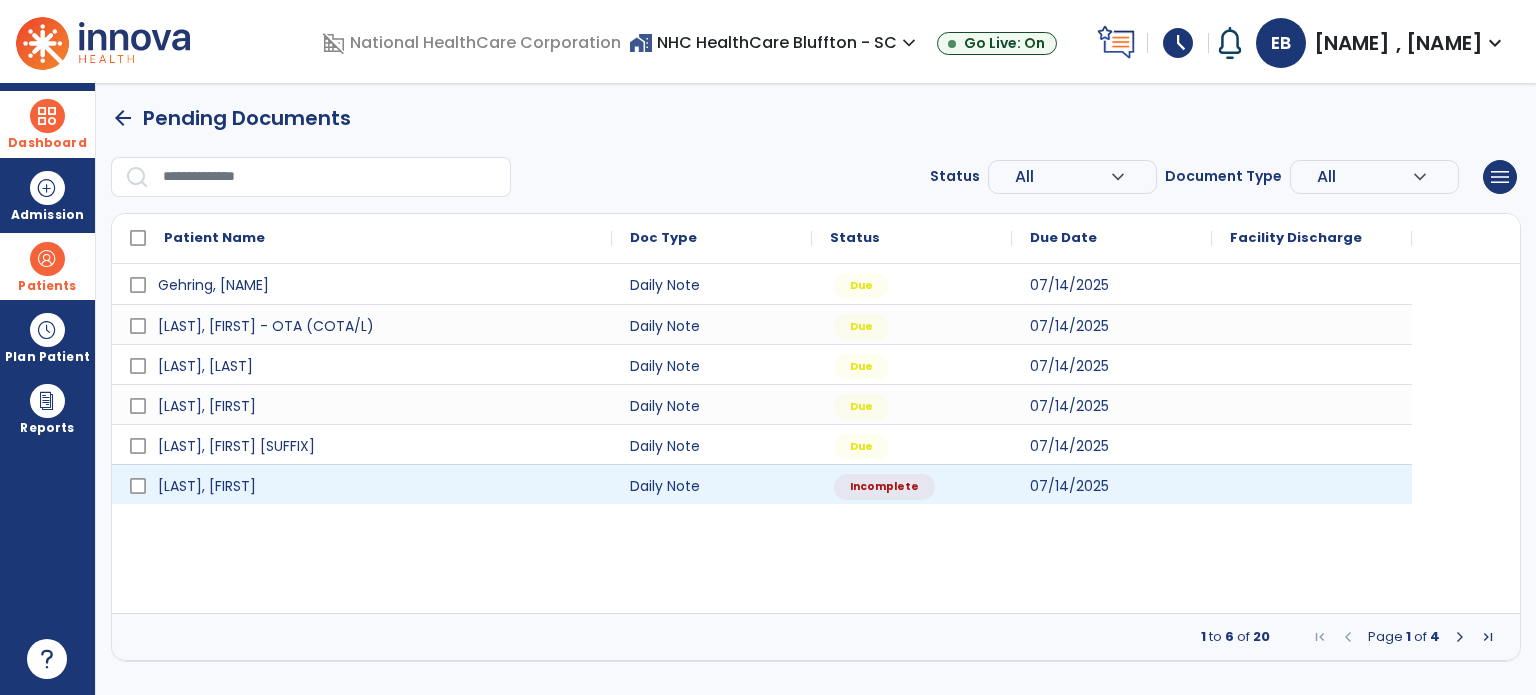select on "*" 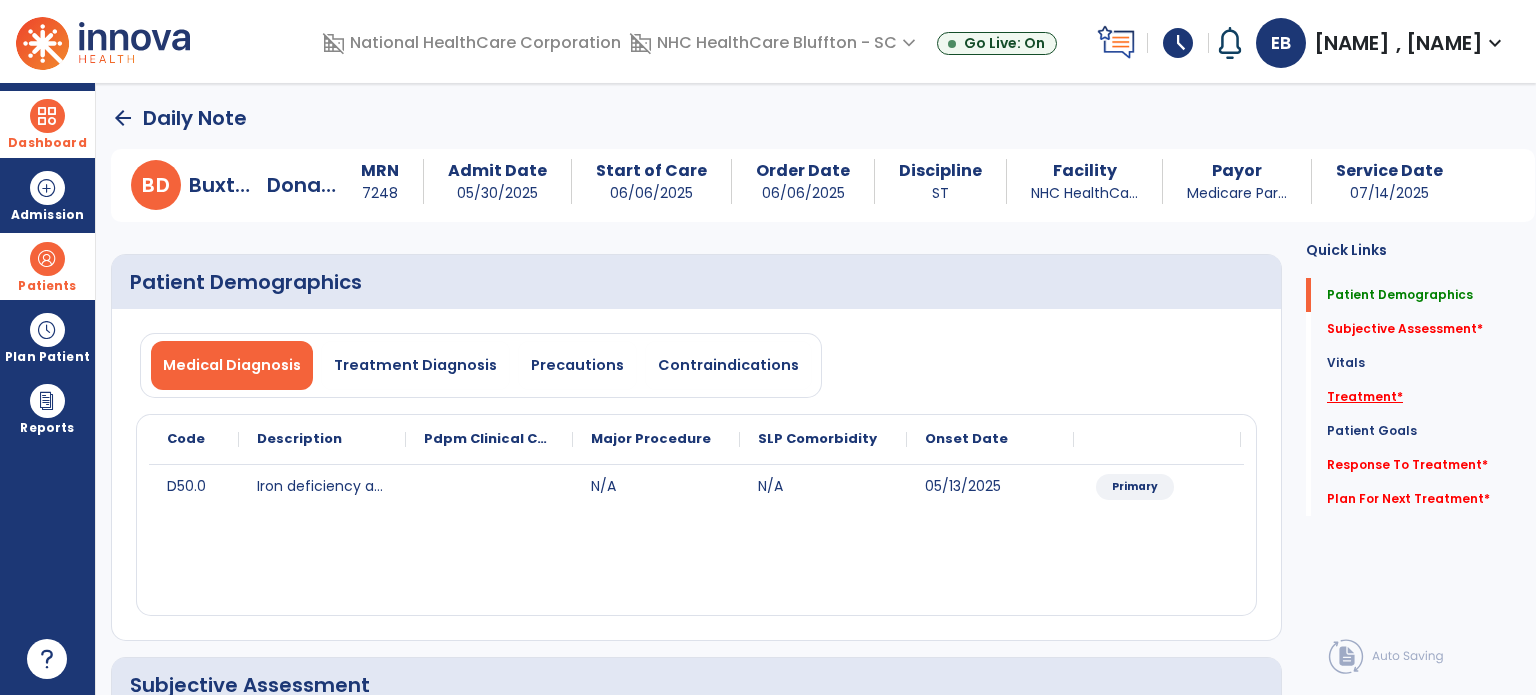 click on "Treatment   *" 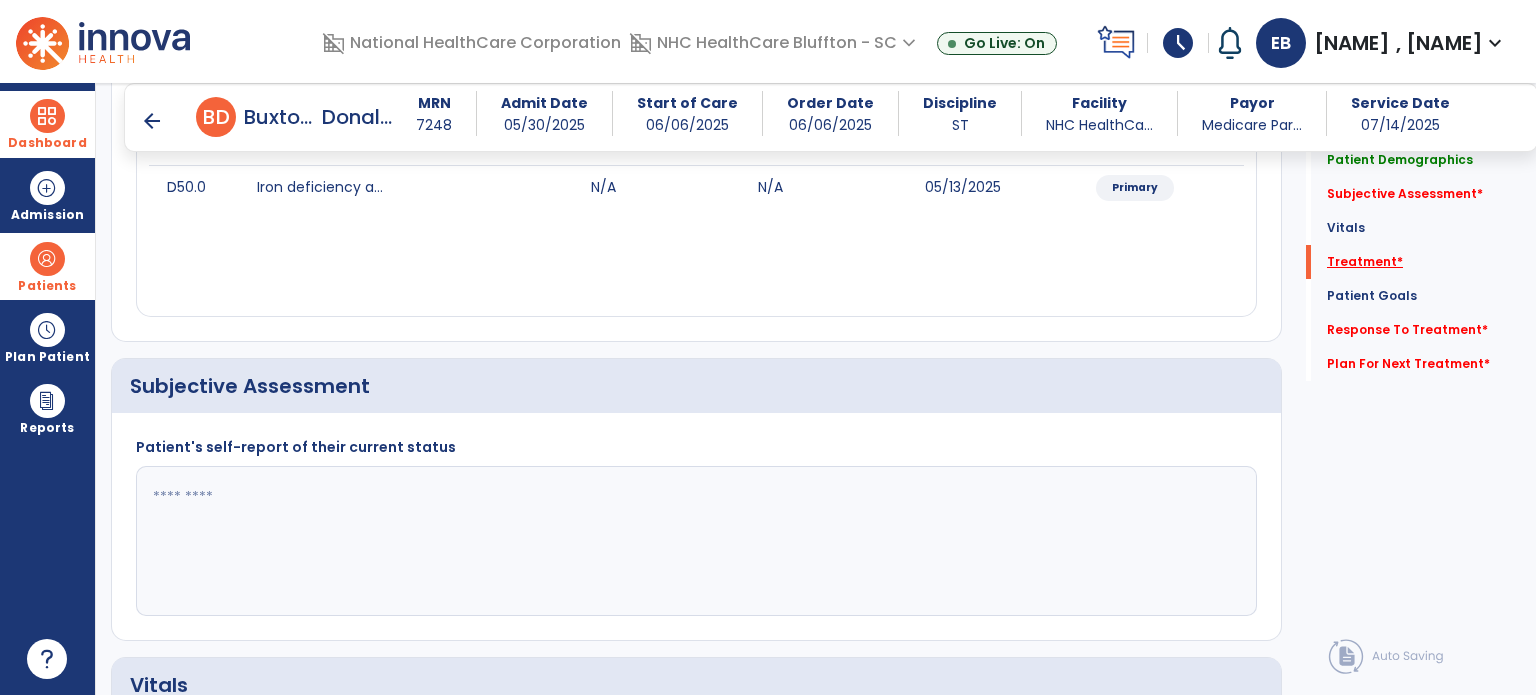 scroll, scrollTop: 1198, scrollLeft: 0, axis: vertical 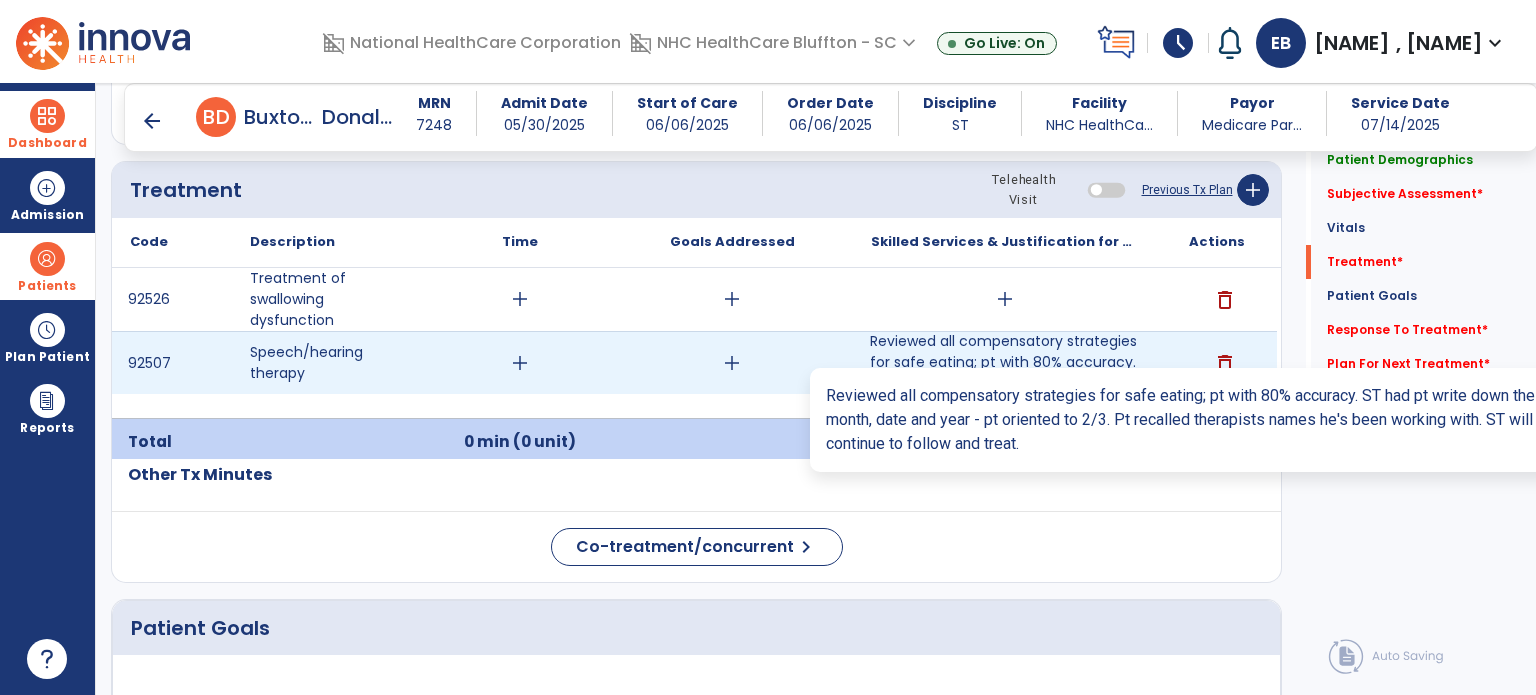 click on "Reviewed all compensatory strategies for safe eating; pt with 80% accuracy. ST had pt write down the..." at bounding box center (1004, 362) 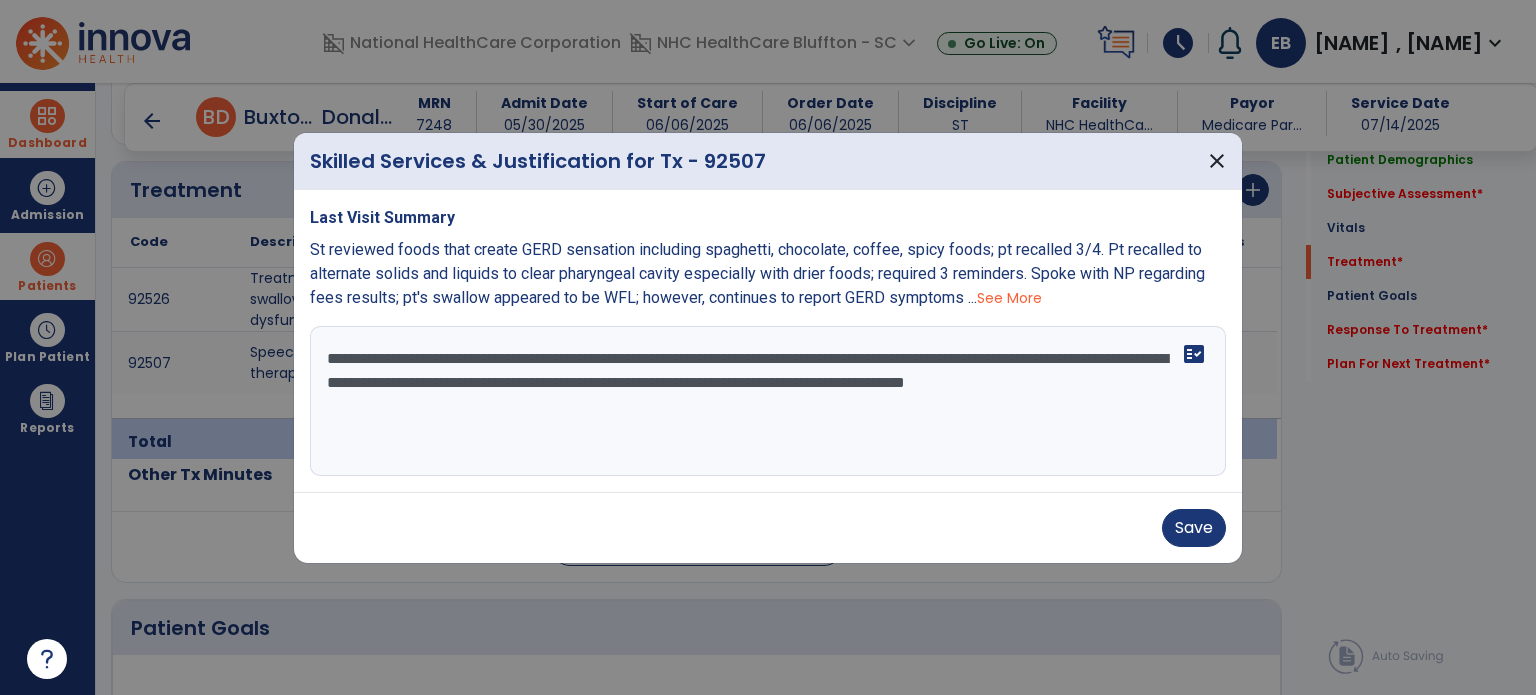 click on "**********" at bounding box center (768, 401) 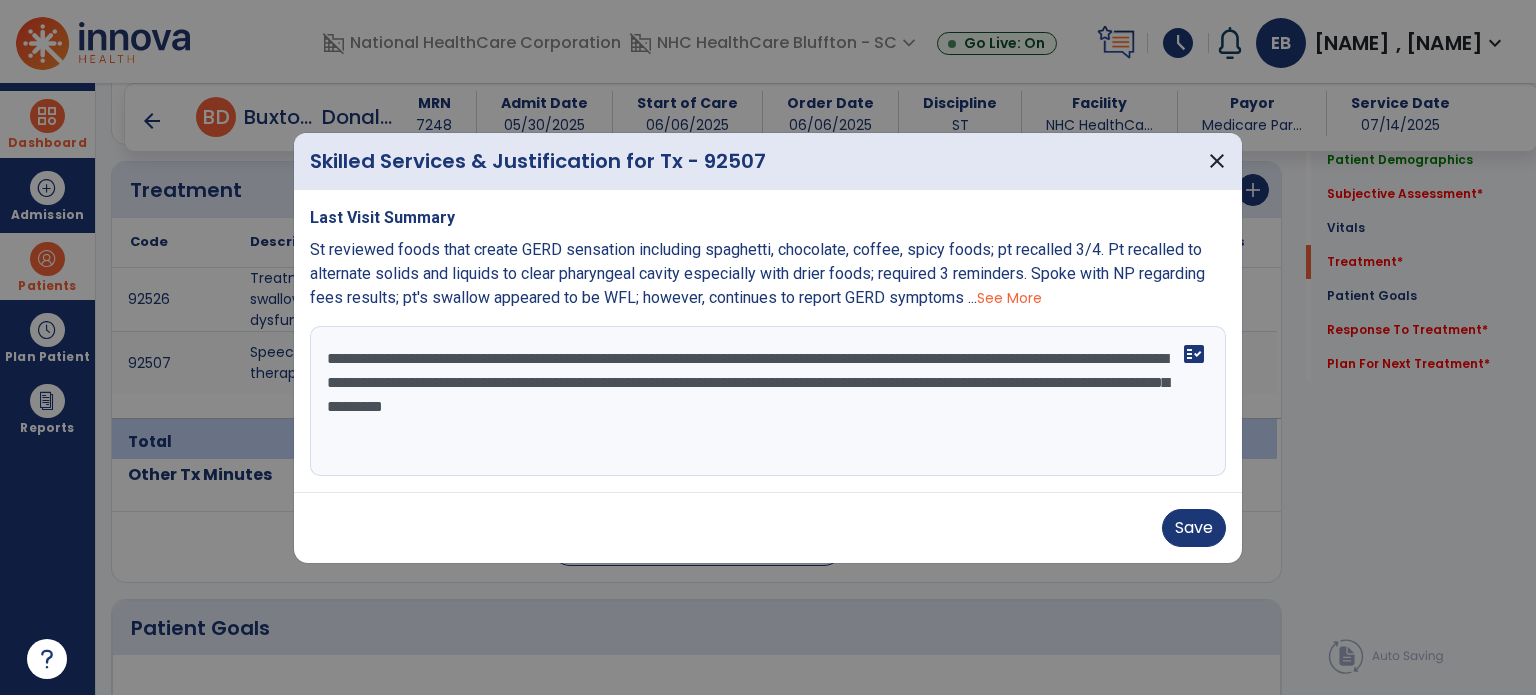 click on "**********" at bounding box center (768, 401) 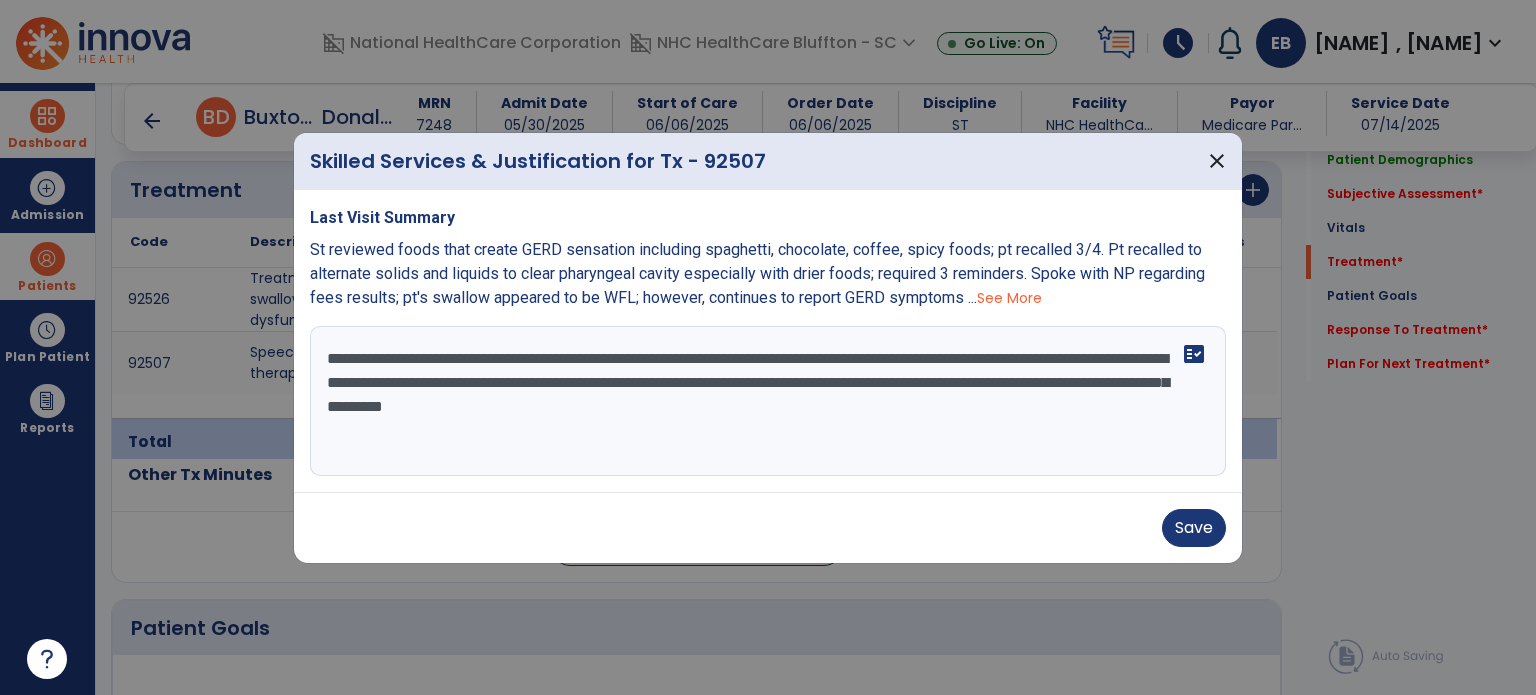 click on "**********" at bounding box center [768, 401] 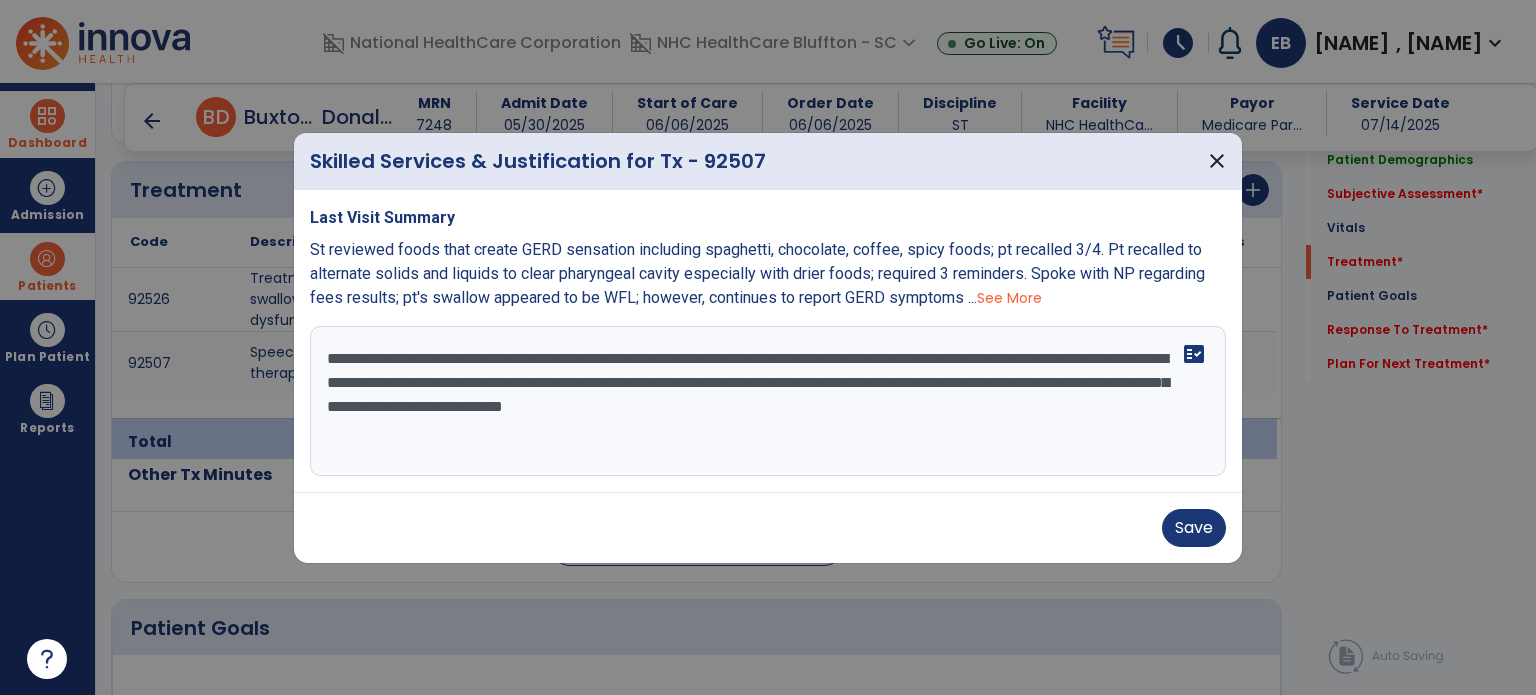 type on "**********" 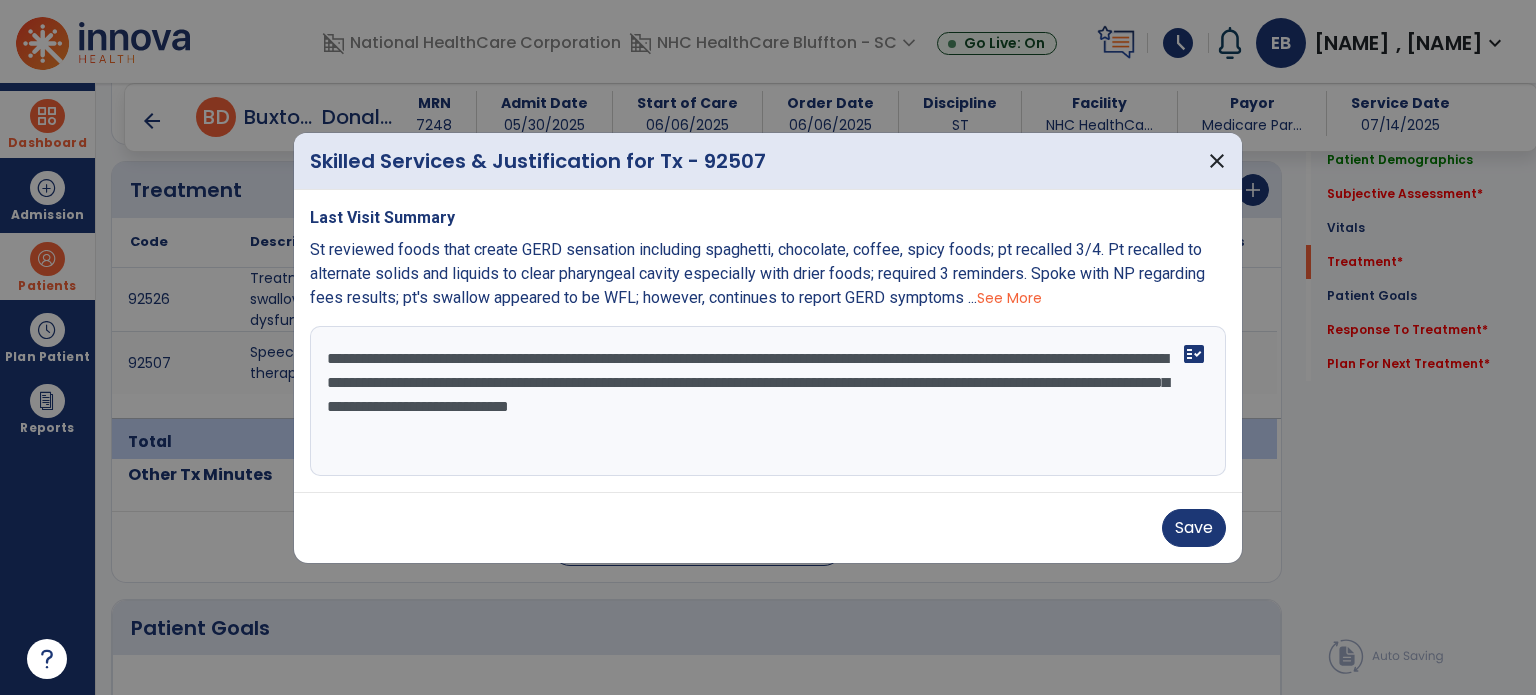 click on "**********" at bounding box center [768, 401] 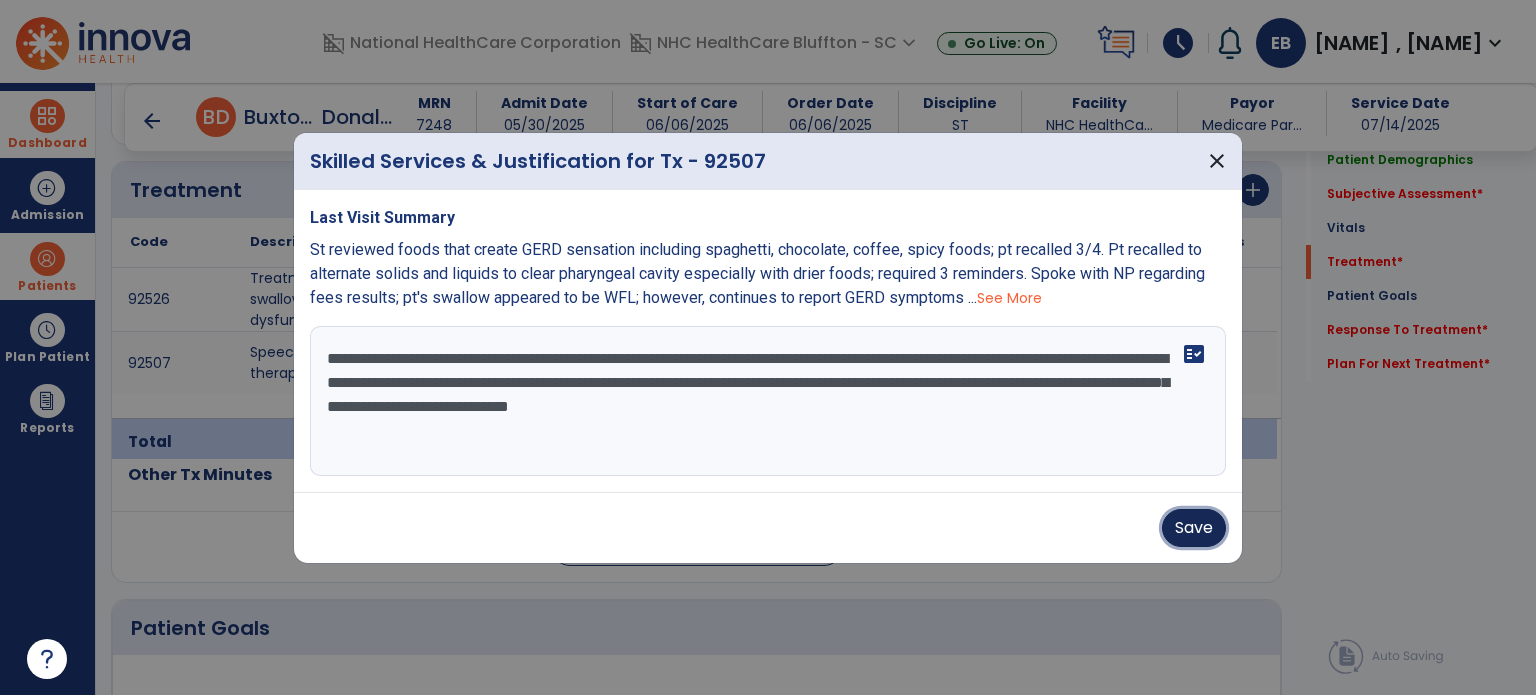 click on "Save" at bounding box center (1194, 528) 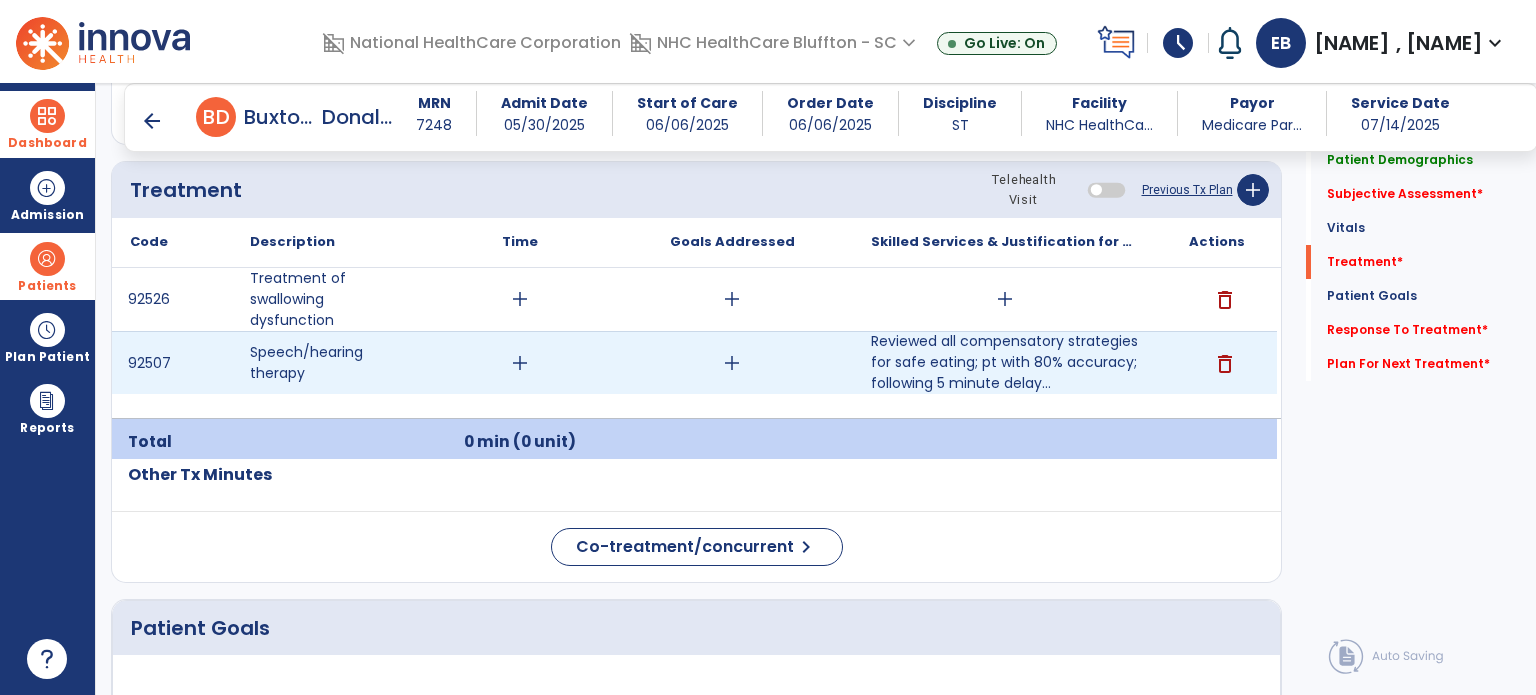 click on "add" at bounding box center [520, 363] 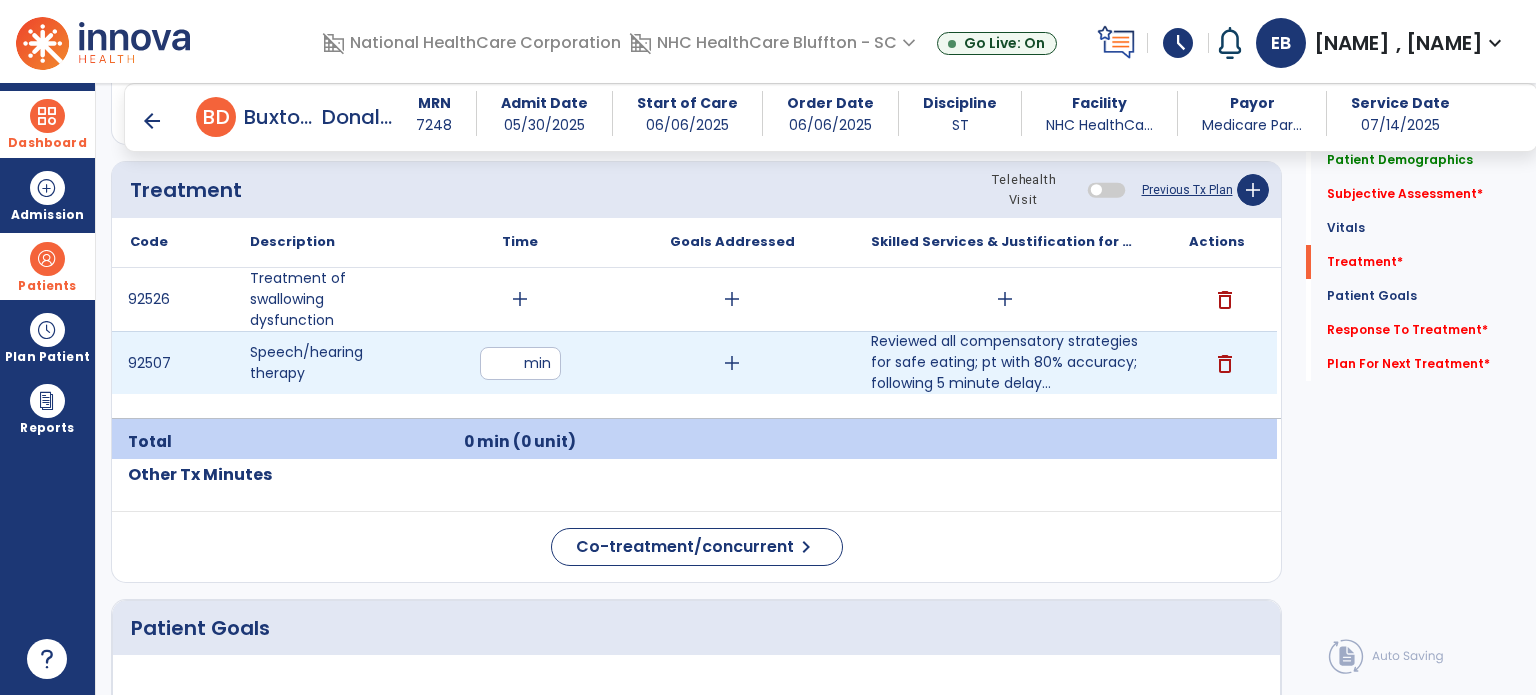 type on "**" 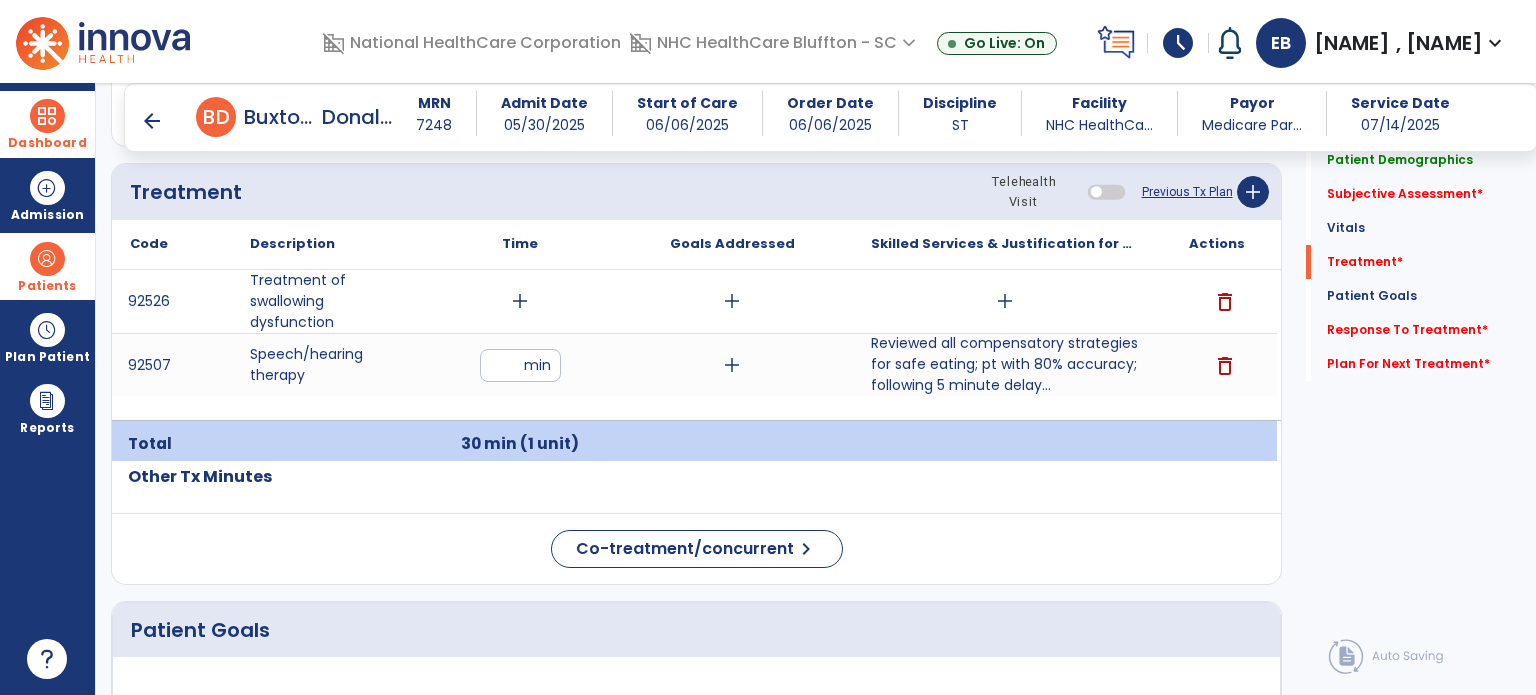 scroll, scrollTop: 992, scrollLeft: 0, axis: vertical 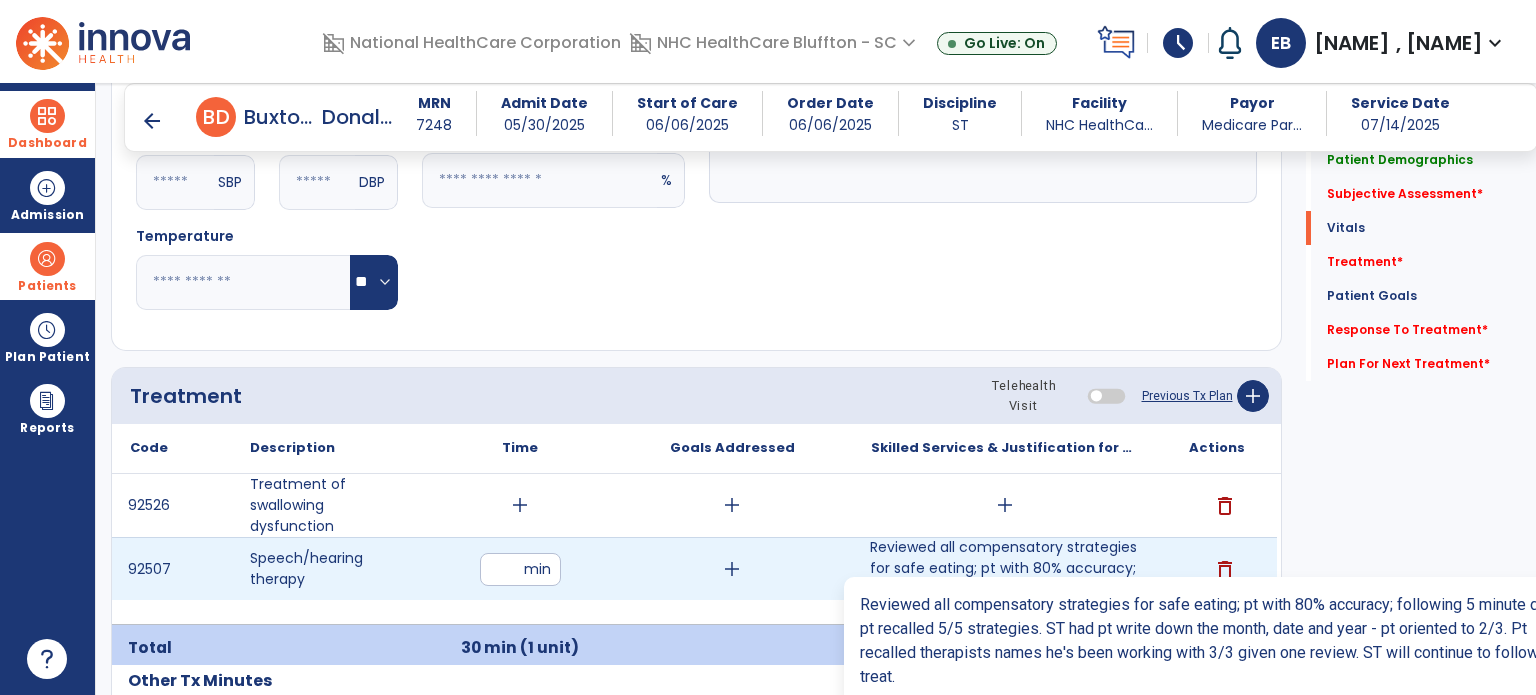 click on "Reviewed all compensatory strategies for safe eating; pt with 80% accuracy; following 5 minute delay..." at bounding box center [1004, 568] 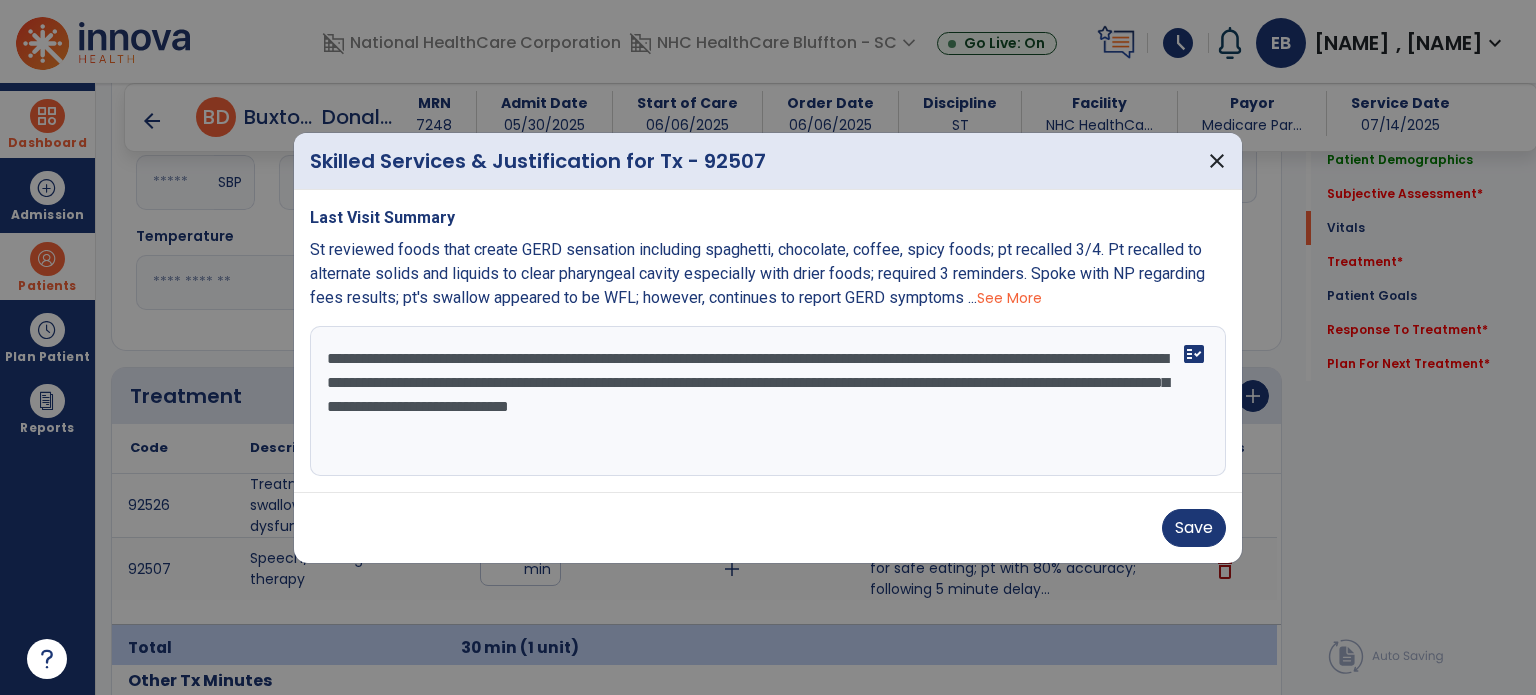 click on "**********" at bounding box center (768, 401) 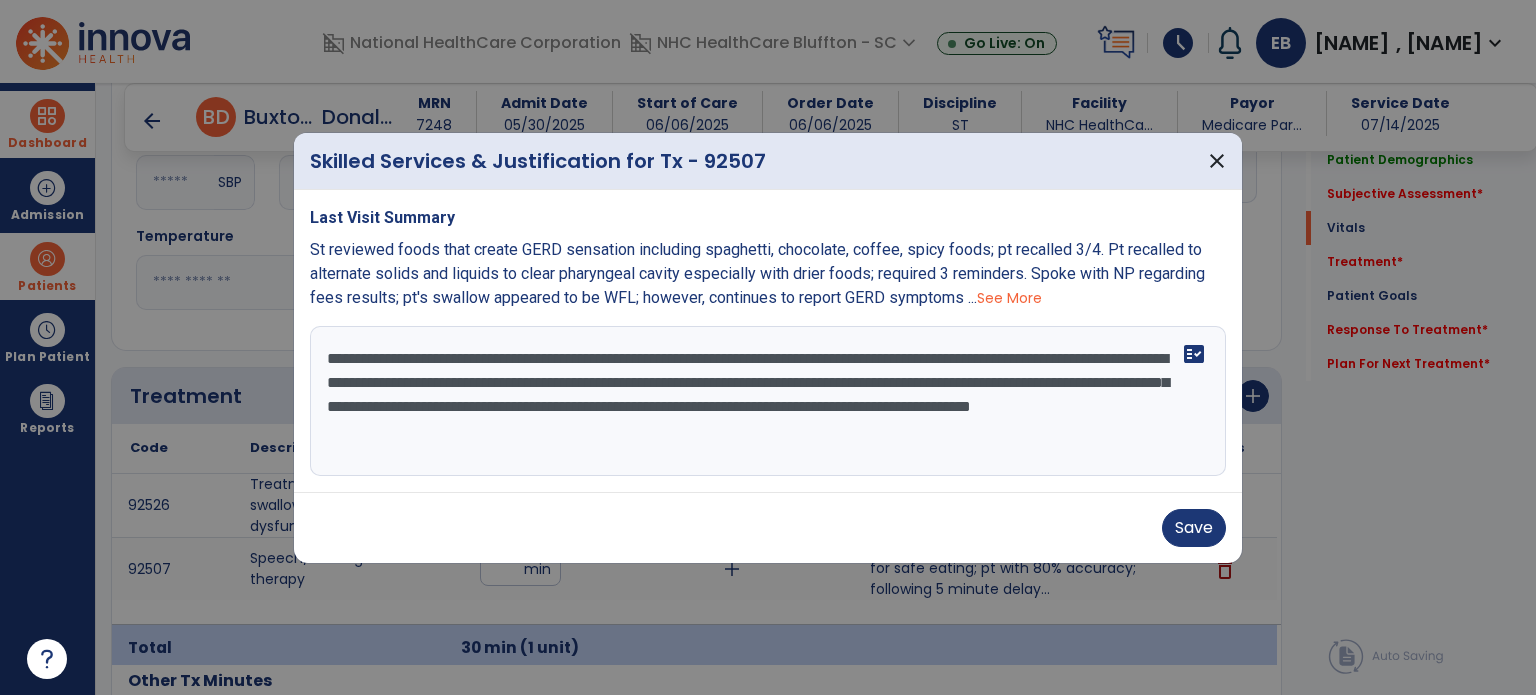 drag, startPoint x: 452, startPoint y: 441, endPoint x: 438, endPoint y: 431, distance: 17.20465 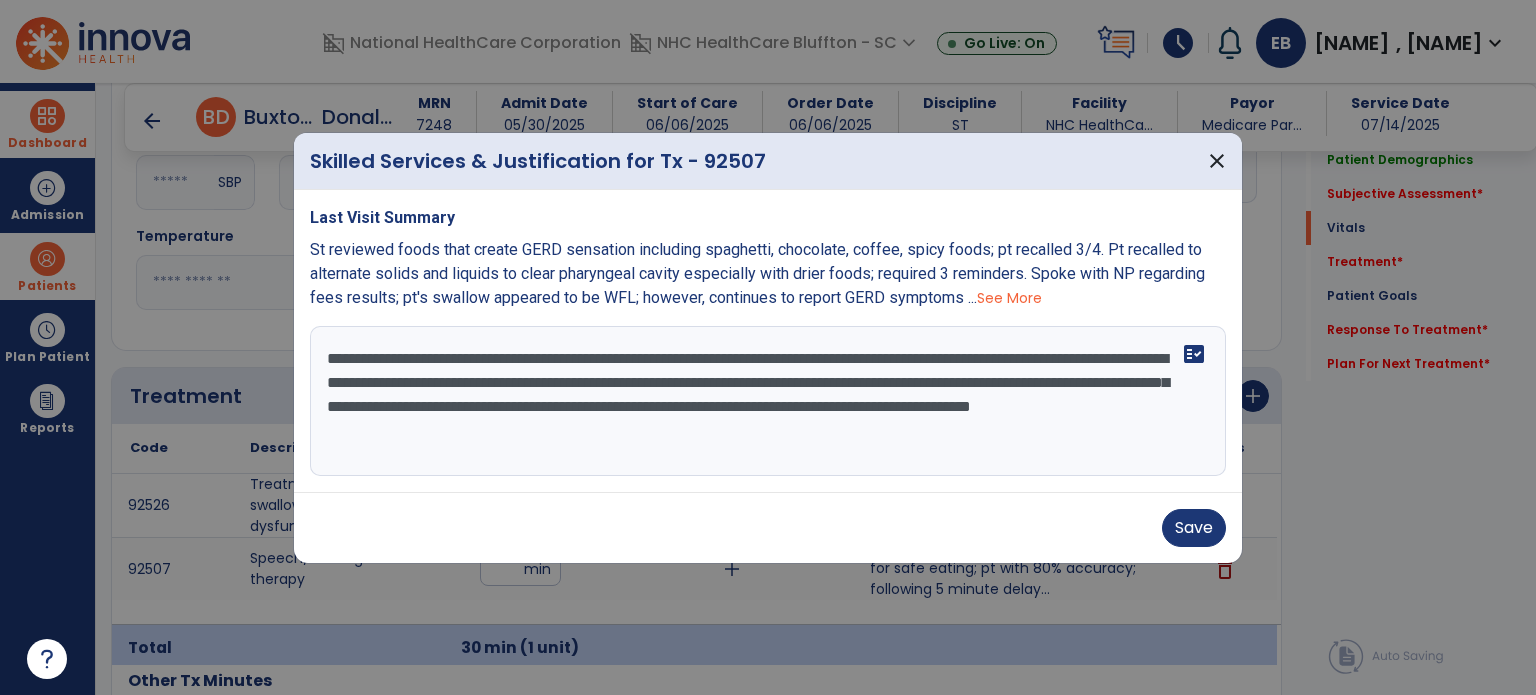 click on "**********" at bounding box center (768, 401) 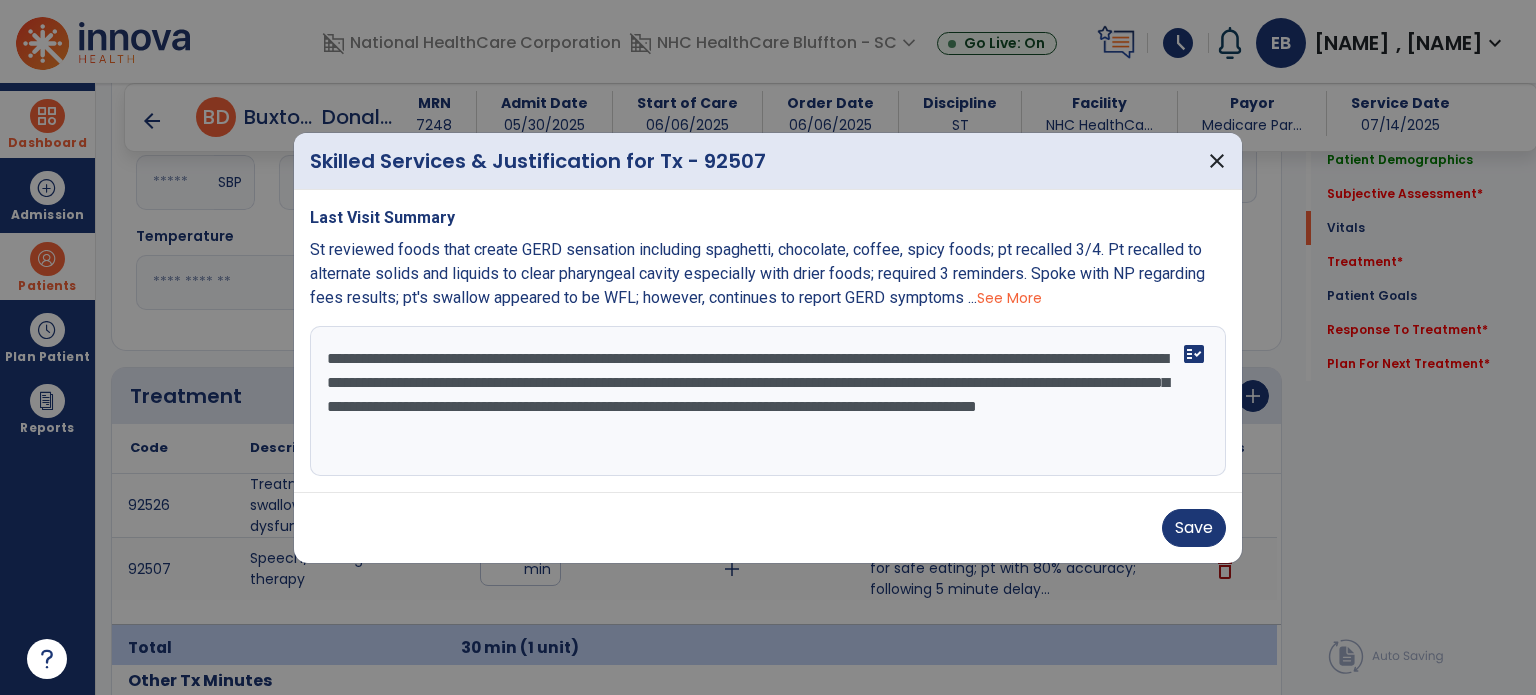 click on "**********" at bounding box center [768, 401] 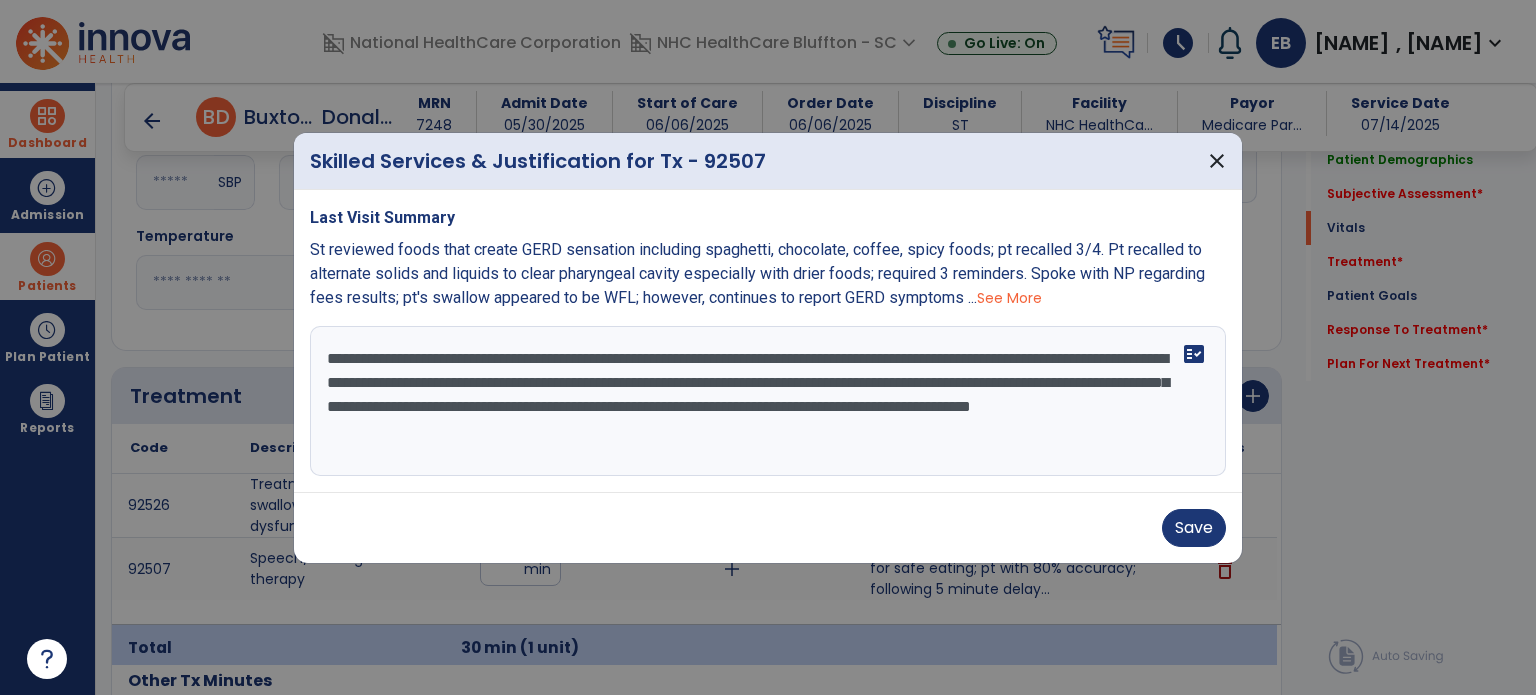click on "**********" at bounding box center (768, 401) 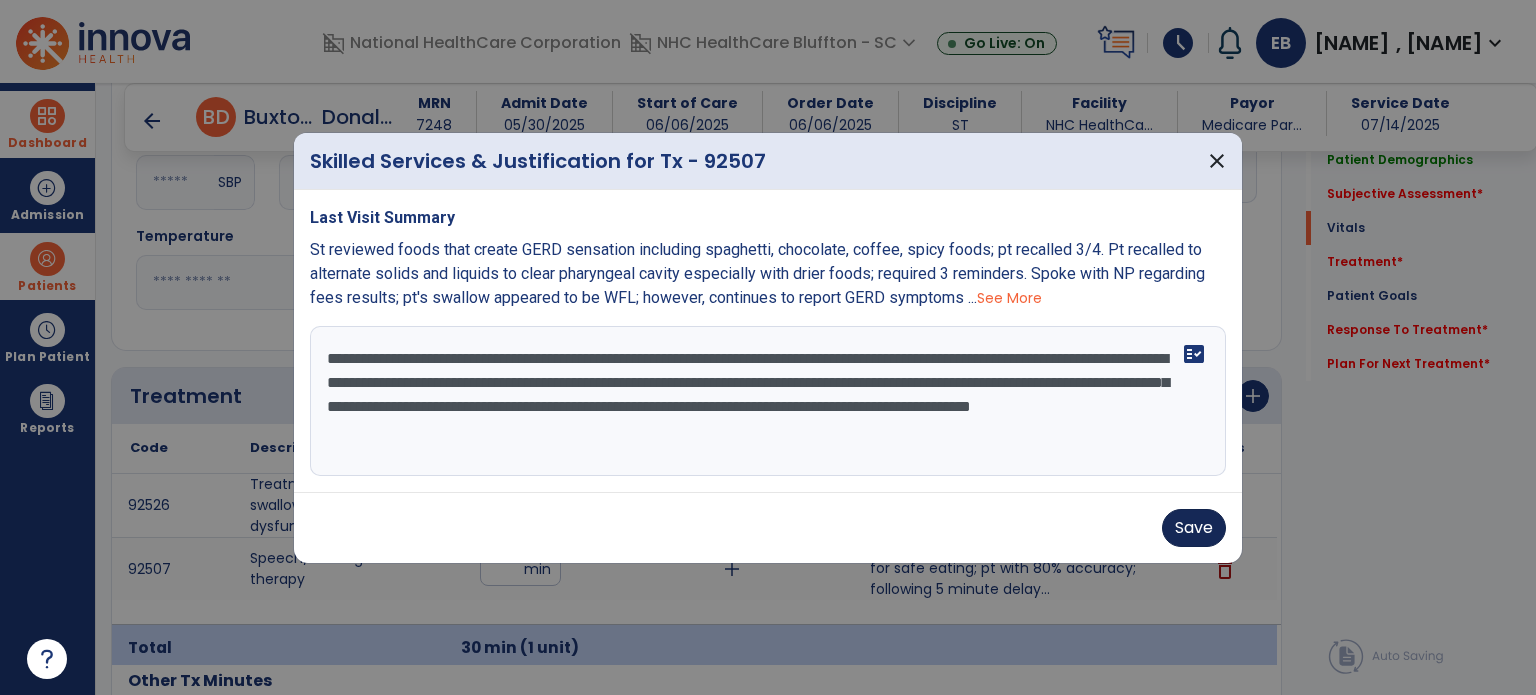 type on "**********" 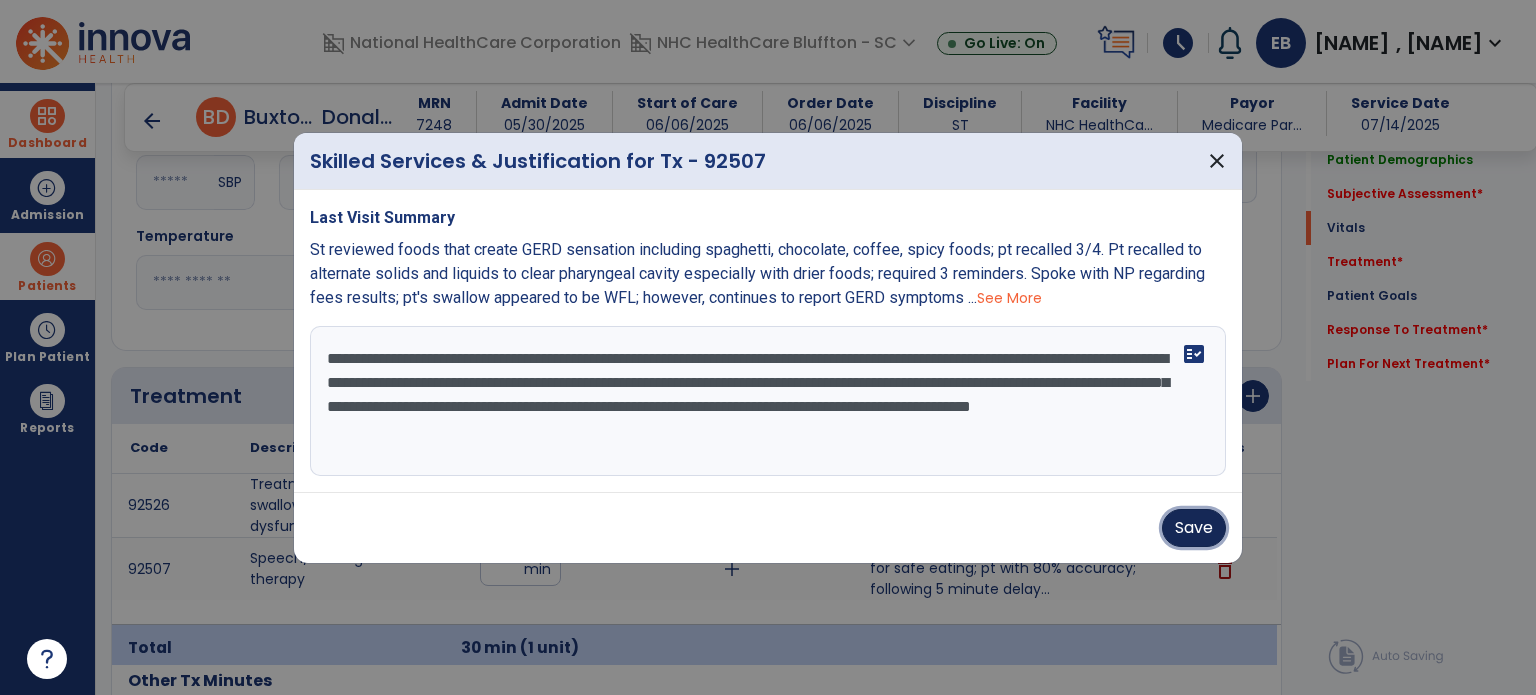click on "Save" at bounding box center (1194, 528) 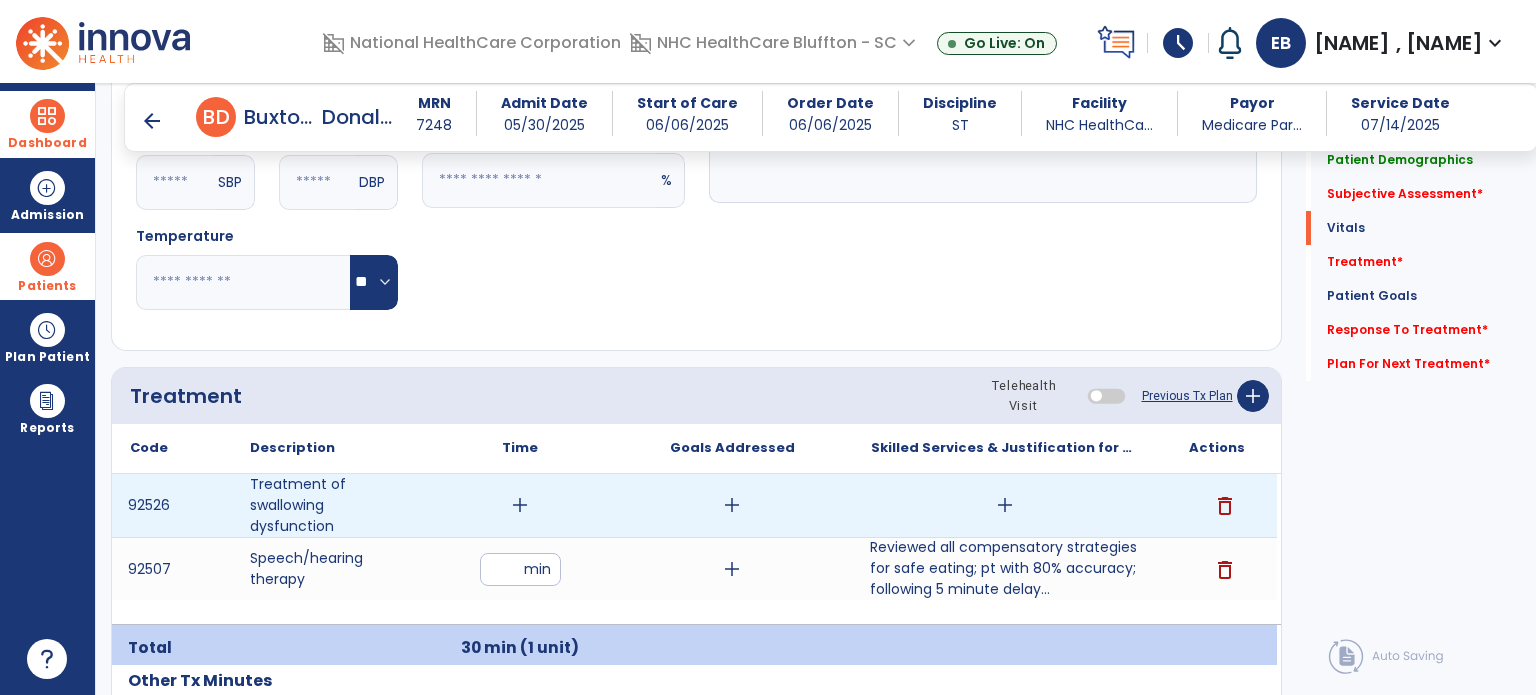 click on "delete" at bounding box center (1225, 506) 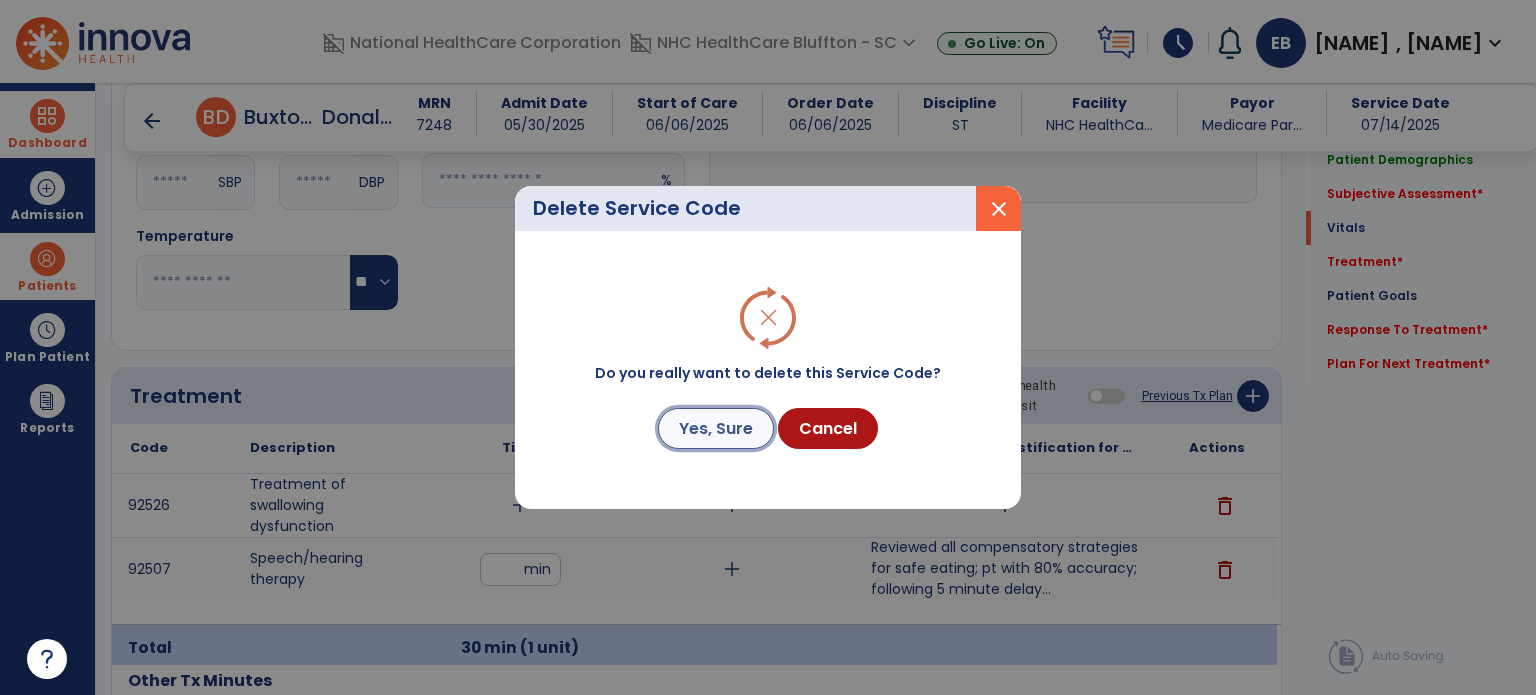 click on "Yes, Sure" at bounding box center (716, 428) 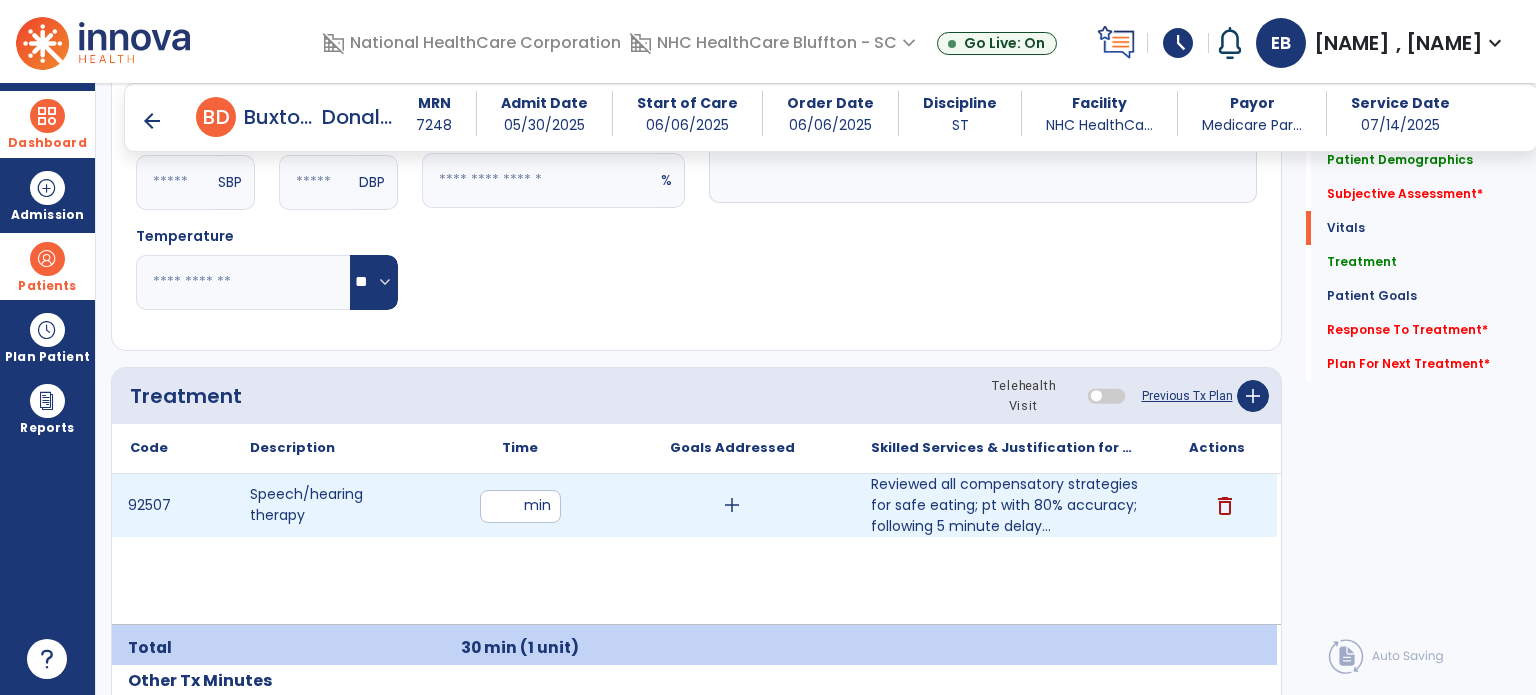 click on "**" at bounding box center [520, 506] 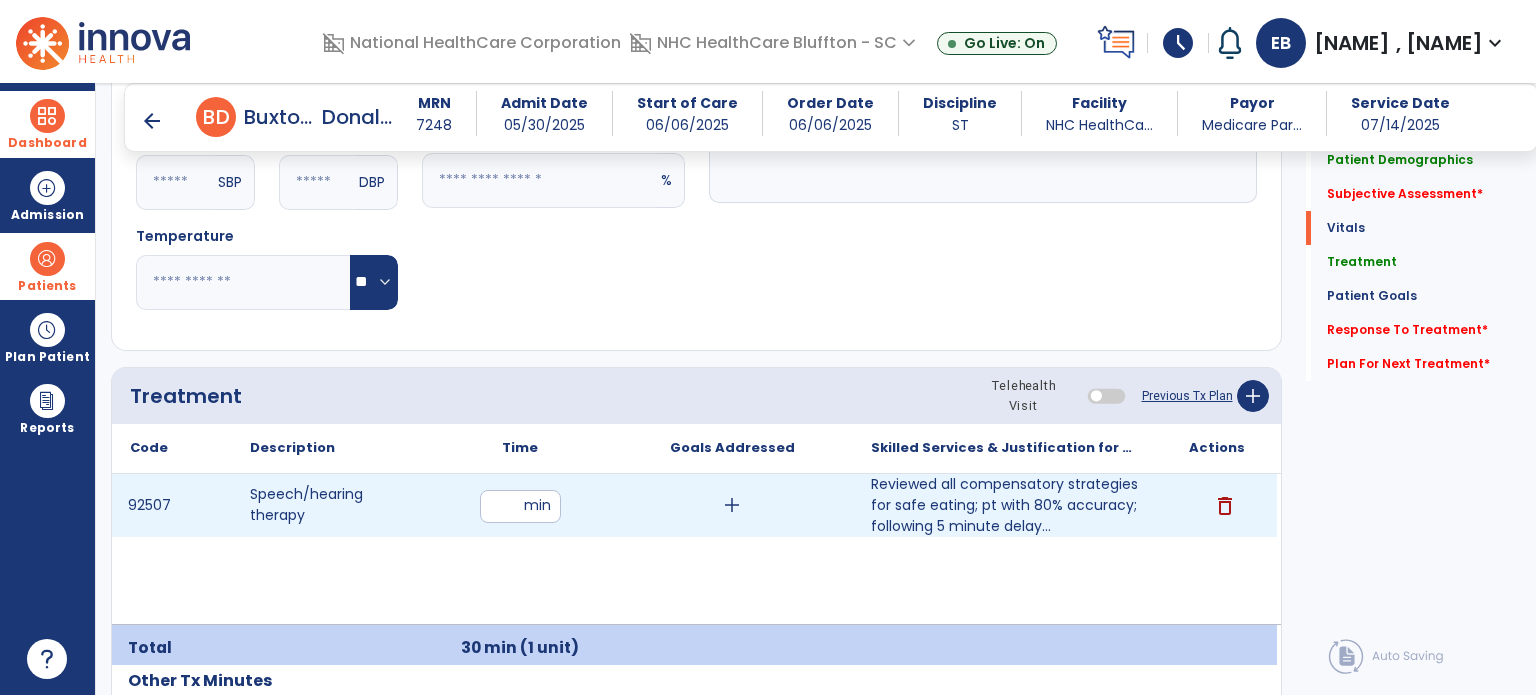 type on "**" 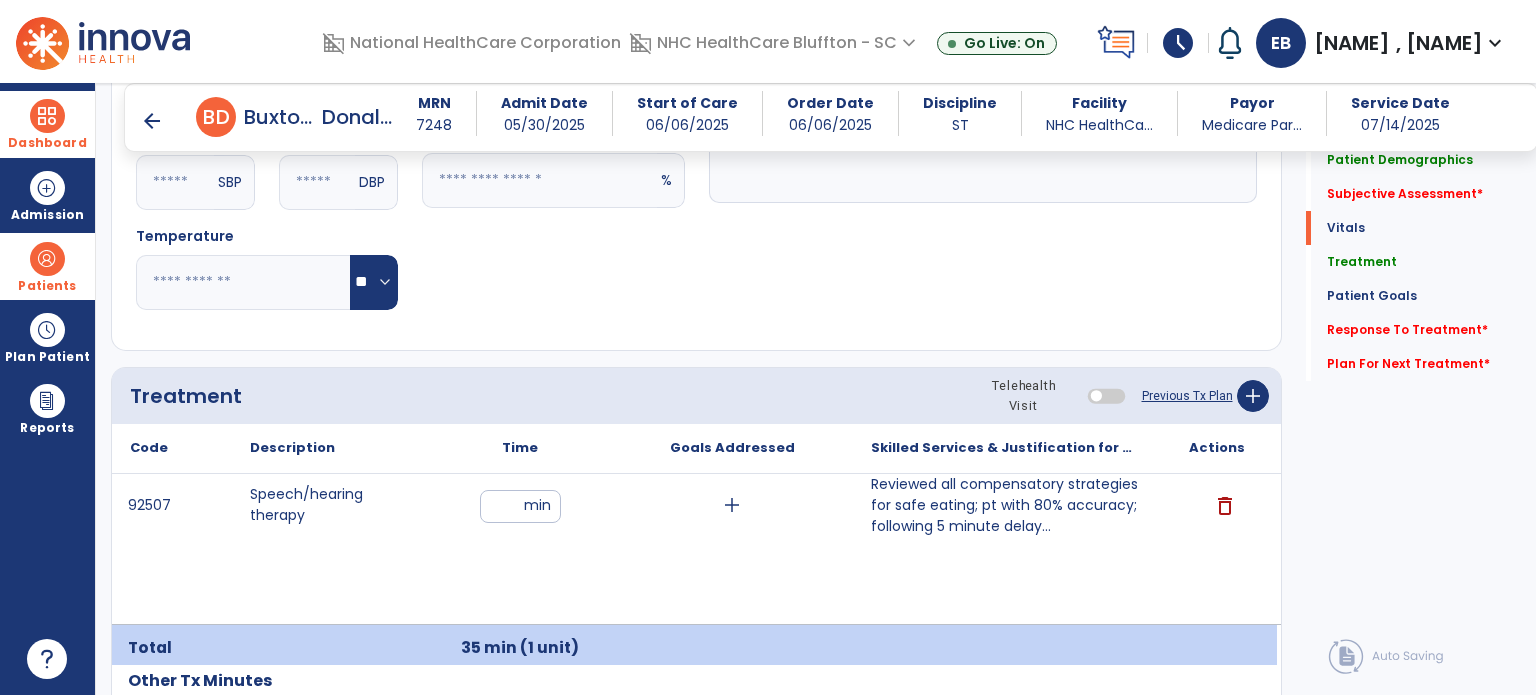 click on "arrow_back" at bounding box center (152, 121) 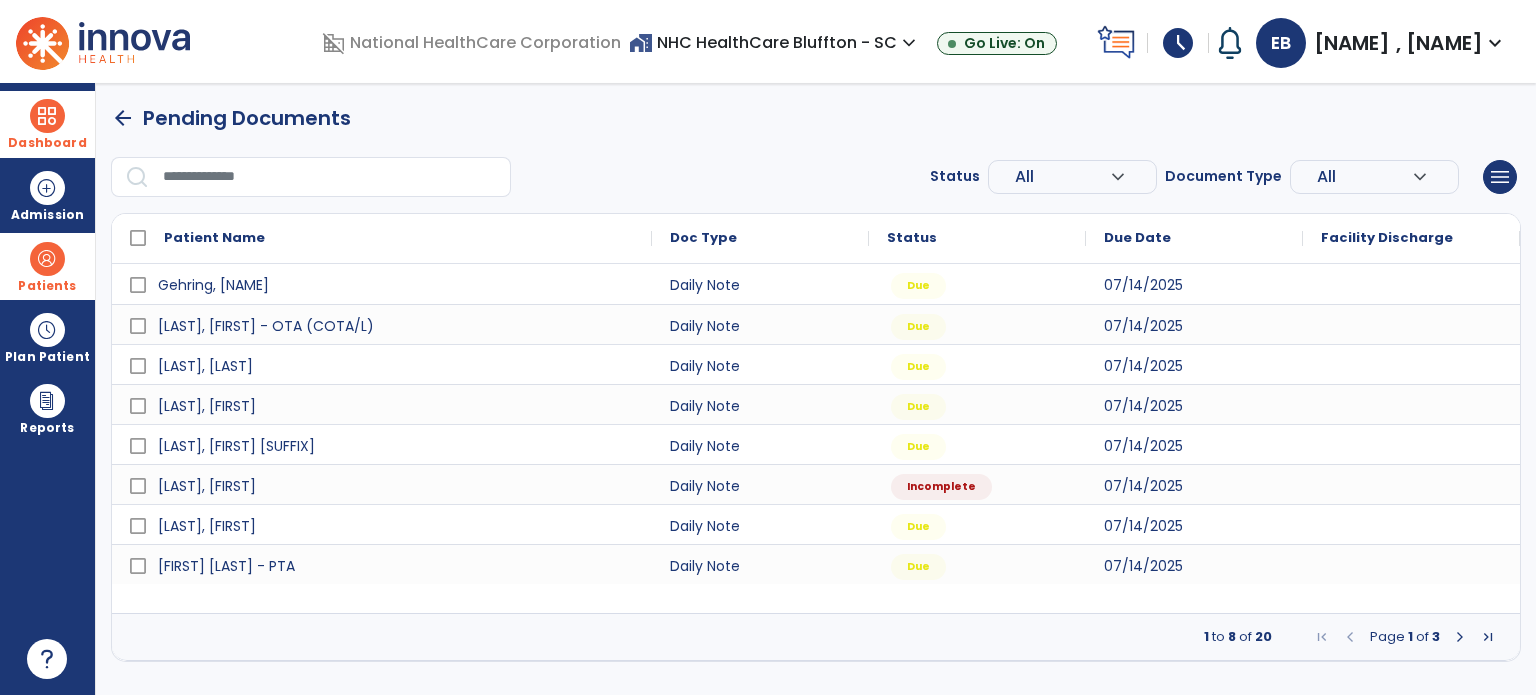 scroll, scrollTop: 0, scrollLeft: 0, axis: both 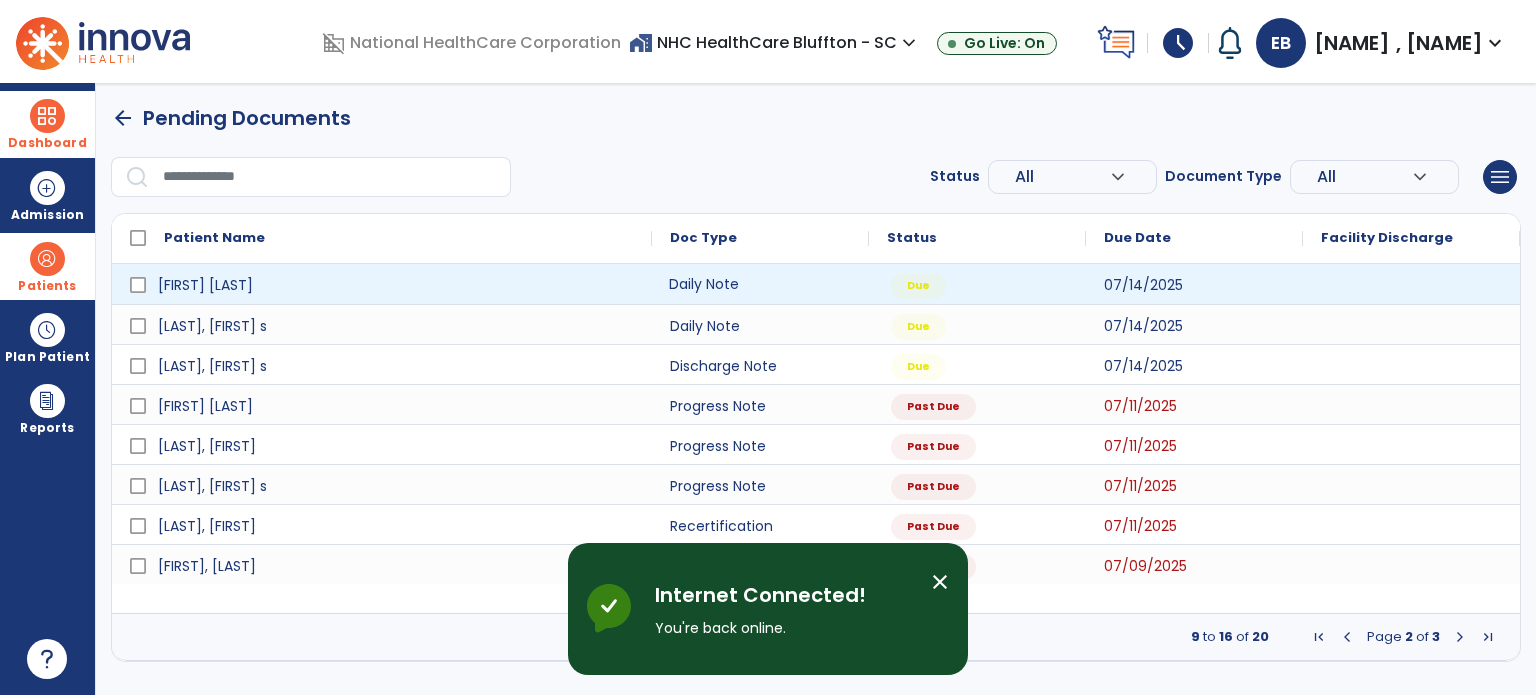 click on "Daily Note" at bounding box center (760, 284) 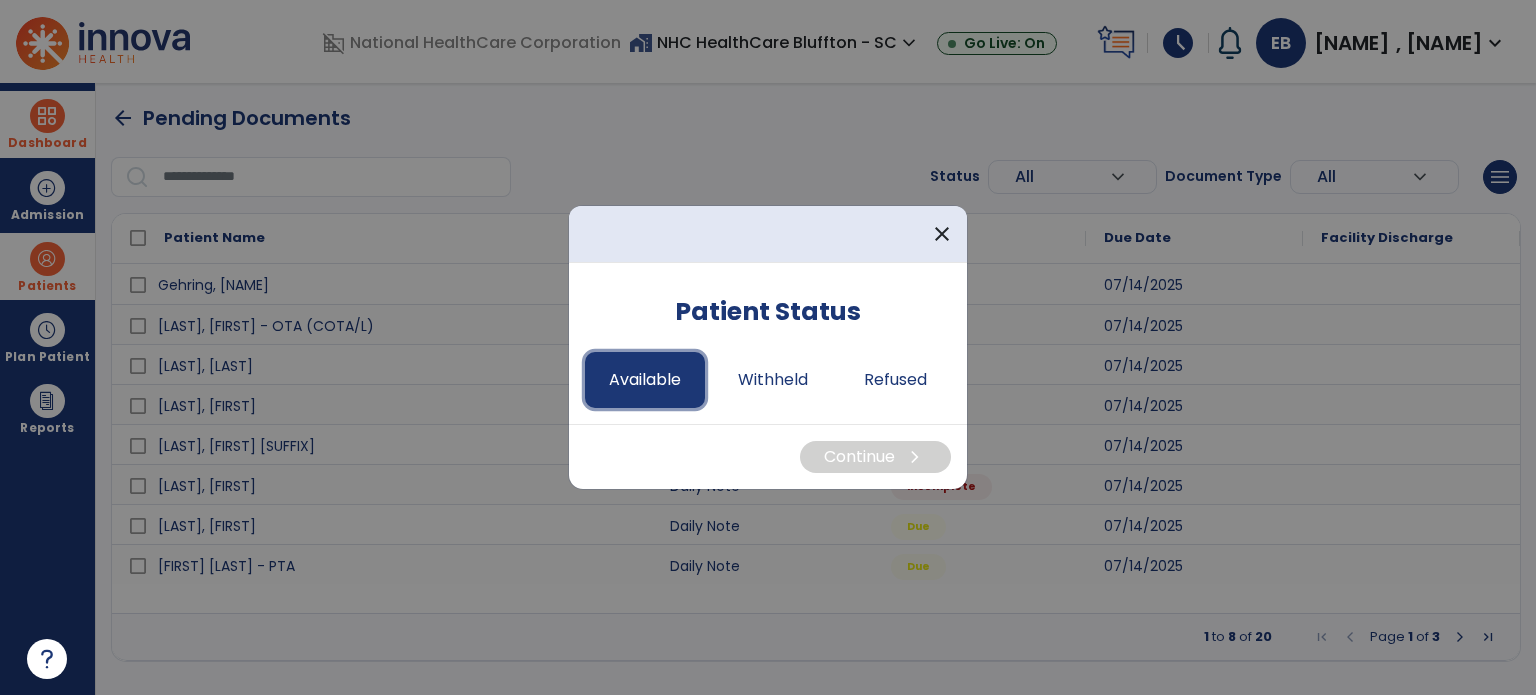 click on "Available" at bounding box center [645, 380] 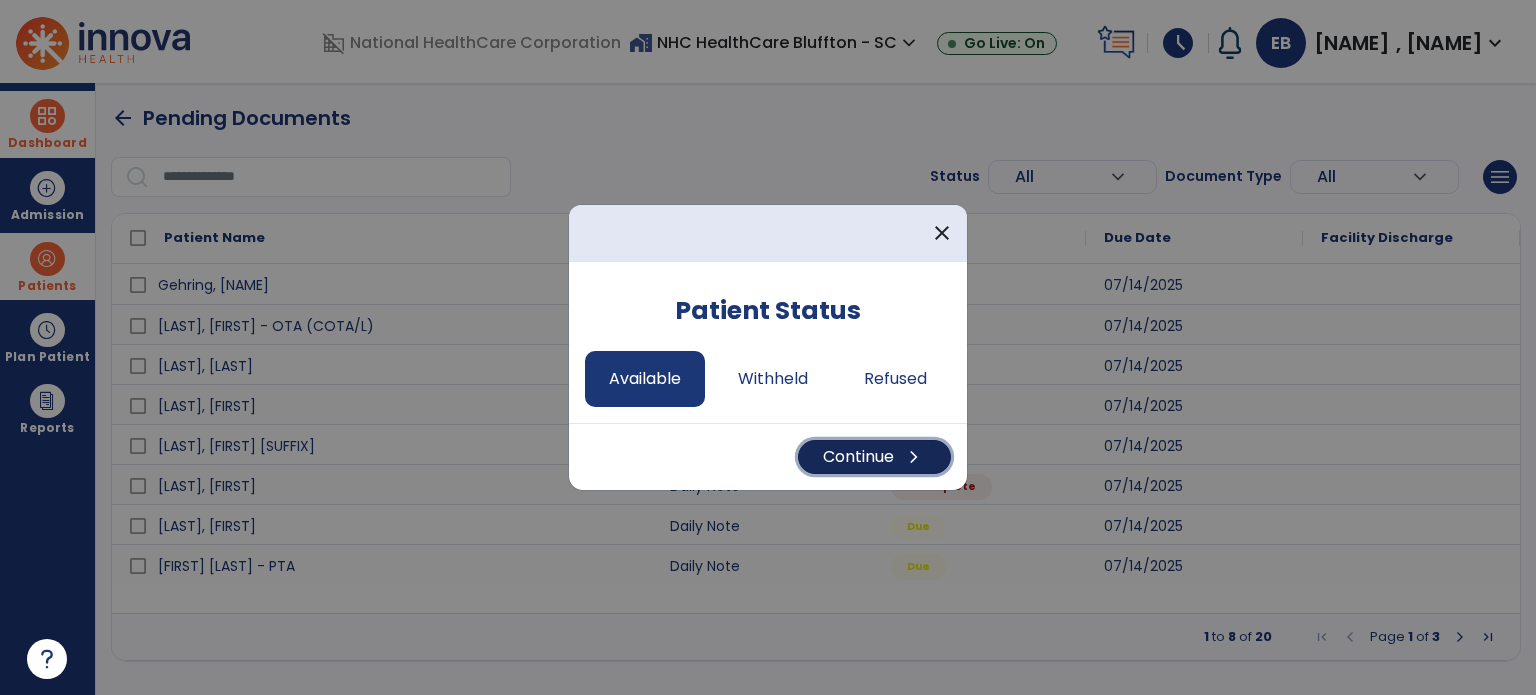 click on "Continue   chevron_right" at bounding box center [874, 457] 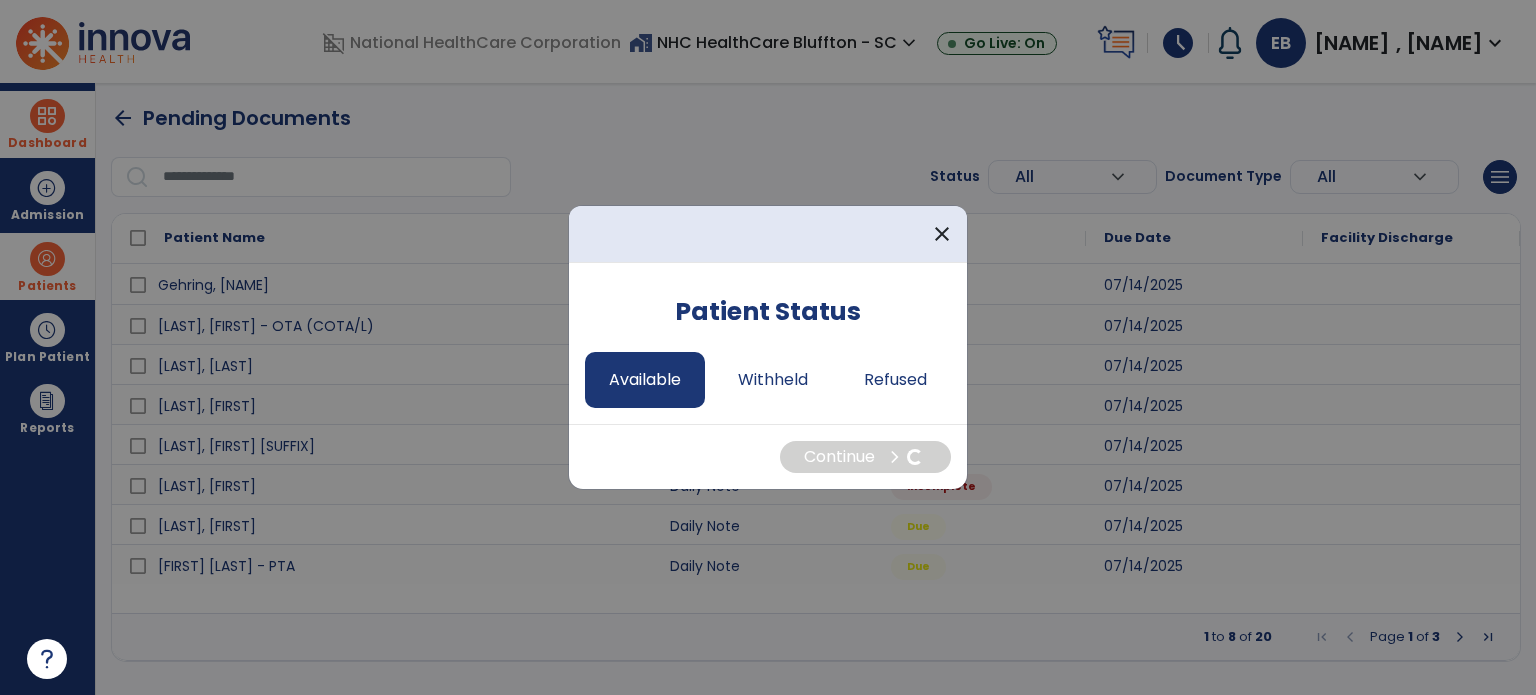select on "*" 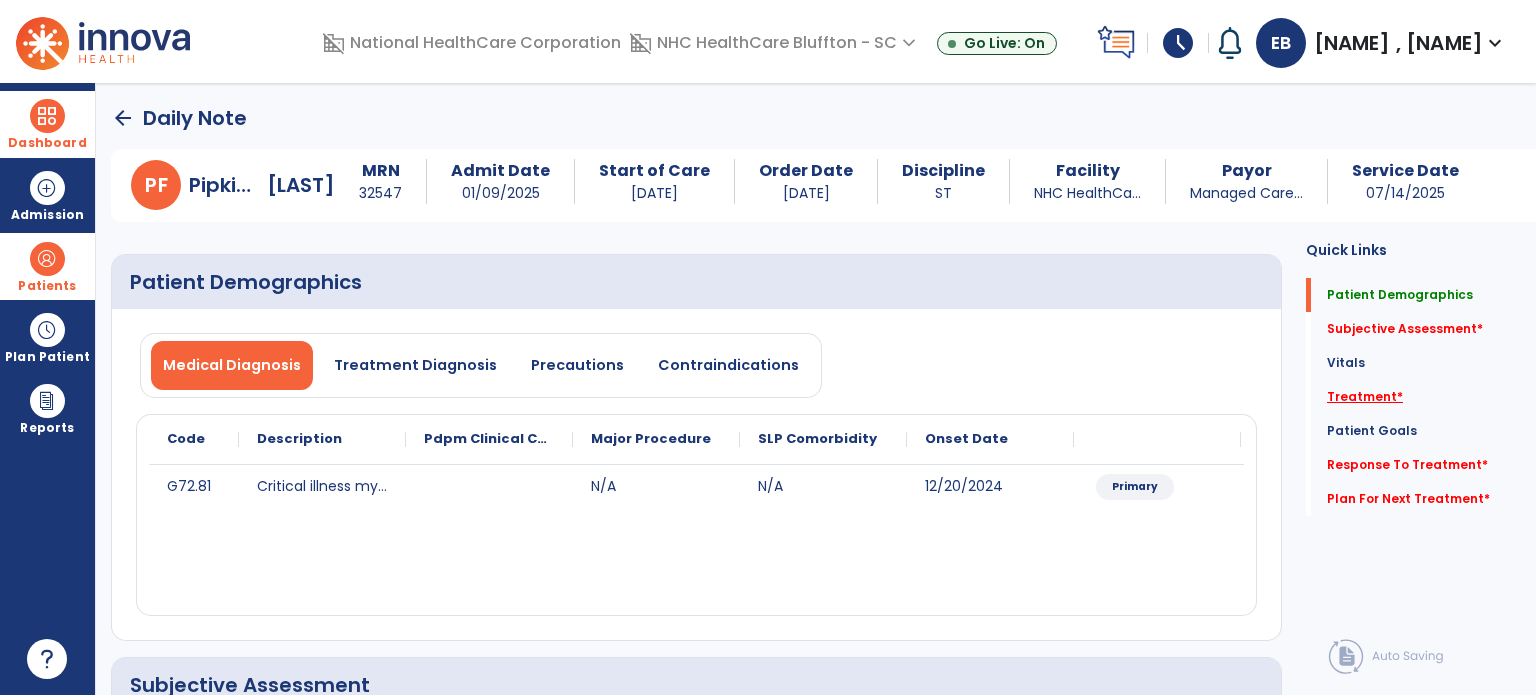 click on "Treatment   *" 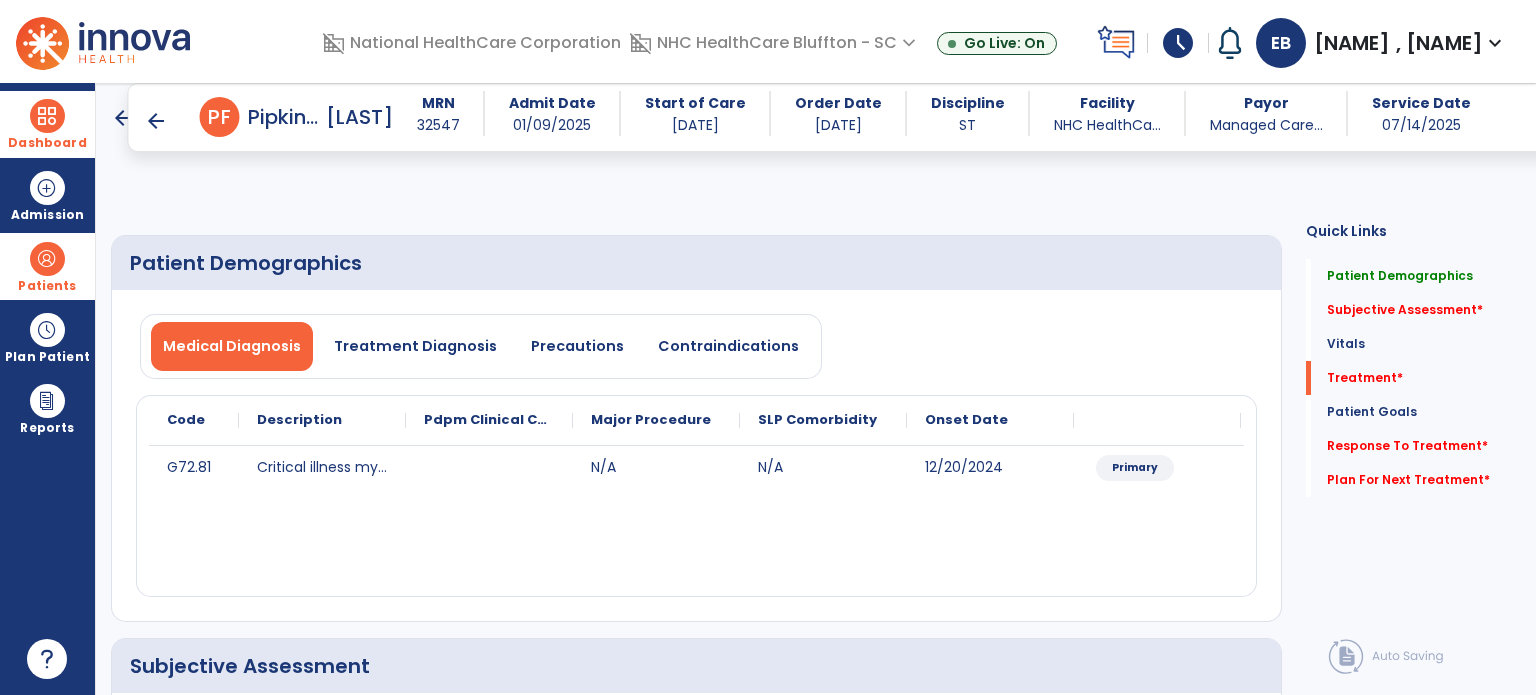 scroll, scrollTop: 1116, scrollLeft: 0, axis: vertical 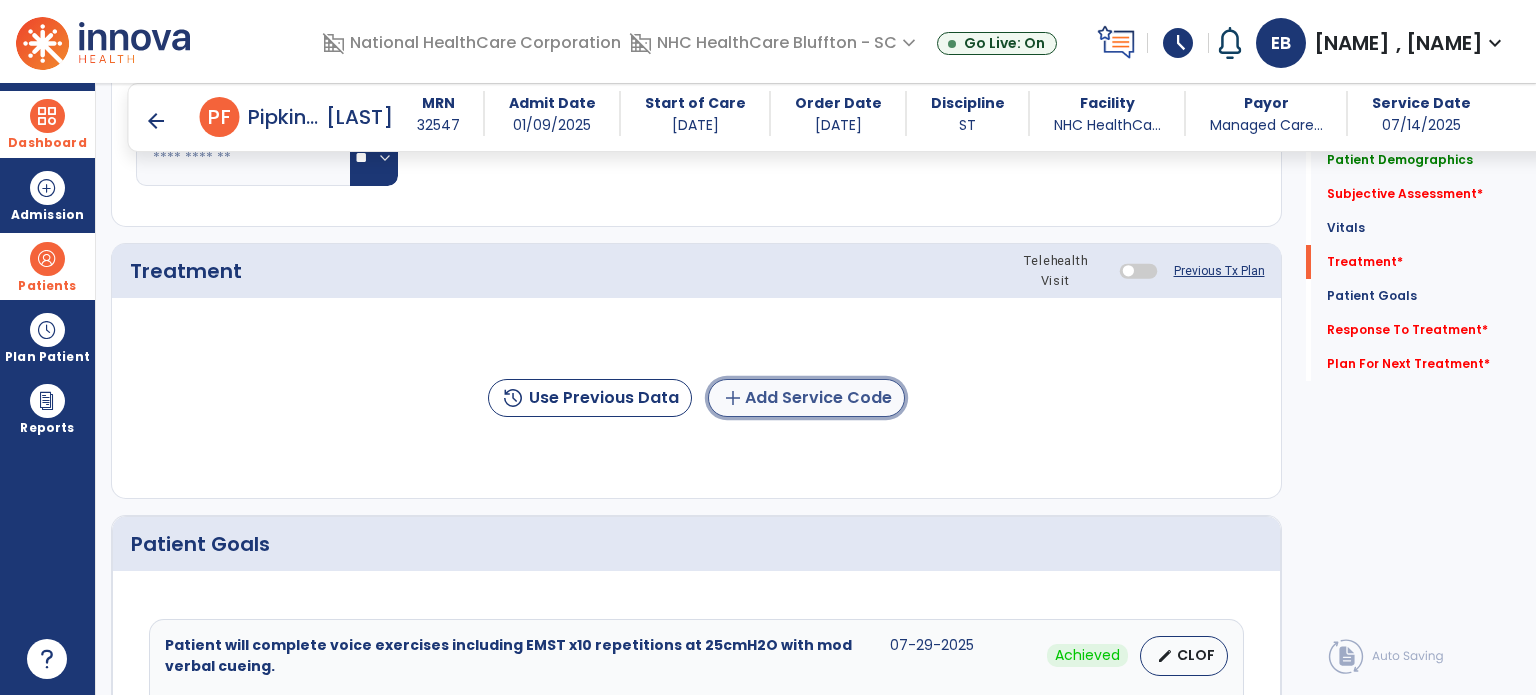 click on "add  Add Service Code" 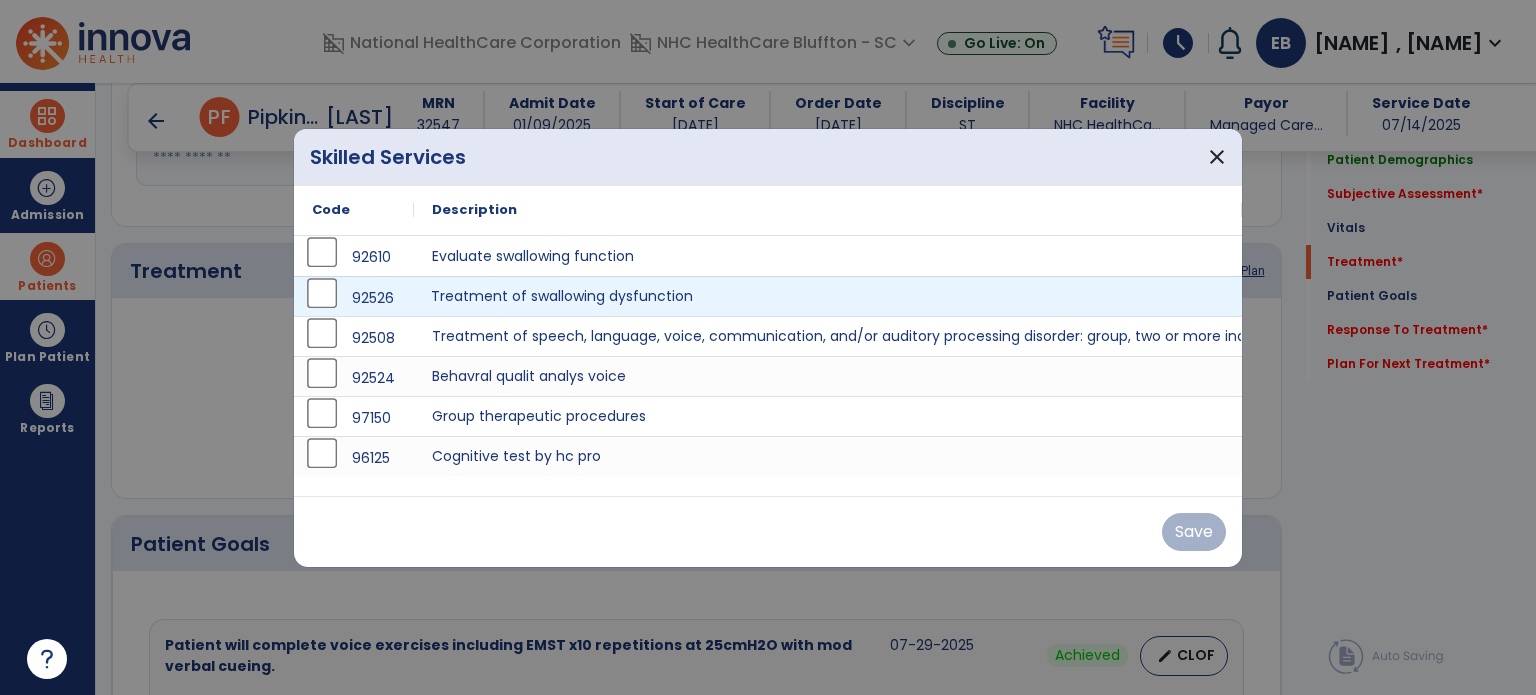 click on "Treatment of swallowing dysfunction" at bounding box center (828, 296) 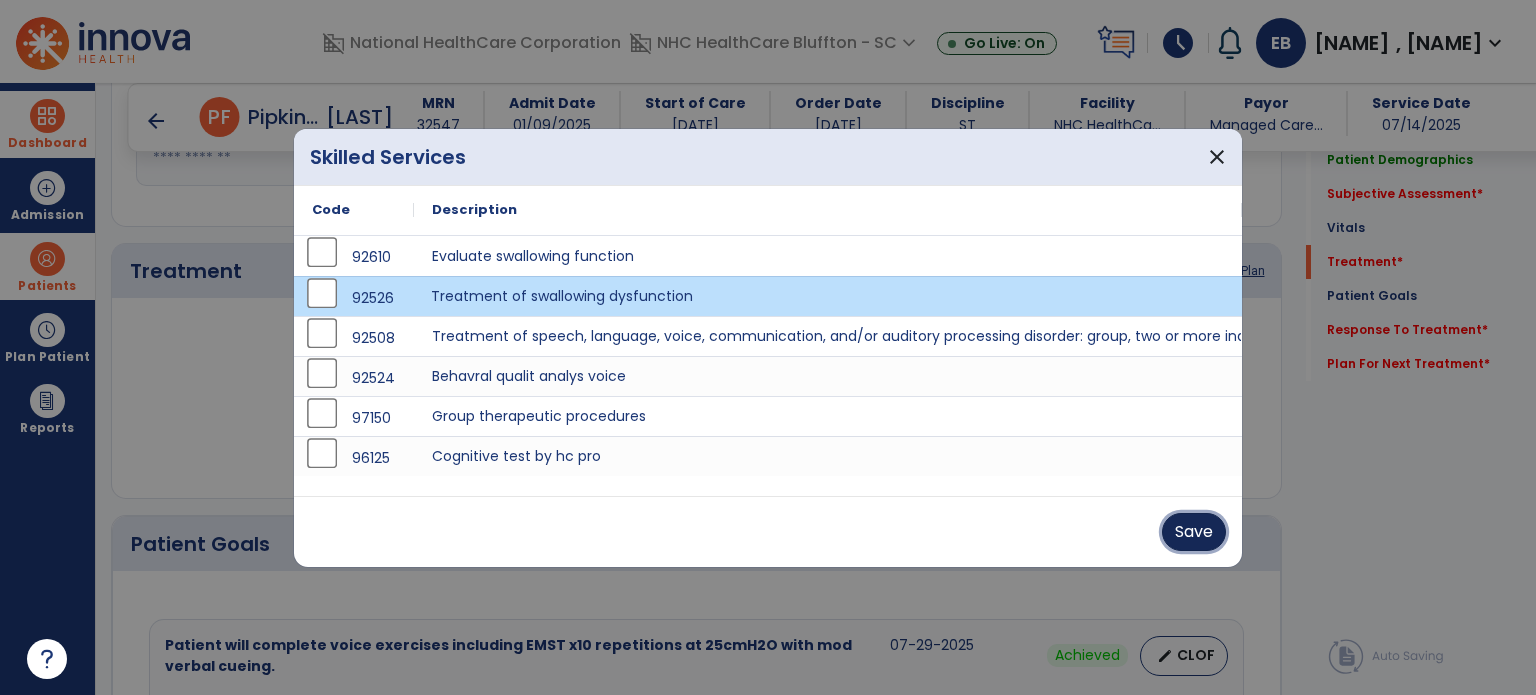 click on "Save" at bounding box center [1194, 532] 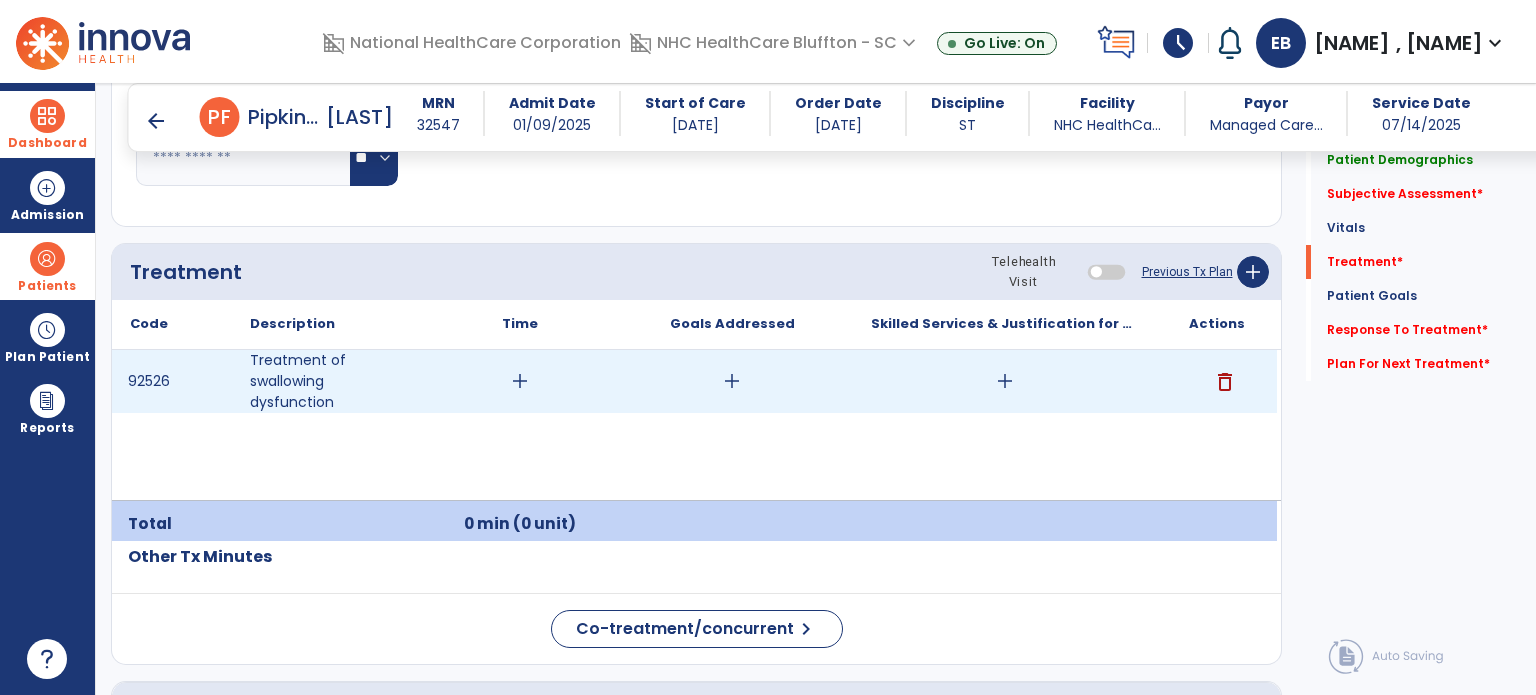 click on "add" at bounding box center [1005, 381] 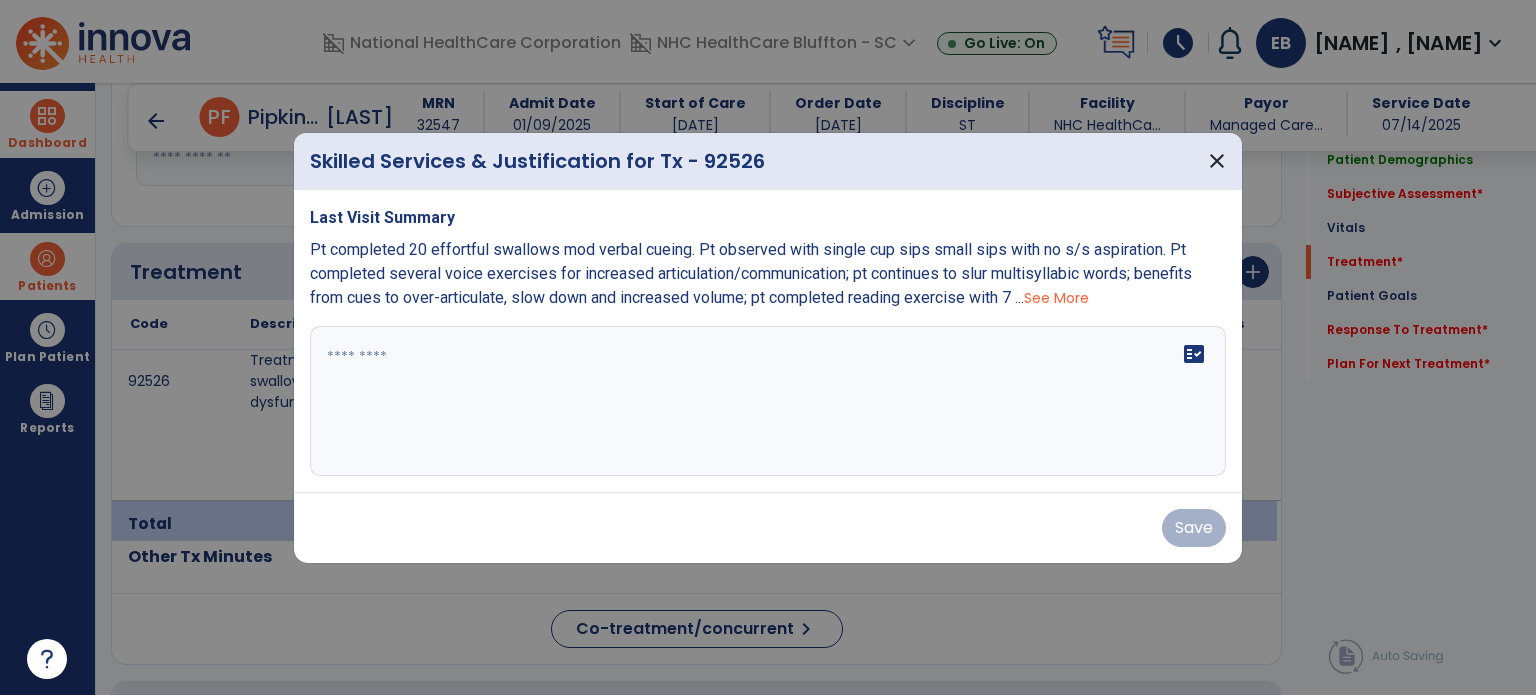click at bounding box center (768, 401) 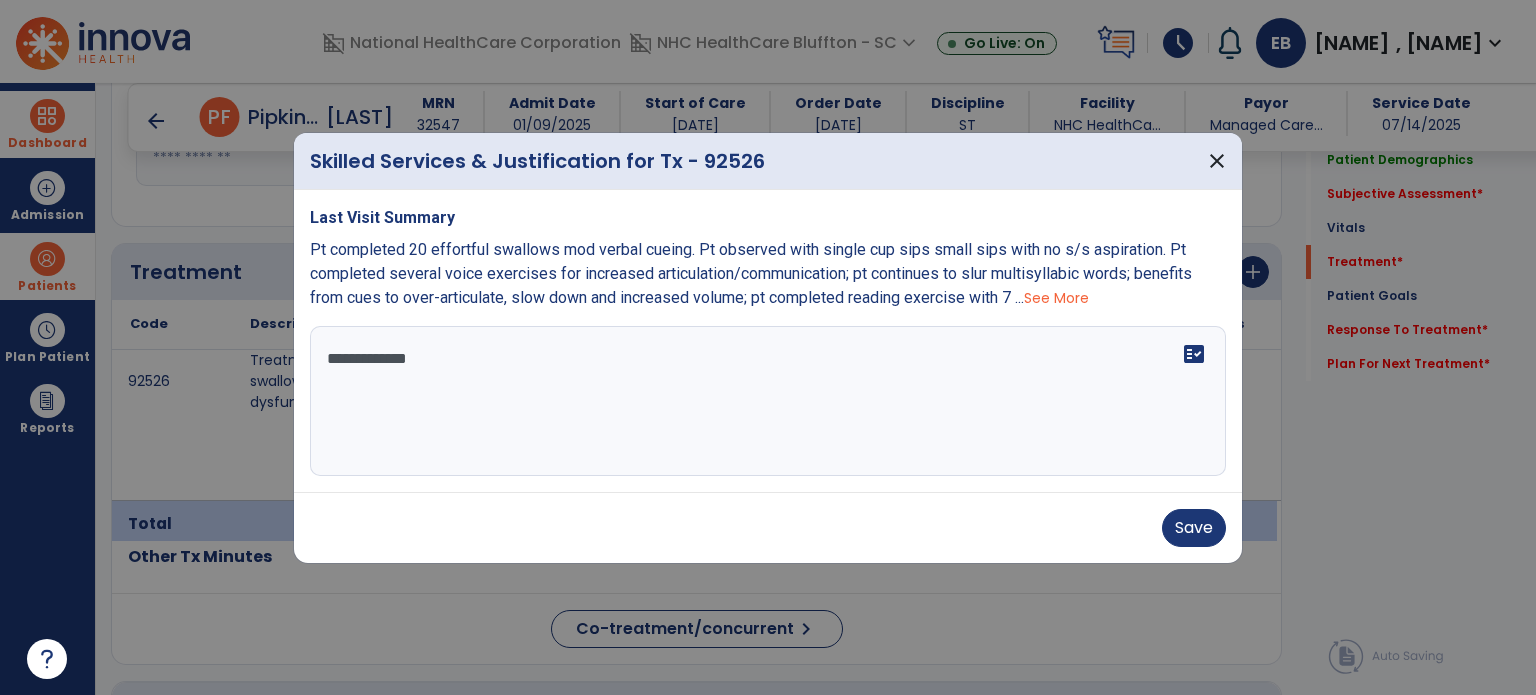 scroll, scrollTop: 0, scrollLeft: 0, axis: both 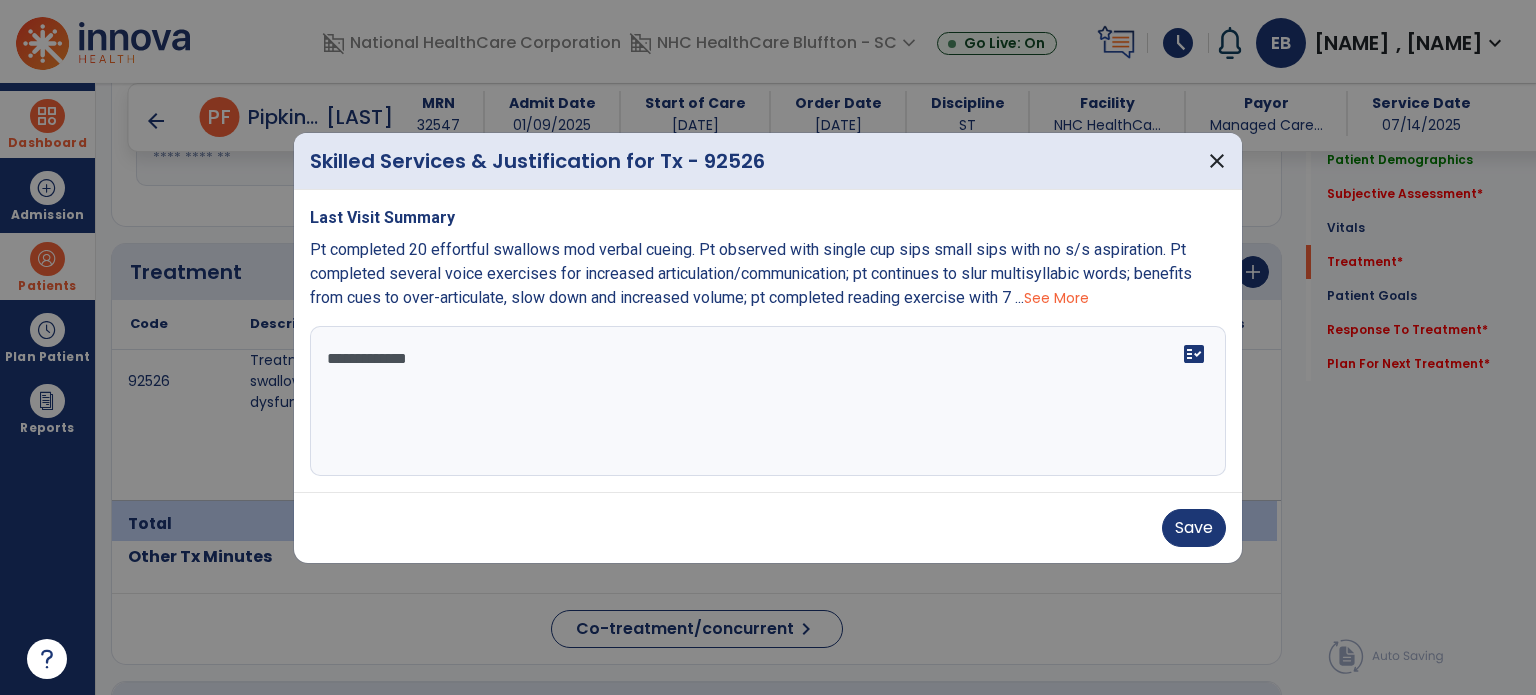 drag, startPoint x: 400, startPoint y: 368, endPoint x: 320, endPoint y: 369, distance: 80.00625 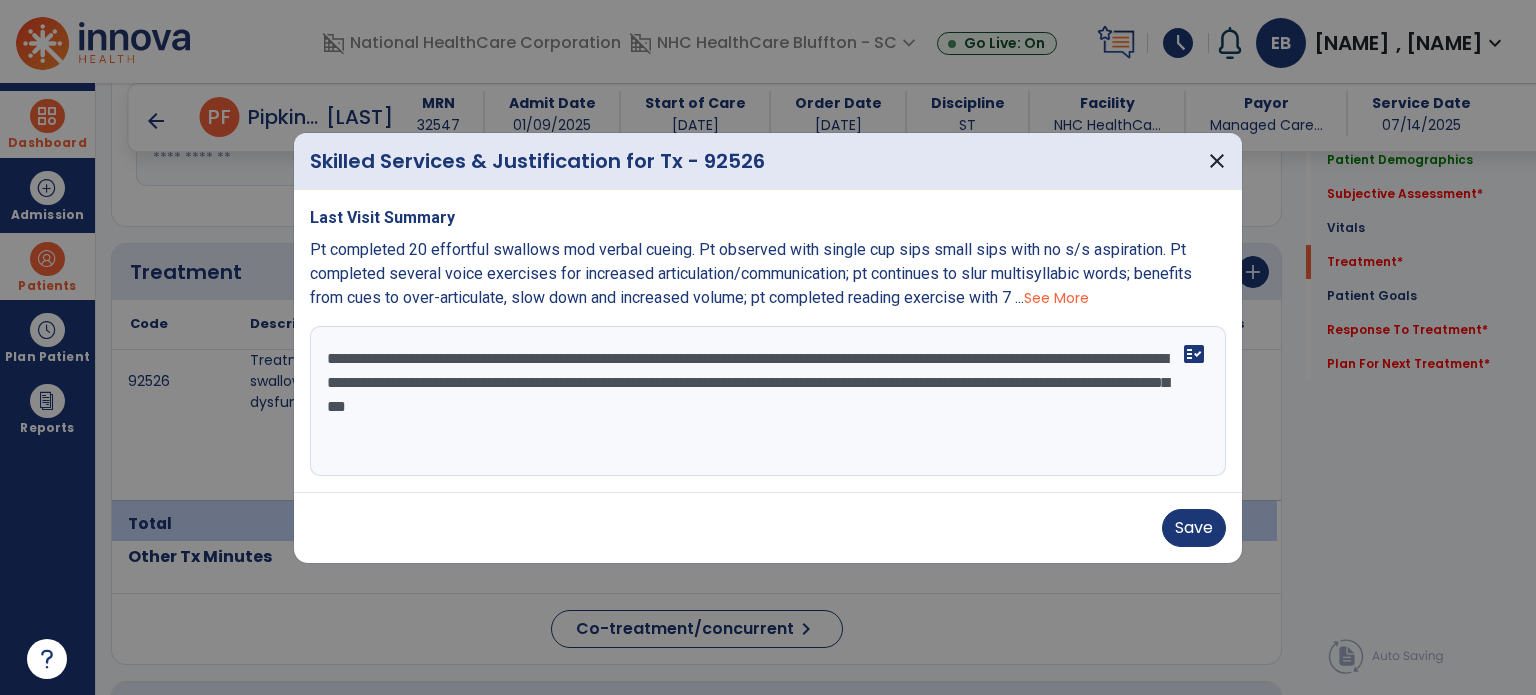 drag, startPoint x: 922, startPoint y: 408, endPoint x: 846, endPoint y: 406, distance: 76.02631 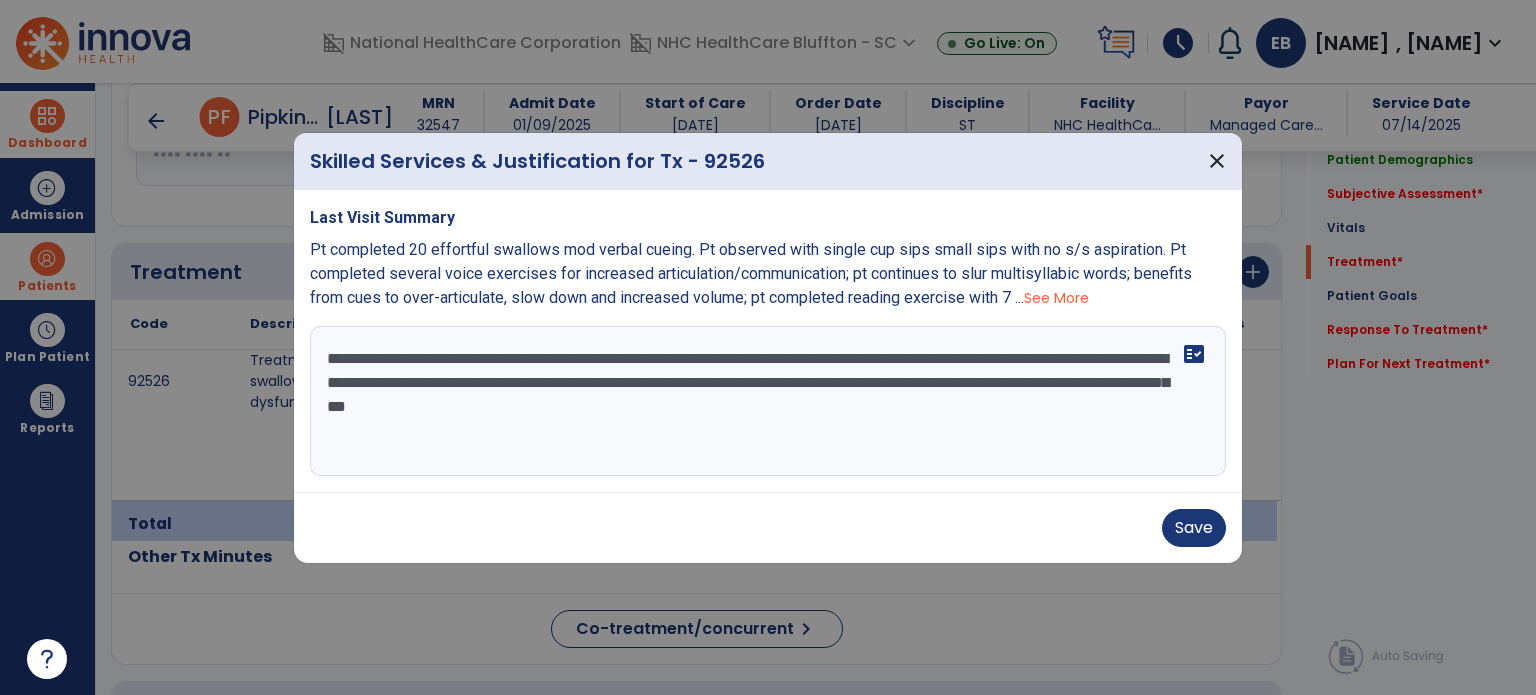 click on "**********" at bounding box center [768, 401] 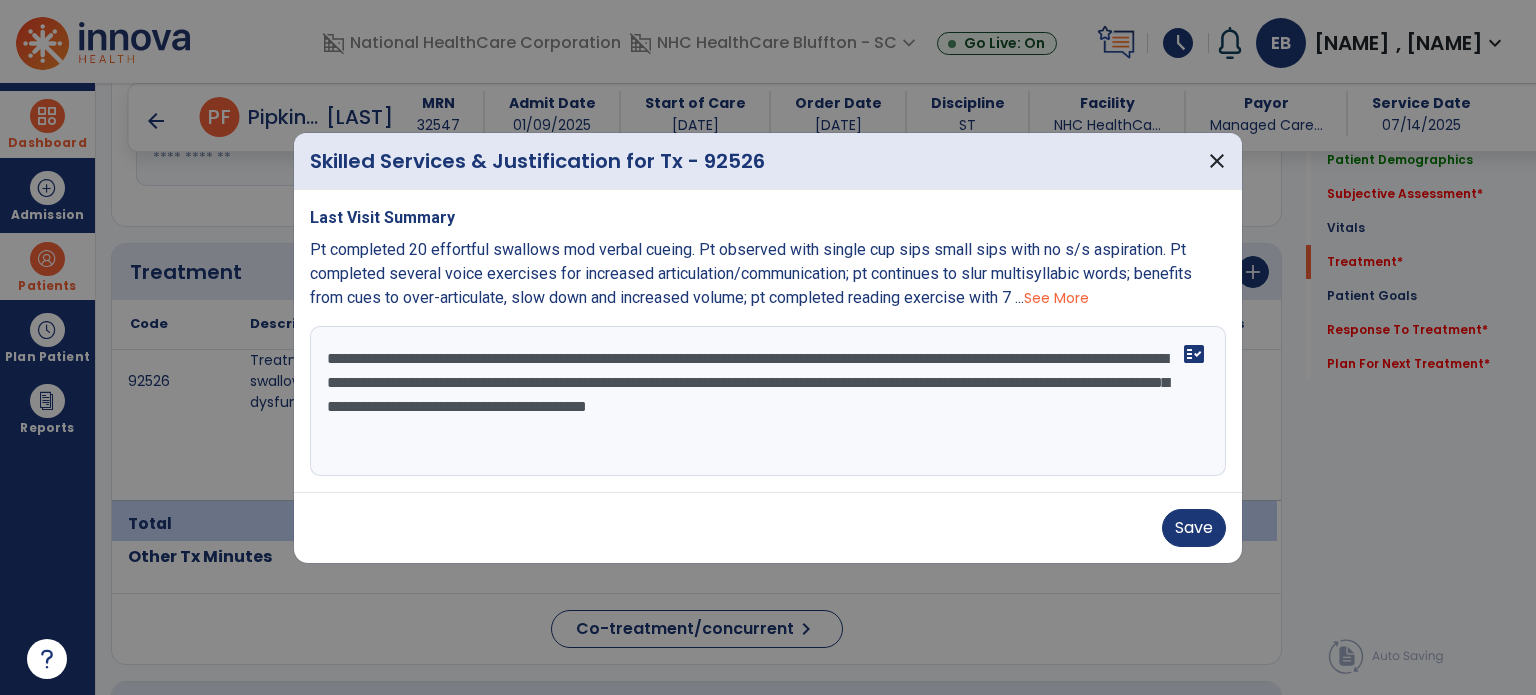 click on "**********" at bounding box center (768, 401) 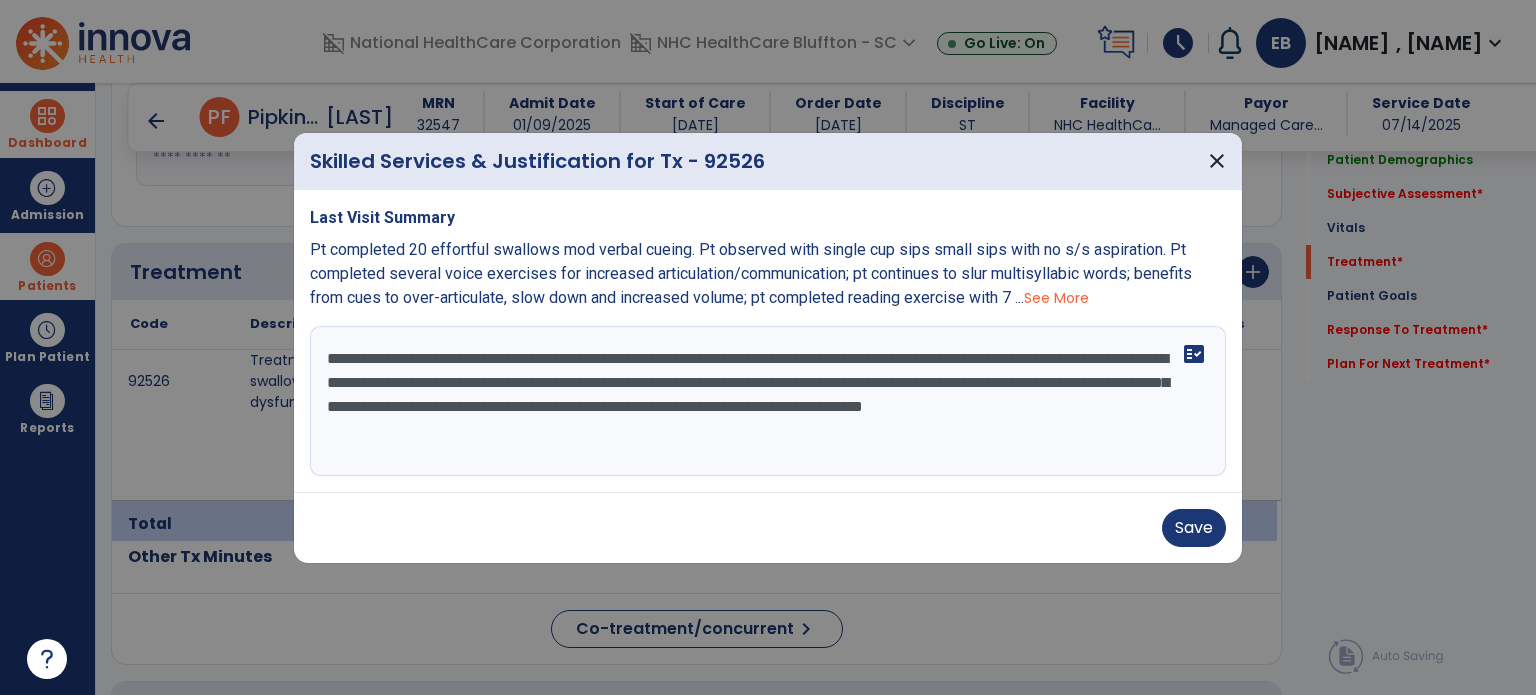 click on "**********" at bounding box center [768, 401] 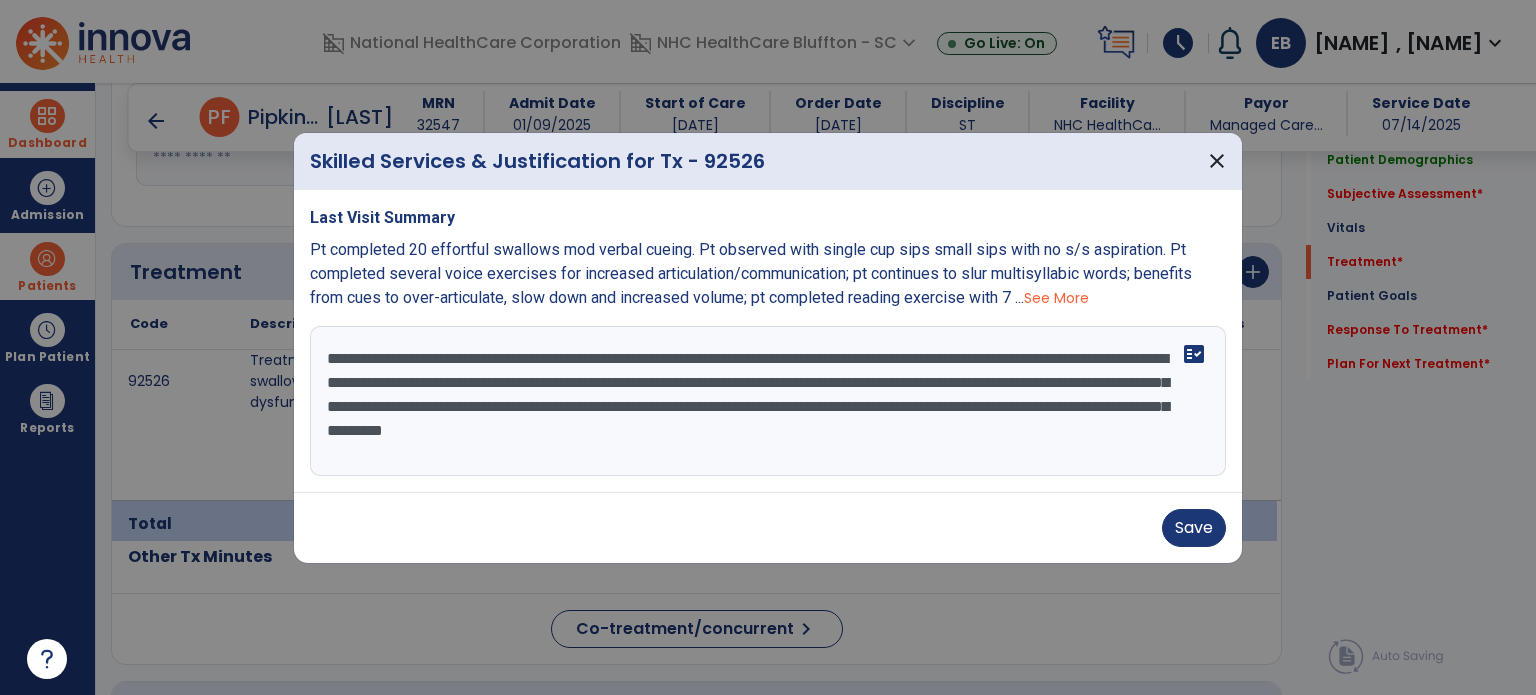 type on "**********" 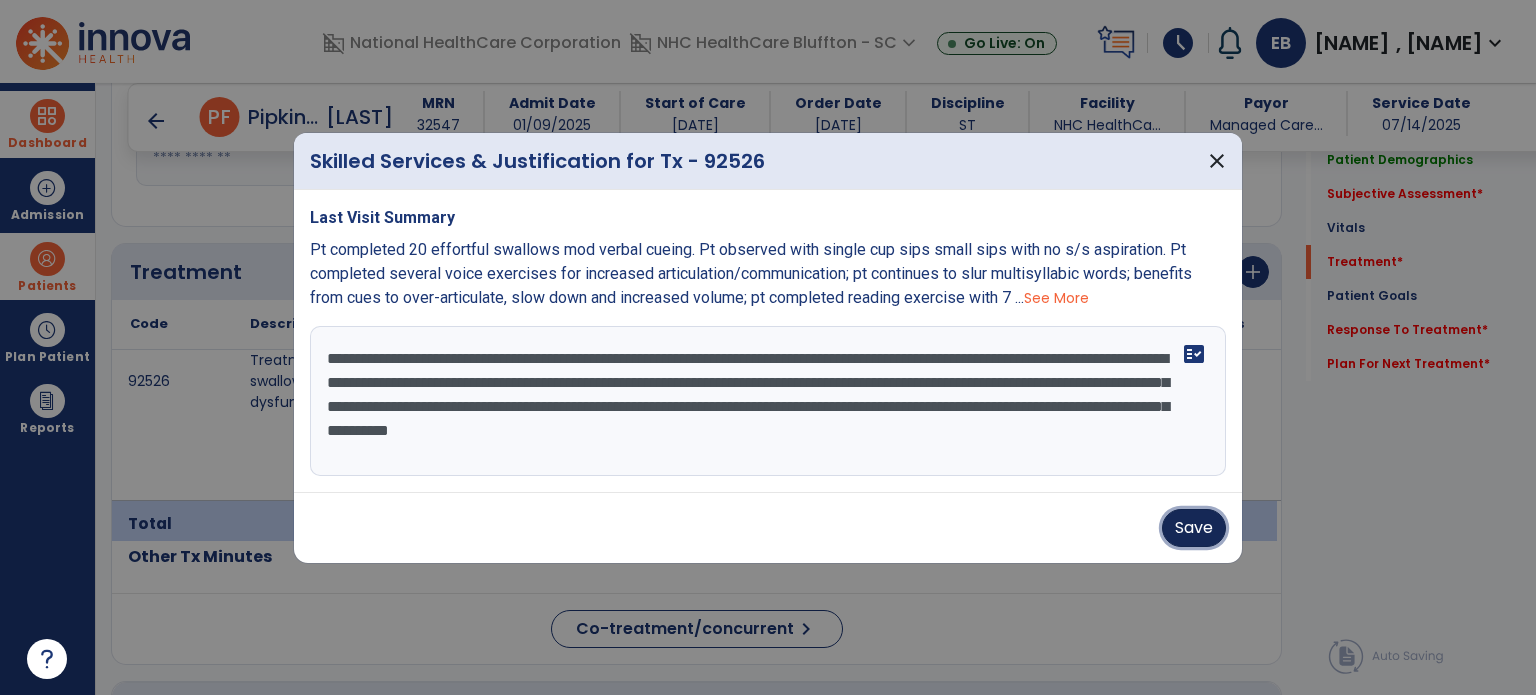 click on "Save" at bounding box center [1194, 528] 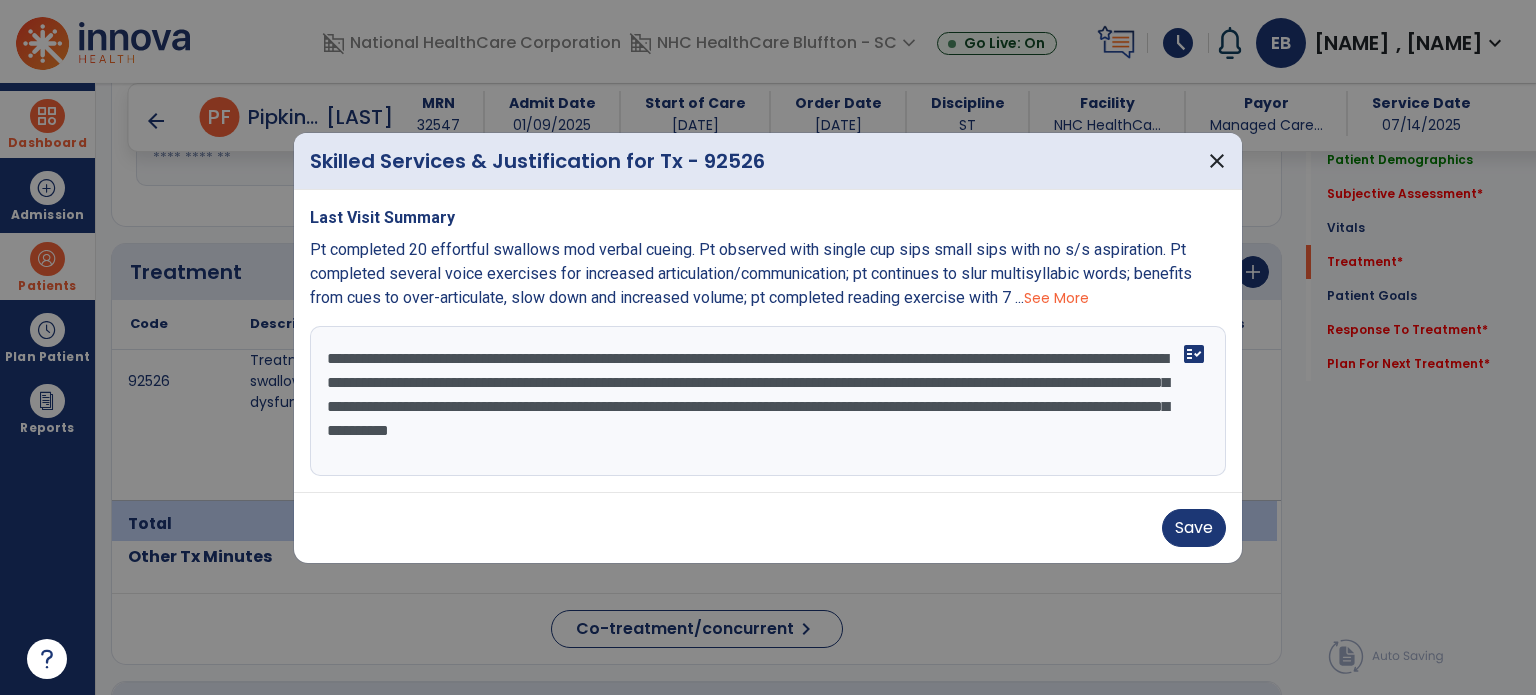 click on "Save" at bounding box center [768, 528] 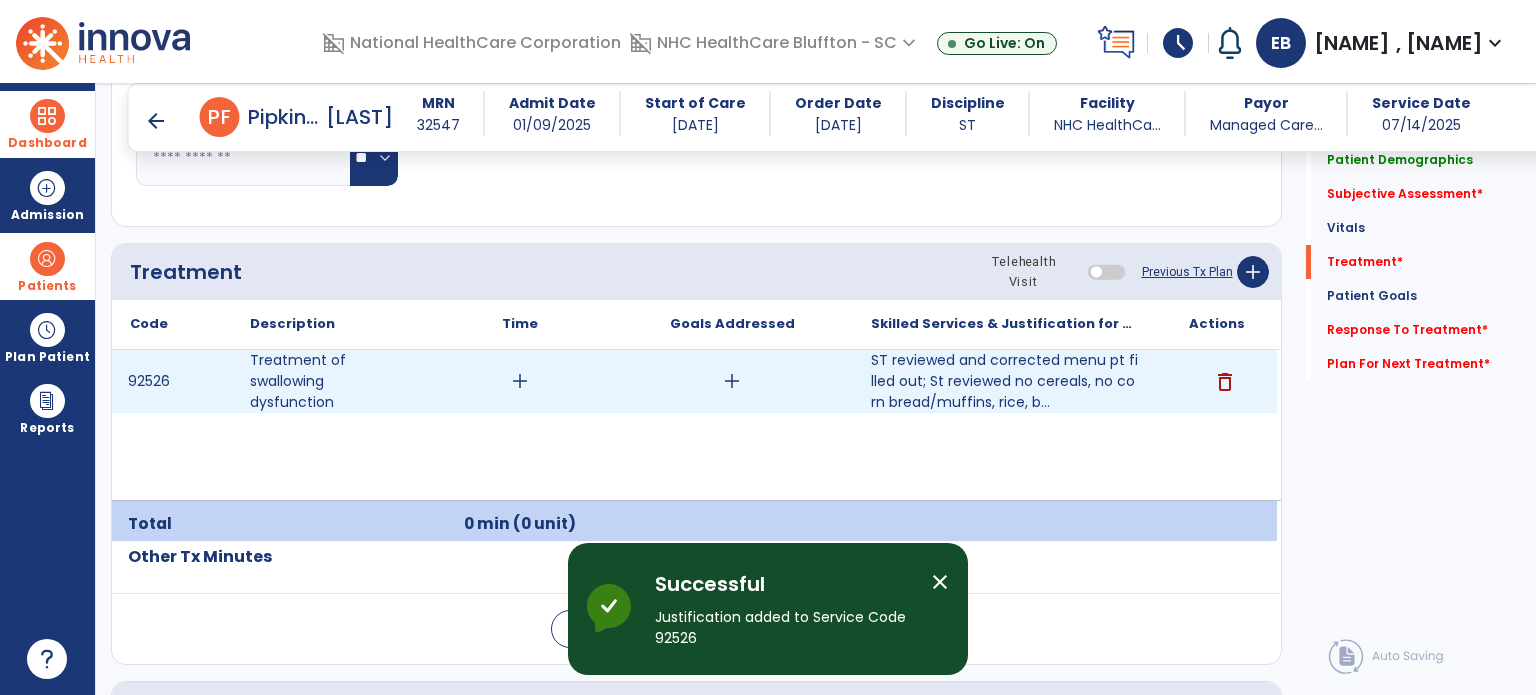 click on "add" at bounding box center [520, 381] 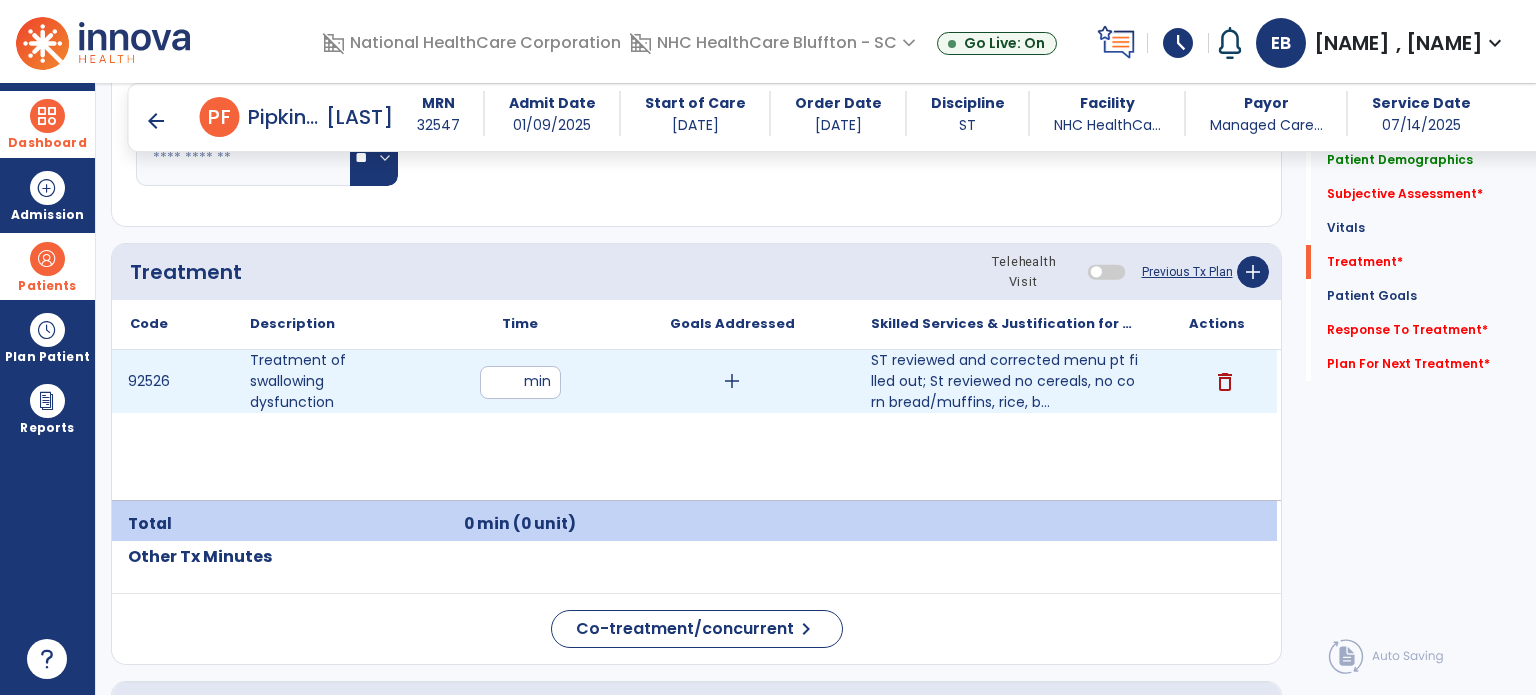 type on "**" 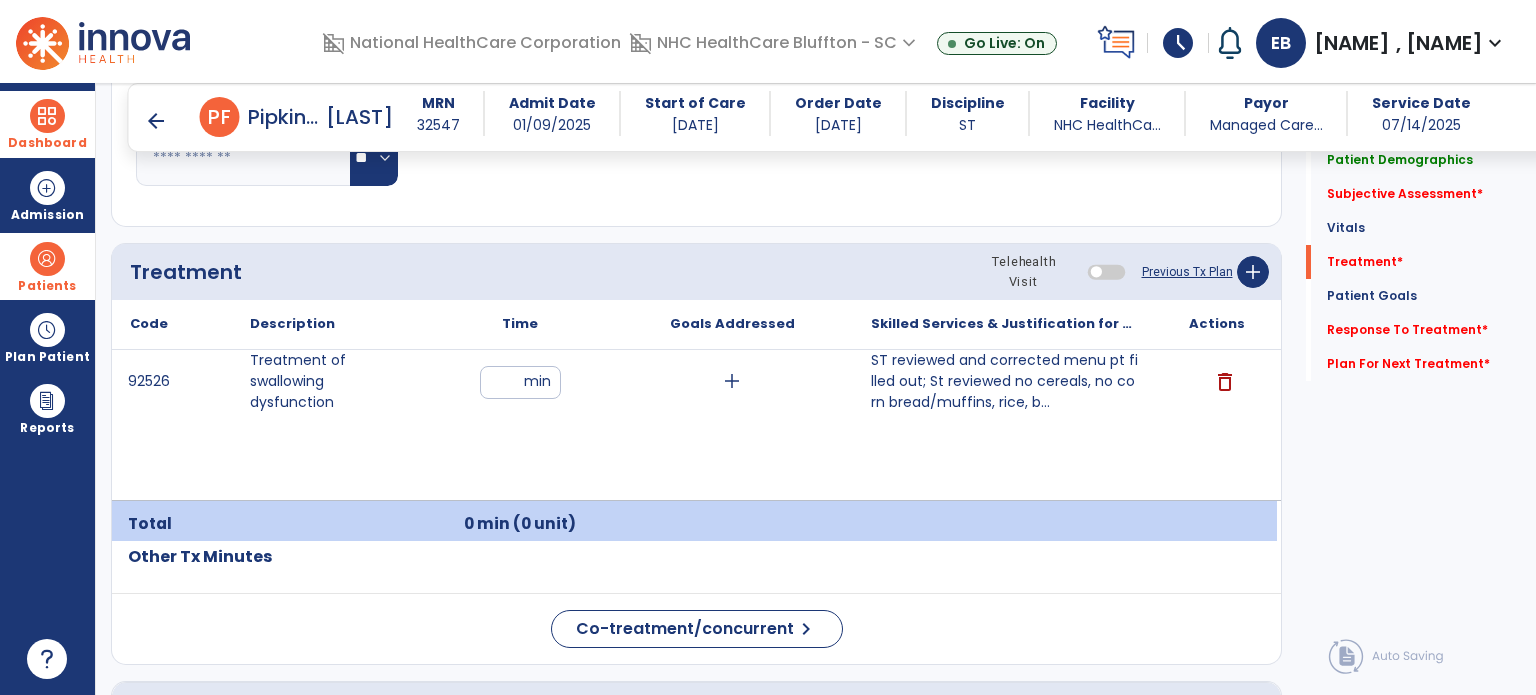 click on "arrow_back" at bounding box center (156, 121) 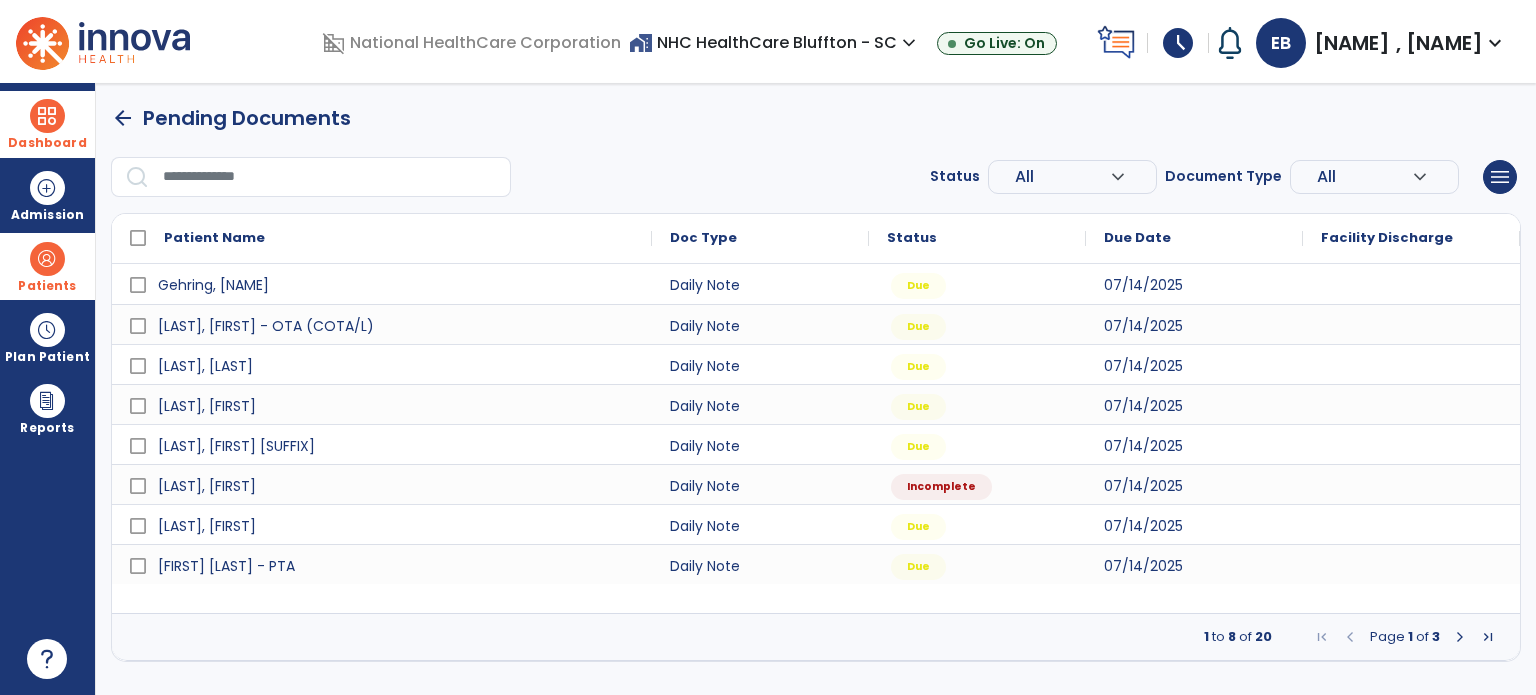 scroll, scrollTop: 0, scrollLeft: 0, axis: both 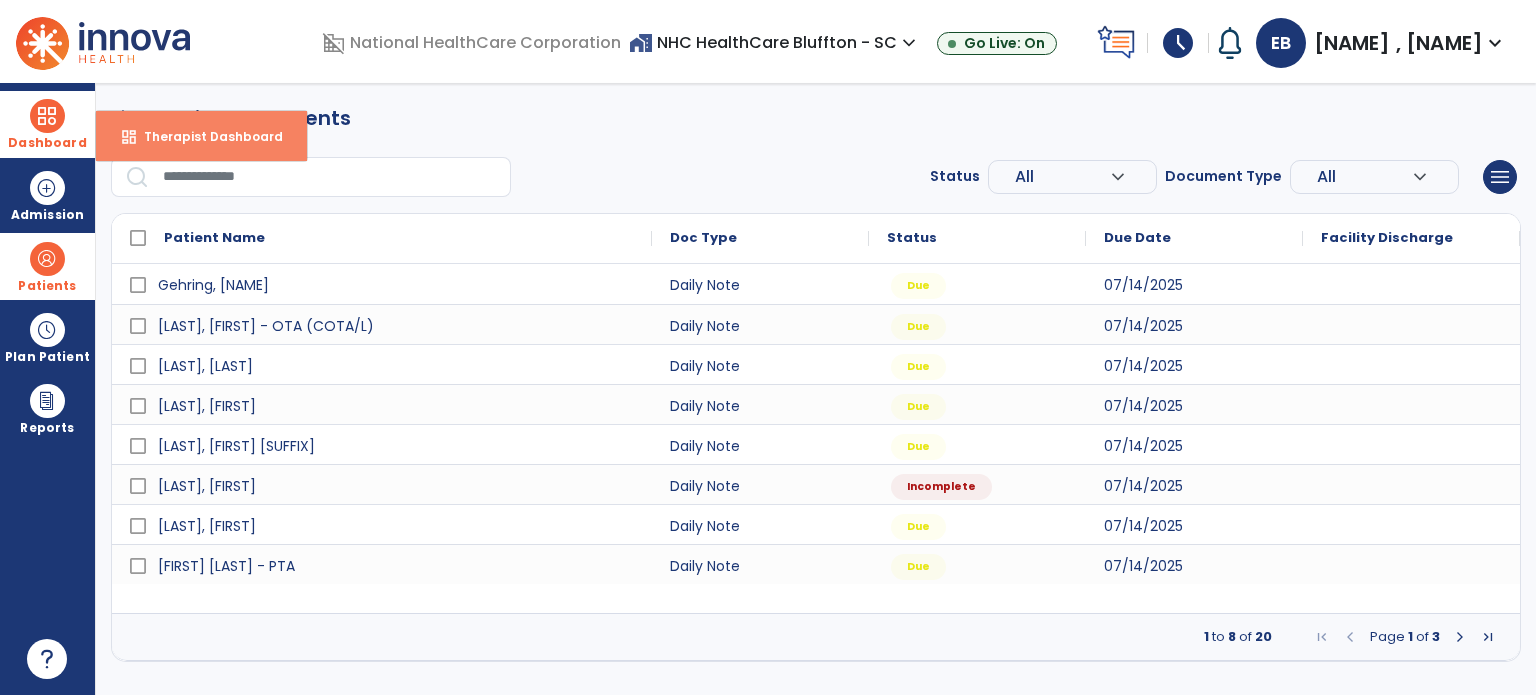 click on "Therapist Dashboard" at bounding box center (205, 136) 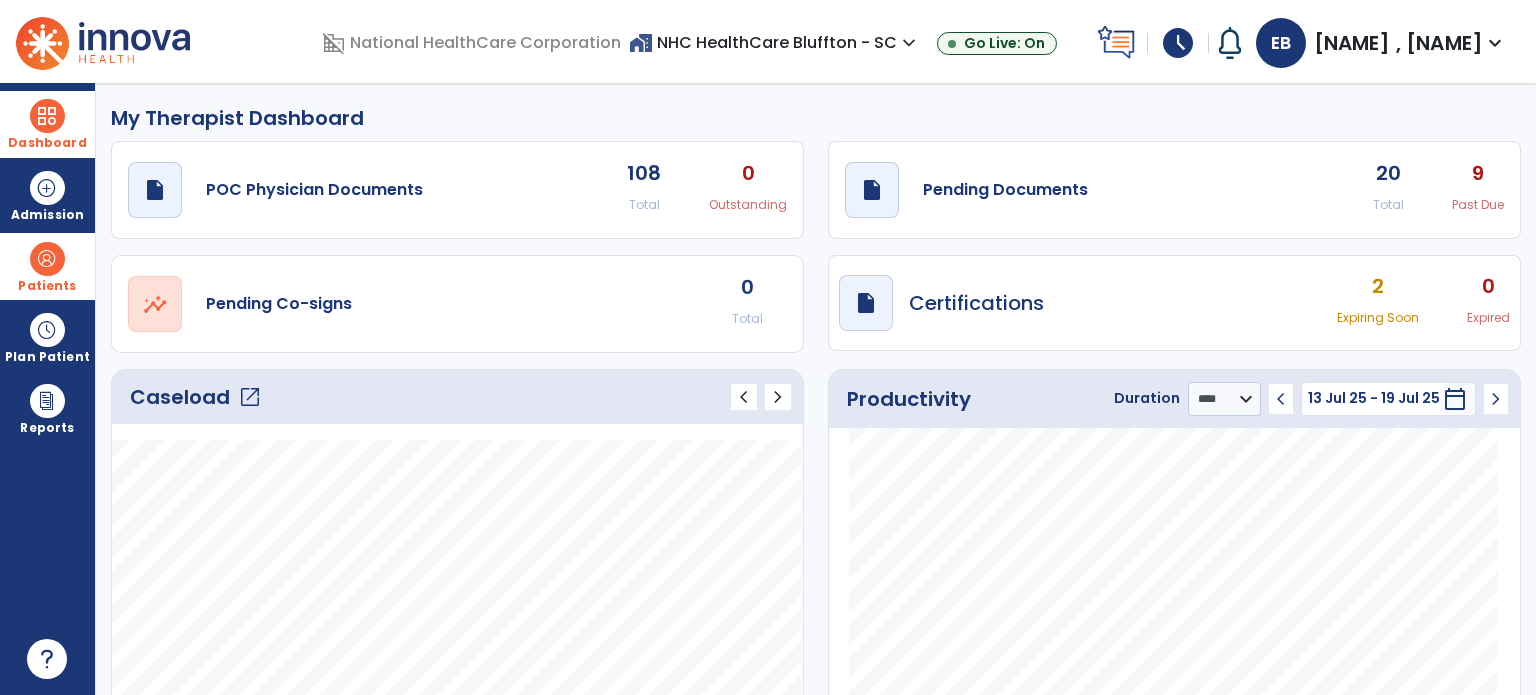 click on "open_in_new" 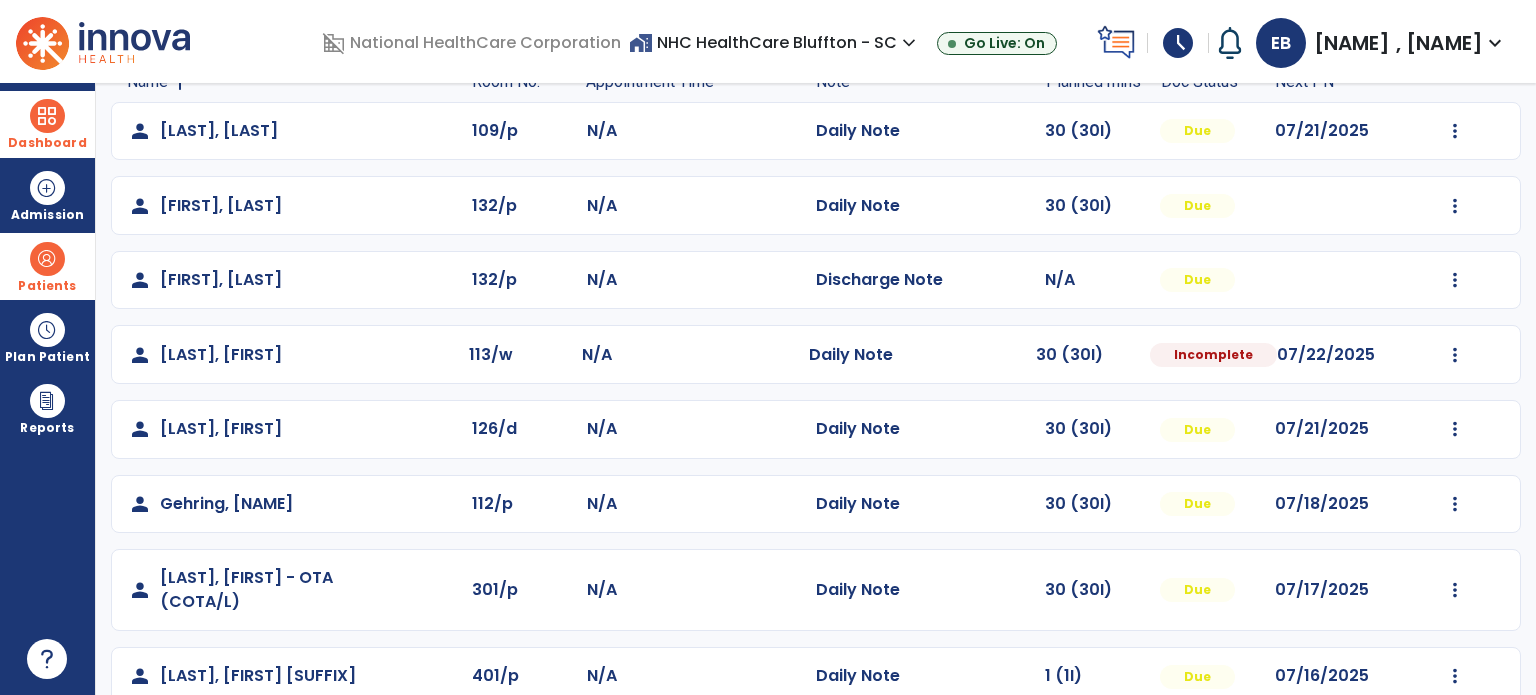 scroll, scrollTop: 0, scrollLeft: 0, axis: both 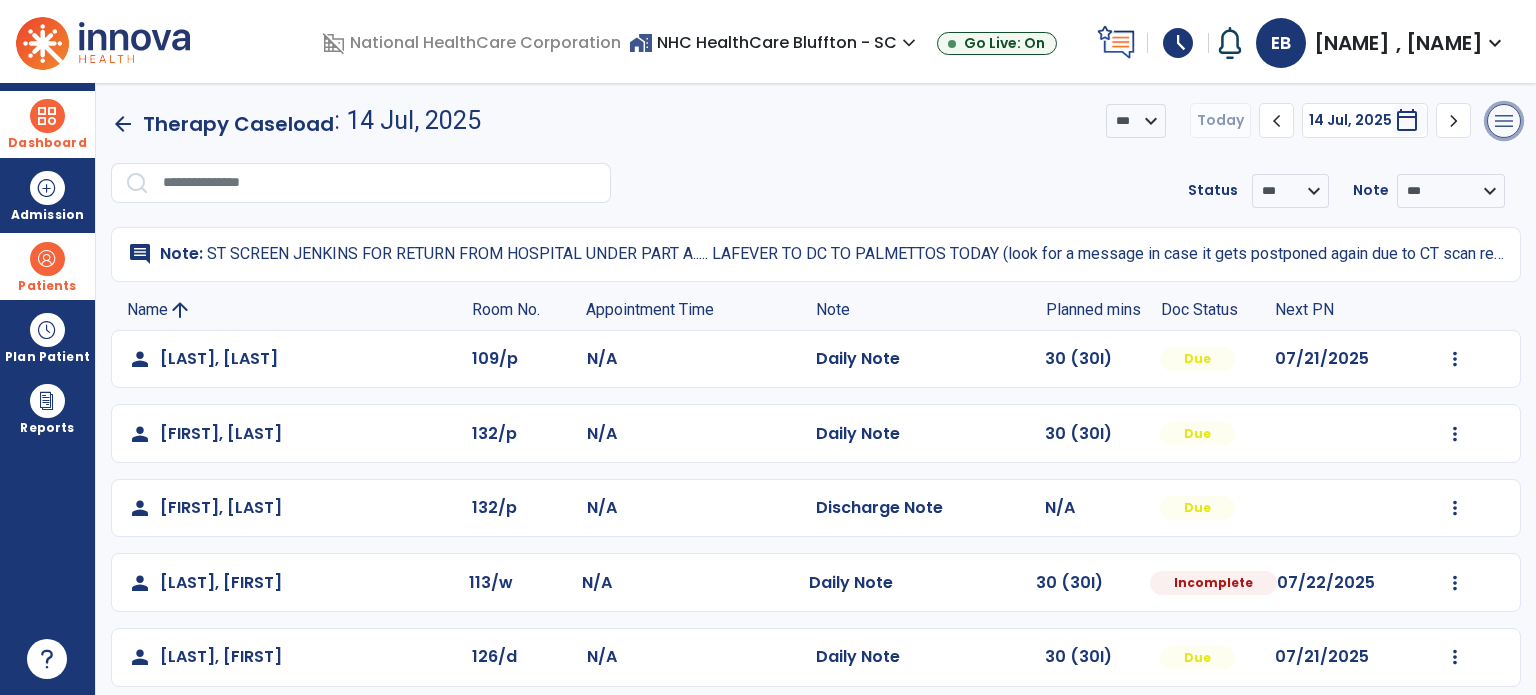 click on "menu" at bounding box center [1504, 121] 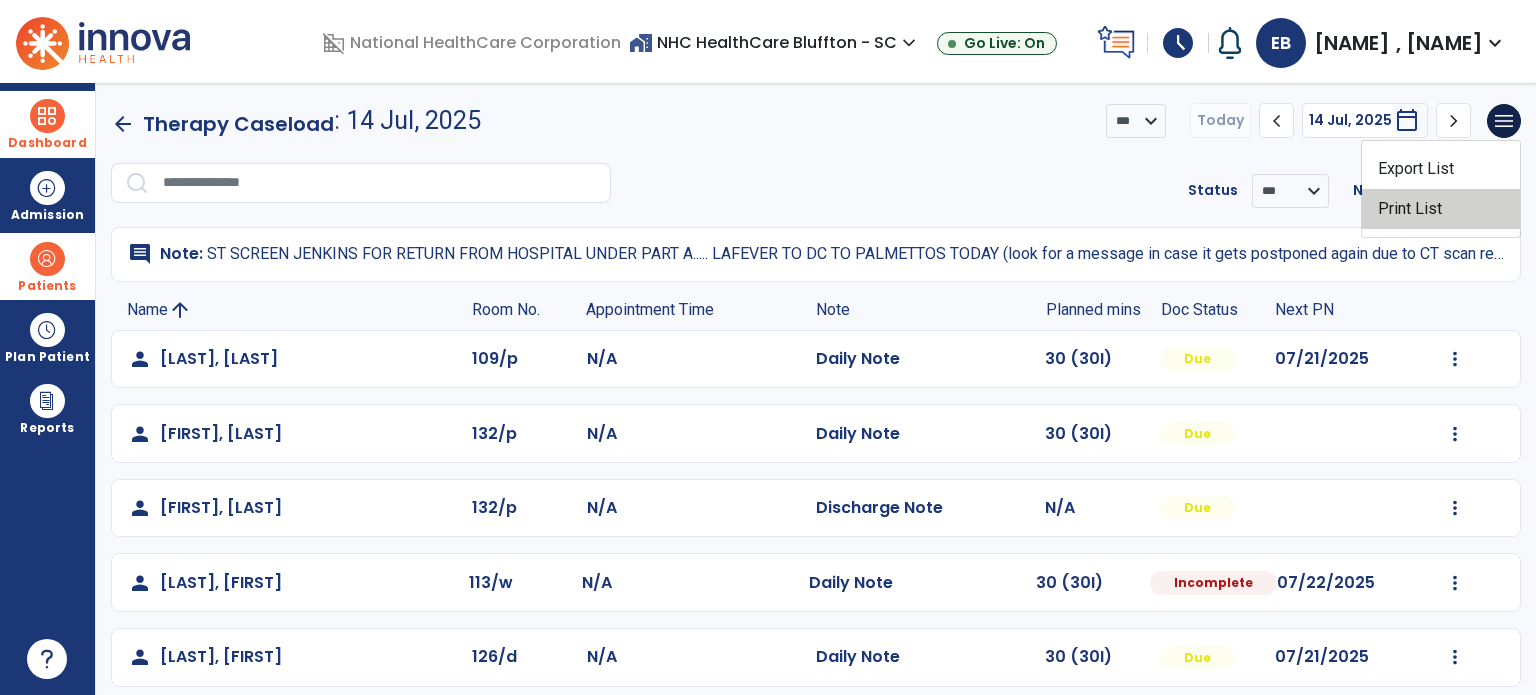 click on "Print List" 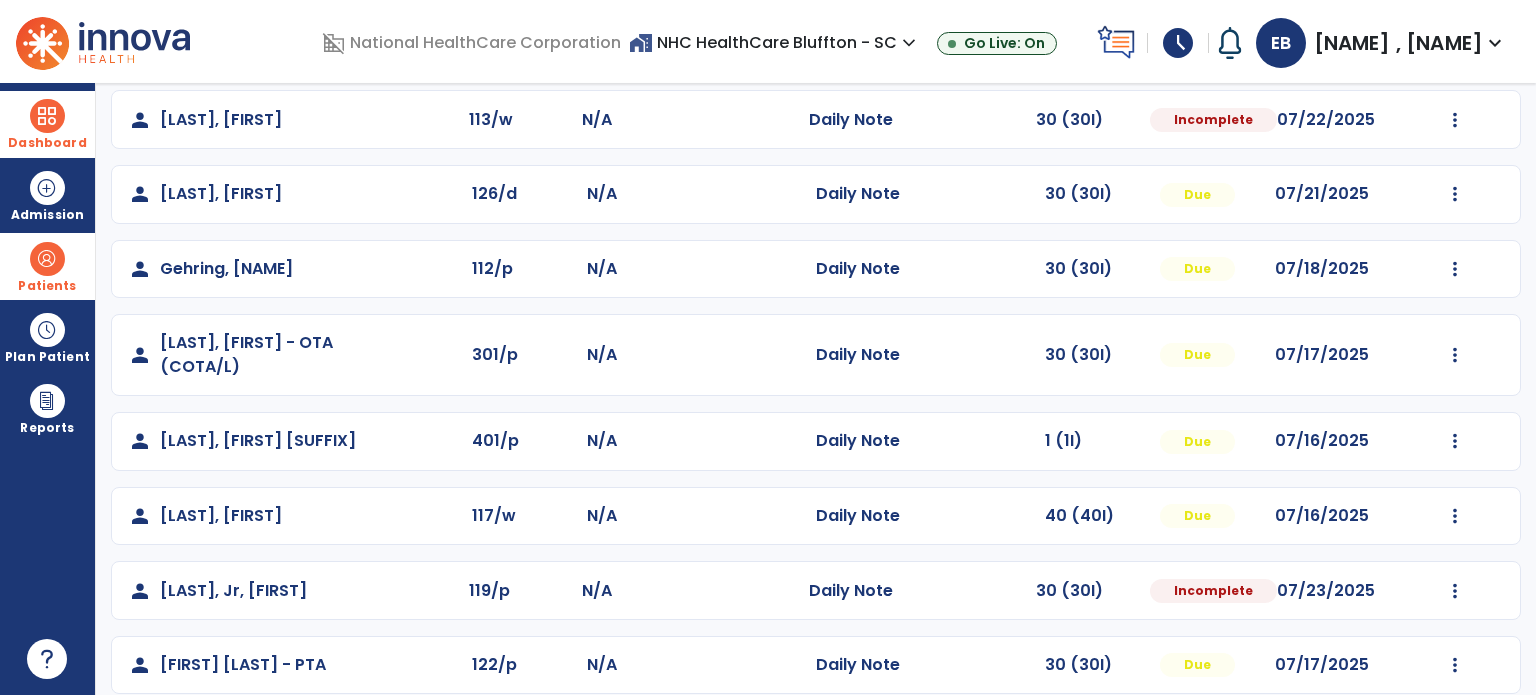 scroll, scrollTop: 460, scrollLeft: 0, axis: vertical 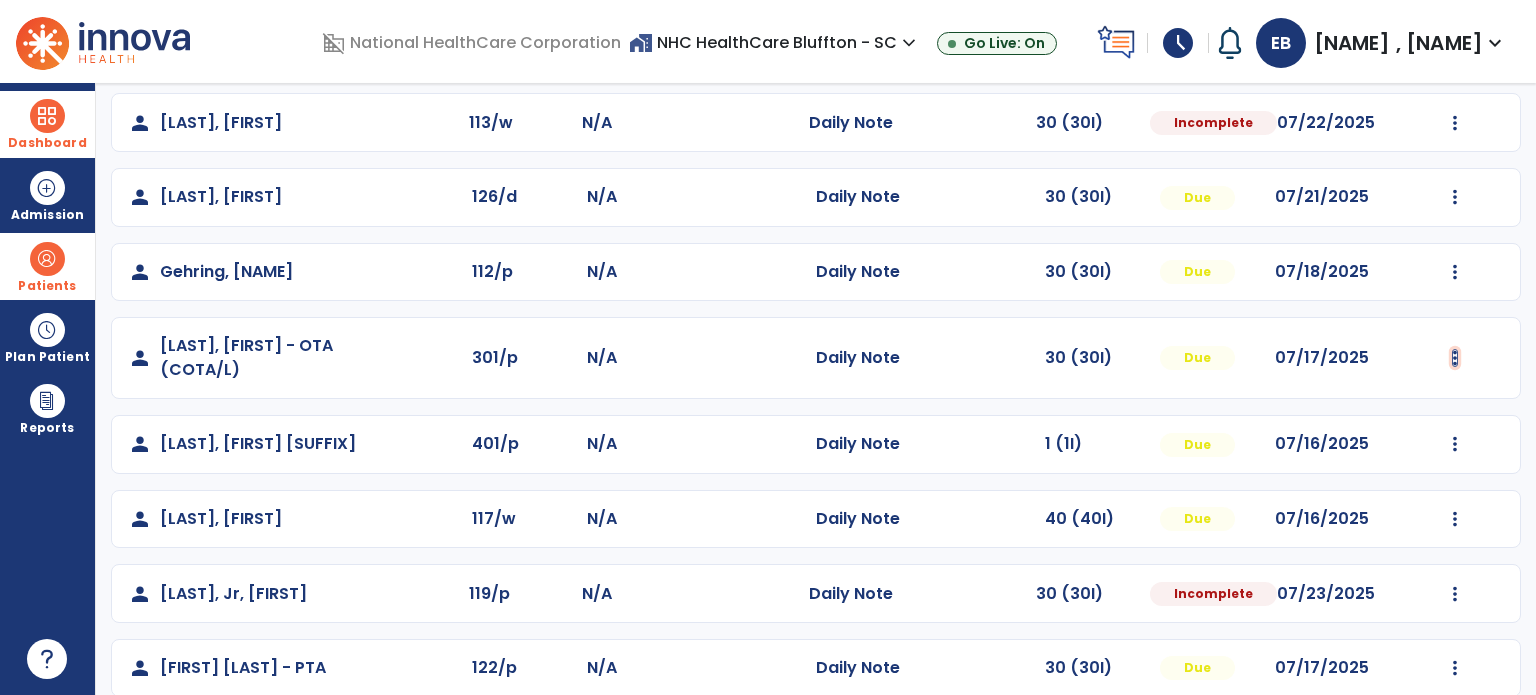 click at bounding box center (1455, -101) 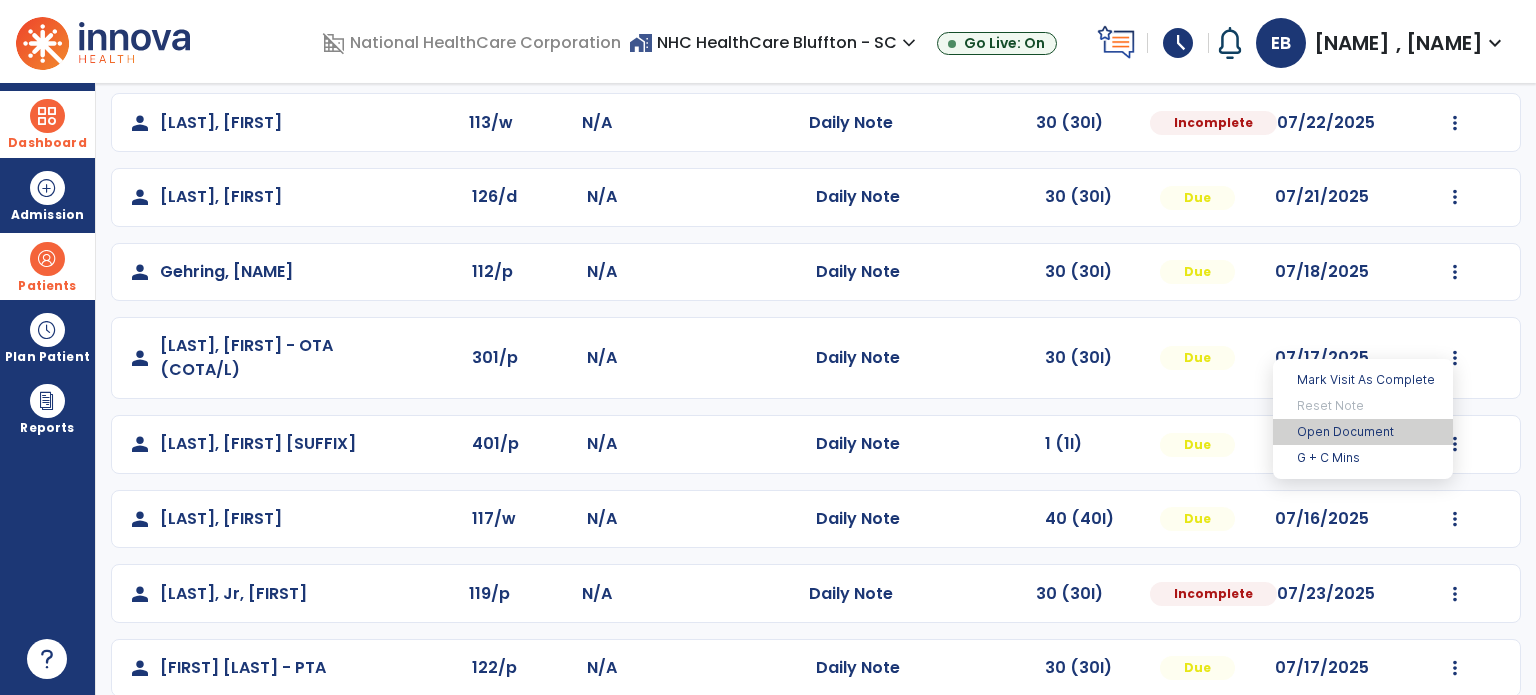 click on "Open Document" at bounding box center [1363, 432] 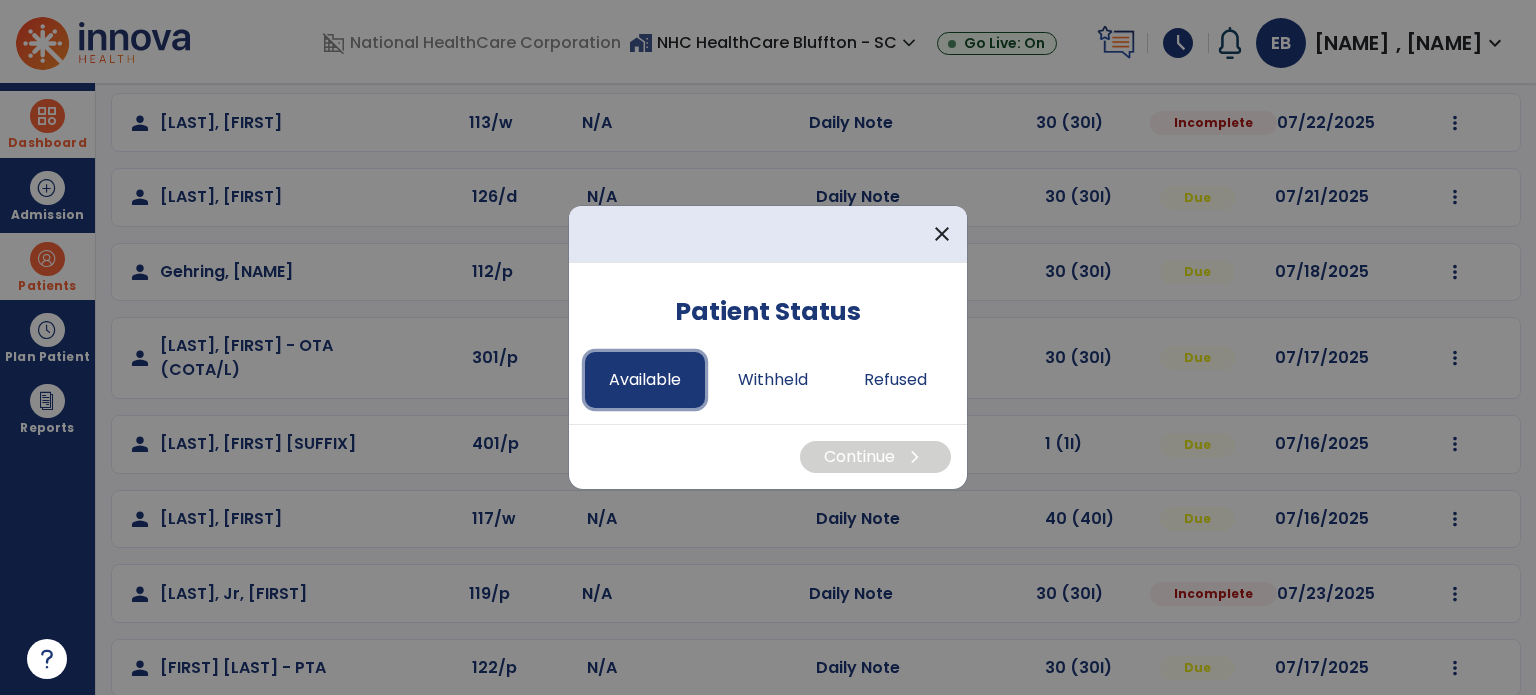 click on "Available" at bounding box center (645, 380) 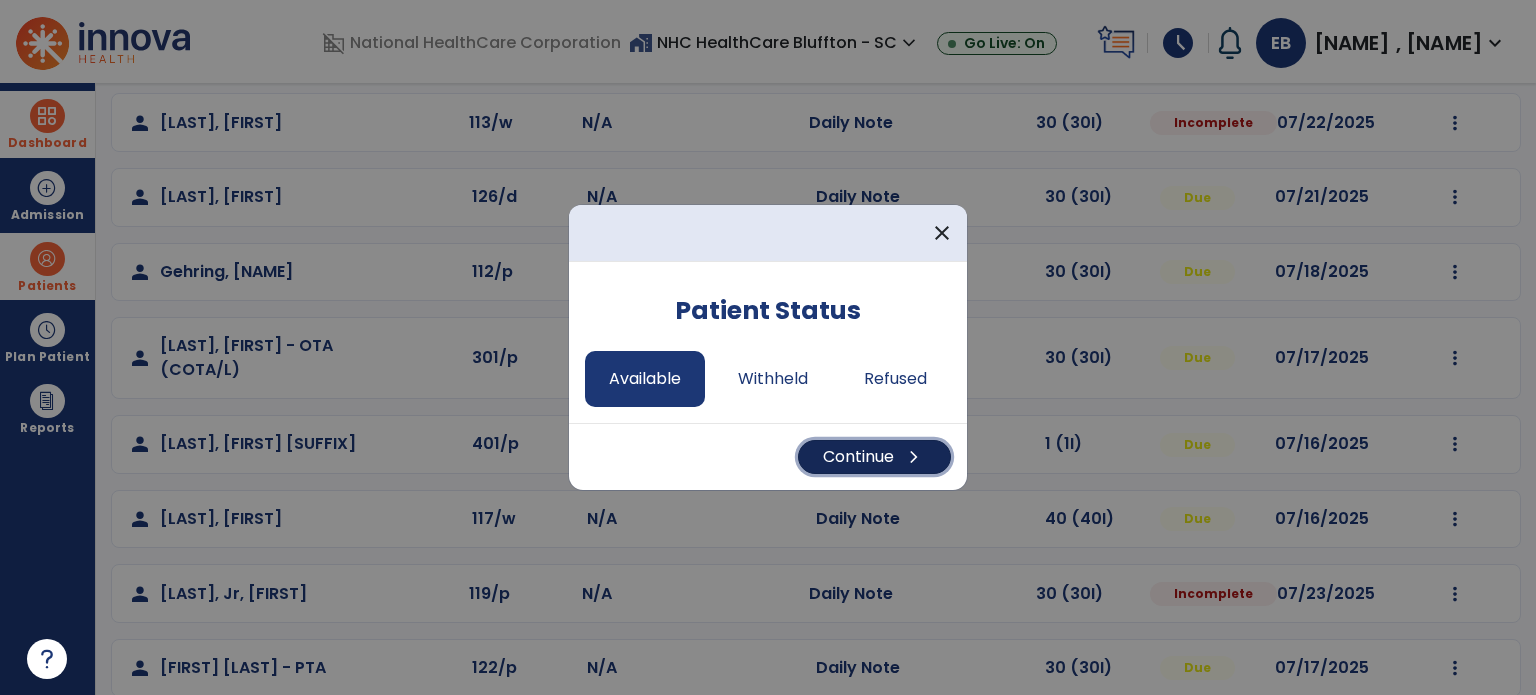 click on "Continue   chevron_right" at bounding box center (874, 457) 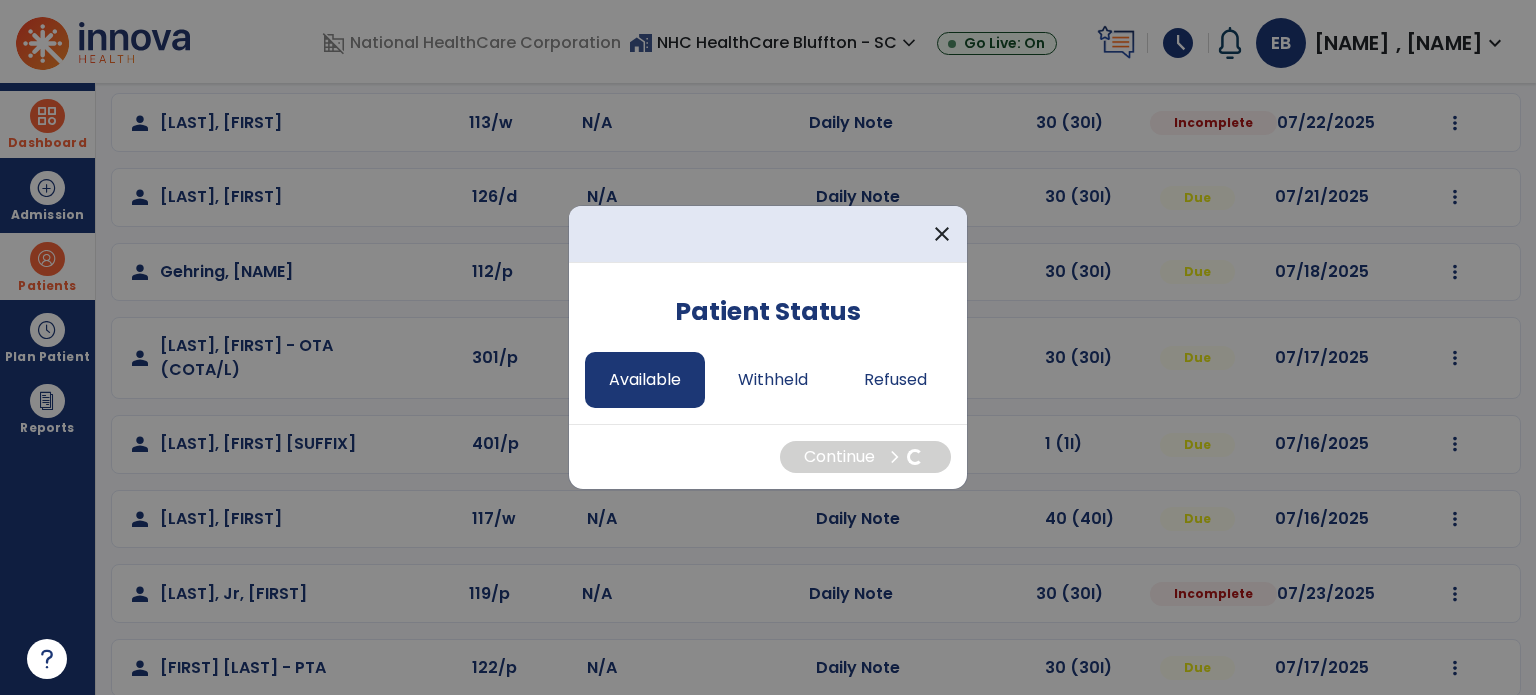 select on "*" 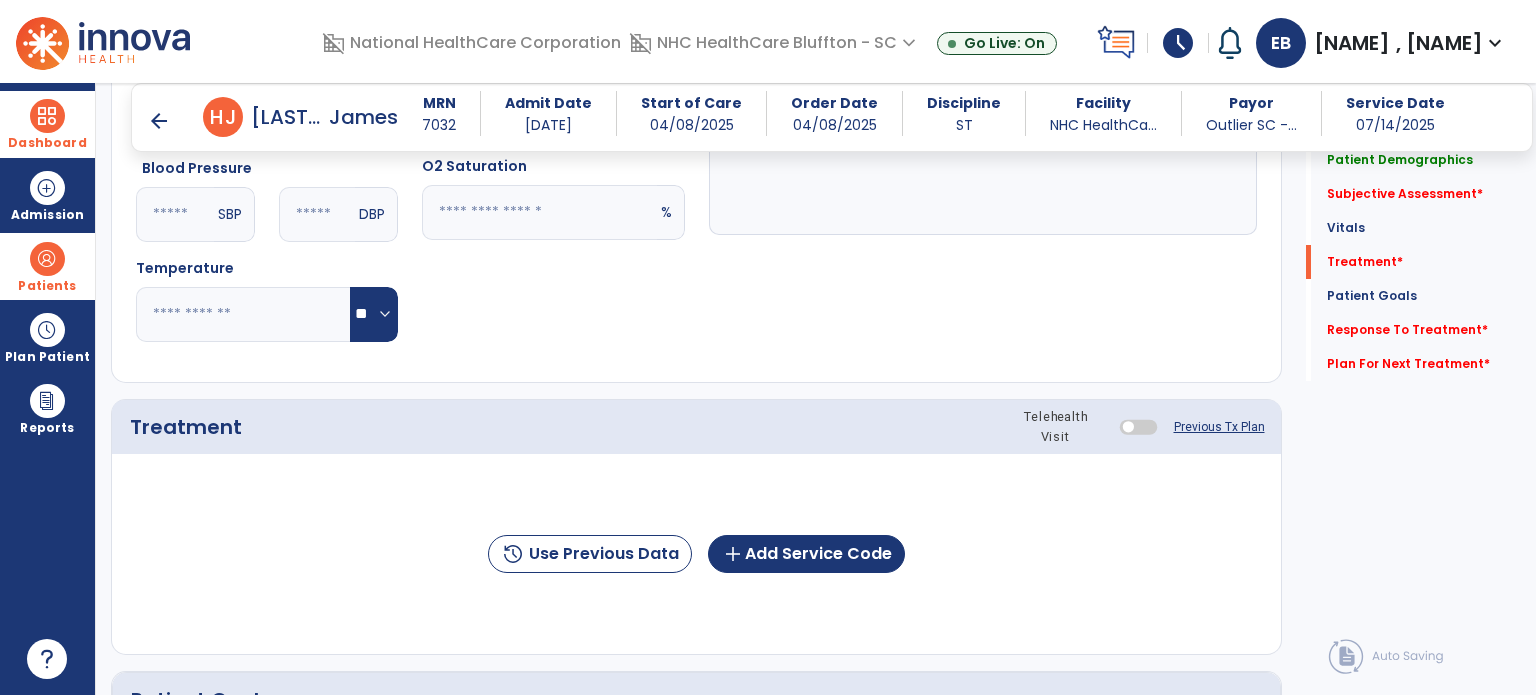 scroll, scrollTop: 1123, scrollLeft: 0, axis: vertical 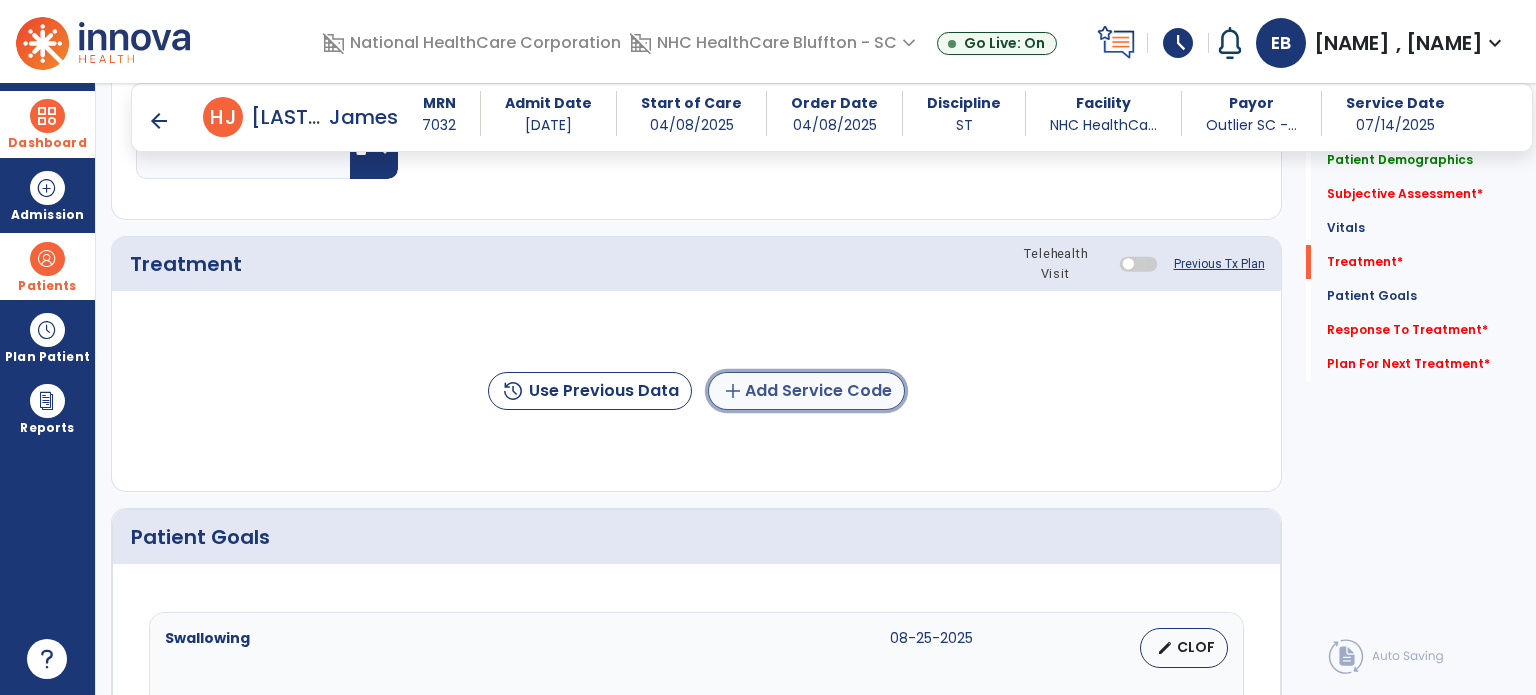 click on "add  Add Service Code" 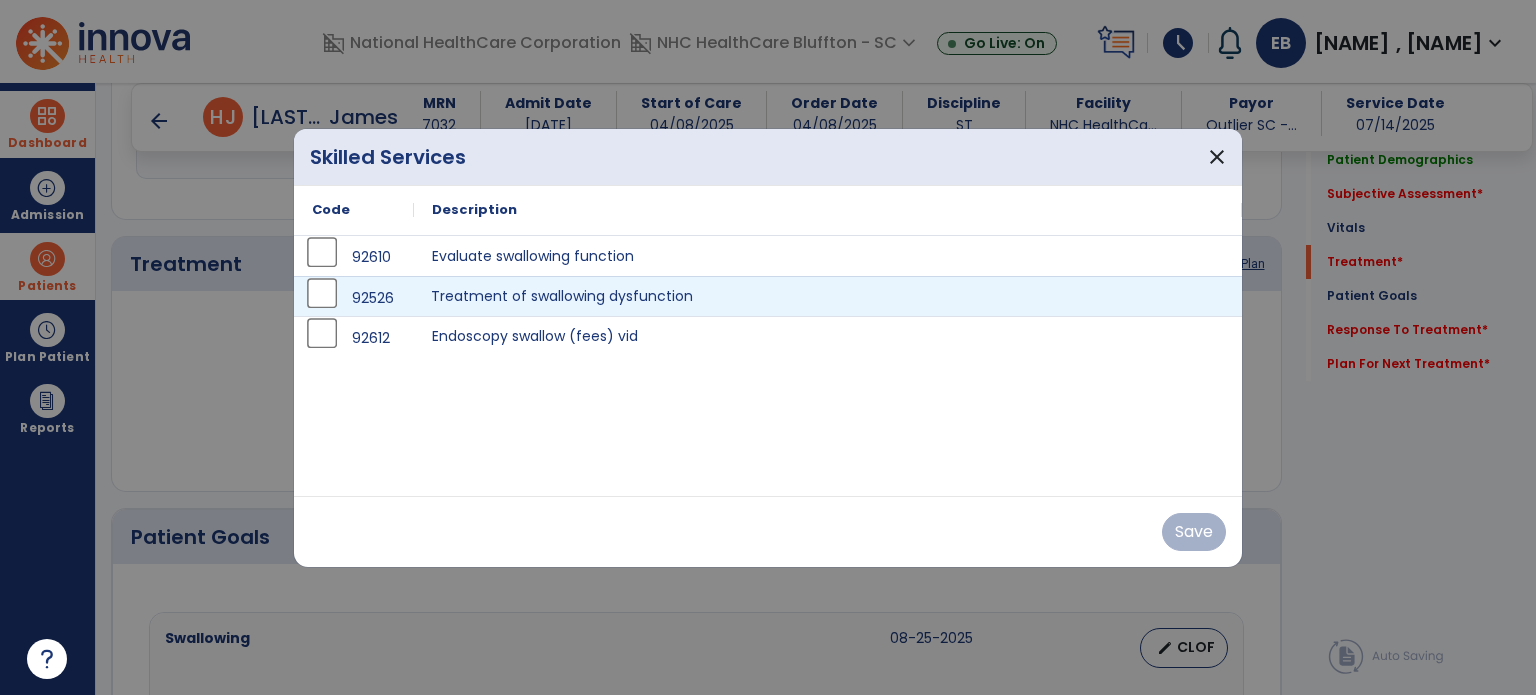 click on "Treatment of swallowing dysfunction" at bounding box center (828, 296) 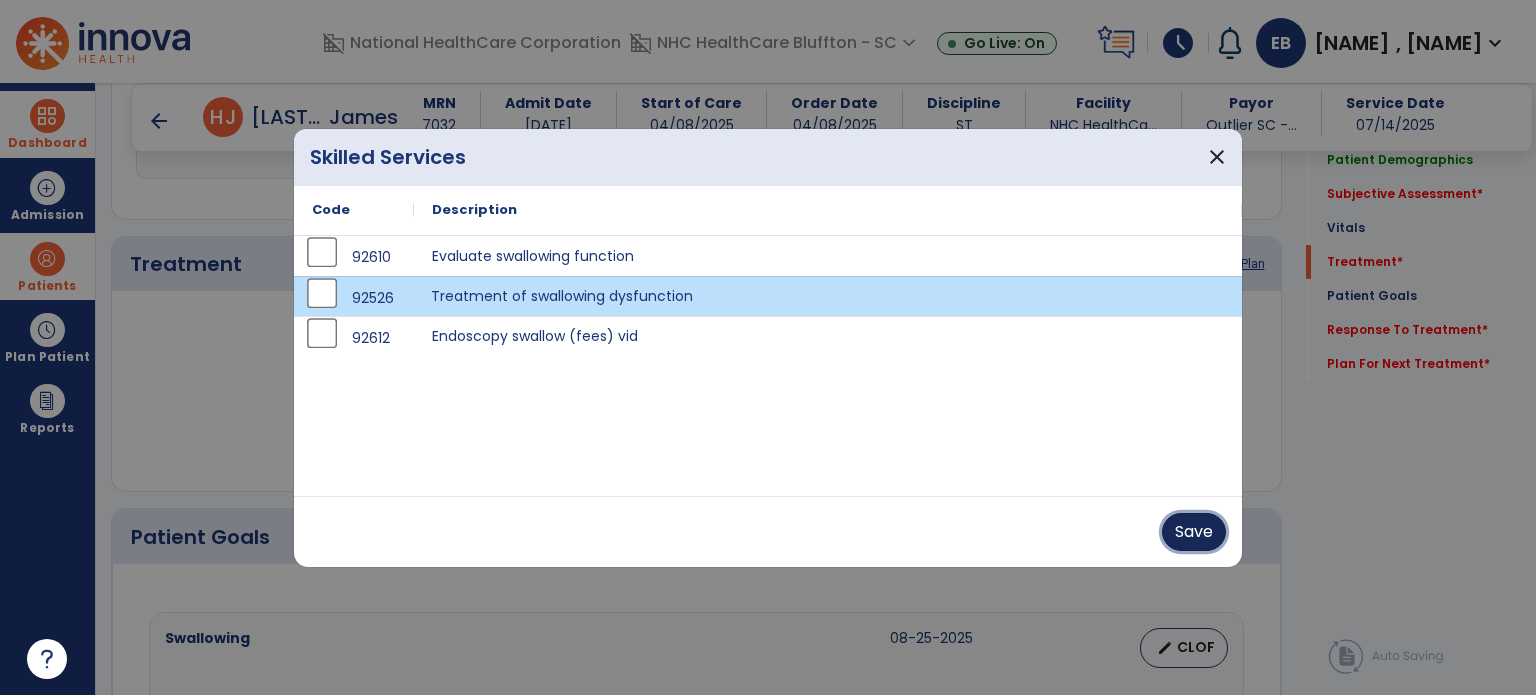 click on "Save" at bounding box center [1194, 532] 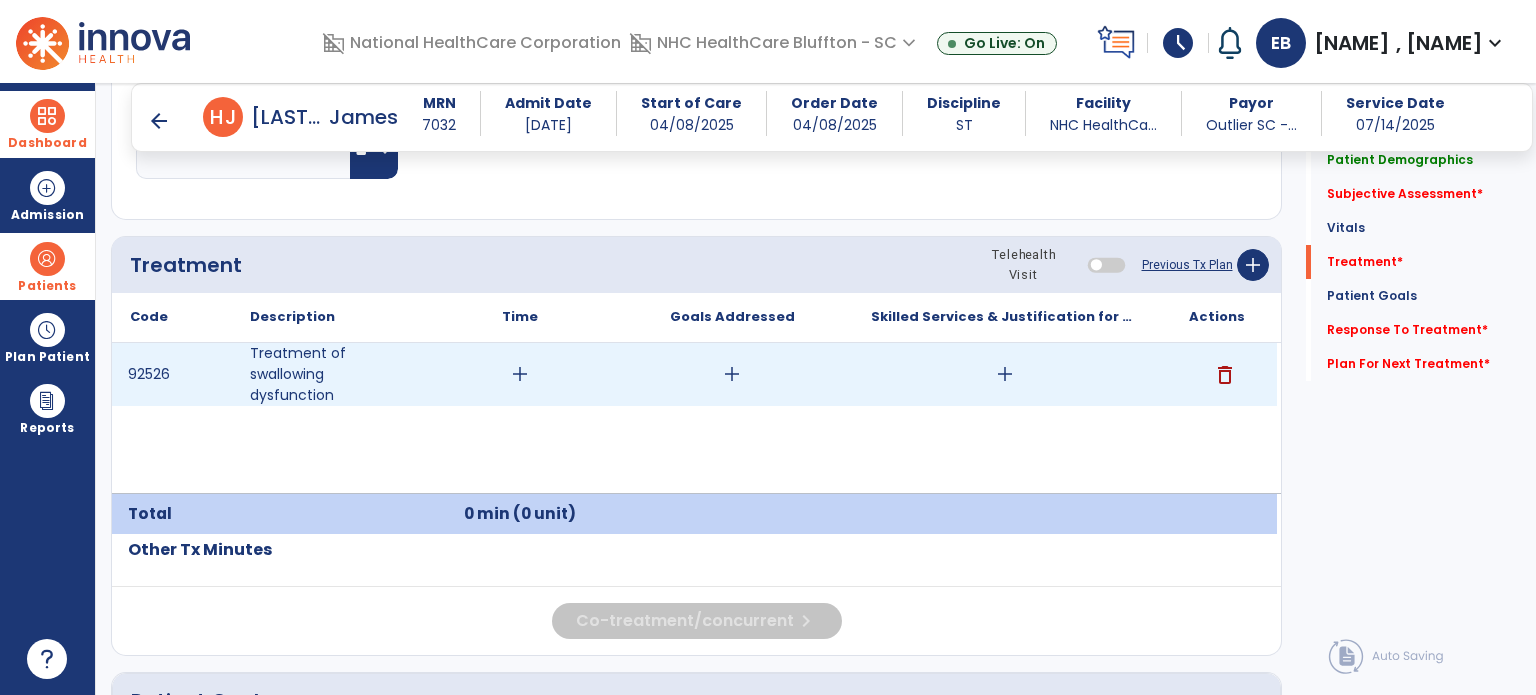 click on "add" at bounding box center (520, 374) 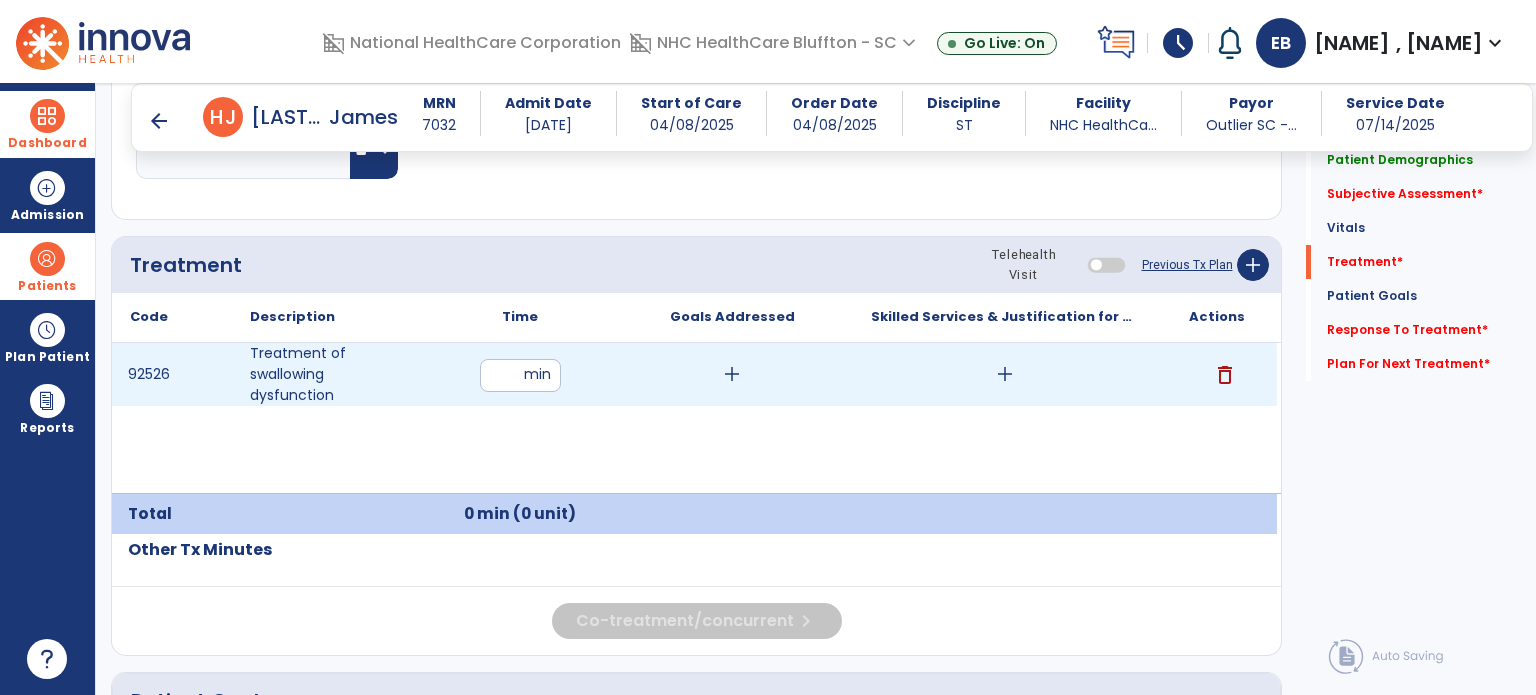 type on "**" 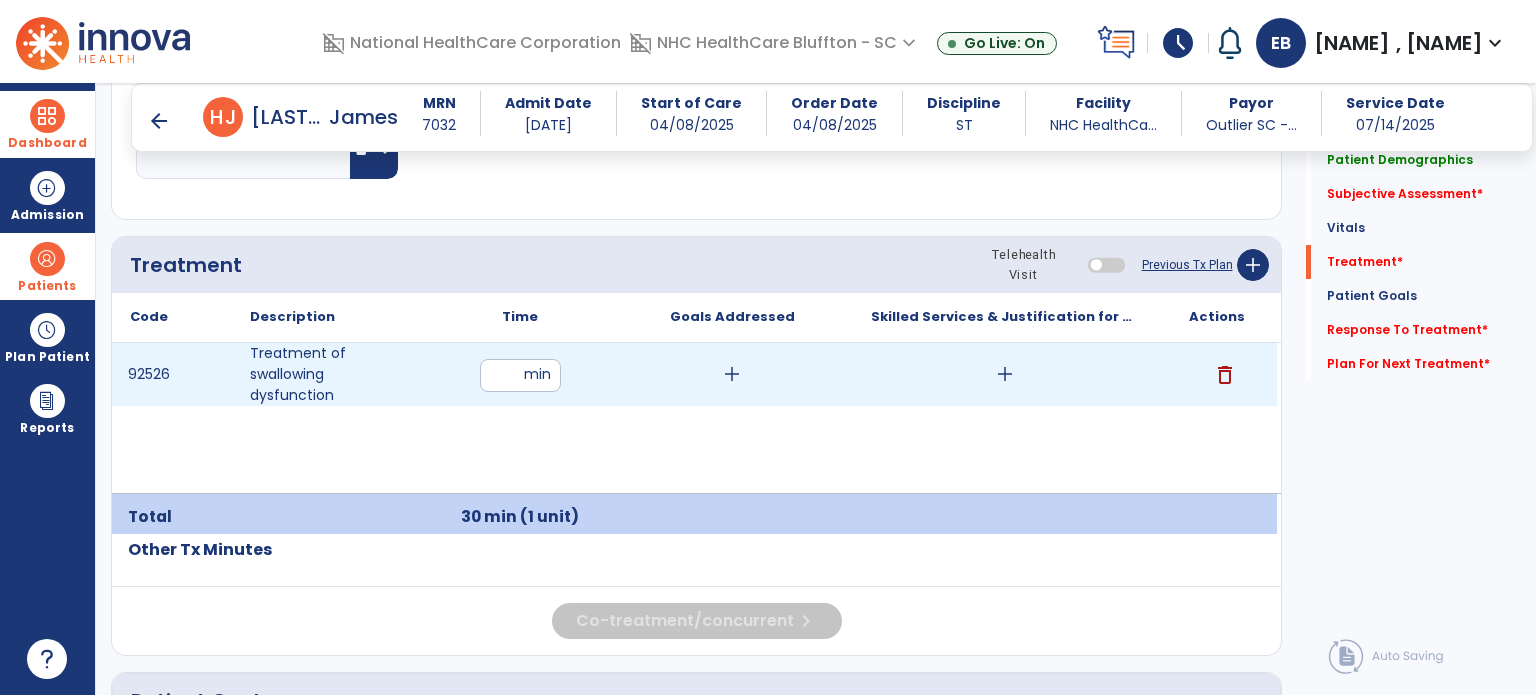 click on "add" at bounding box center [1005, 374] 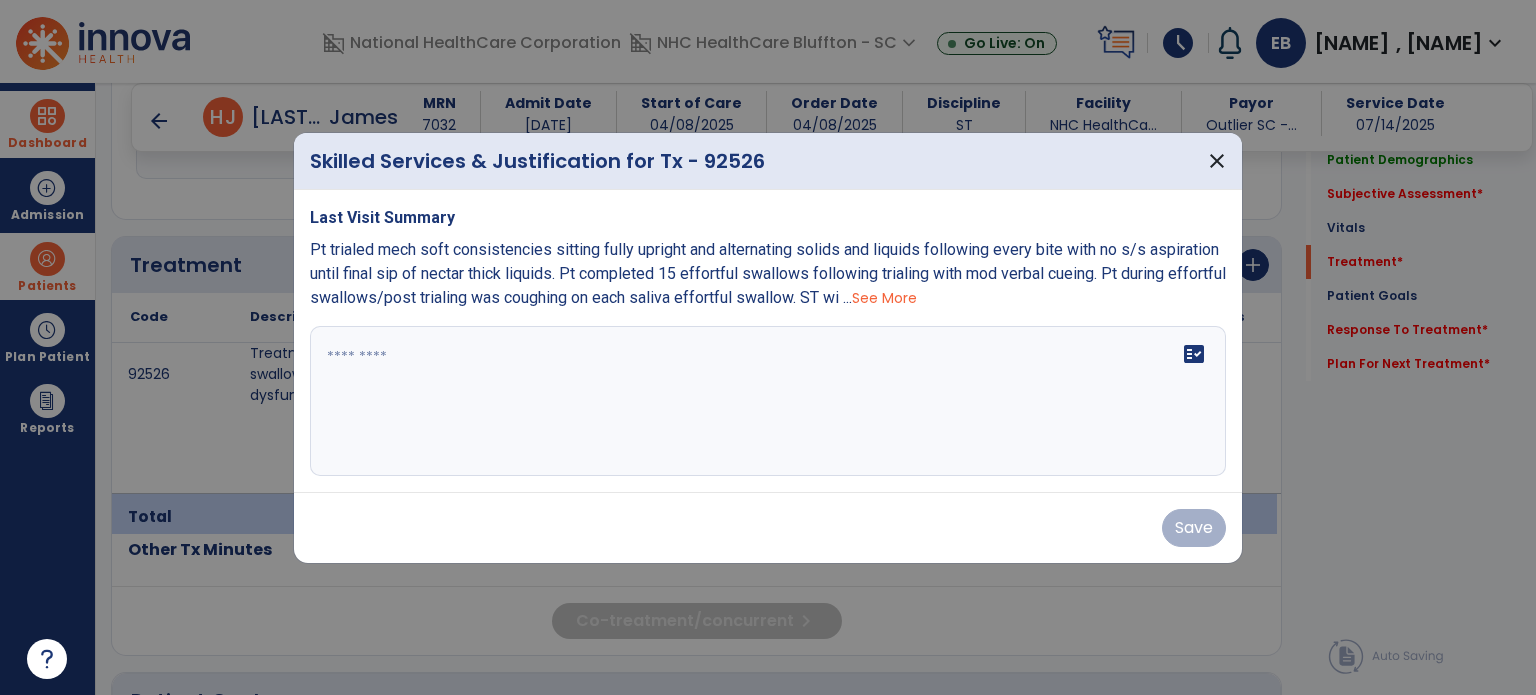 click on "fact_check" at bounding box center [768, 401] 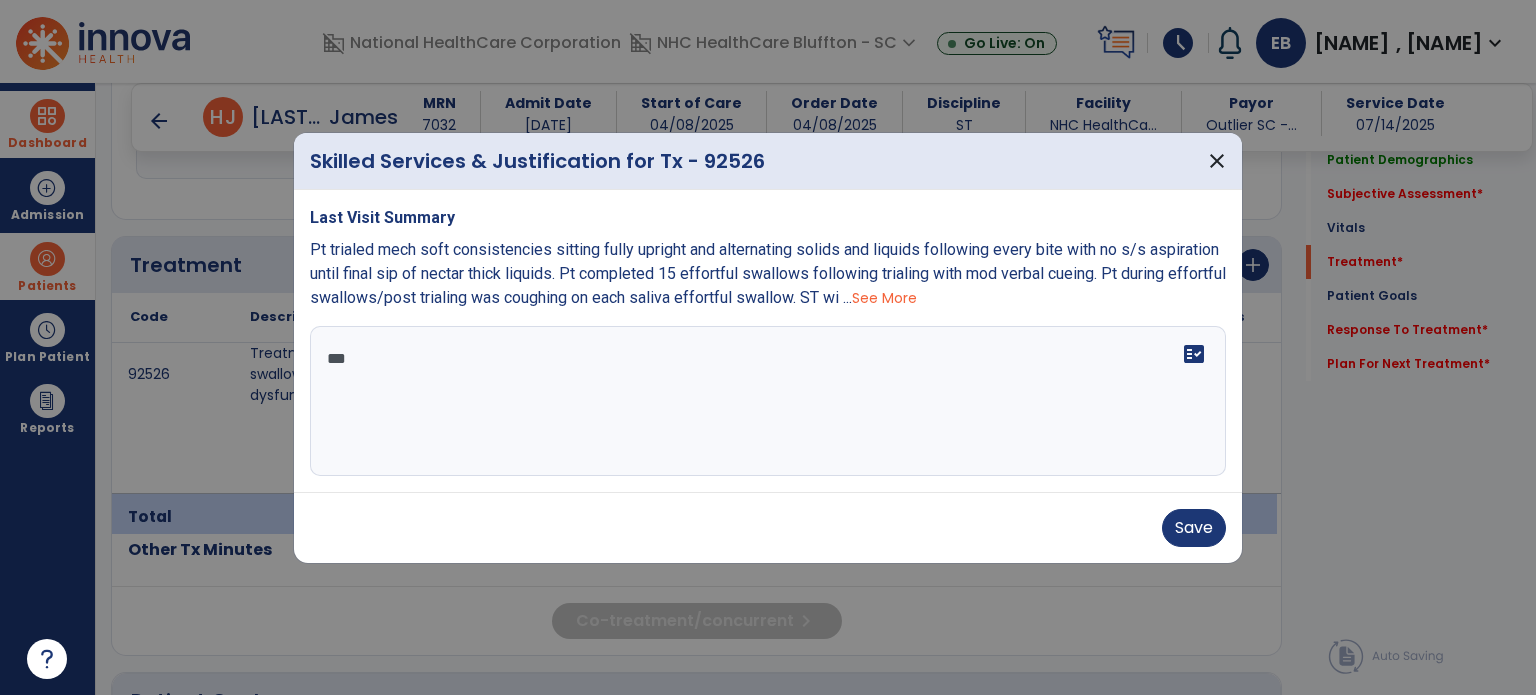 scroll, scrollTop: 0, scrollLeft: 0, axis: both 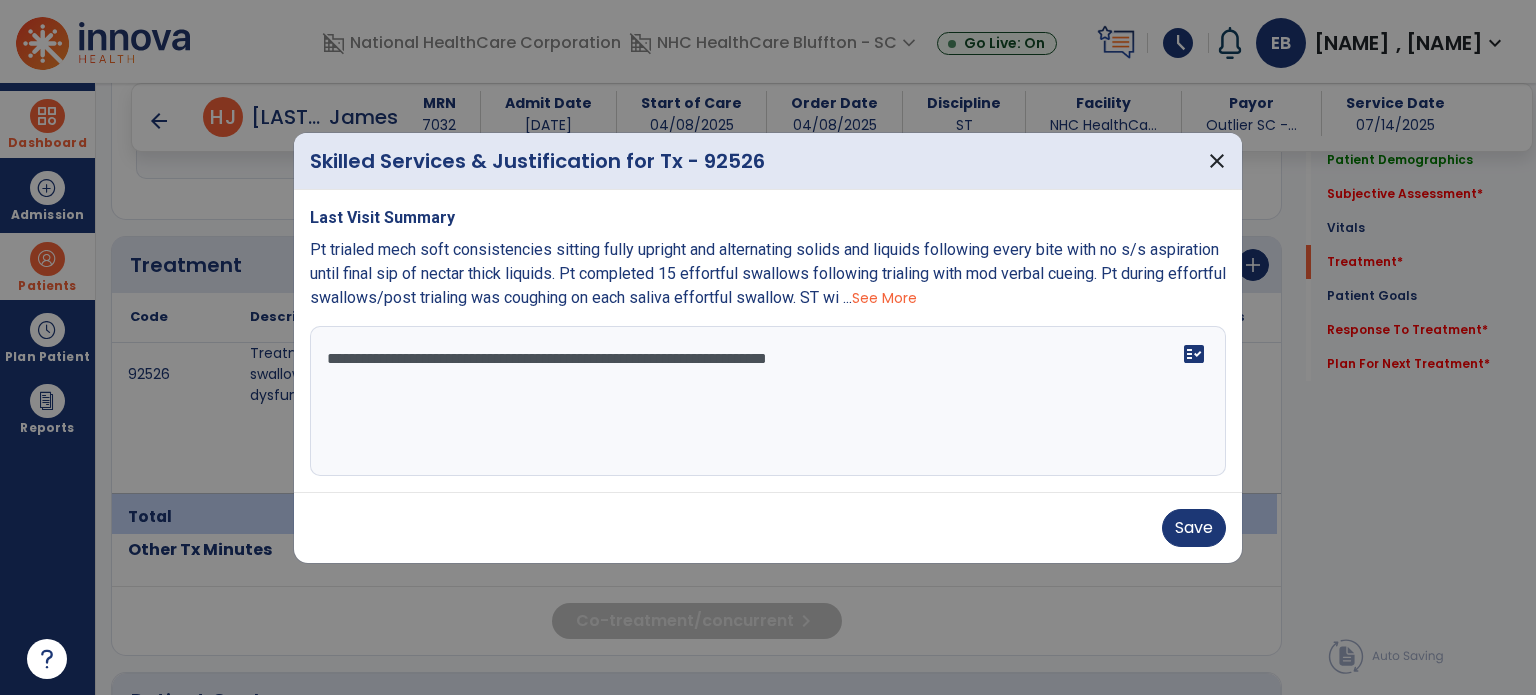 click on "**********" at bounding box center (768, 401) 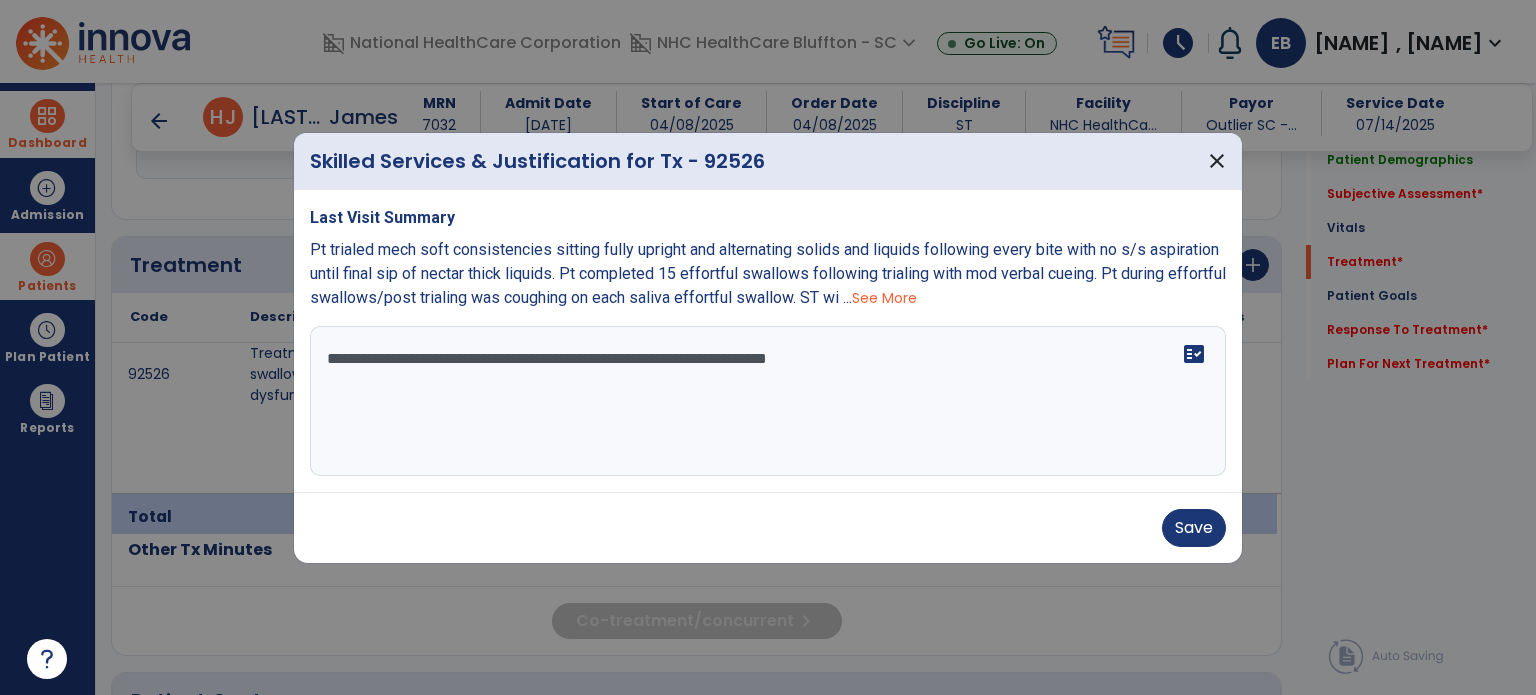 click on "**********" at bounding box center (768, 401) 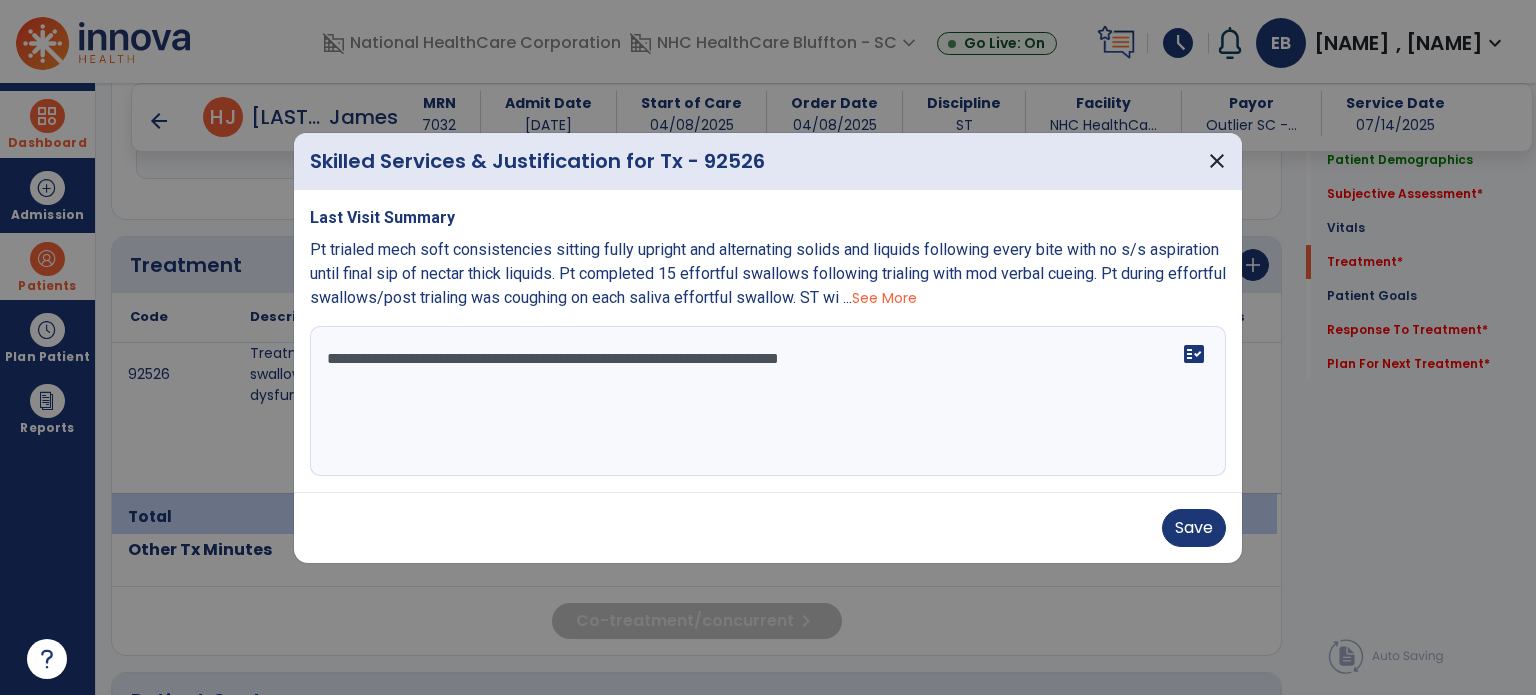 click on "**********" at bounding box center [768, 401] 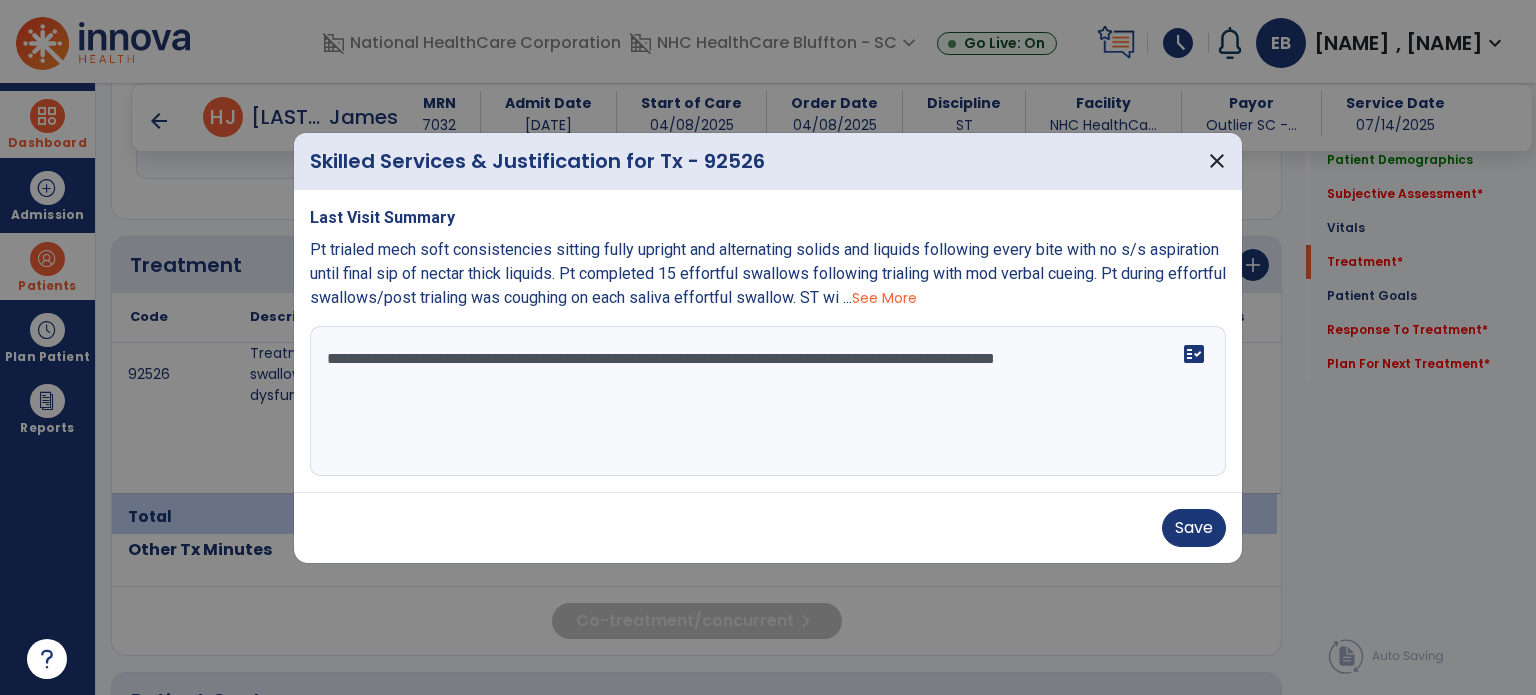 click on "**********" at bounding box center [768, 401] 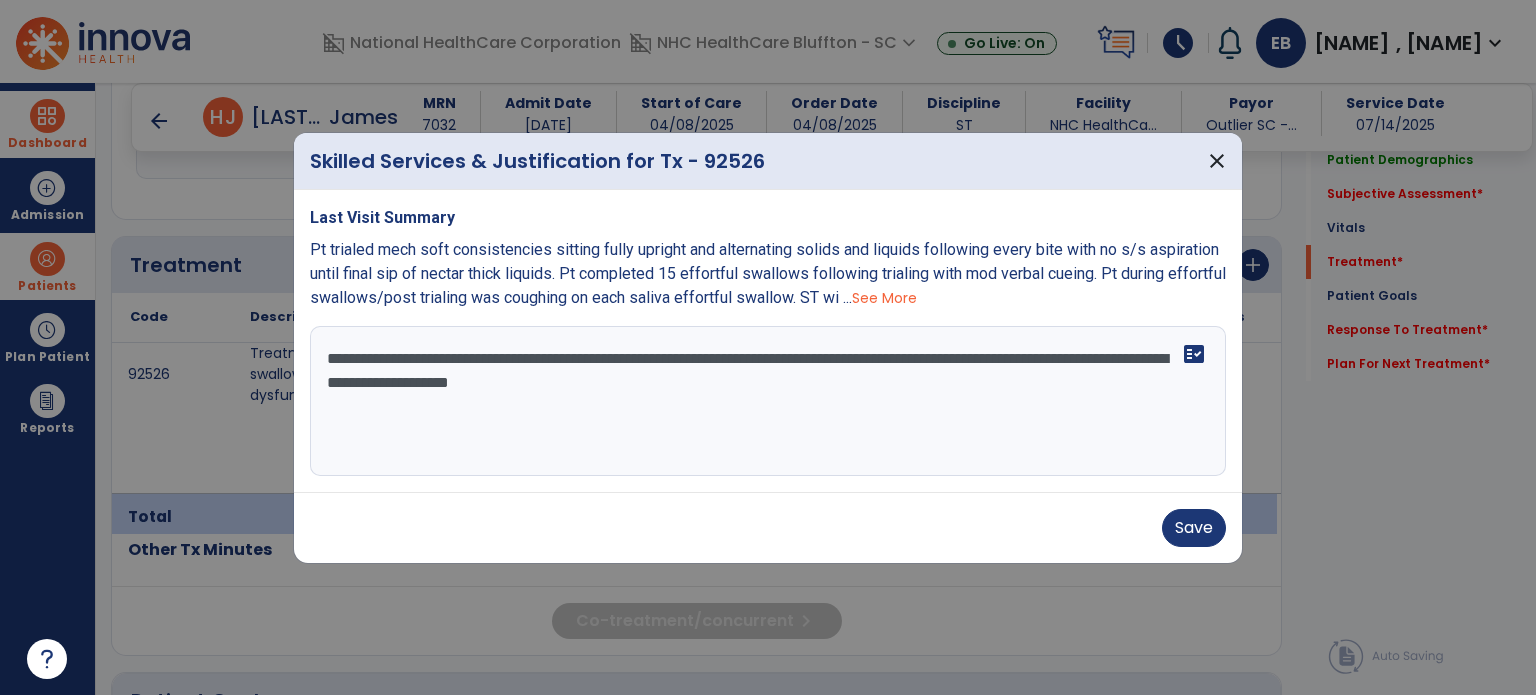 click on "**********" at bounding box center [768, 401] 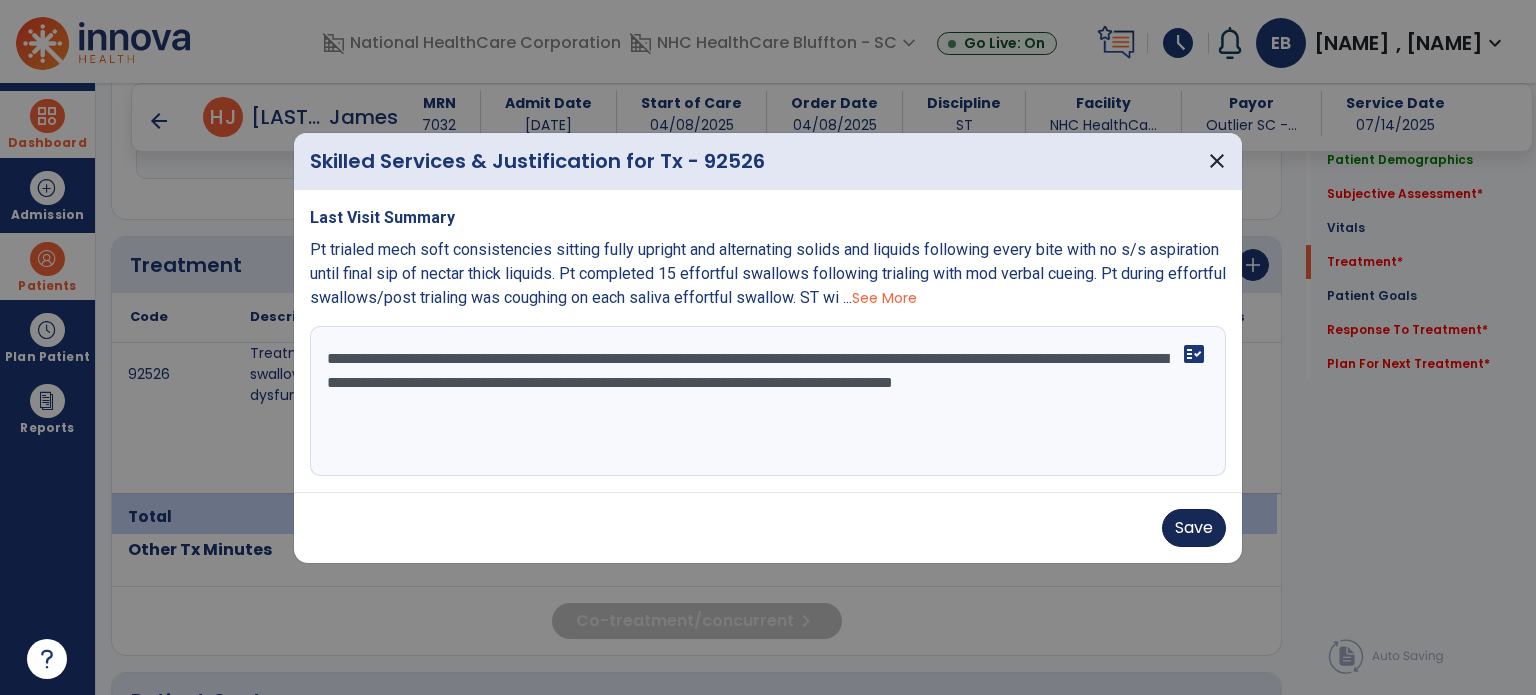 type on "**********" 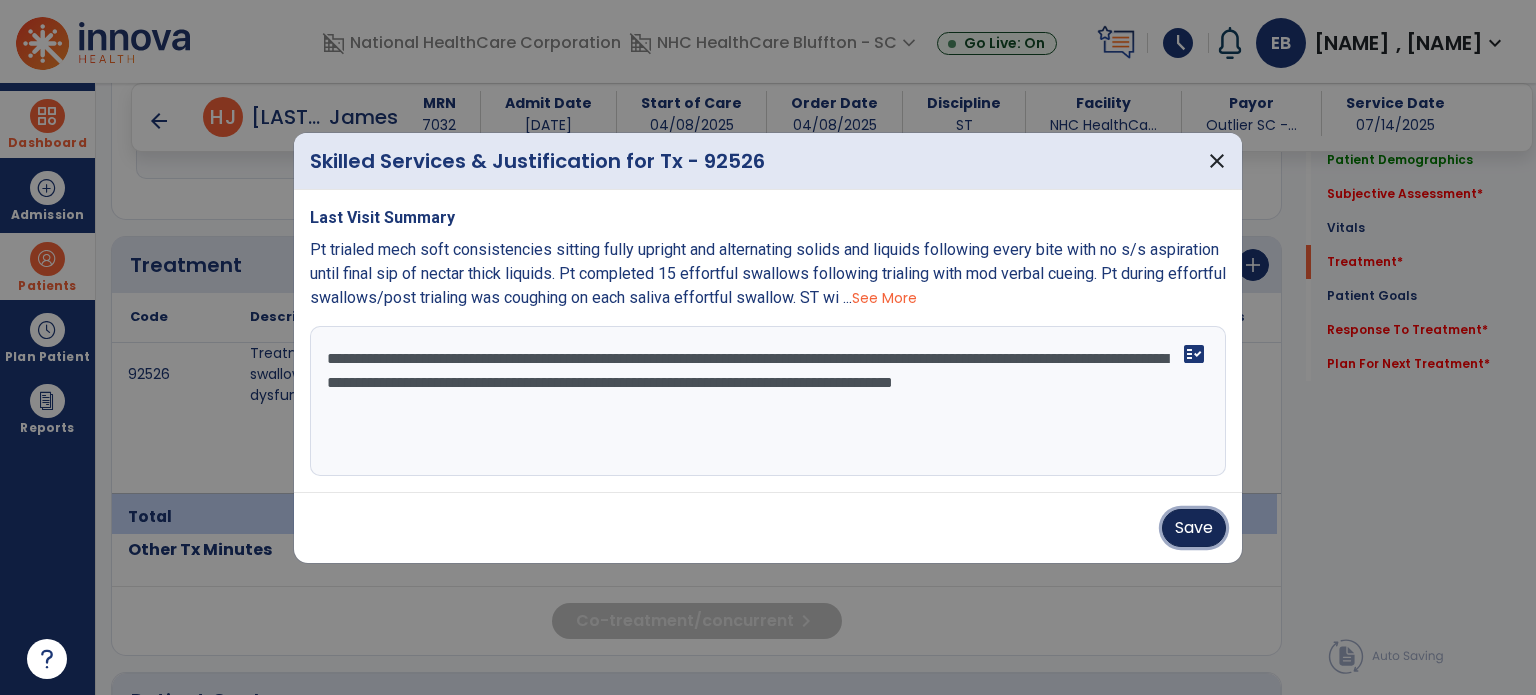 click on "Save" at bounding box center (1194, 528) 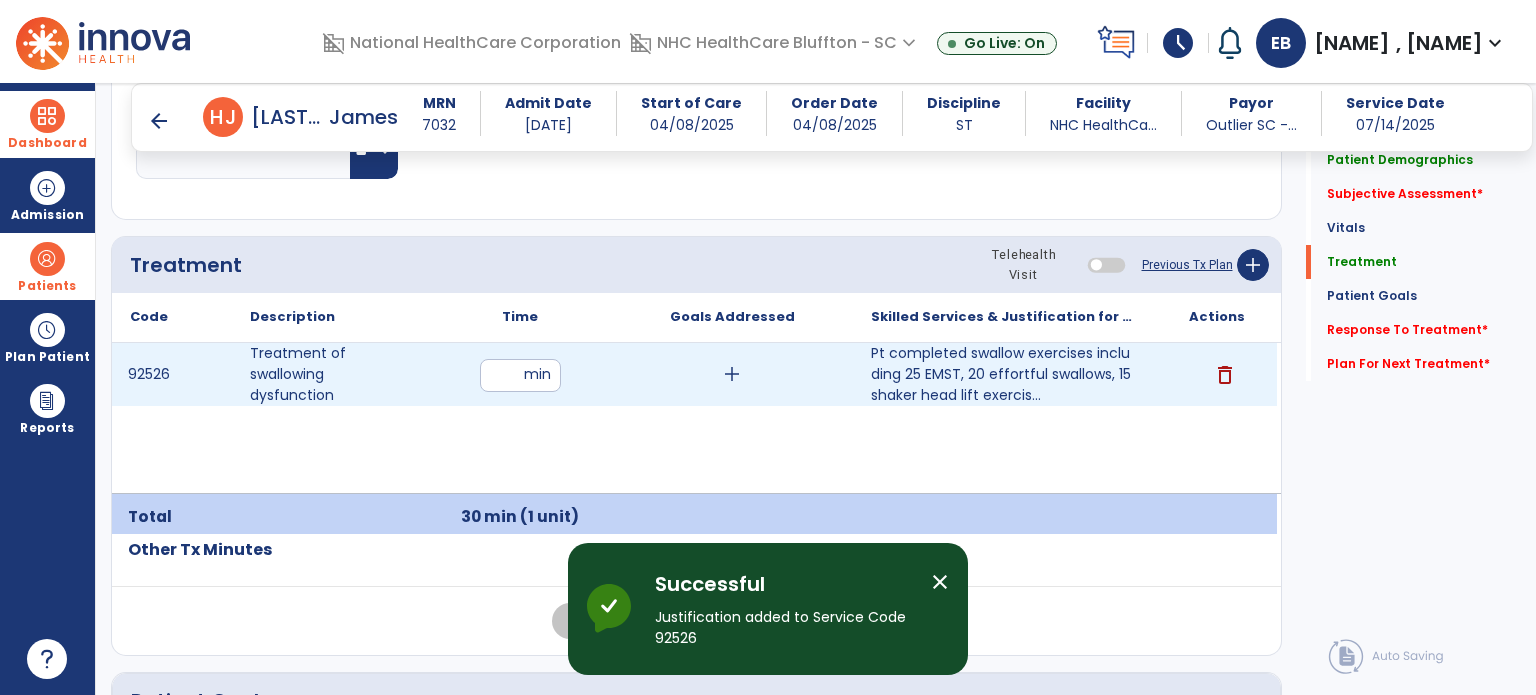 click on "add" at bounding box center (732, 374) 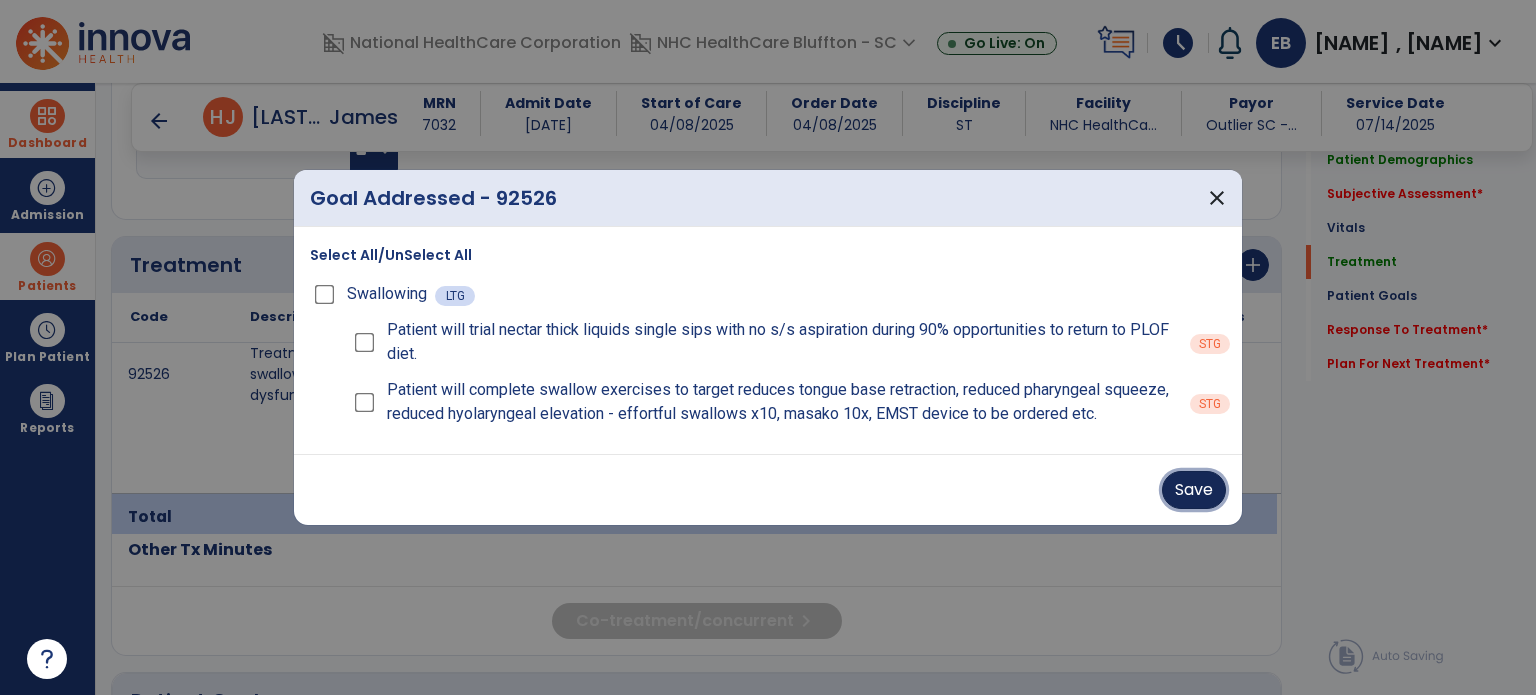 click on "Save" at bounding box center (1194, 490) 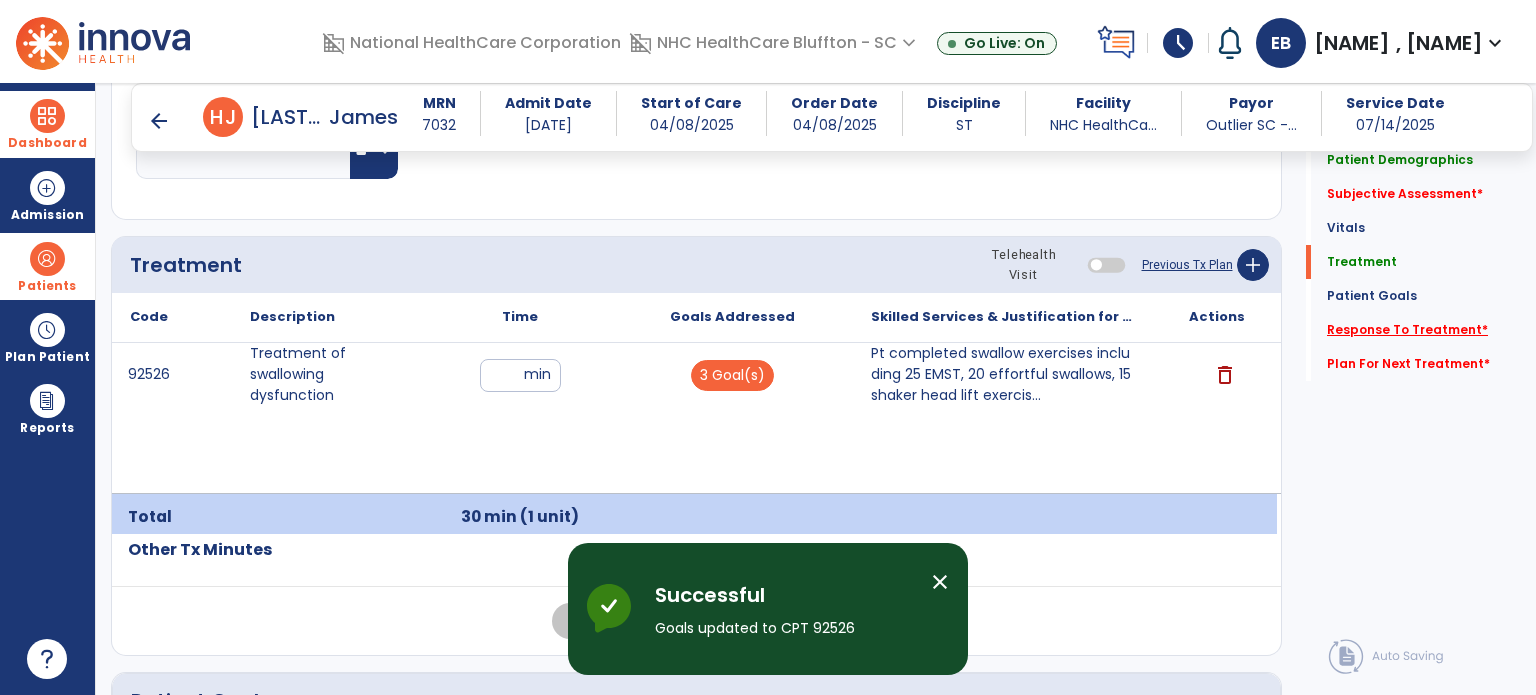 click on "Response To Treatment   *" 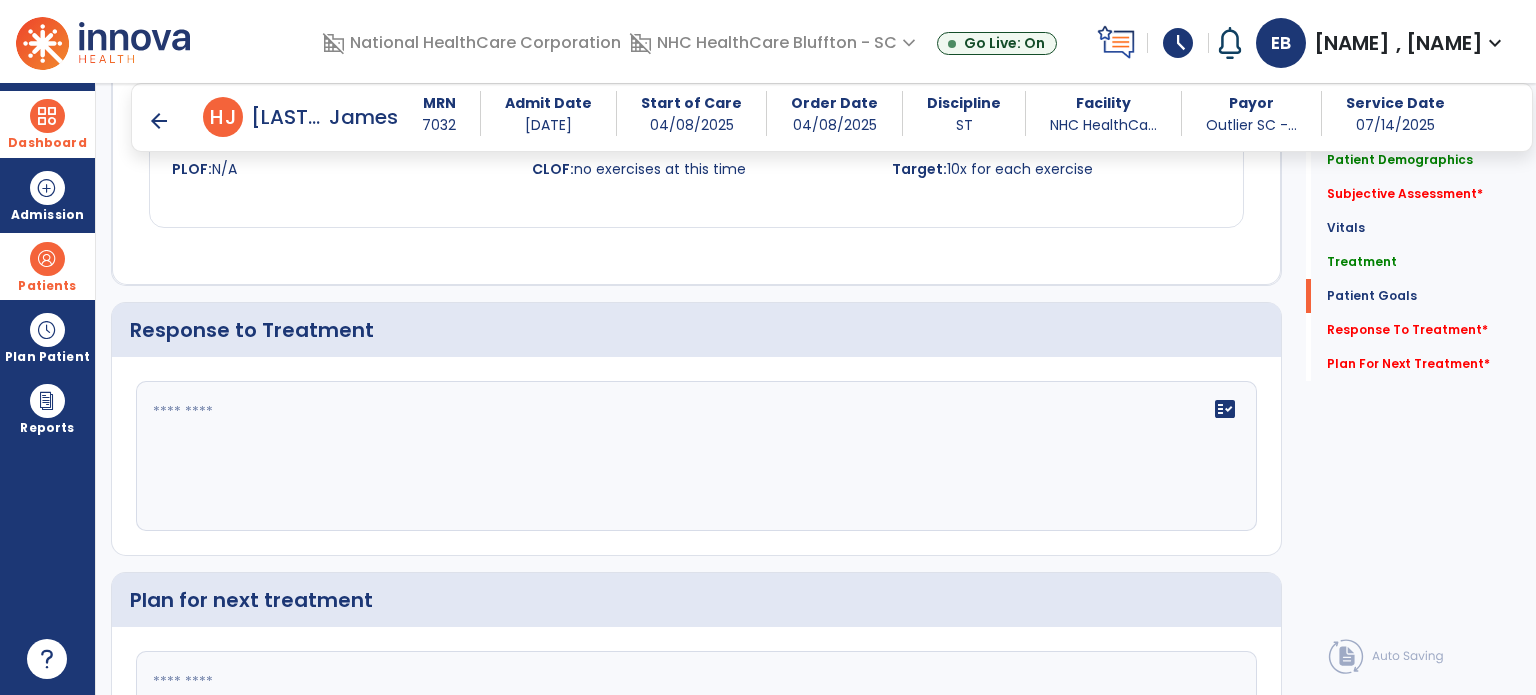 scroll, scrollTop: 2204, scrollLeft: 0, axis: vertical 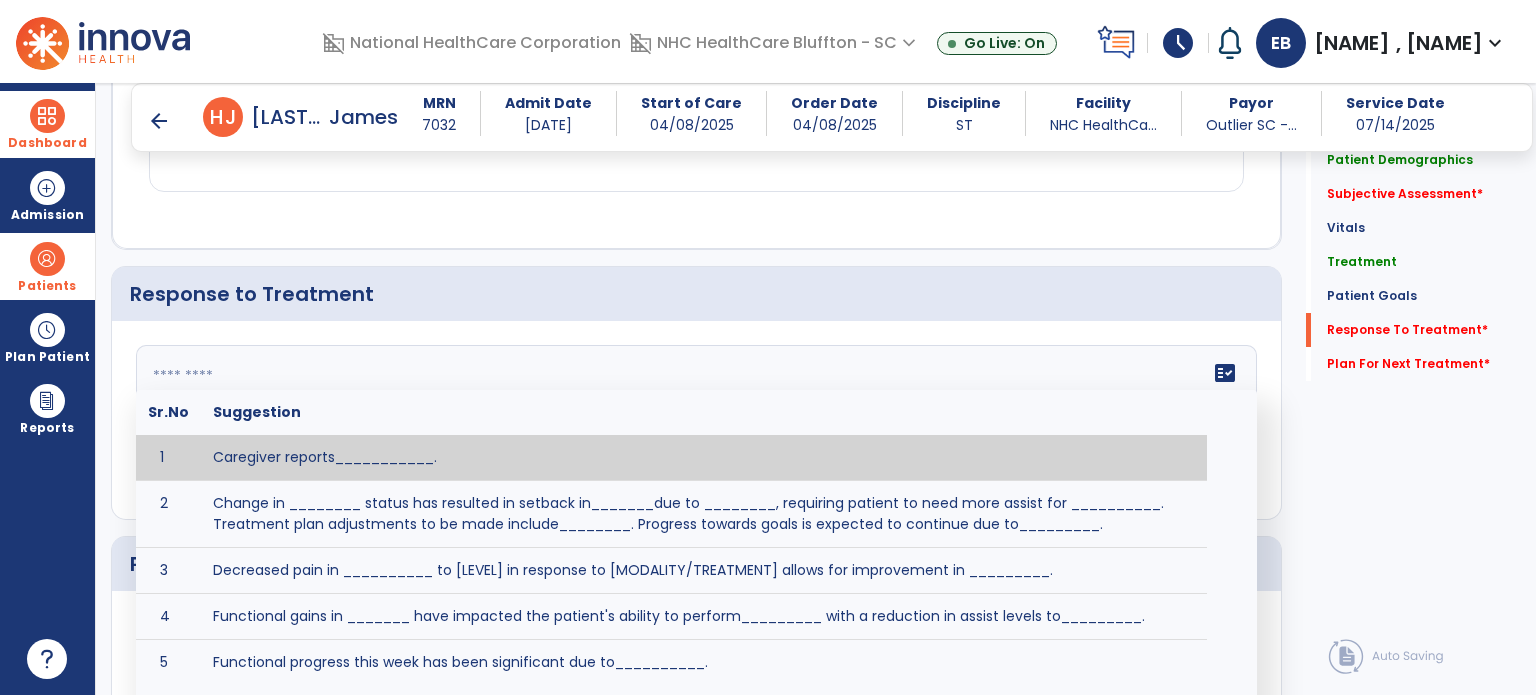 click on "fact_check  Sr.No Suggestion 1 Caregiver reports___________. 2 Change in ________ status has resulted in setback in_______due to ________, requiring patient to need more assist for __________.   Treatment plan adjustments to be made include________.  Progress towards goals is expected to continue due to_________. 3 Decreased pain in __________ to [LEVEL] in response to [MODALITY/TREATMENT] allows for improvement in _________. 4 Functional gains in _______ have impacted the patient's ability to perform_________ with a reduction in assist levels to_________. 5 Functional progress this week has been significant due to__________. 6 Gains in ________ have improved the patient's ability to perform ______with decreased levels of assist to___________. 7 Improvement in ________allows patient to tolerate higher levels of challenges in_________. 8 Pain in [AREA] has decreased to [LEVEL] in response to [TREATMENT/MODALITY], allowing fore ease in completing__________. 9 10 11 12 13 14 15 16 17 18 19 20 21" 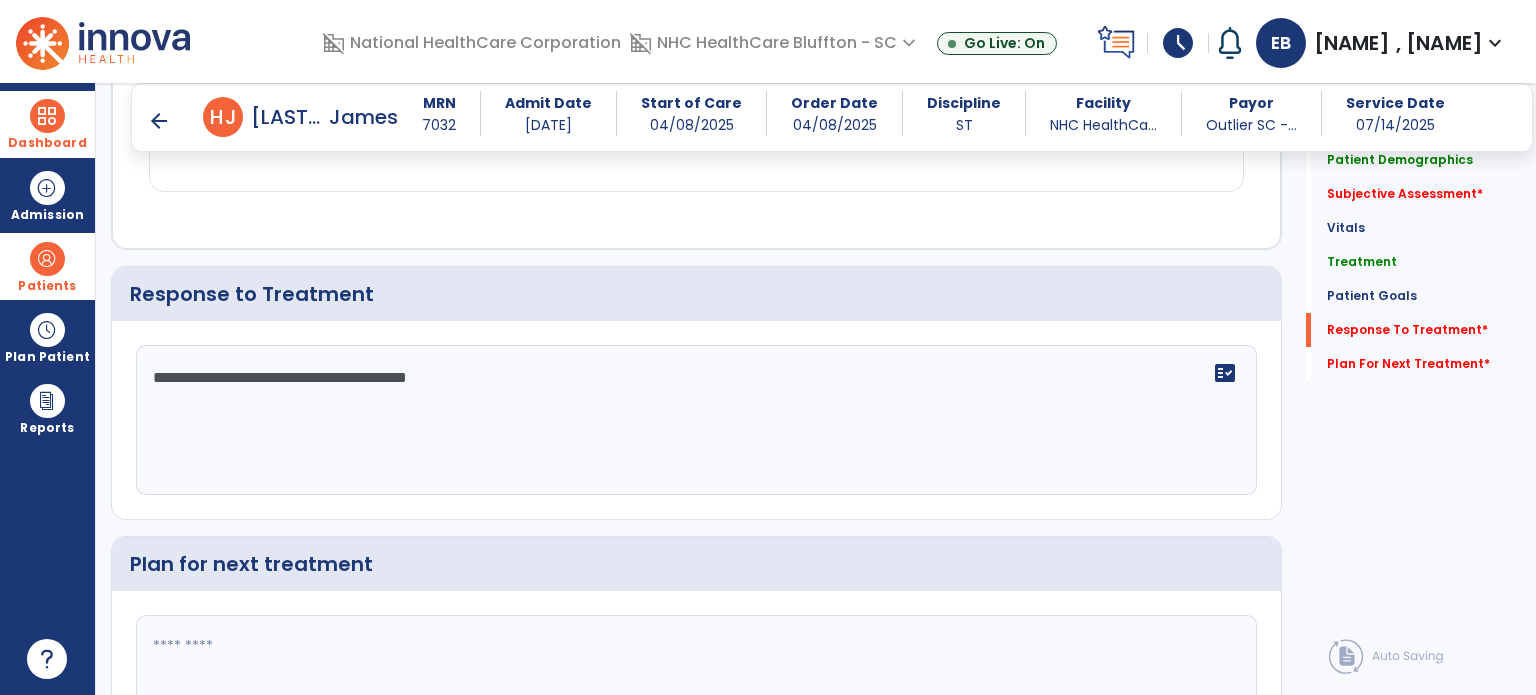 scroll, scrollTop: 2359, scrollLeft: 0, axis: vertical 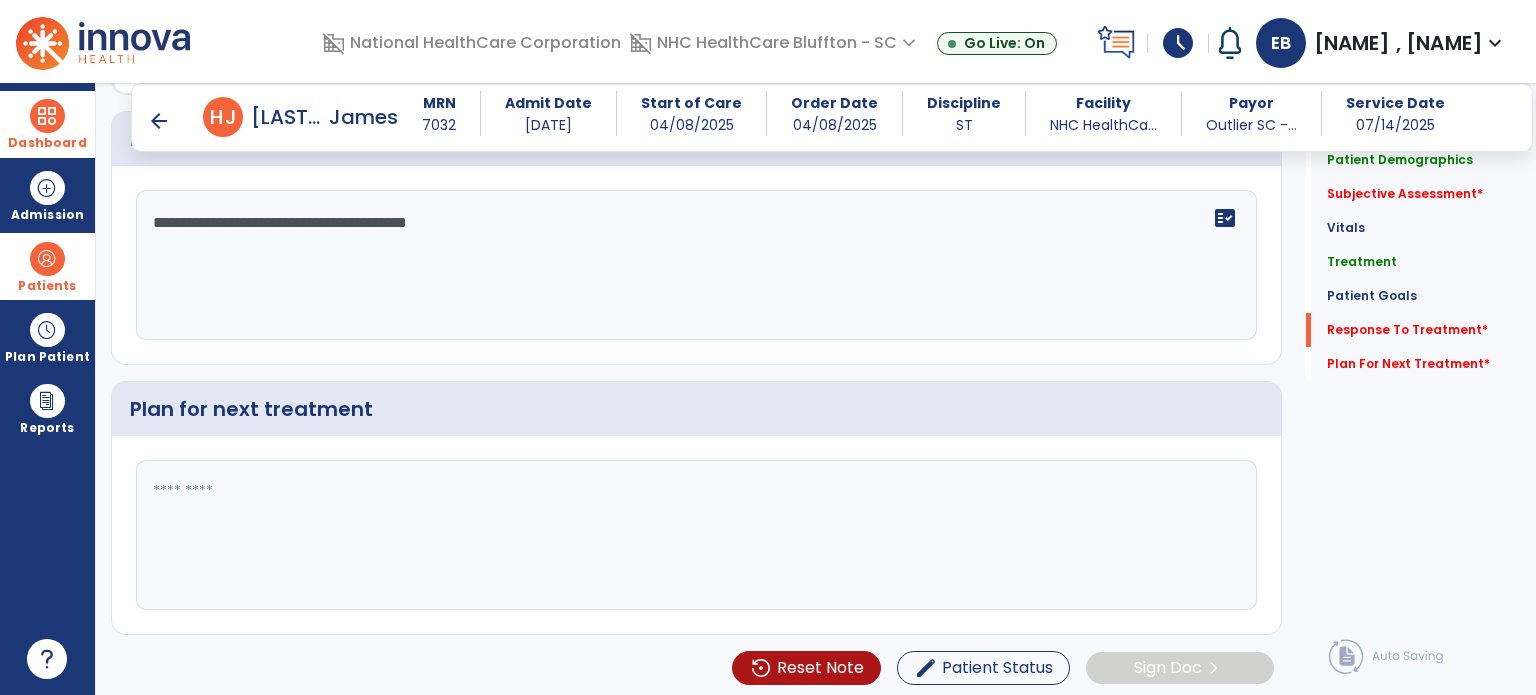 type on "**********" 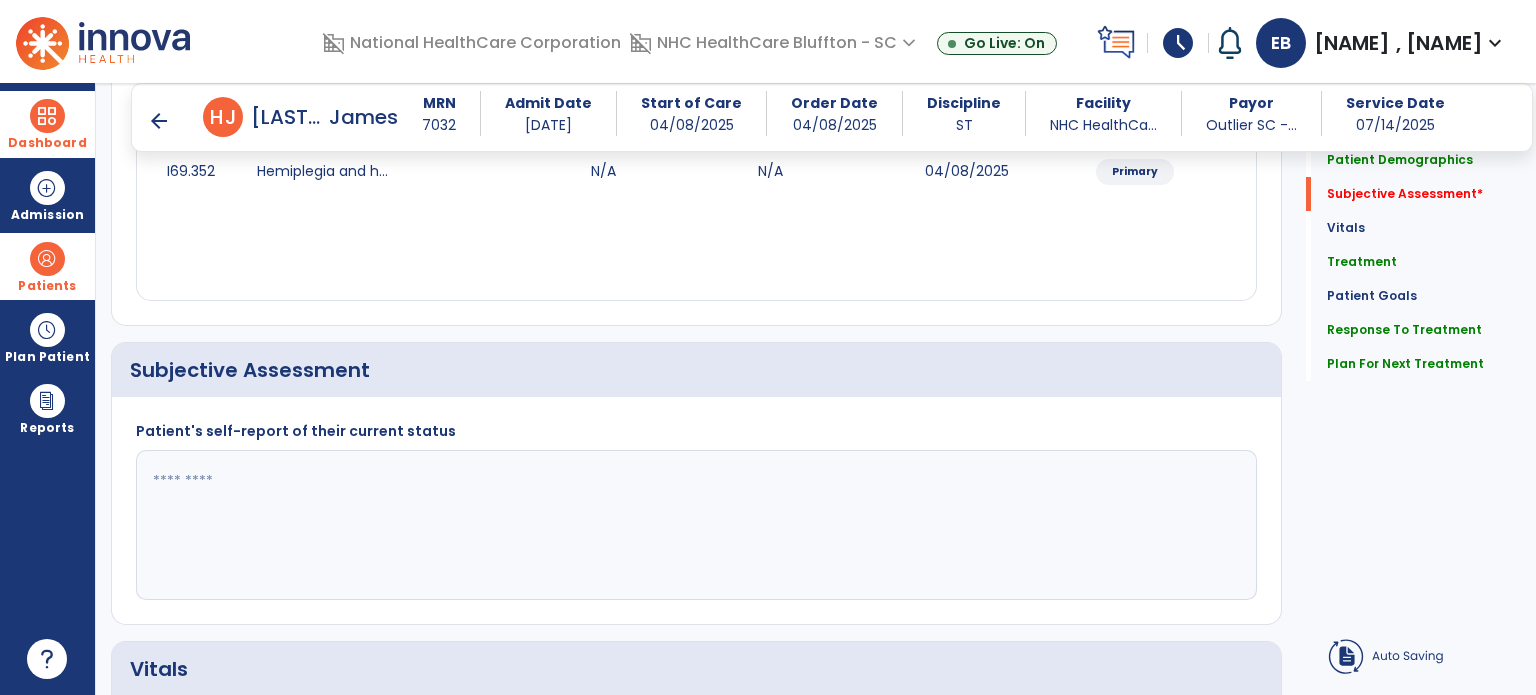 scroll, scrollTop: 301, scrollLeft: 0, axis: vertical 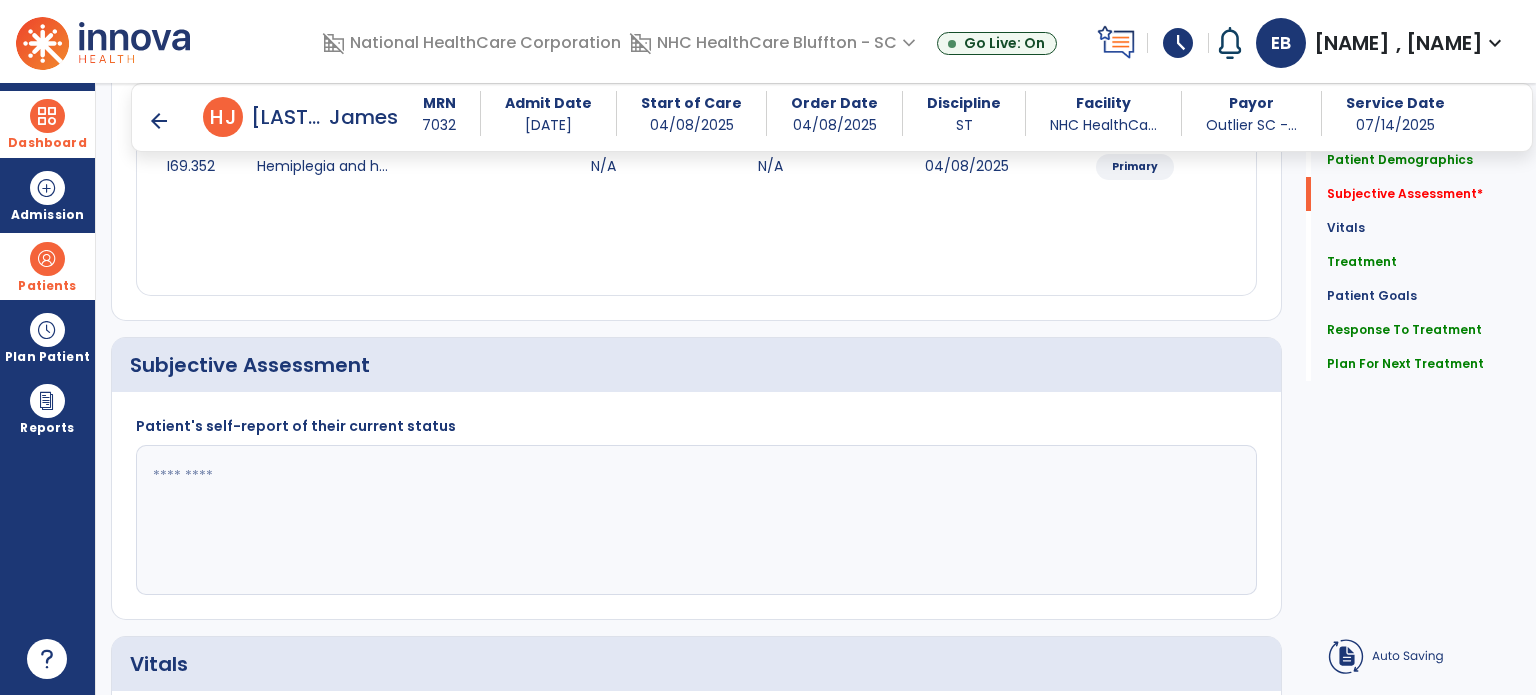 type on "**********" 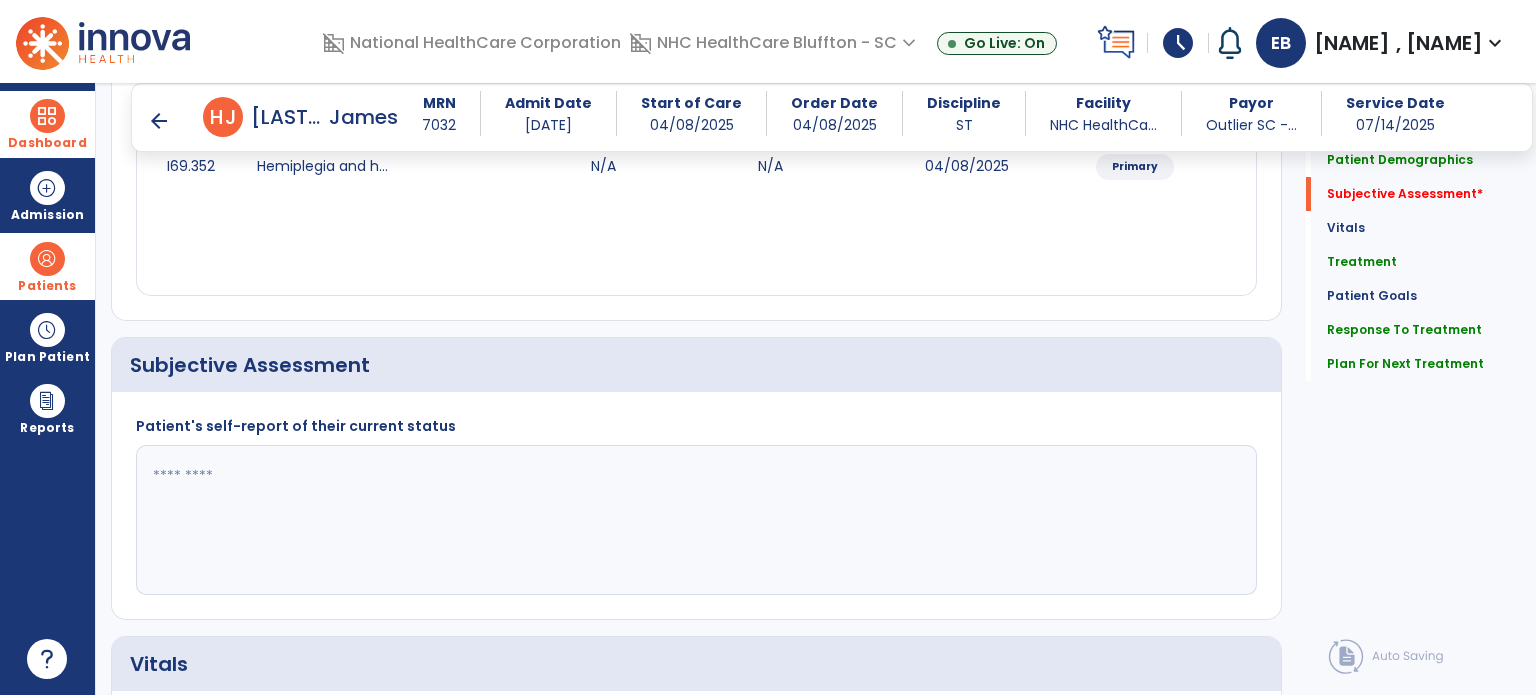 click 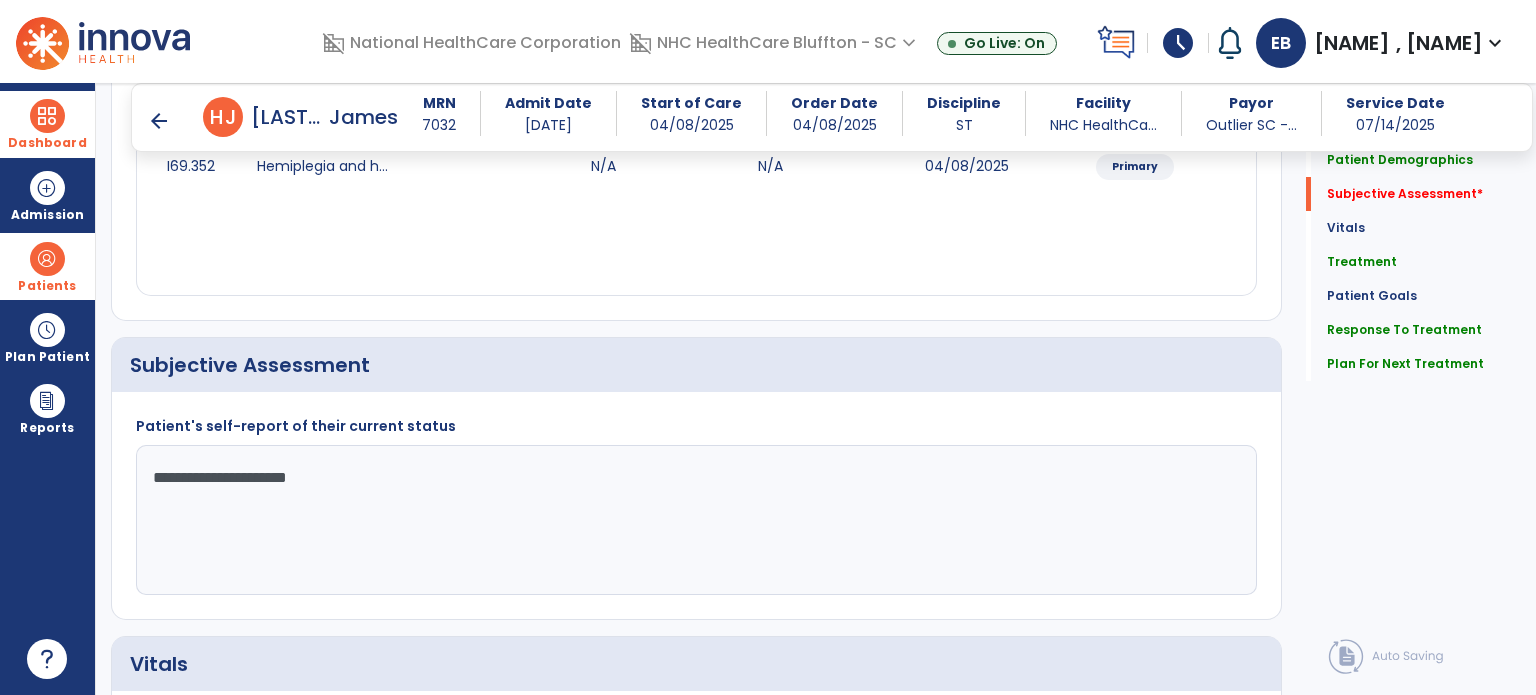 scroll, scrollTop: 0, scrollLeft: 0, axis: both 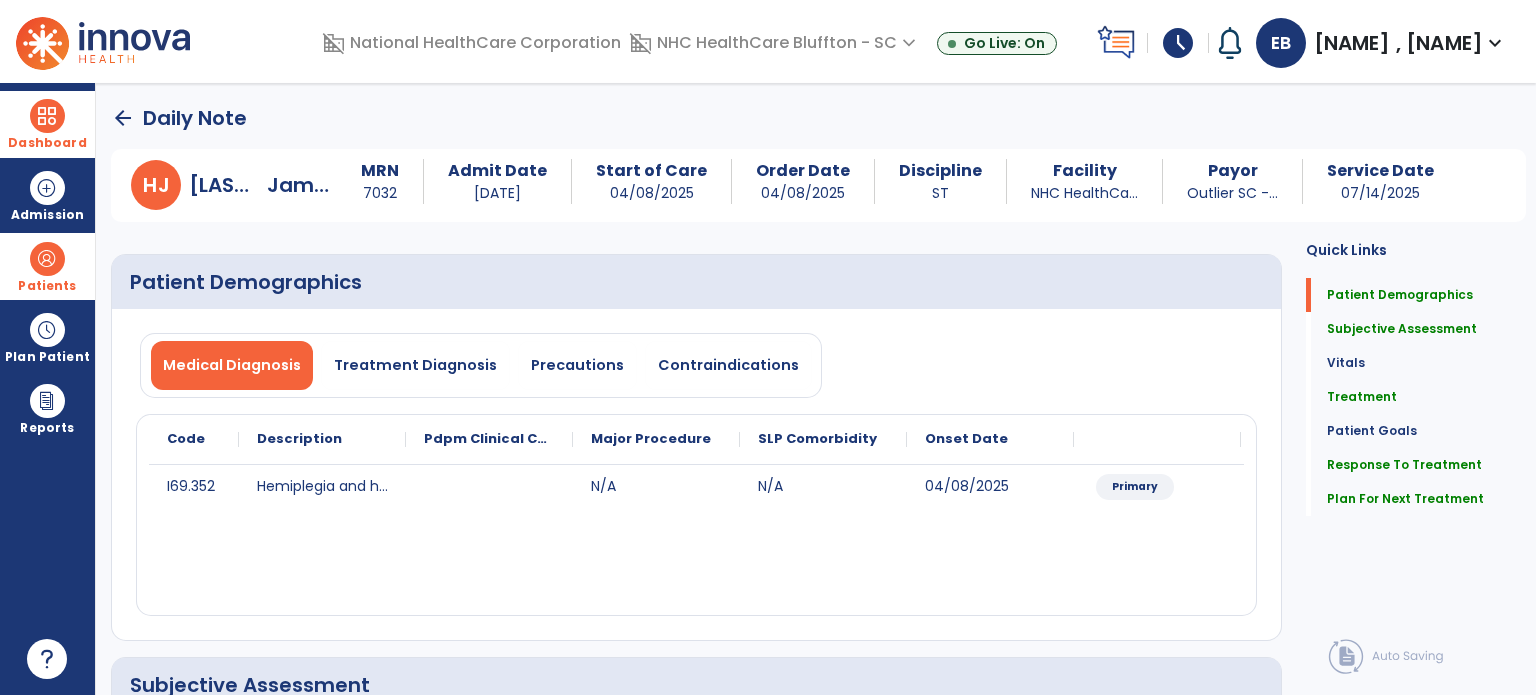 type on "**********" 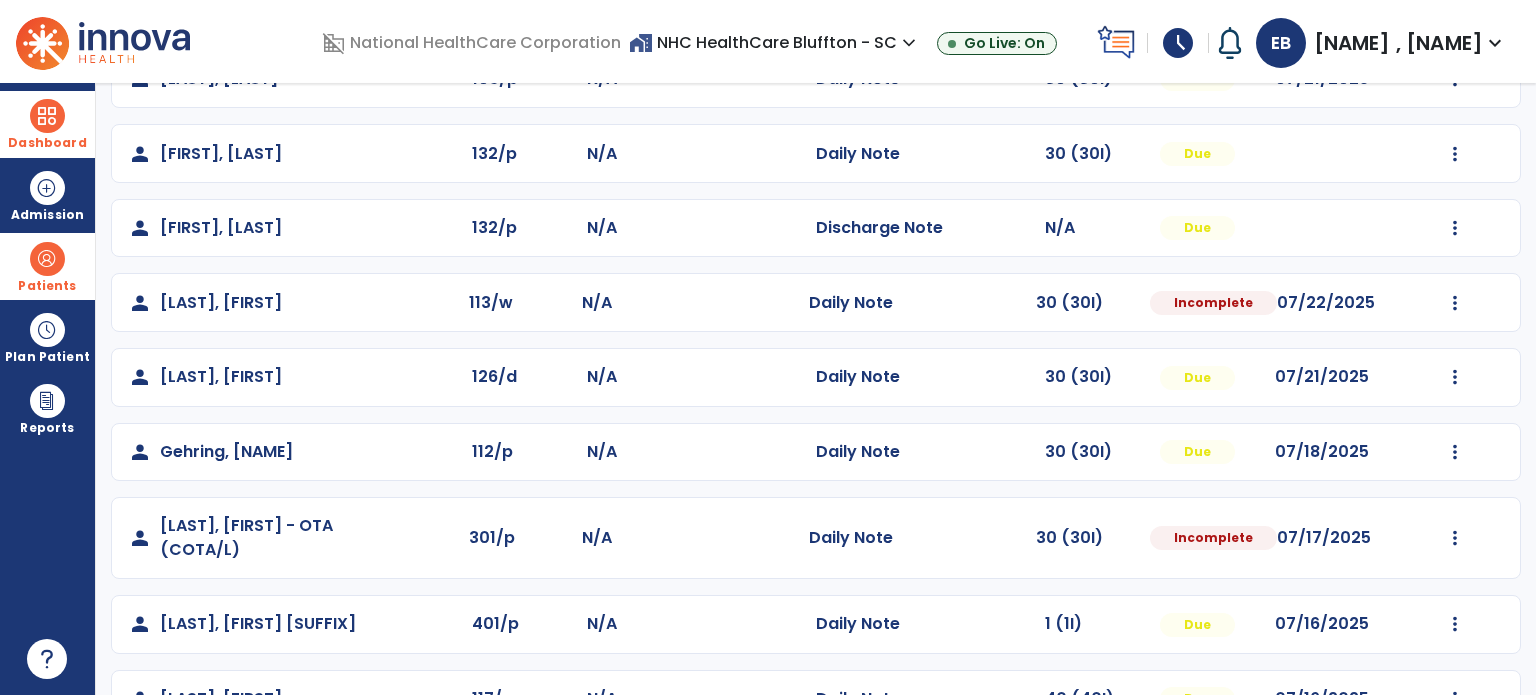 scroll, scrollTop: 280, scrollLeft: 0, axis: vertical 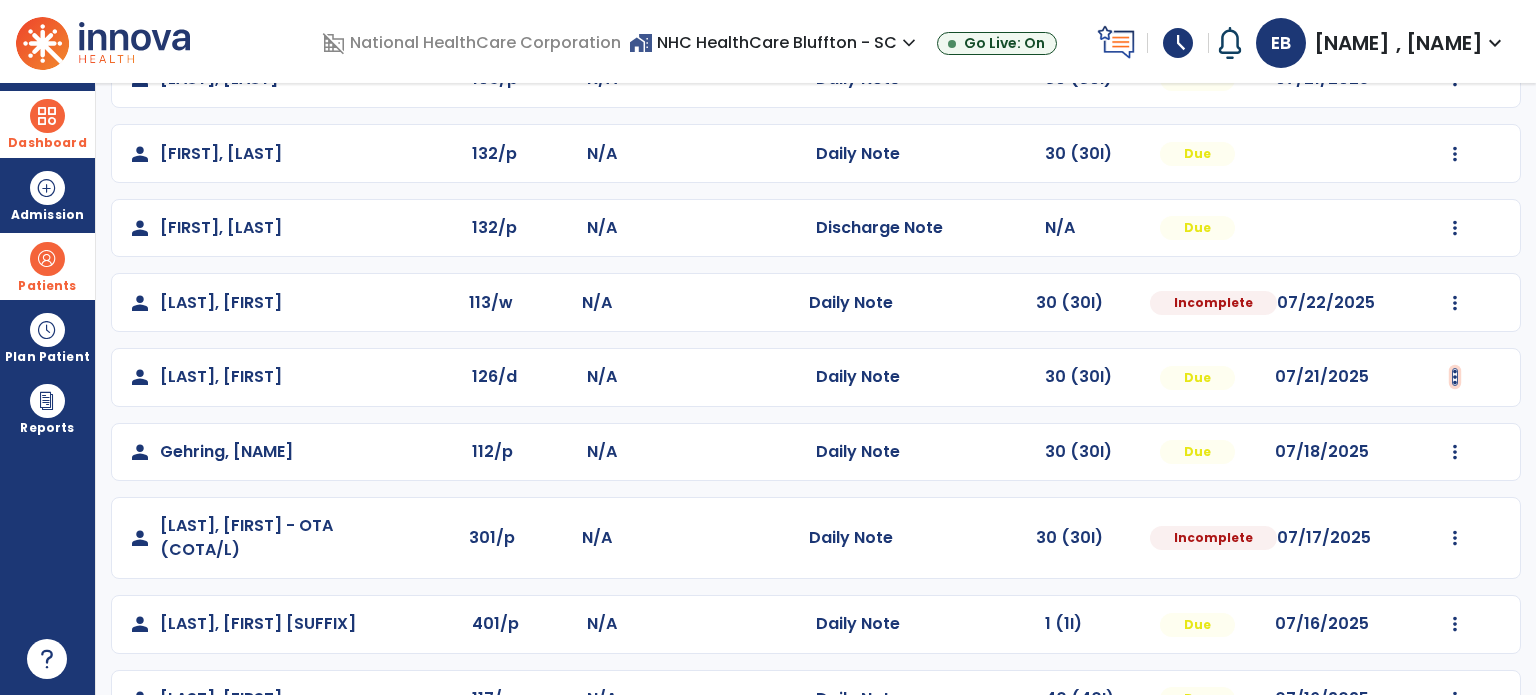 click at bounding box center (1455, 79) 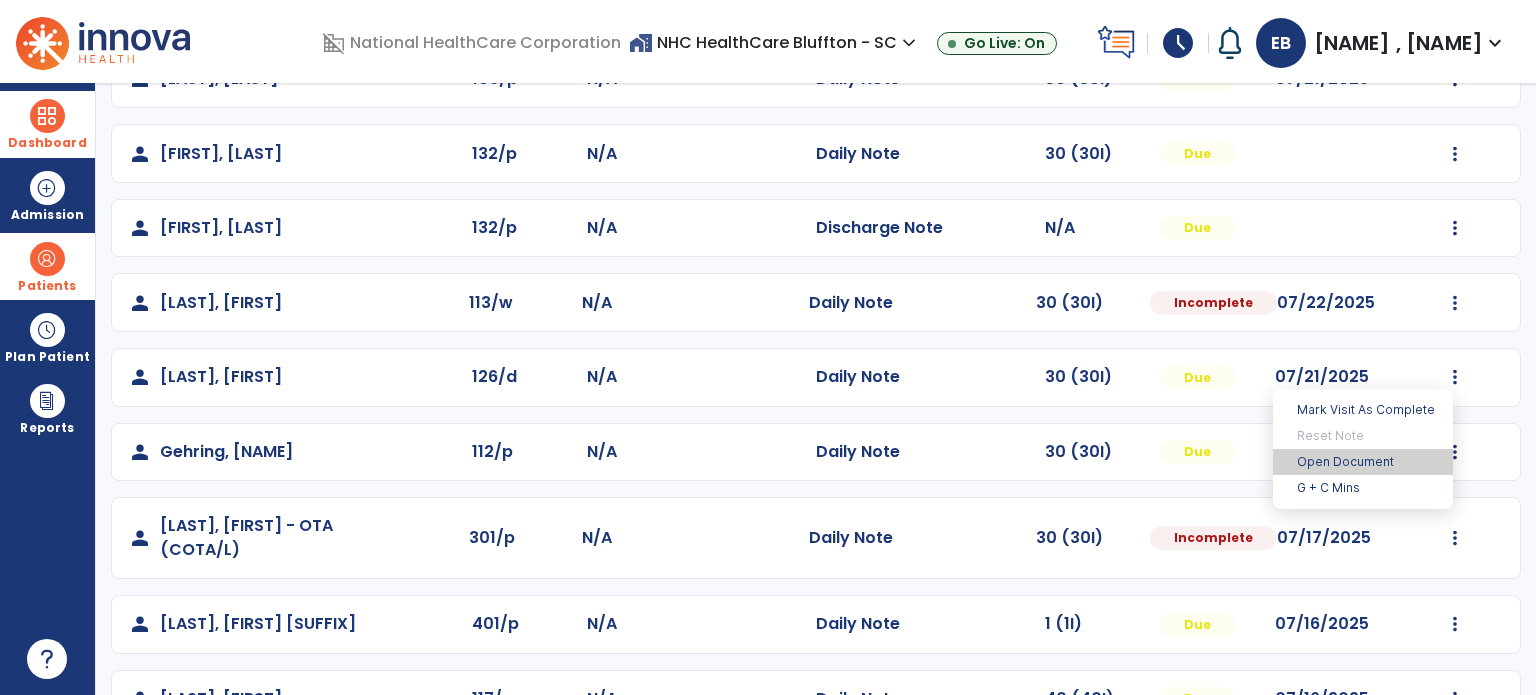 click on "Open Document" at bounding box center [1363, 462] 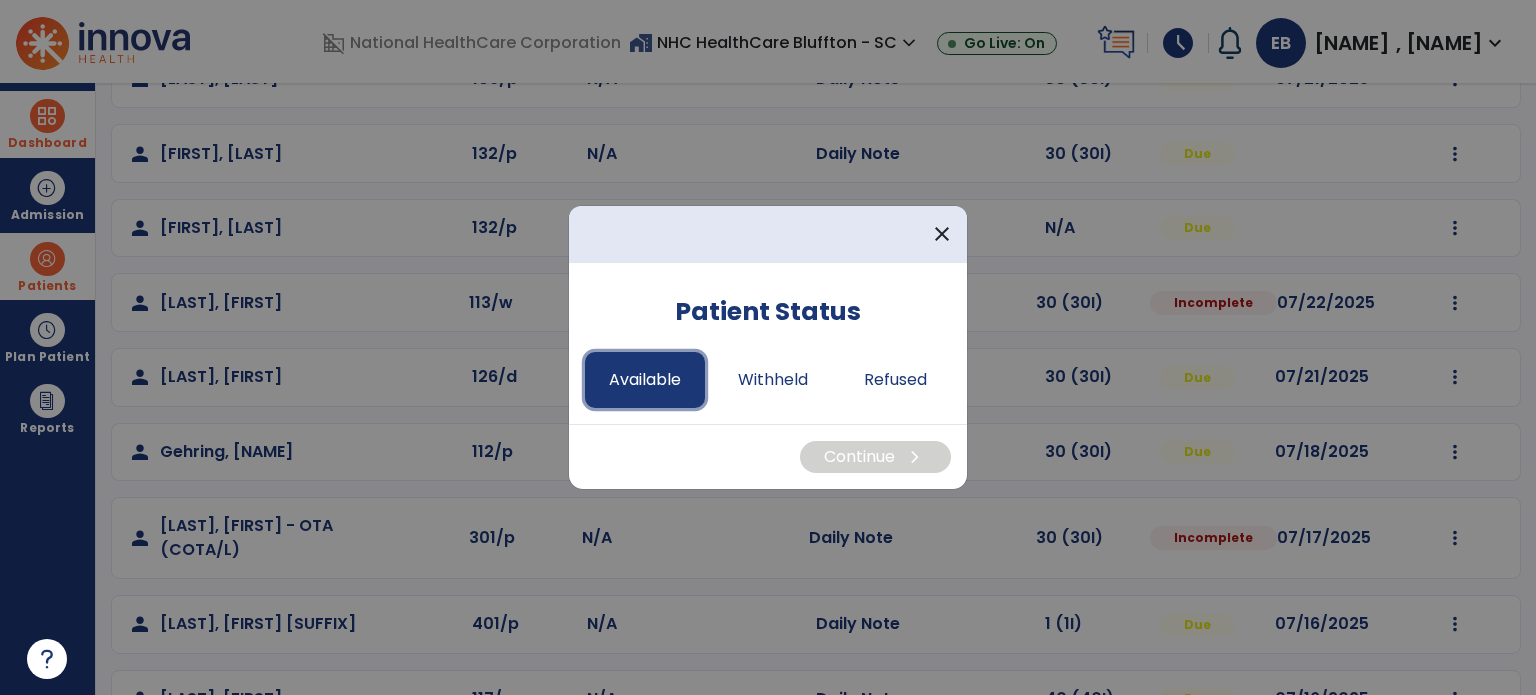 click on "Available" at bounding box center (645, 380) 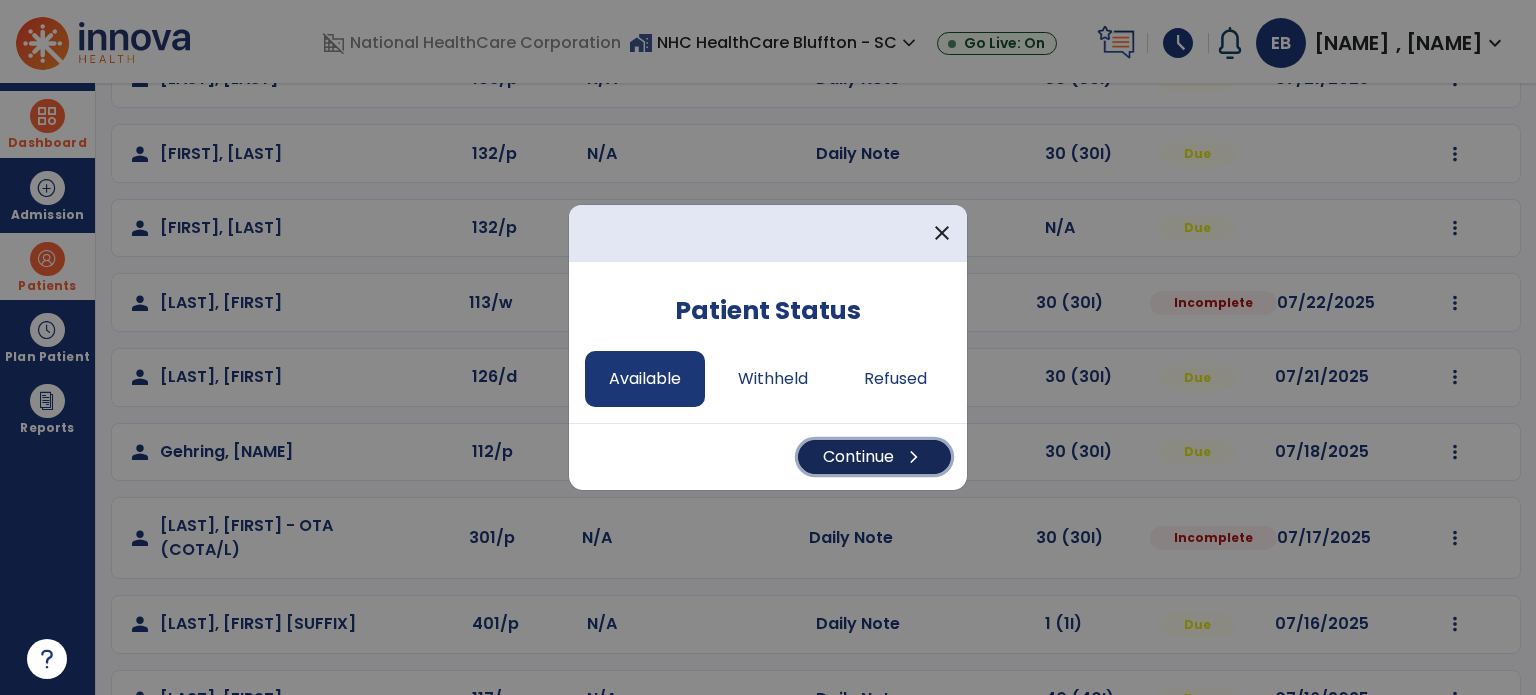 click on "Continue   chevron_right" at bounding box center [874, 457] 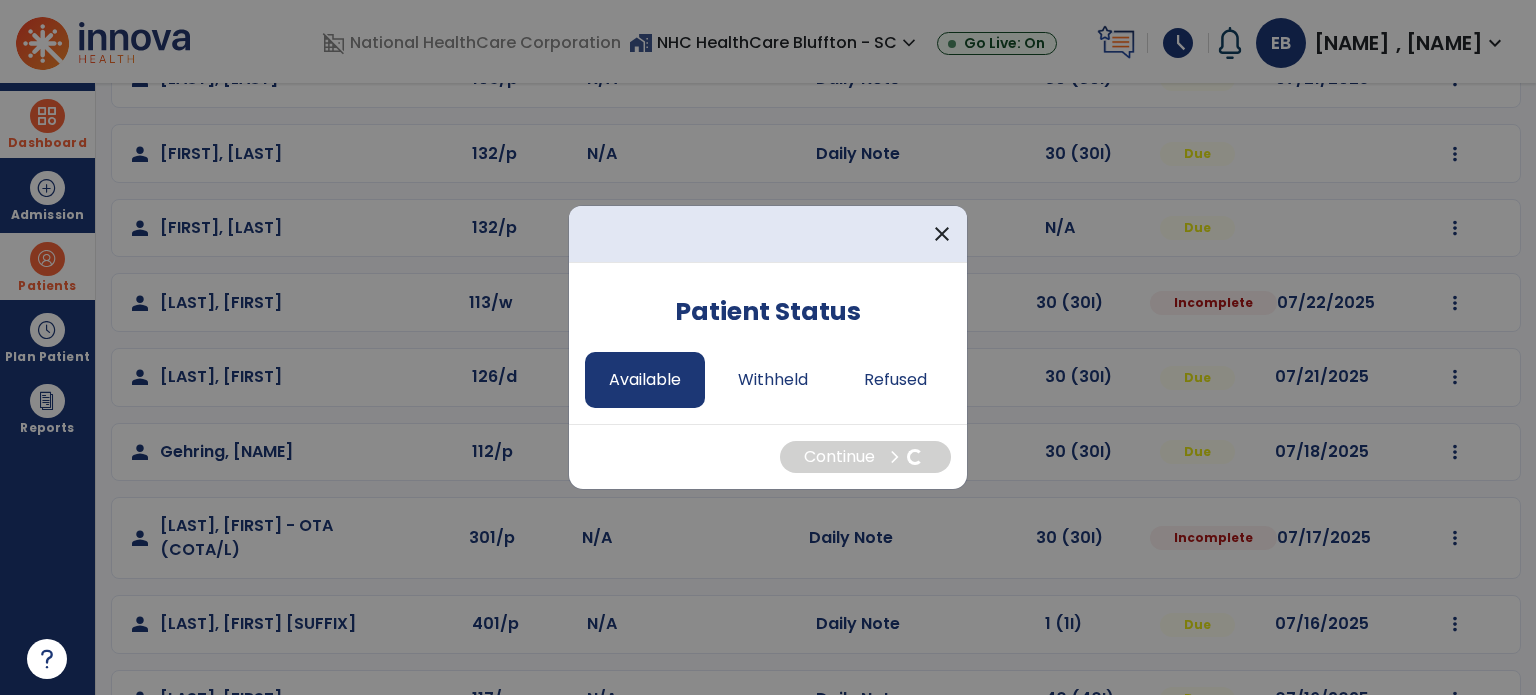 select on "*" 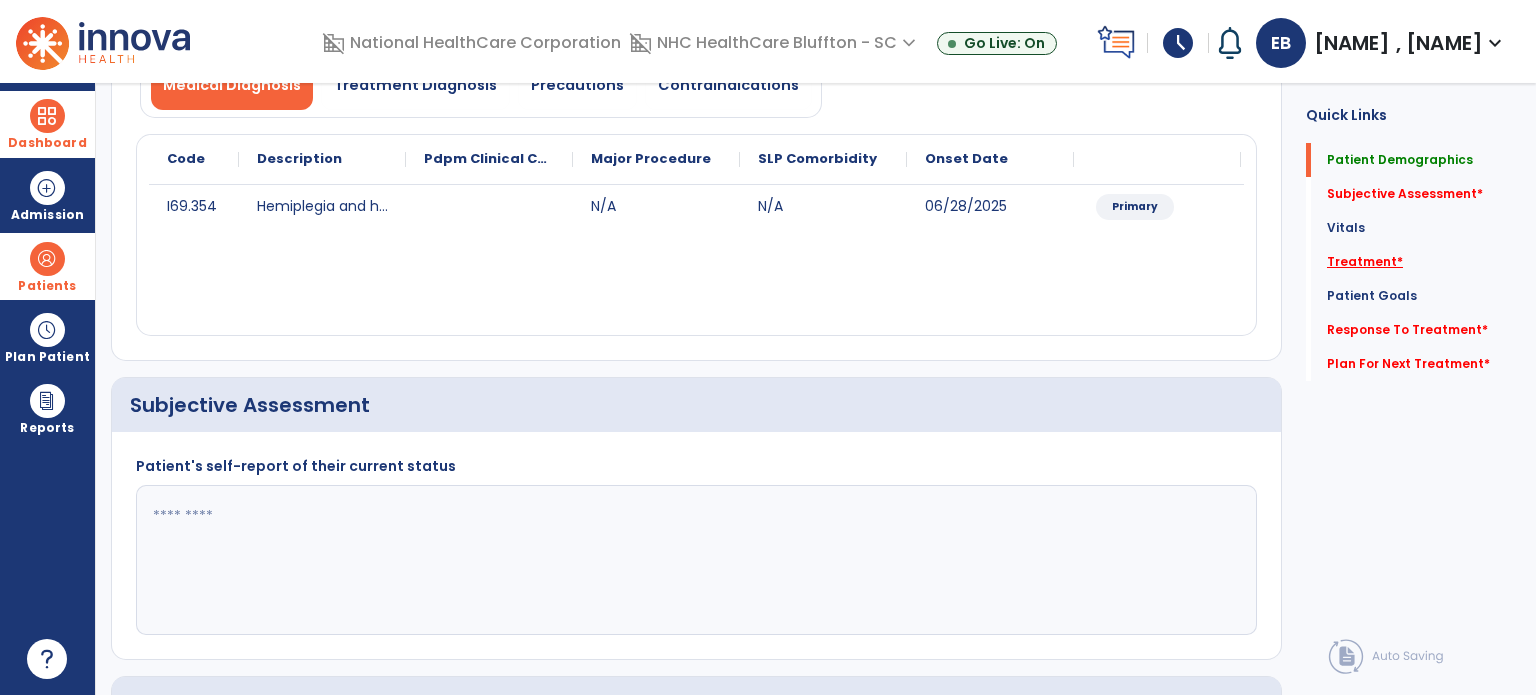 click on "Treatment   *" 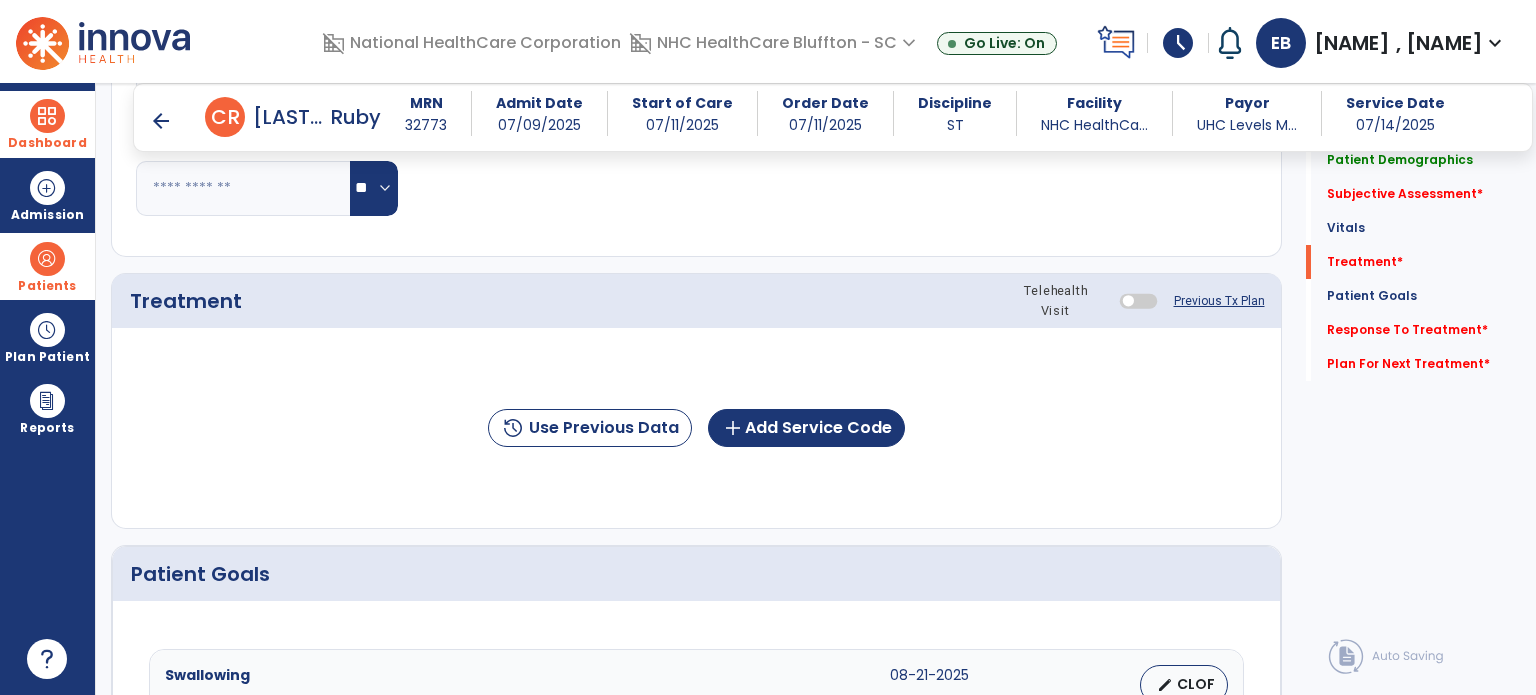 scroll, scrollTop: 1116, scrollLeft: 0, axis: vertical 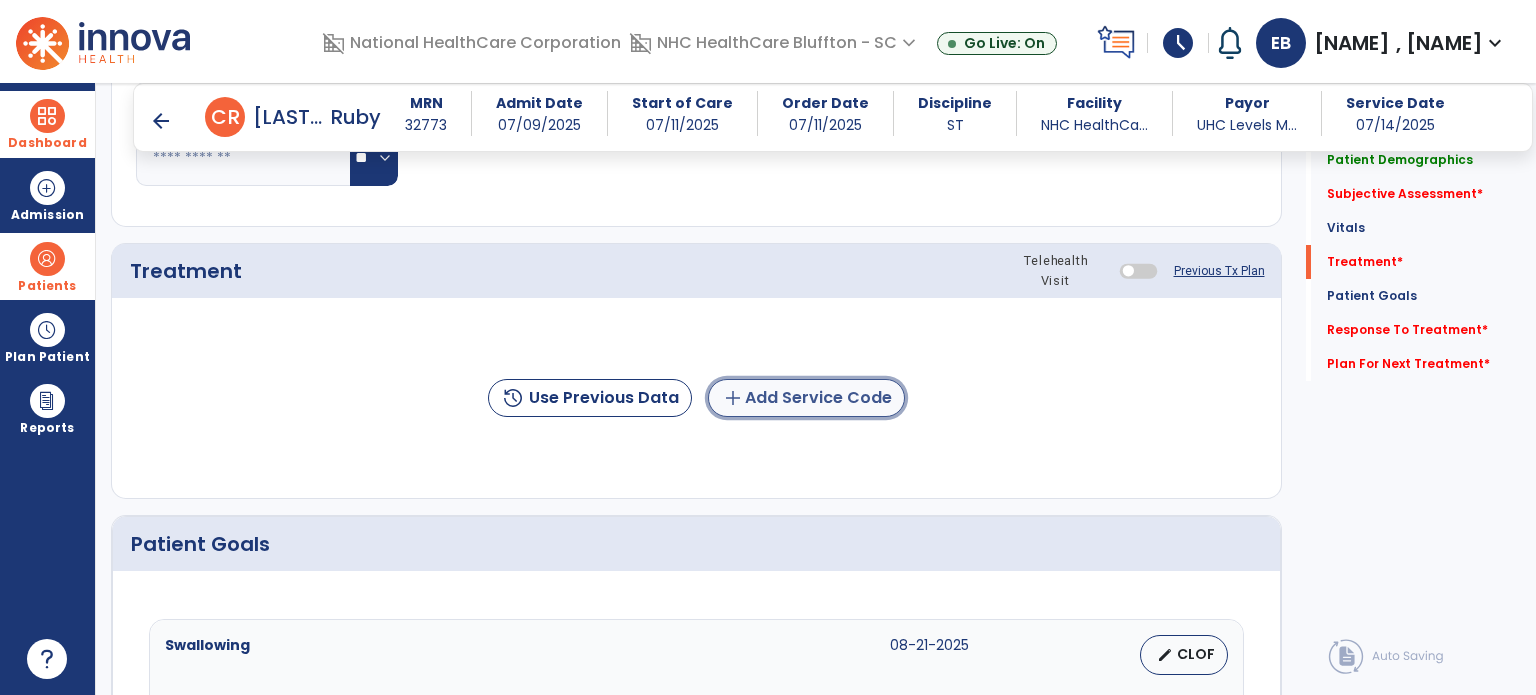 click on "add  Add Service Code" 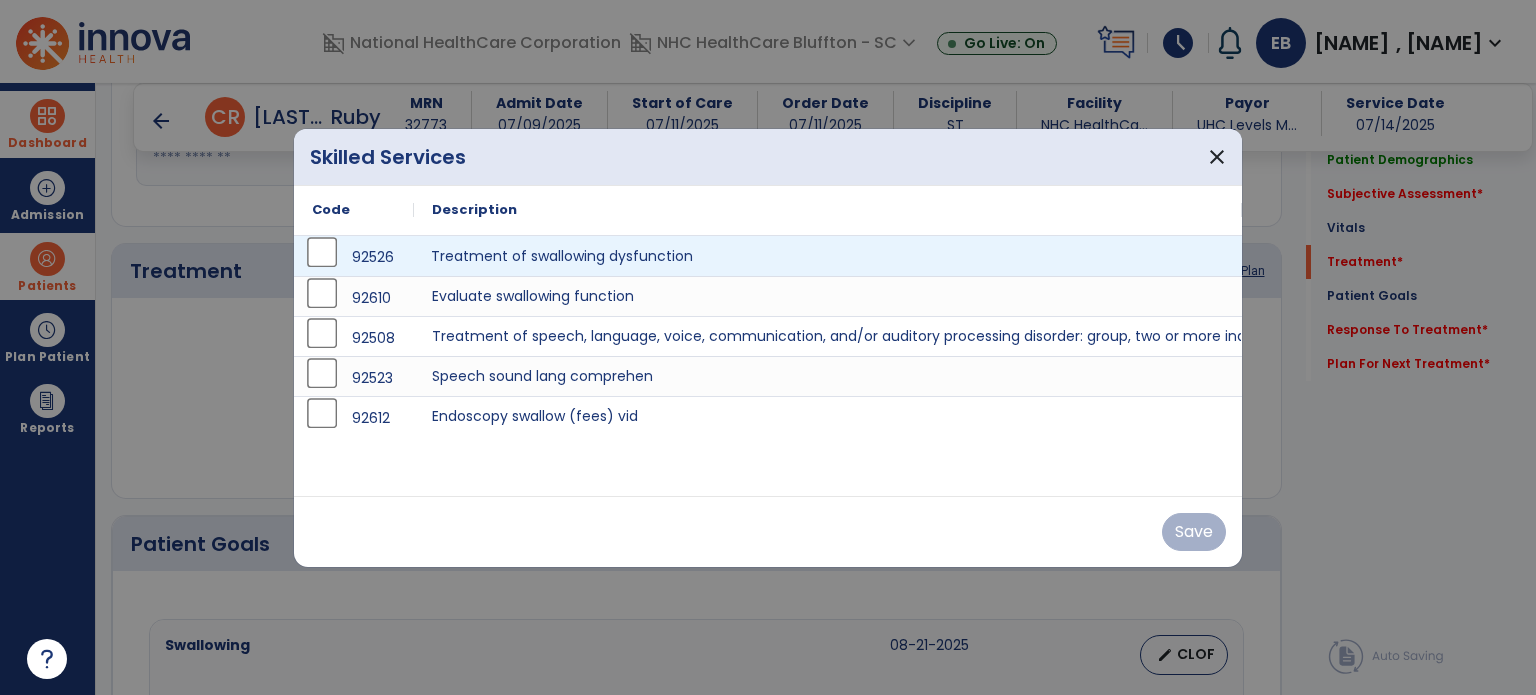 click on "Treatment of swallowing dysfunction" at bounding box center [828, 256] 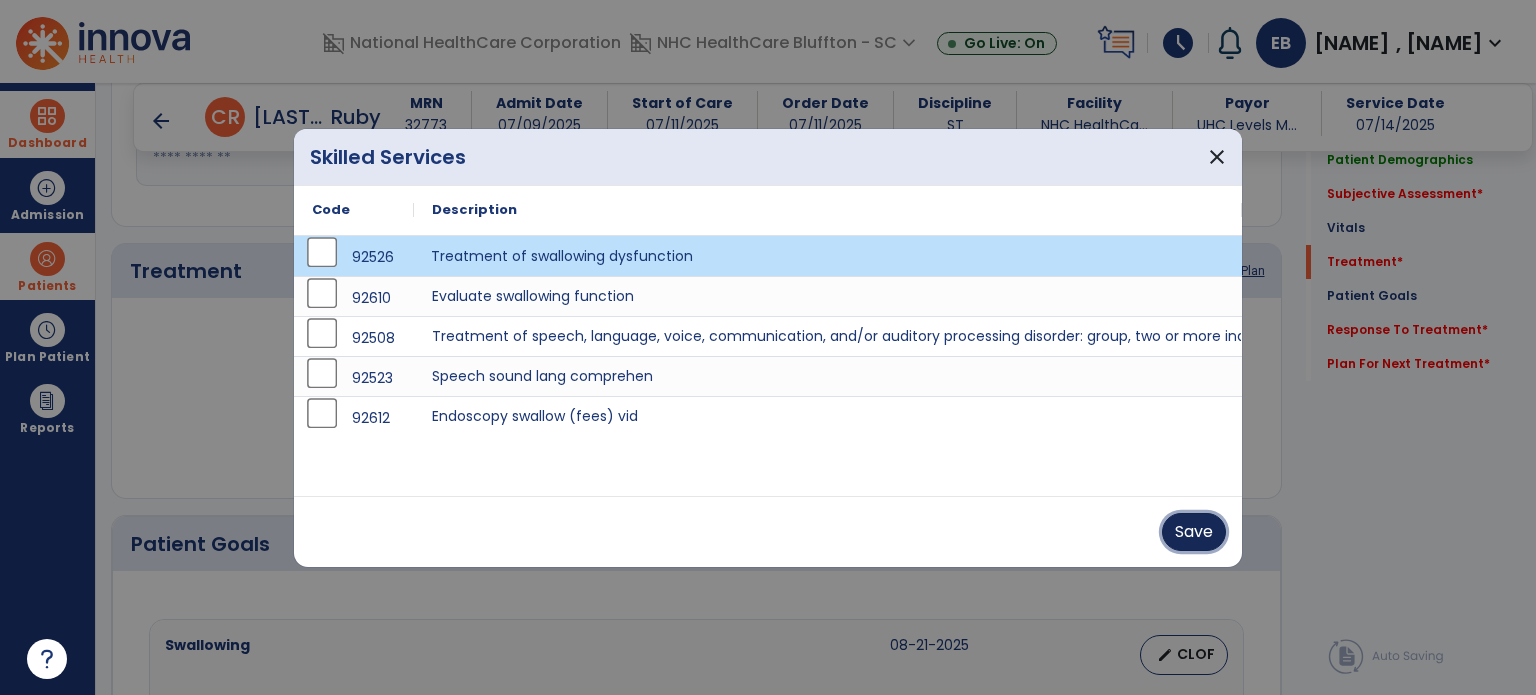 click on "Save" at bounding box center [1194, 532] 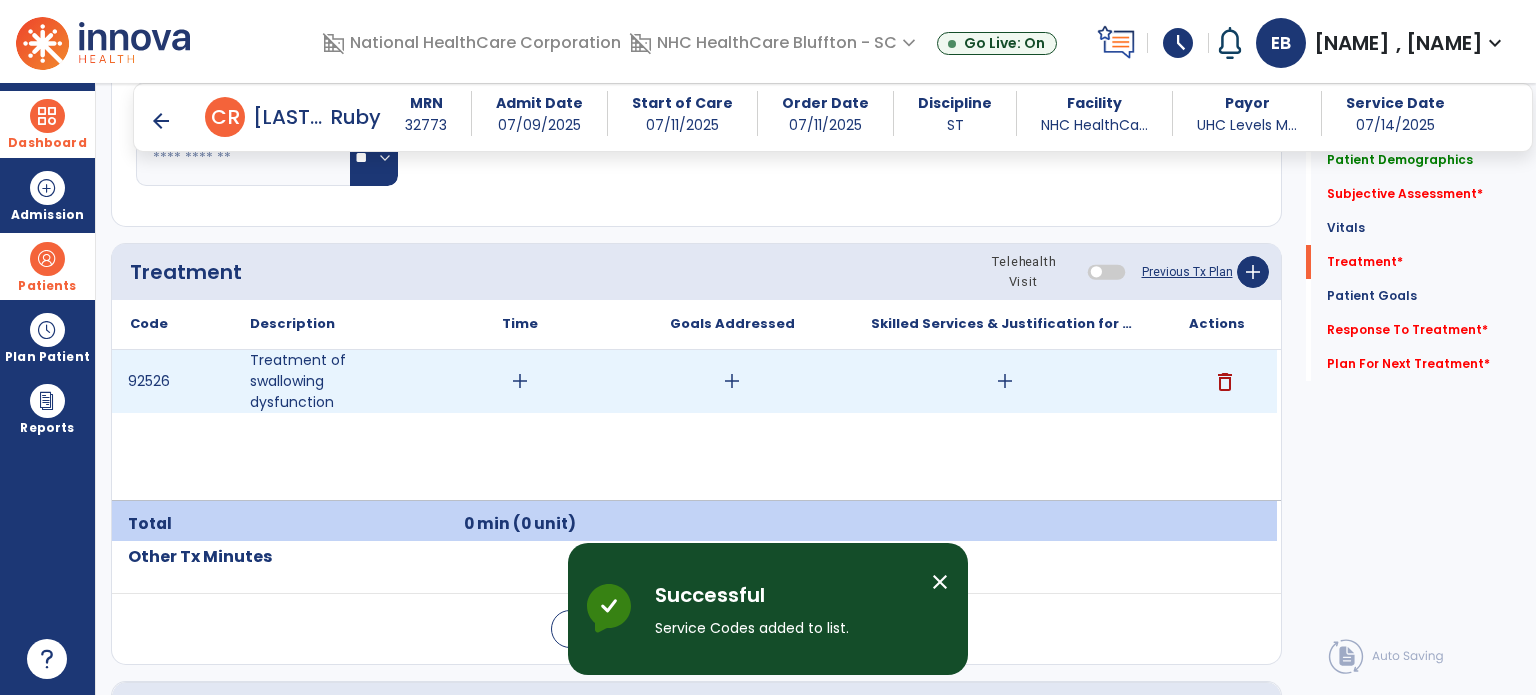 click on "add" at bounding box center (1005, 381) 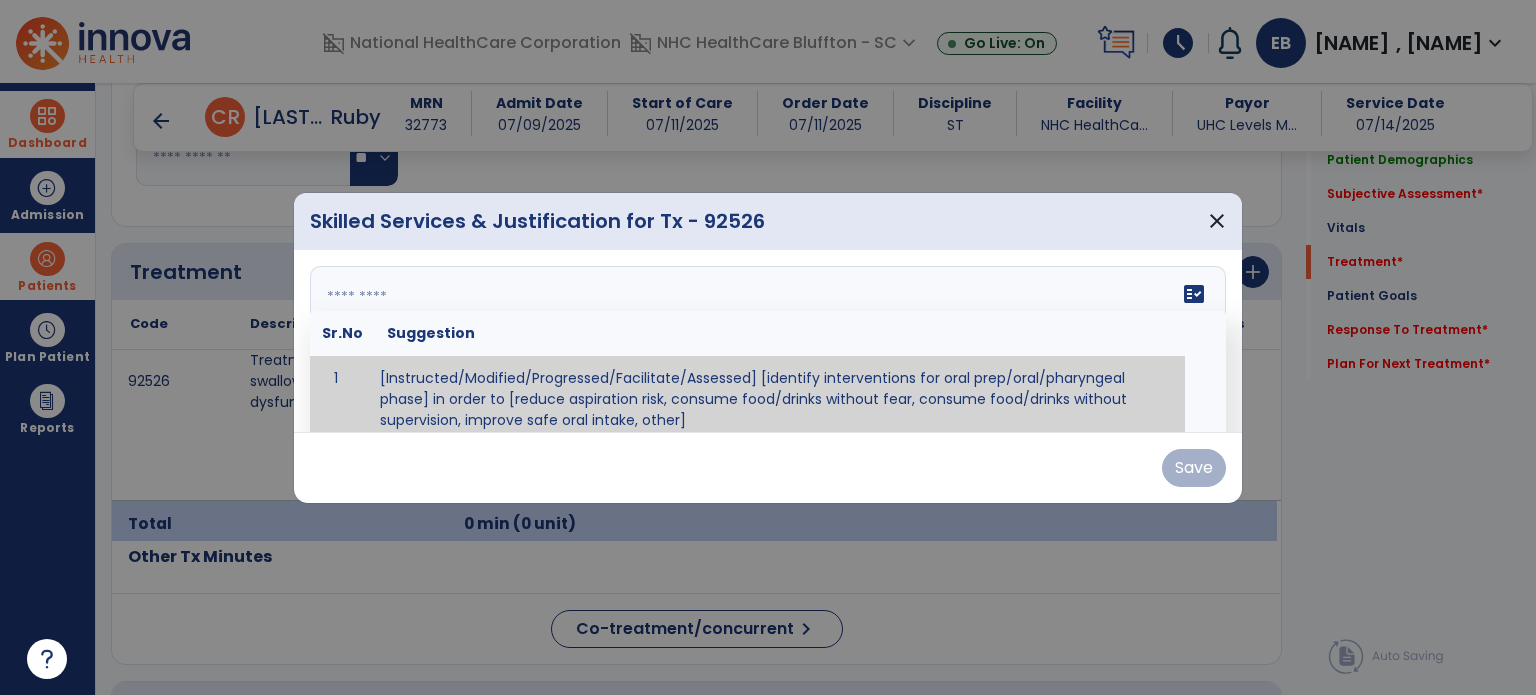 click on "fact_check  Sr.No Suggestion 1 [Instructed/Modified/Progressed/Facilitate/Assessed] [identify interventions for oral prep/oral/pharyngeal phase] in order to [reduce aspiration risk, consume food/drinks without fear, consume food/drinks without supervision, improve safe oral intake, other] 2 [Instructed/Modified/Progressed/Facilitate/Assessed] [identify compensatory methods such as alternating bites/sips, effortful swallow, other] in order to [reduce aspiration risk, consume food/drinks without fear, consume food/drinks without supervision, improve safe oral intake, other] 3 [Instructed/Modified/Progressed/Assessed] trials of [identify IDDSI Food/Drink Level or NDD Solid/Liquid Level] in order to [reduce aspiration risk, consume food/drinks without fear, consume food/drinks without supervision, improve safe oral intake, other] 4 5 Assessed swallow with administration of [identify test]" at bounding box center [768, 341] 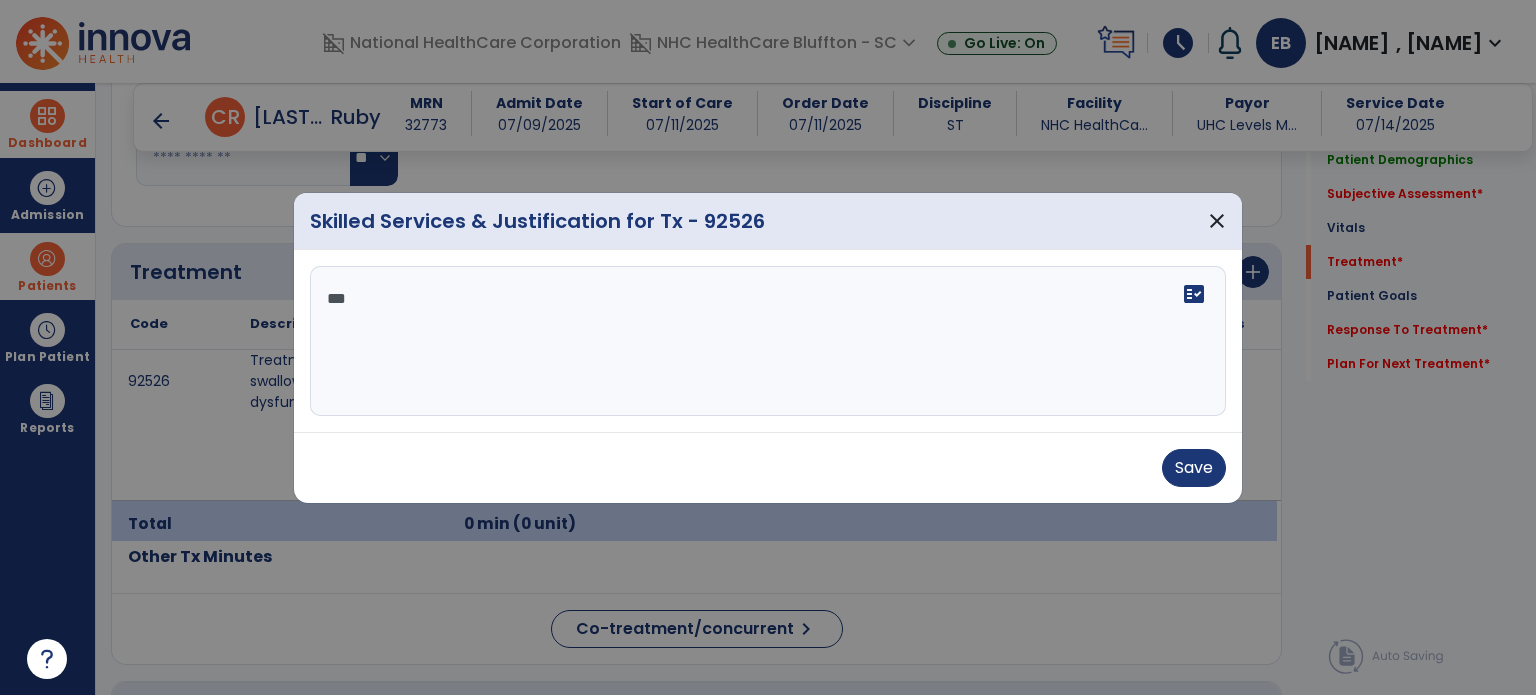 scroll, scrollTop: 0, scrollLeft: 0, axis: both 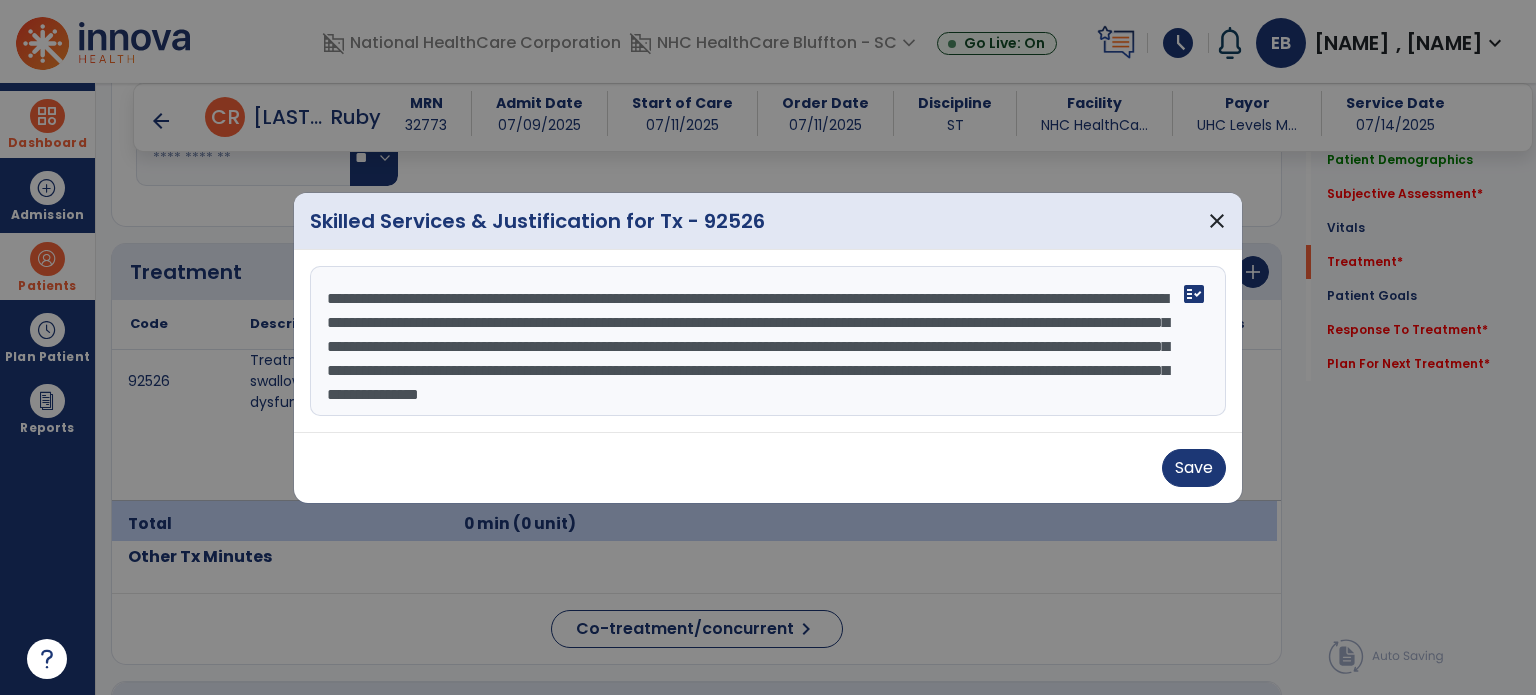 click on "**********" at bounding box center (768, 341) 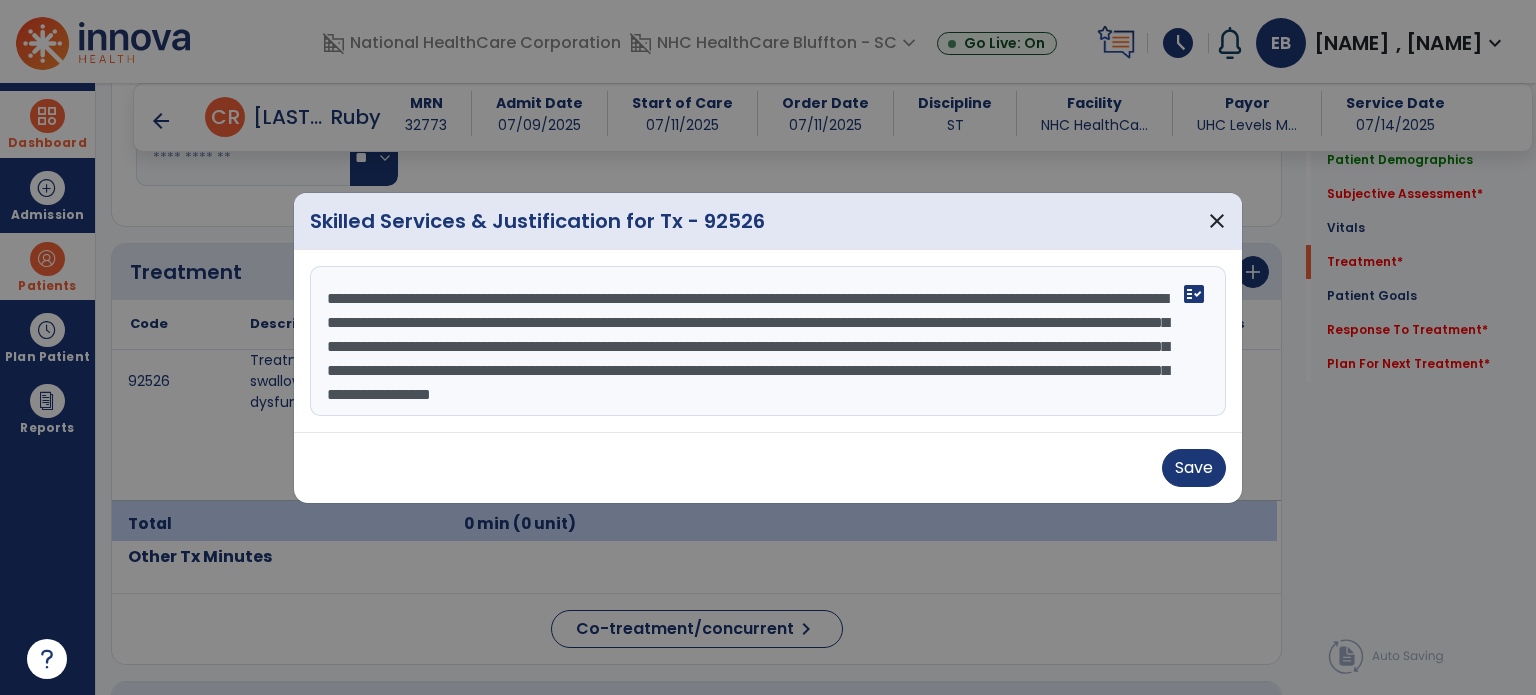 scroll, scrollTop: 24, scrollLeft: 0, axis: vertical 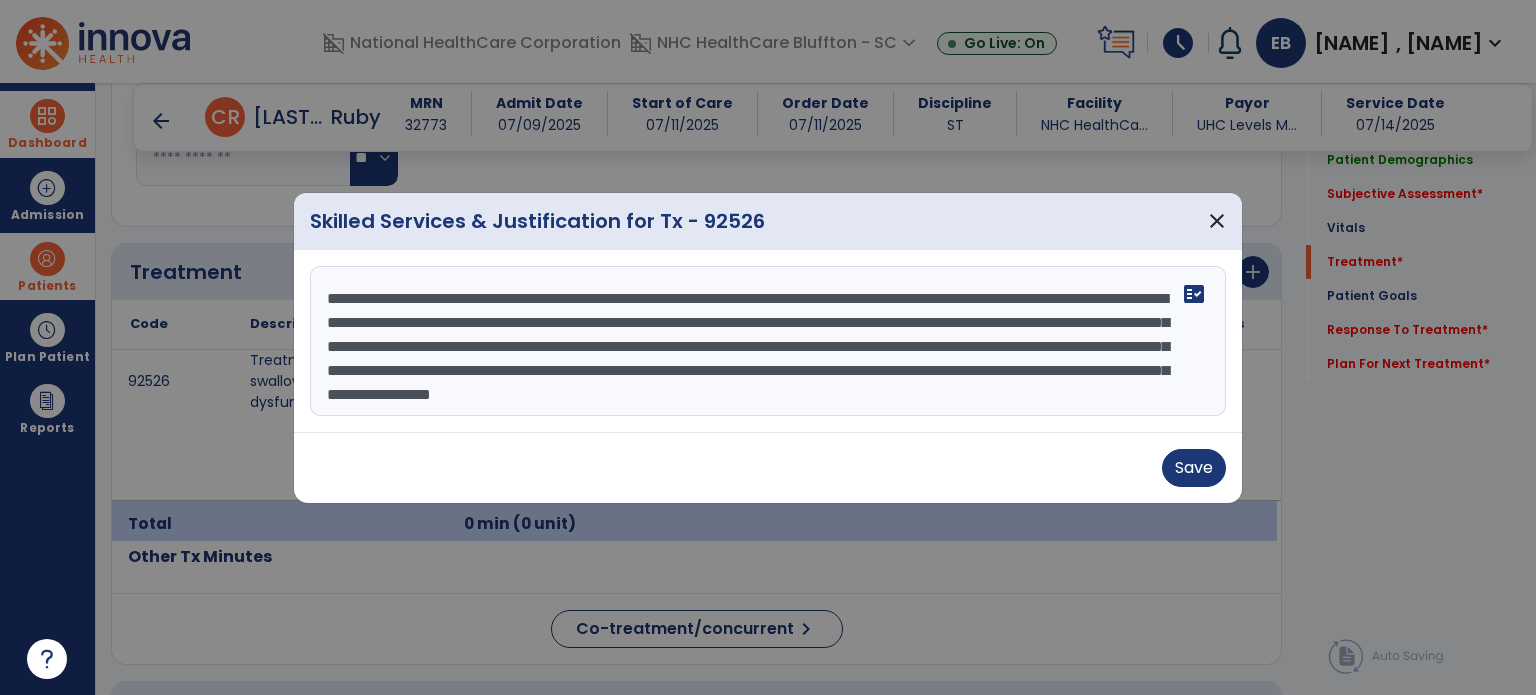click on "**********" at bounding box center [768, 341] 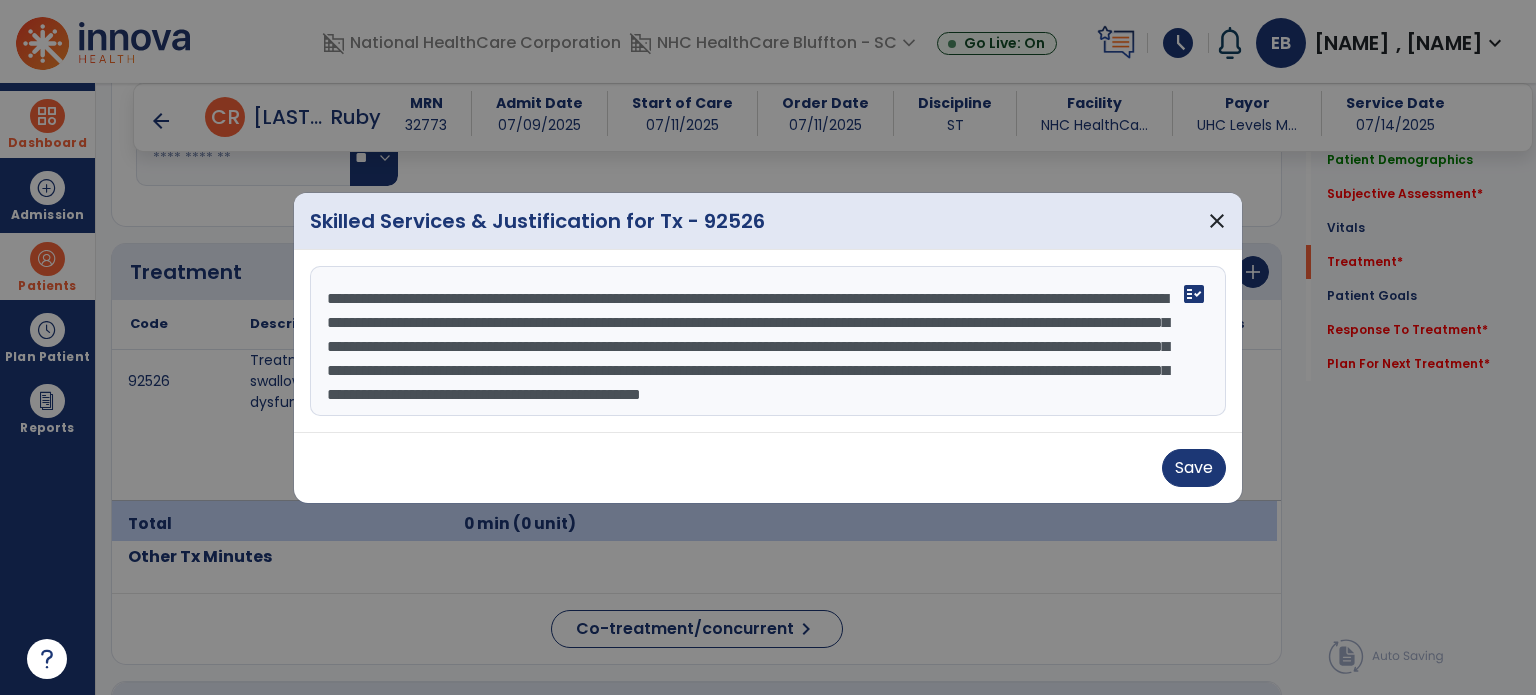scroll, scrollTop: 39, scrollLeft: 0, axis: vertical 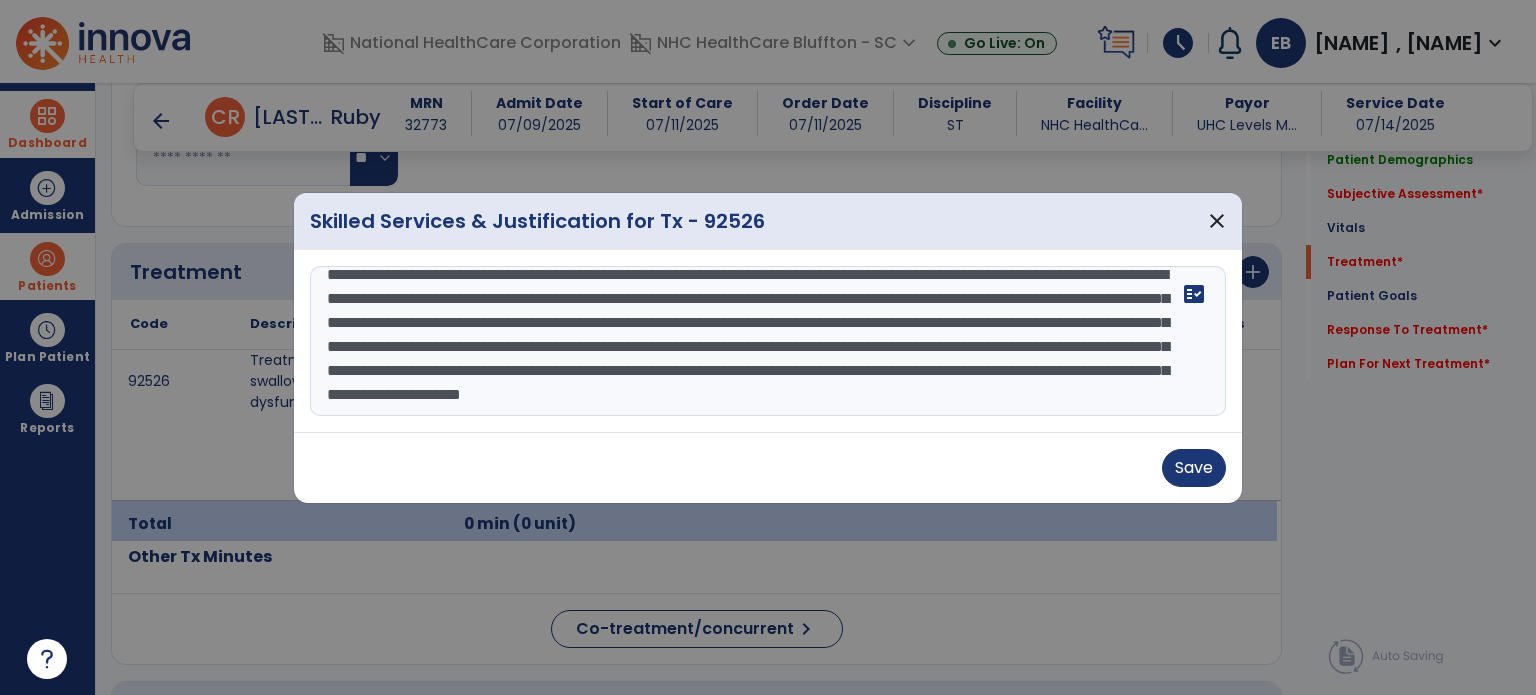 click on "**********" at bounding box center (768, 341) 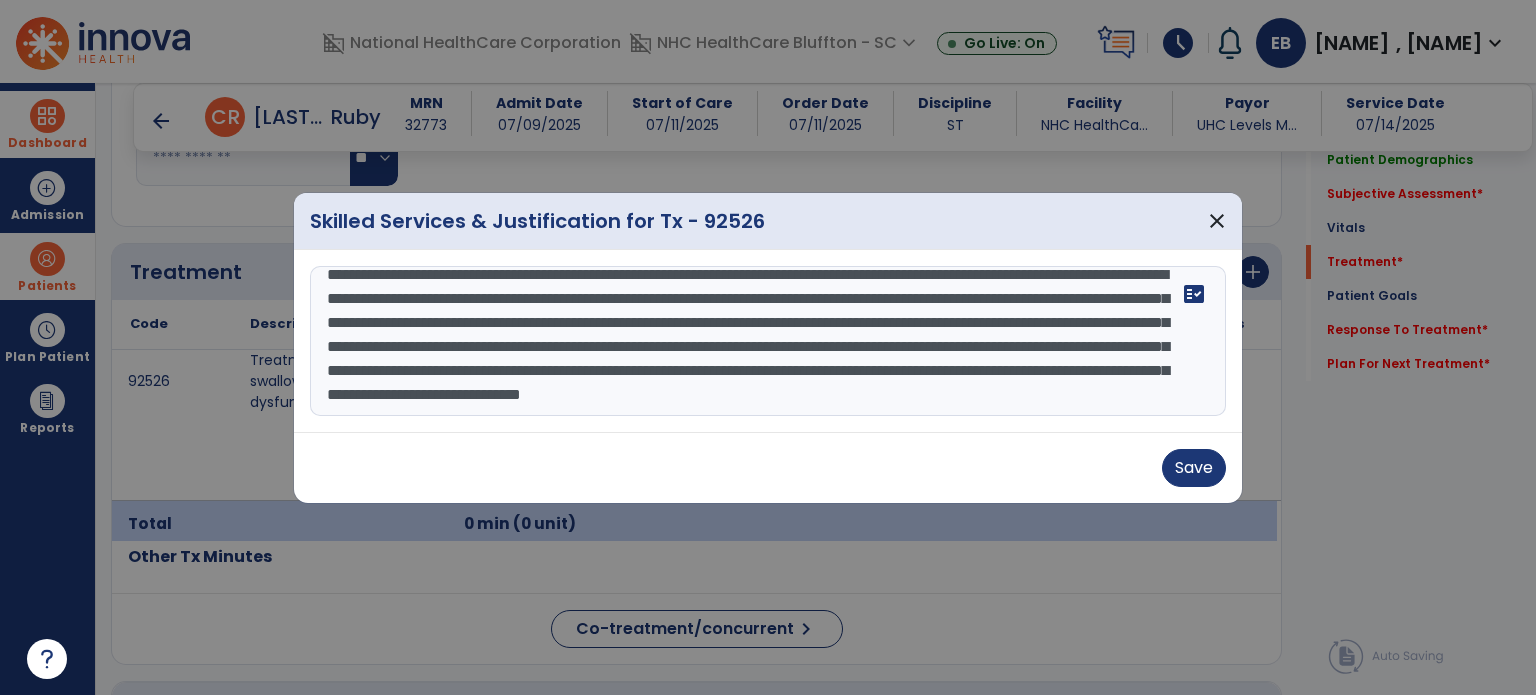 click on "**********" at bounding box center [768, 341] 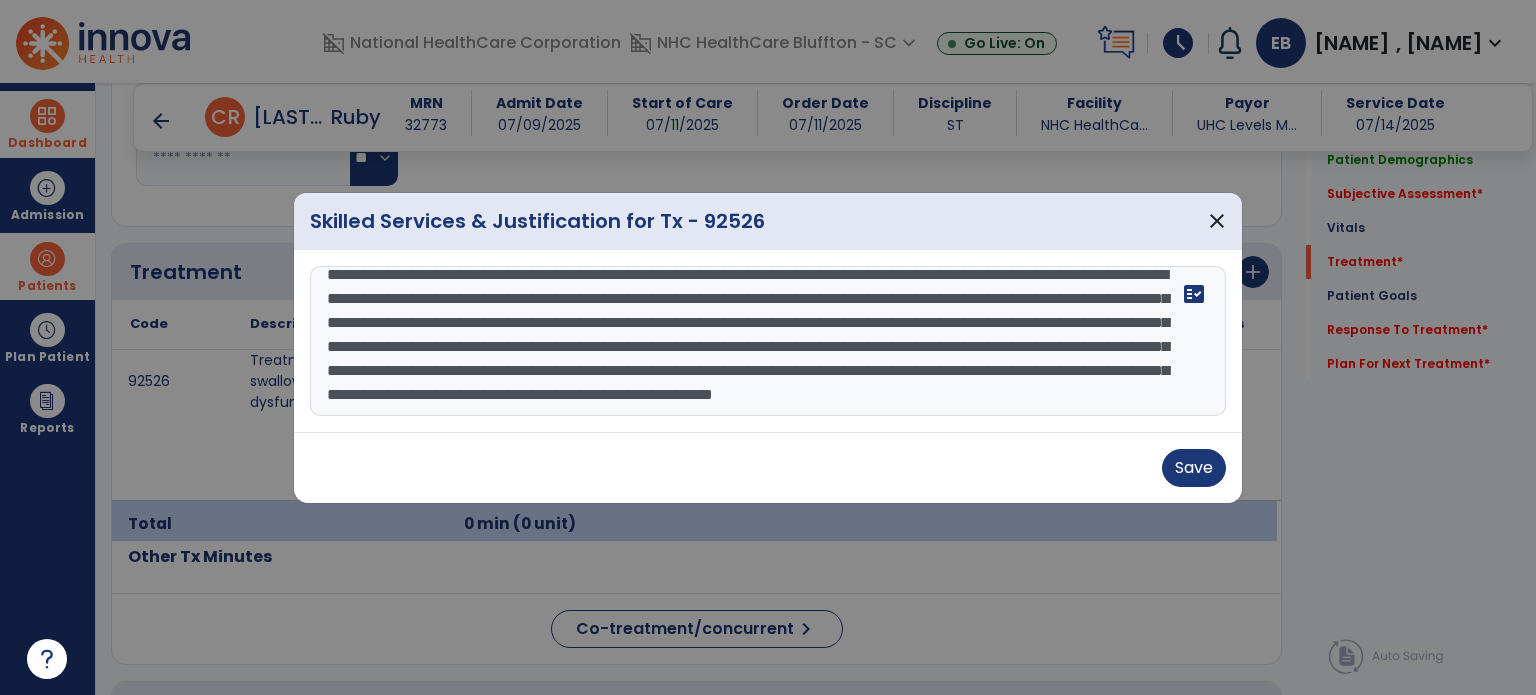 click on "**********" at bounding box center [768, 341] 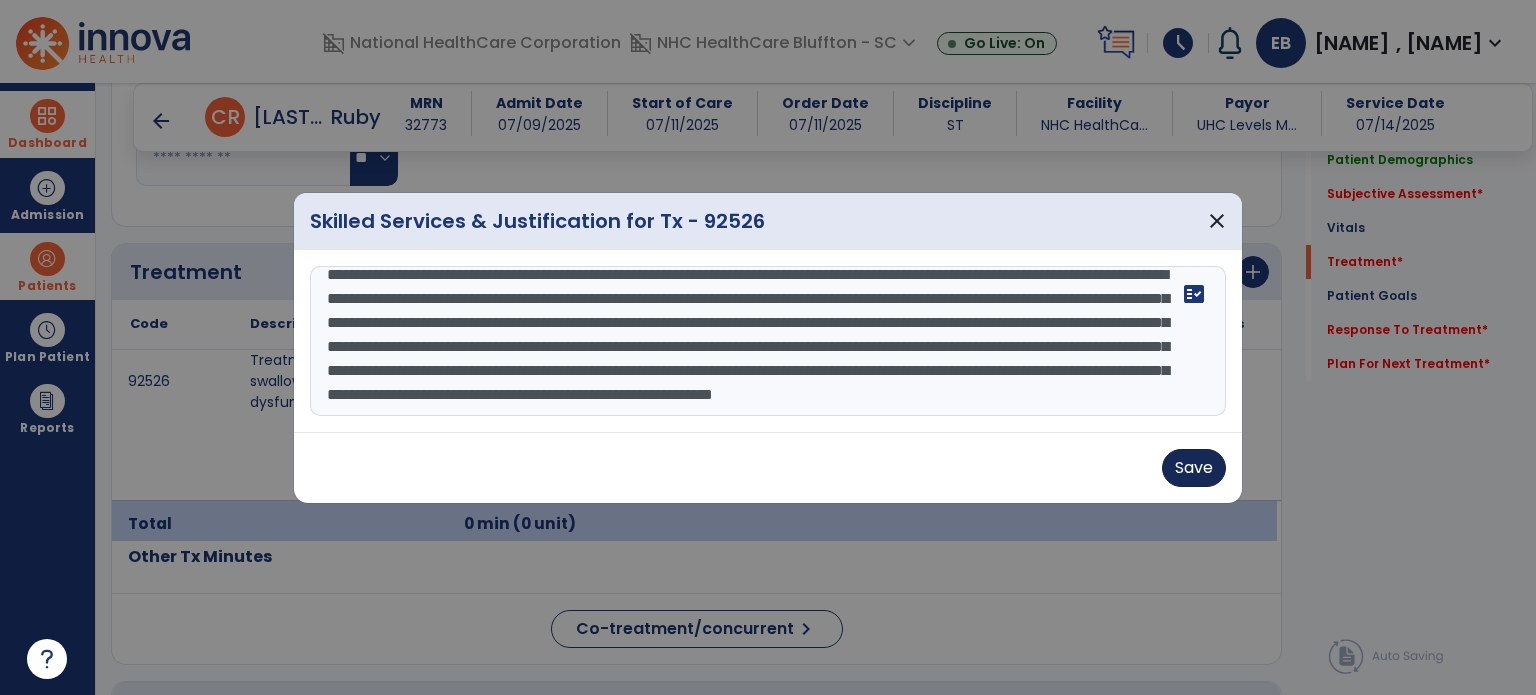 type on "**********" 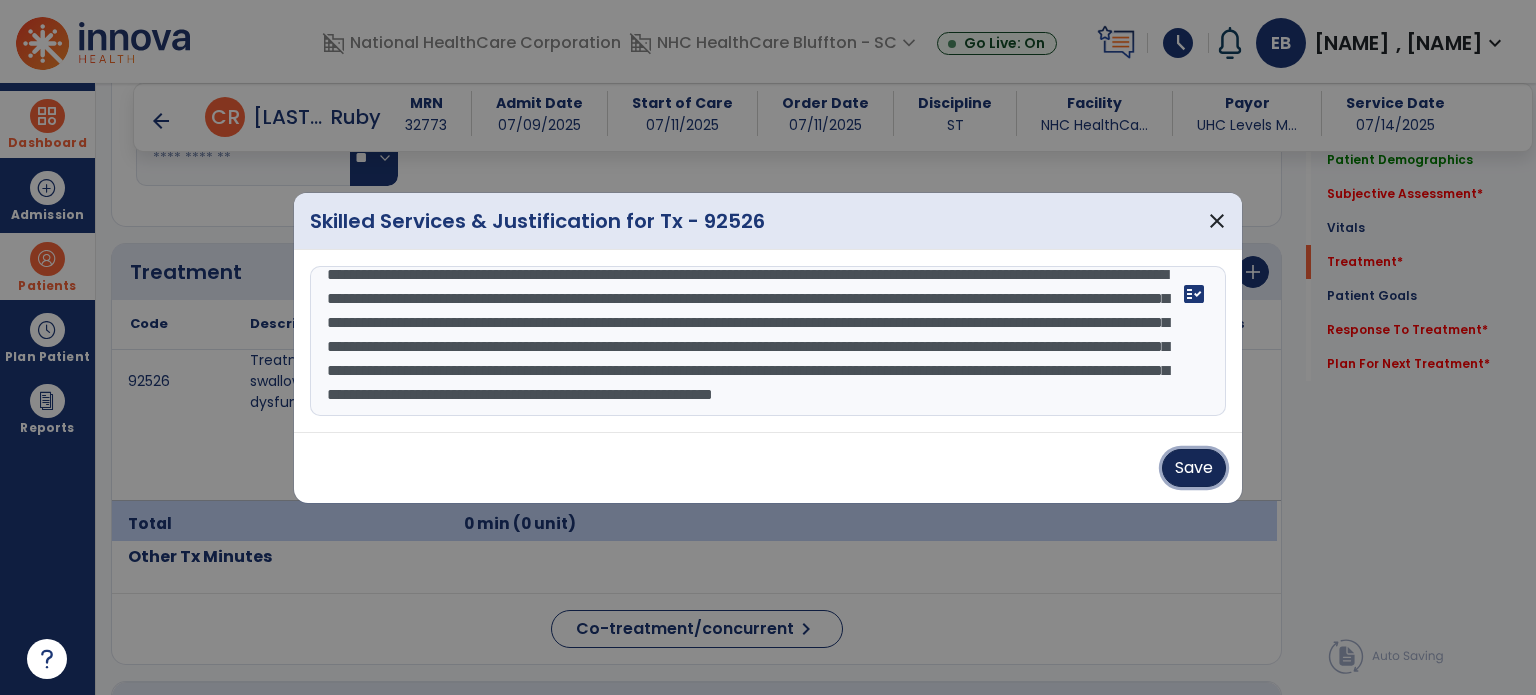 click on "Save" at bounding box center (1194, 468) 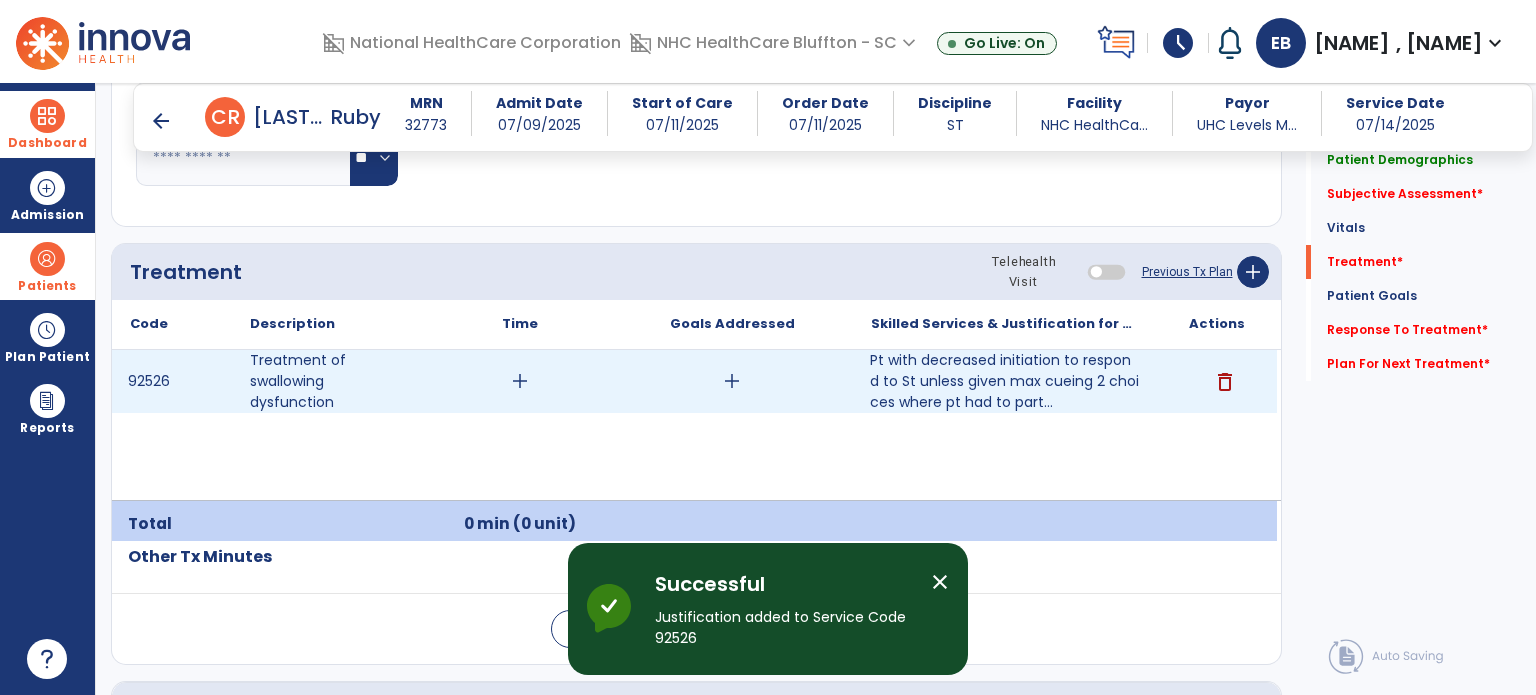 click on "add" at bounding box center [520, 381] 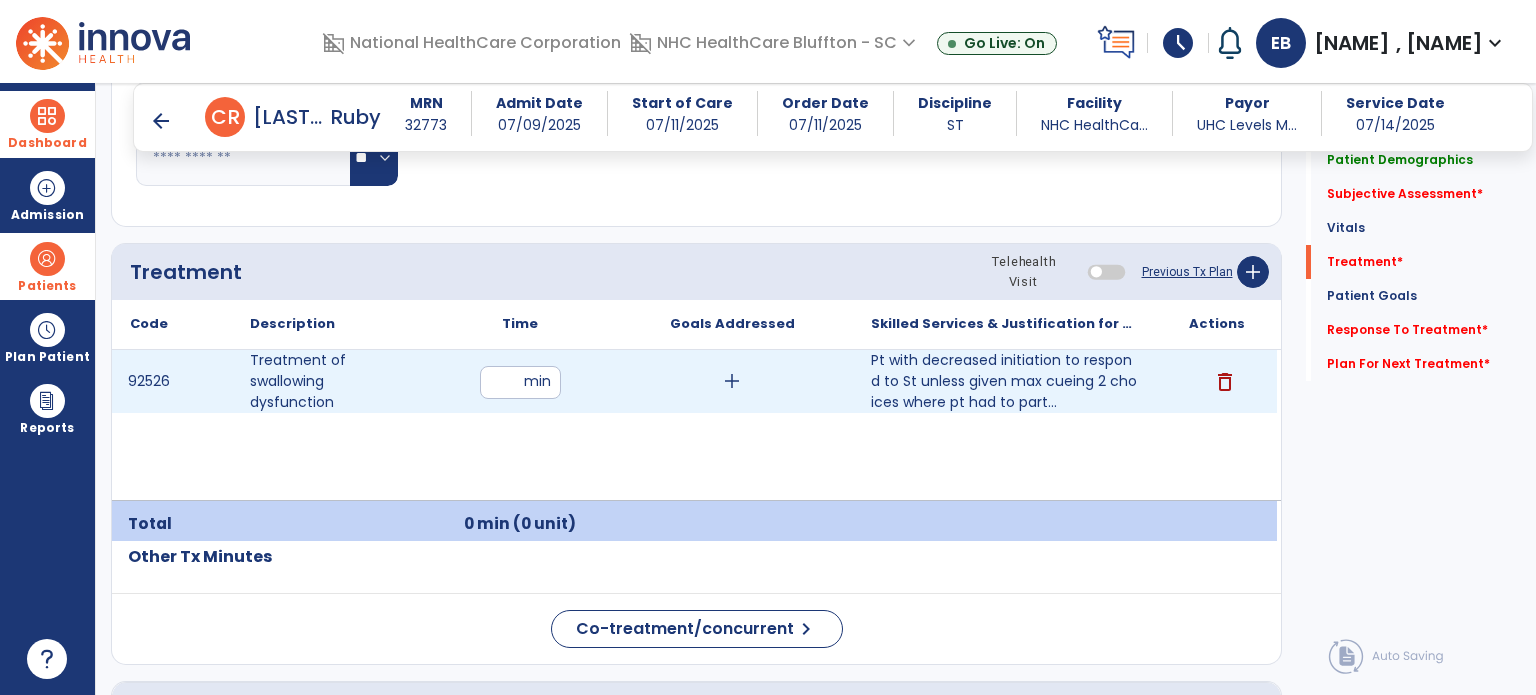 type on "**" 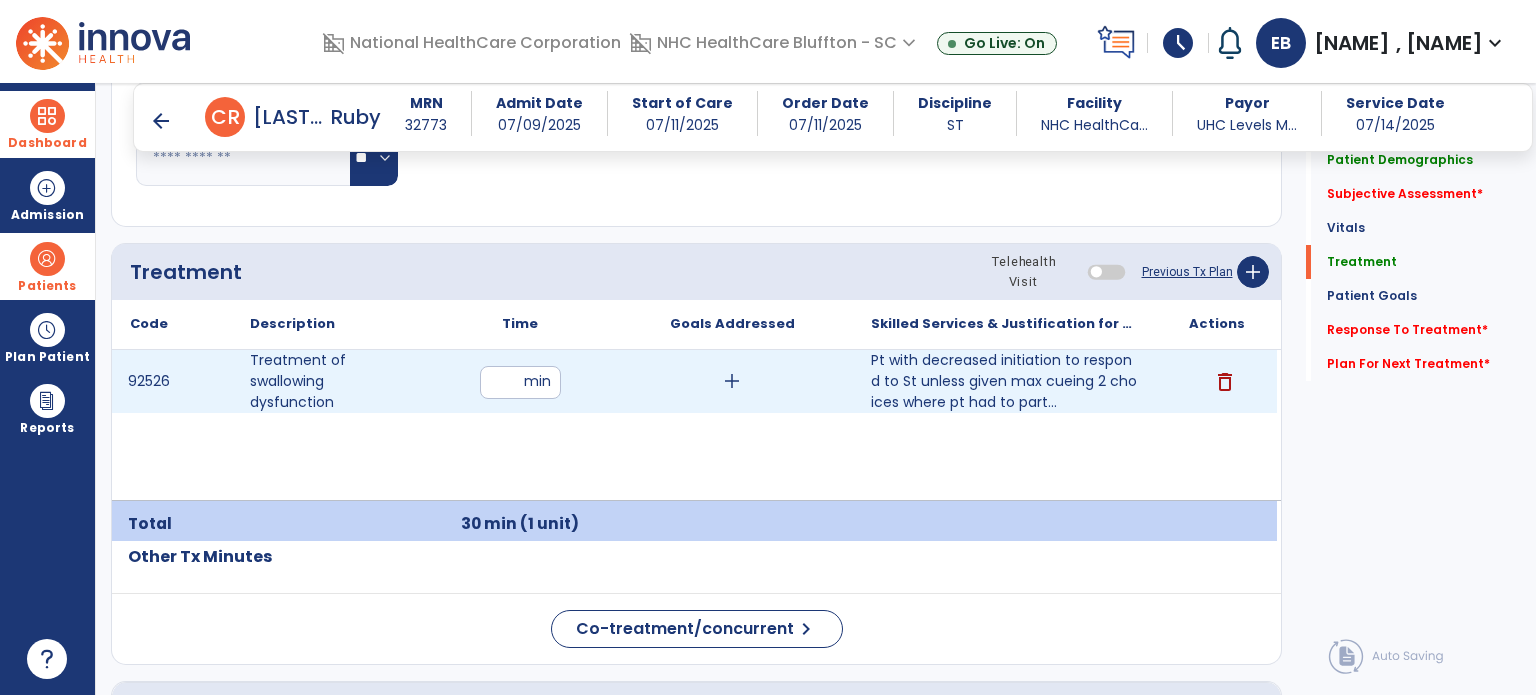 click on "add" at bounding box center [732, 381] 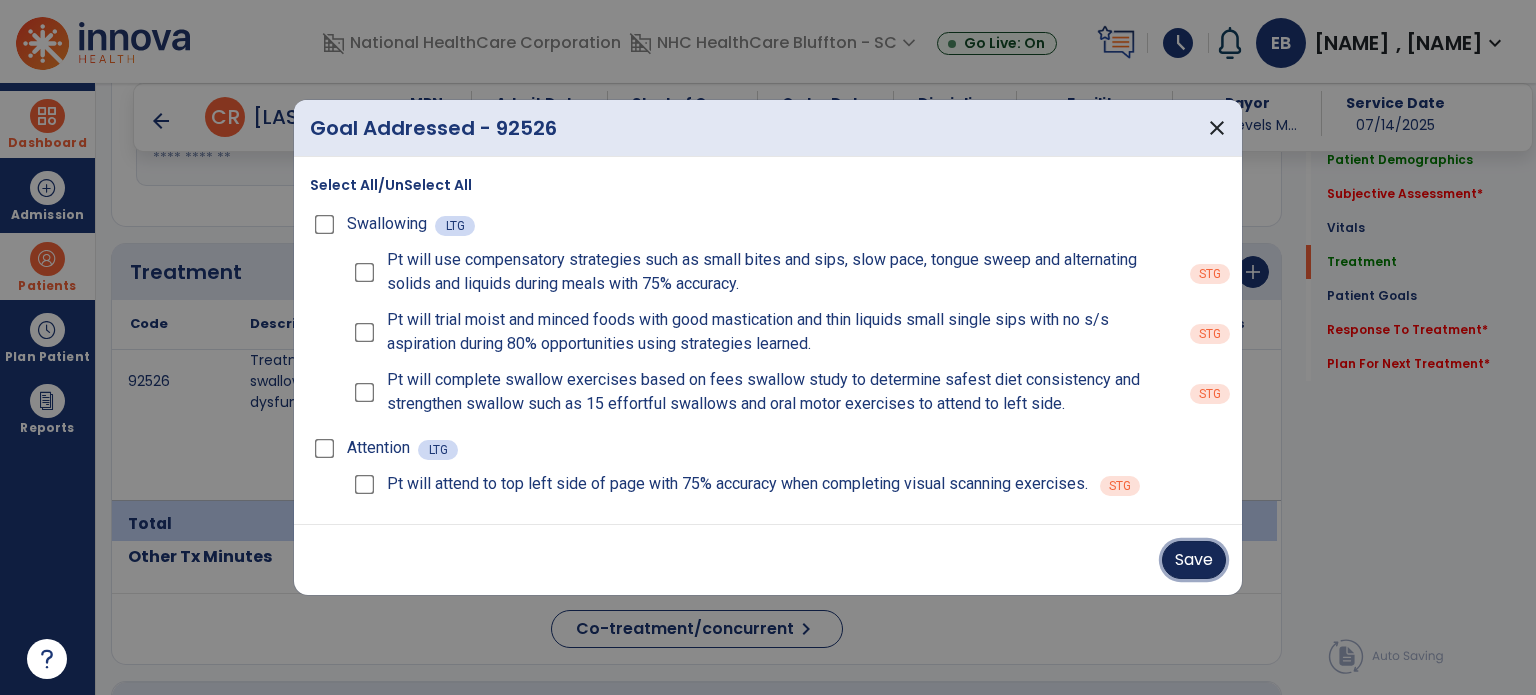 click on "Save" at bounding box center (1194, 560) 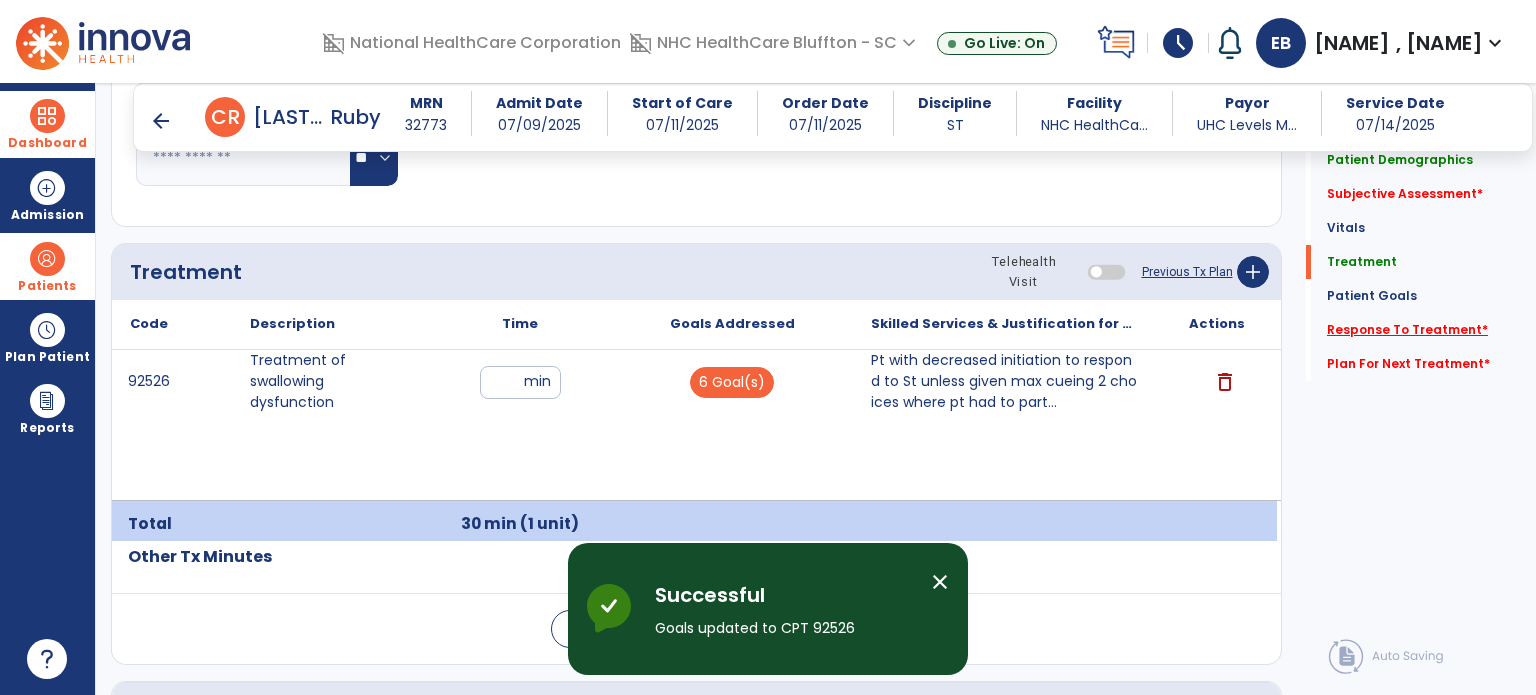 click on "Response To Treatment   *" 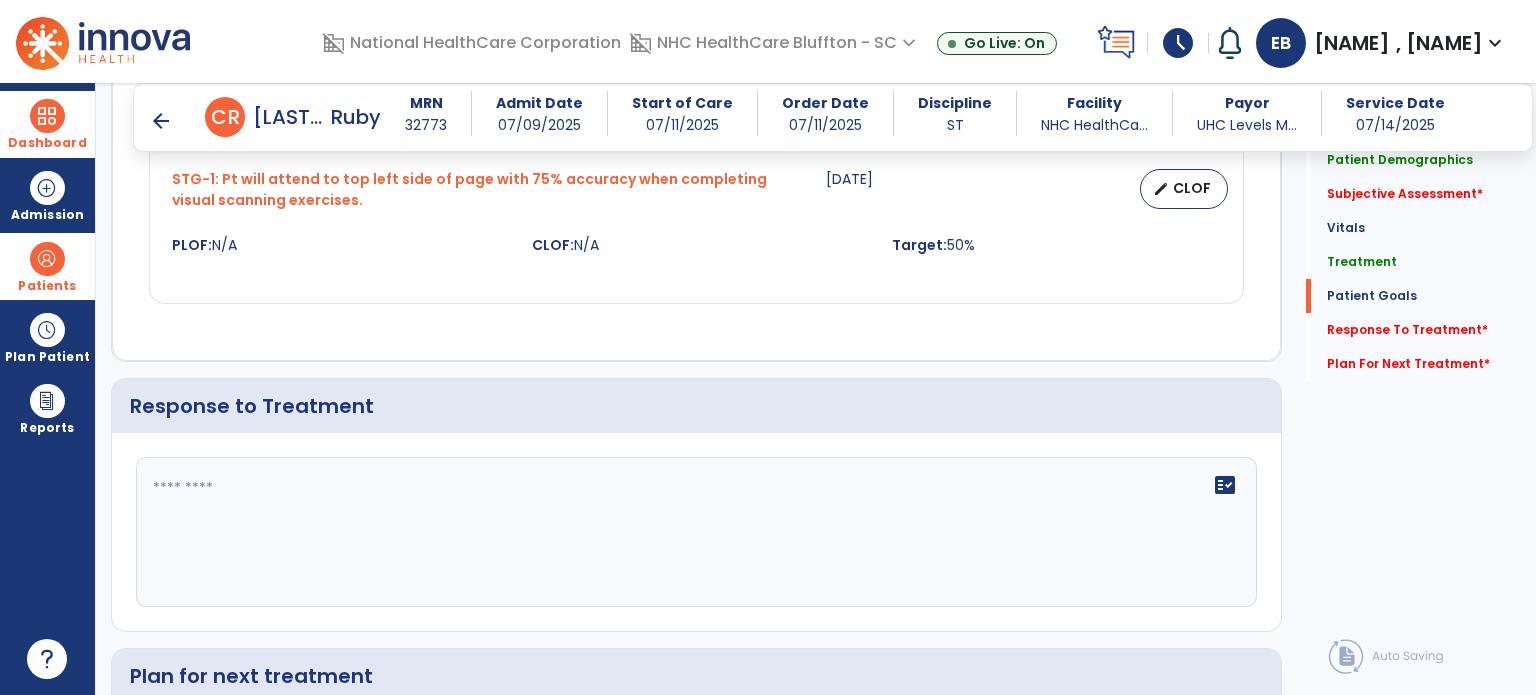 scroll, scrollTop: 2710, scrollLeft: 0, axis: vertical 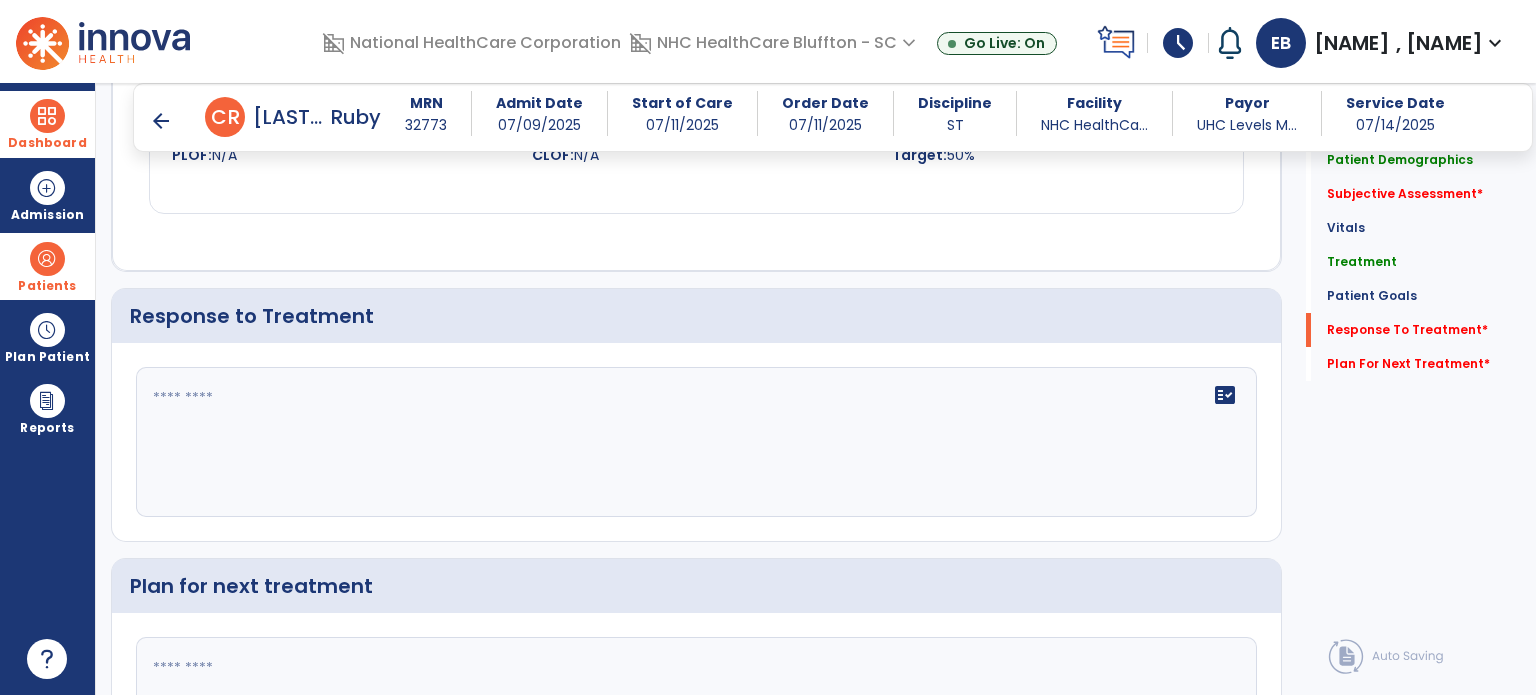 click on "fact_check" 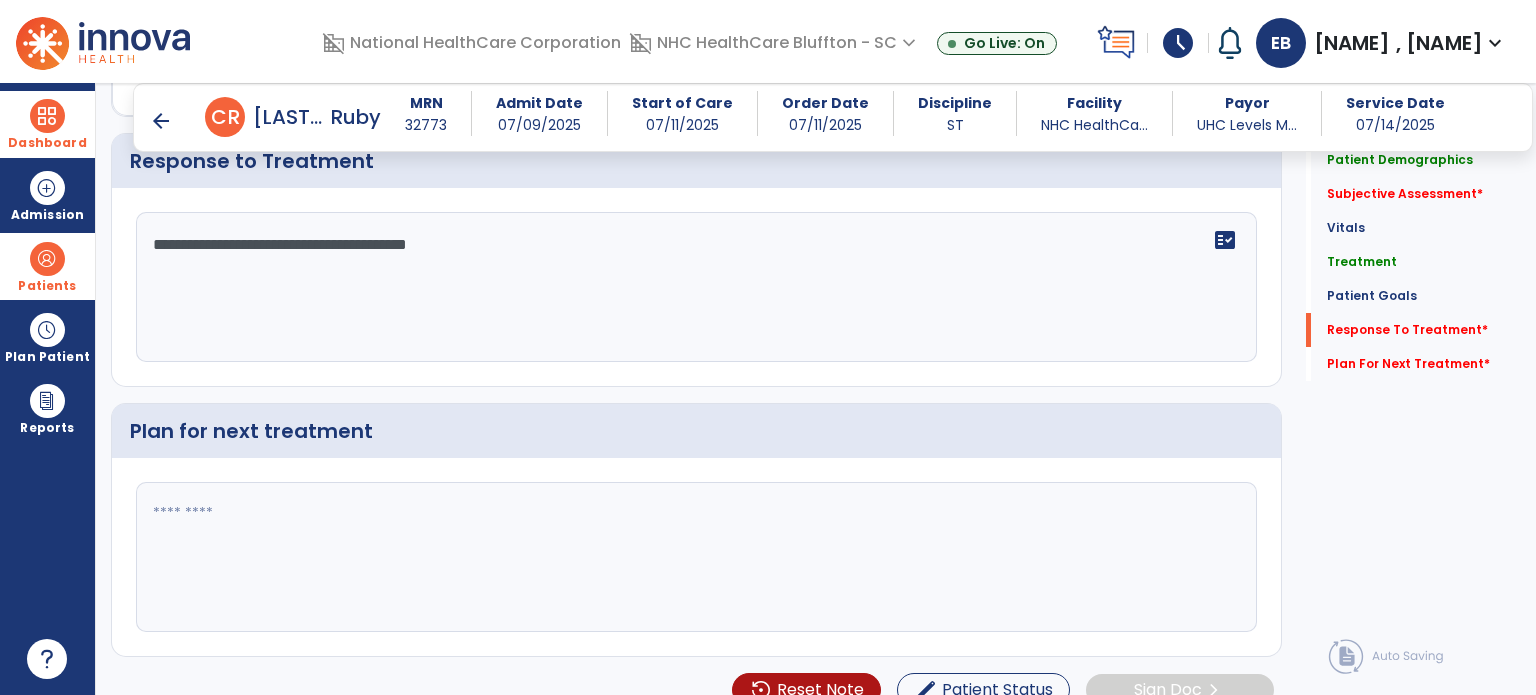 scroll, scrollTop: 2864, scrollLeft: 0, axis: vertical 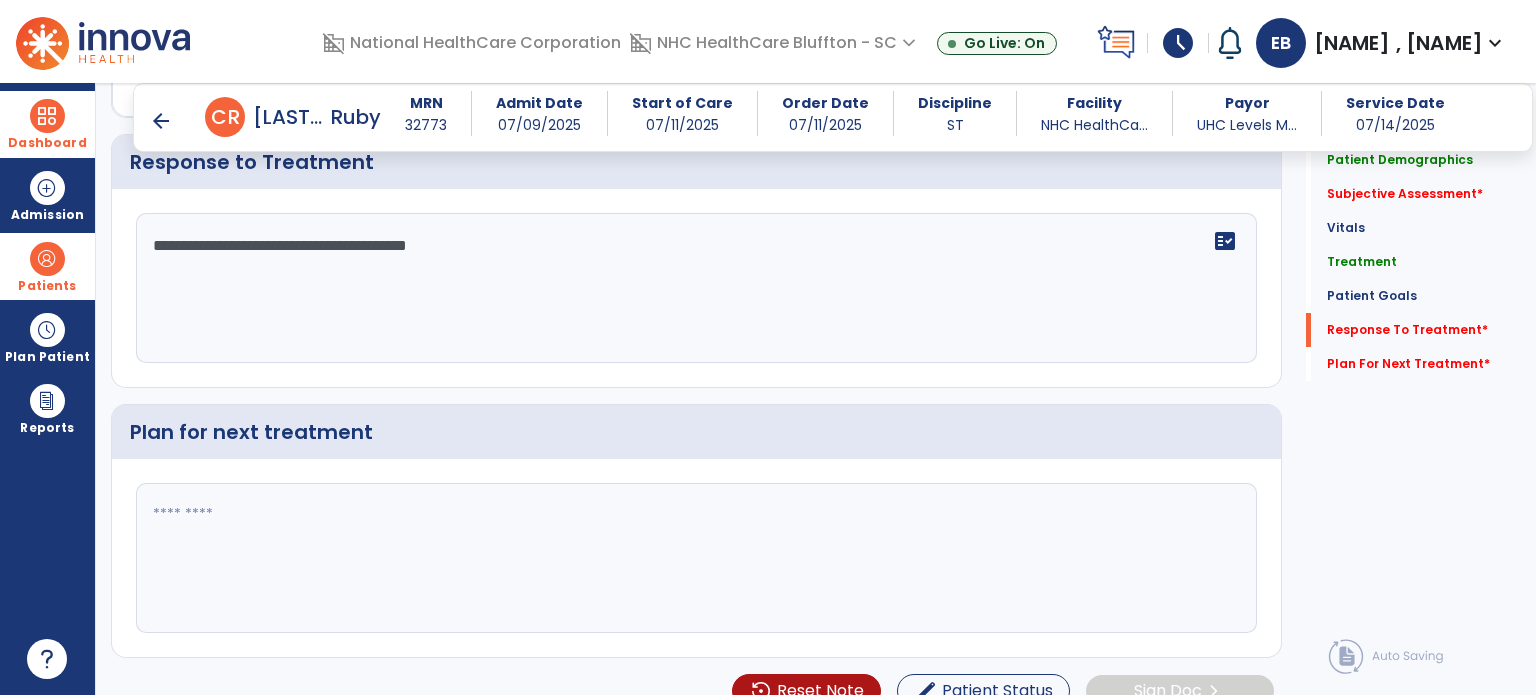 type on "**********" 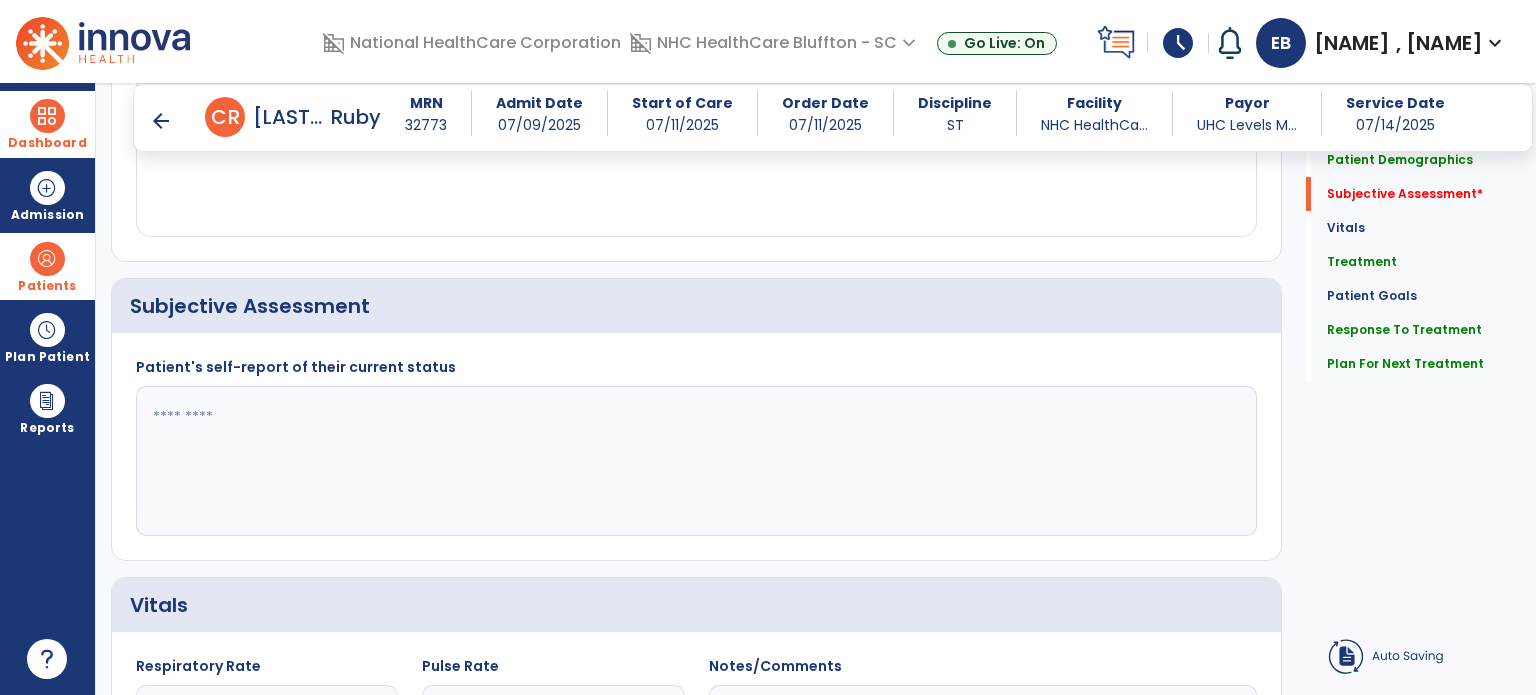 scroll, scrollTop: 362, scrollLeft: 0, axis: vertical 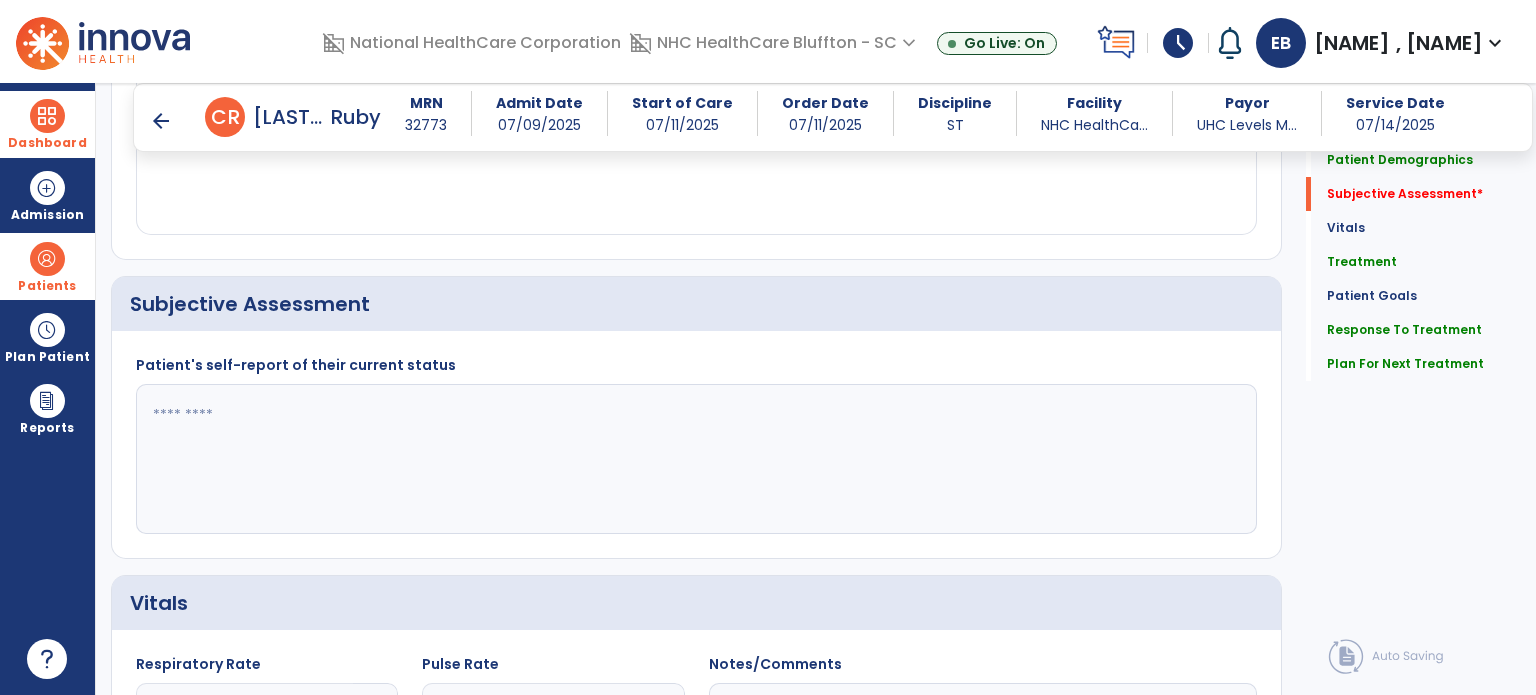 type on "**********" 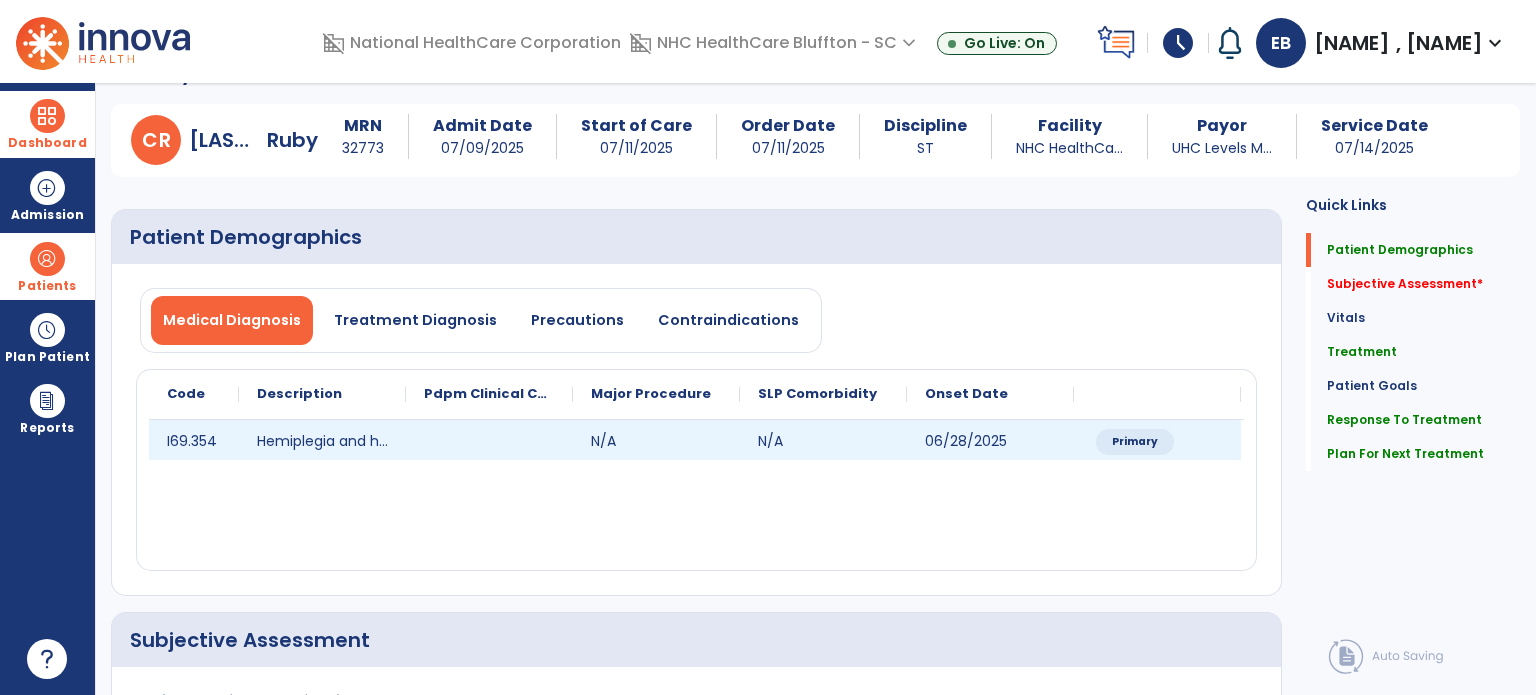 scroll, scrollTop: 0, scrollLeft: 0, axis: both 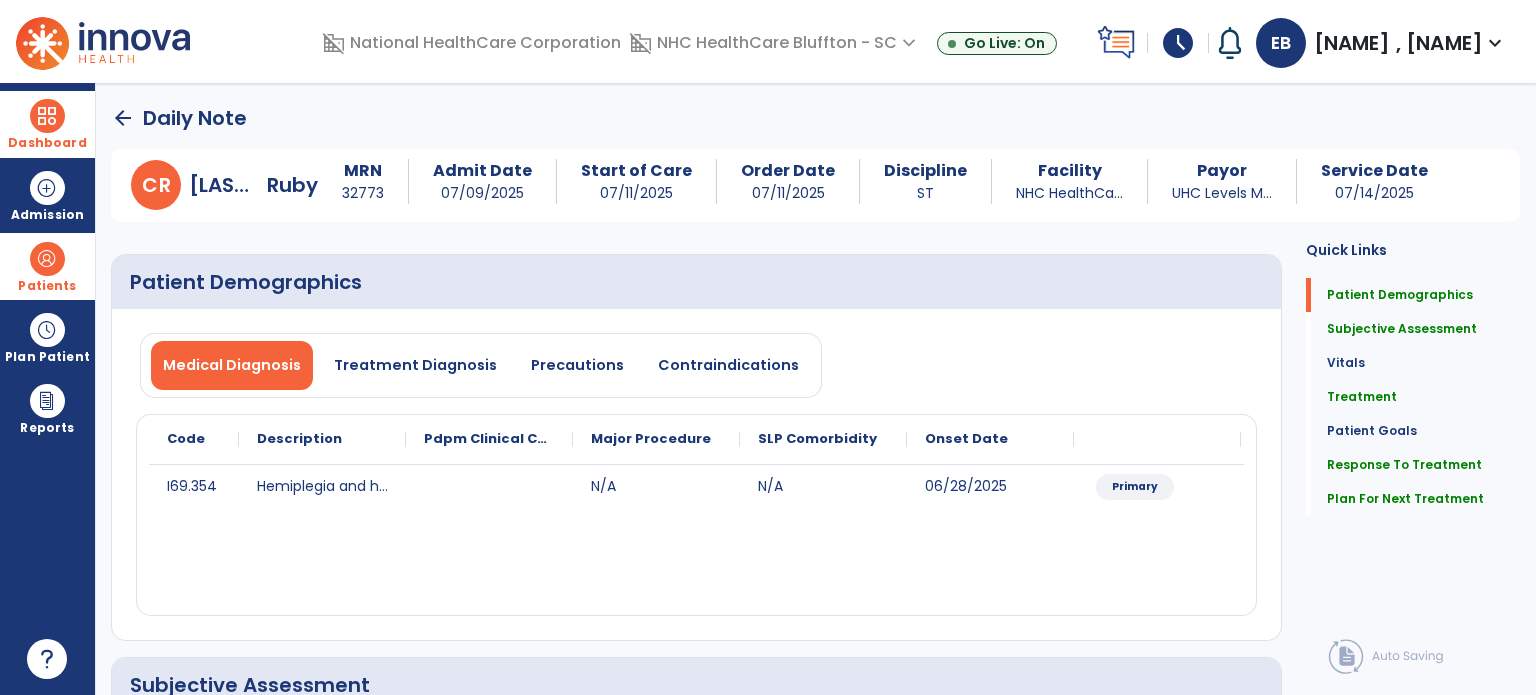 type on "**********" 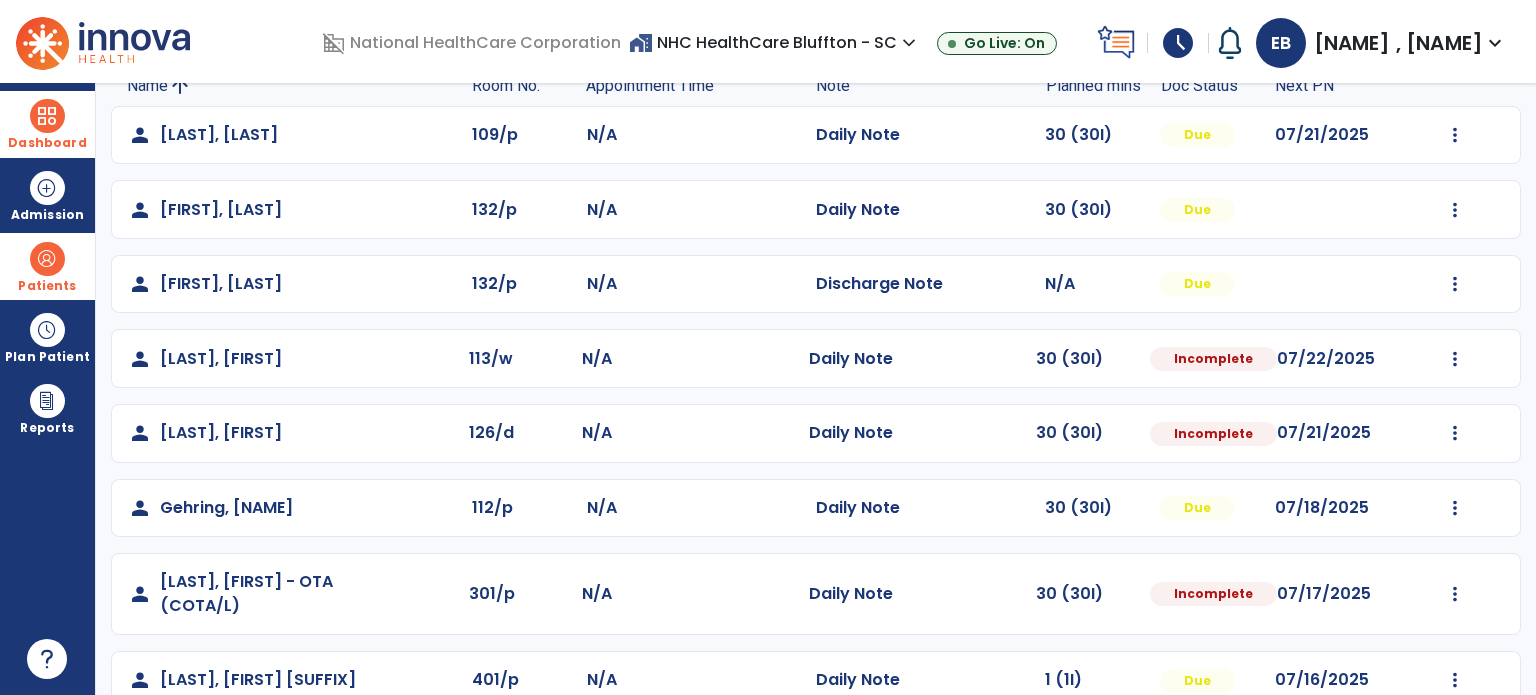 scroll, scrollTop: 104, scrollLeft: 0, axis: vertical 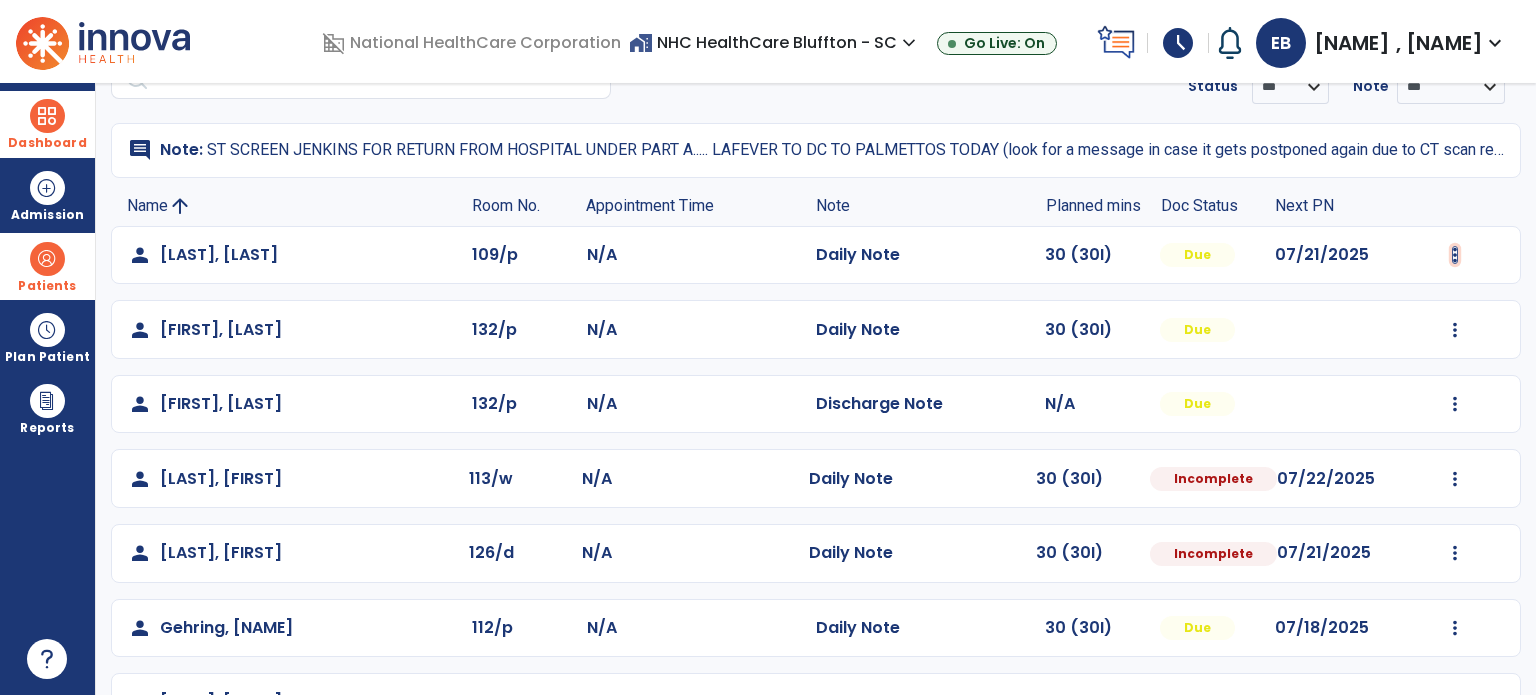 click at bounding box center (1455, 255) 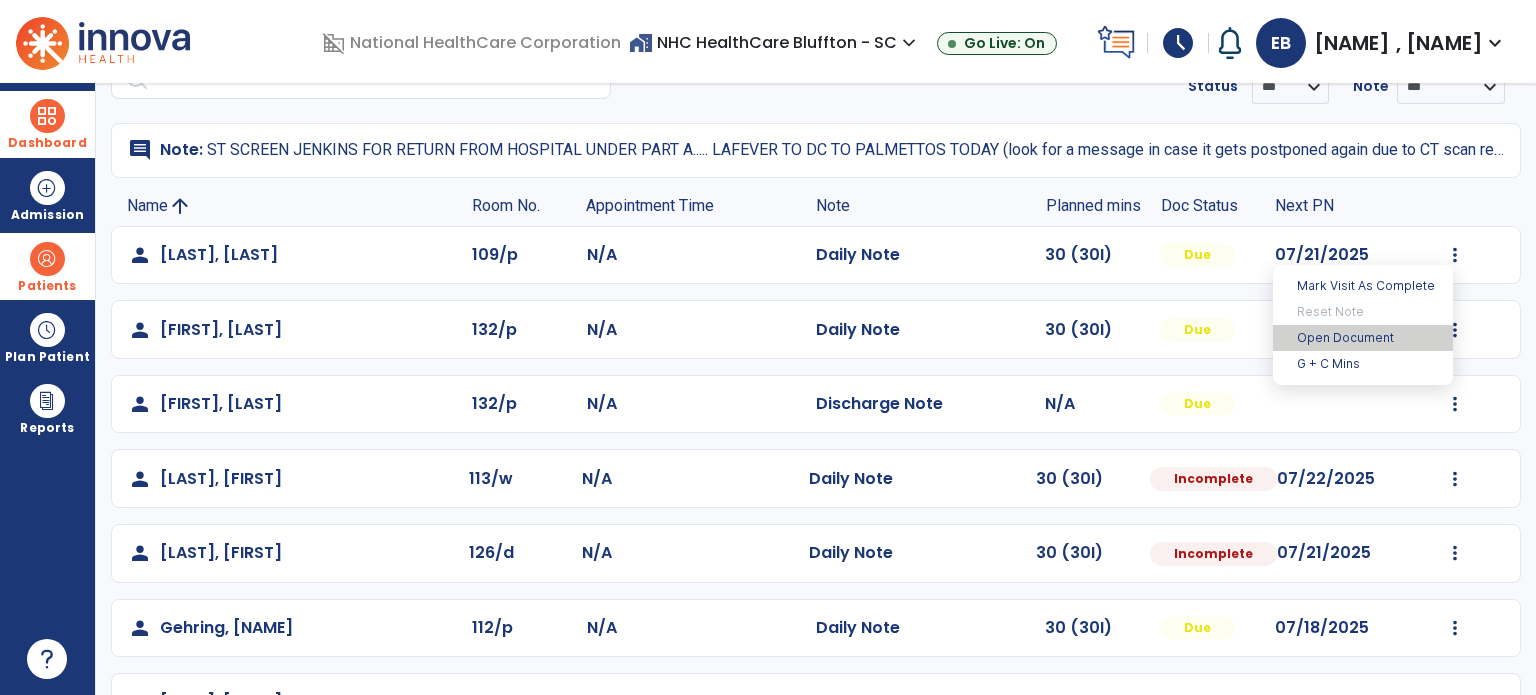 click on "Open Document" at bounding box center [1363, 338] 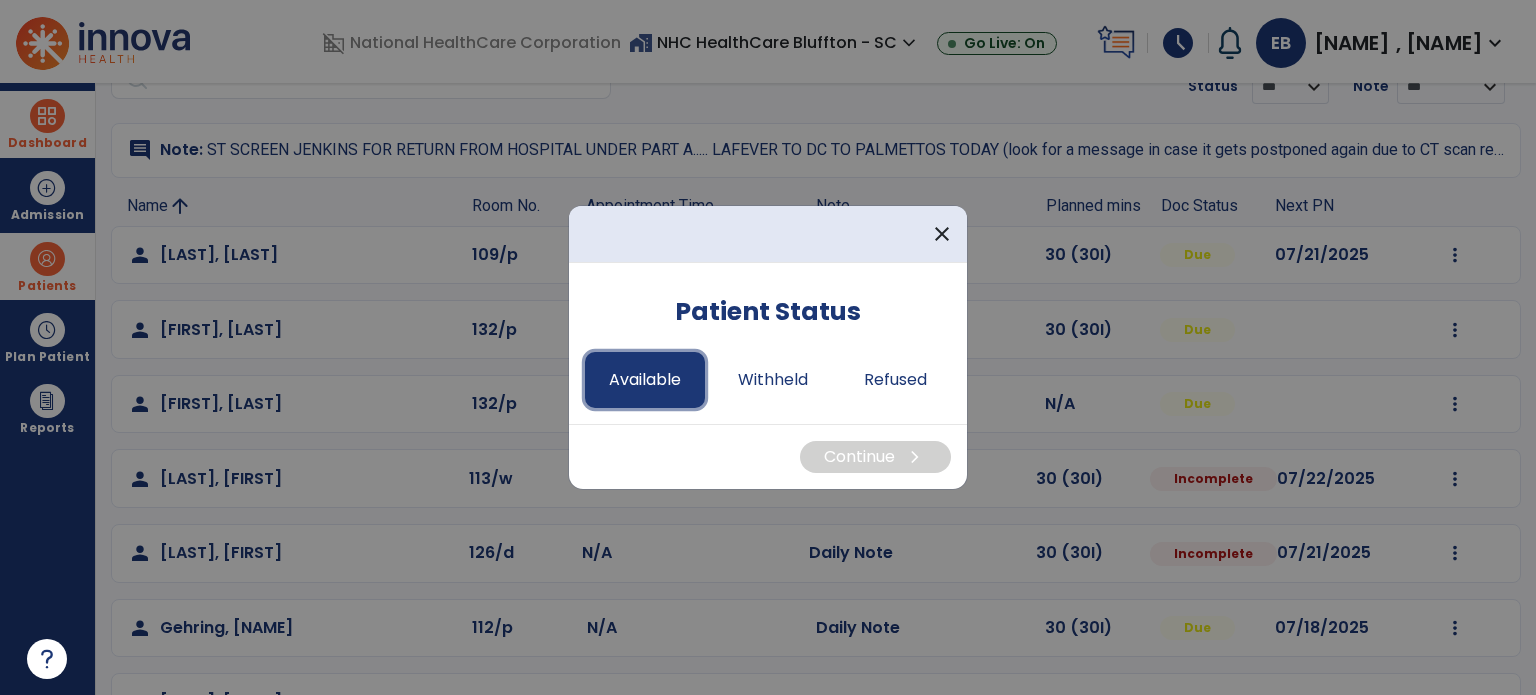click on "Available" at bounding box center [645, 380] 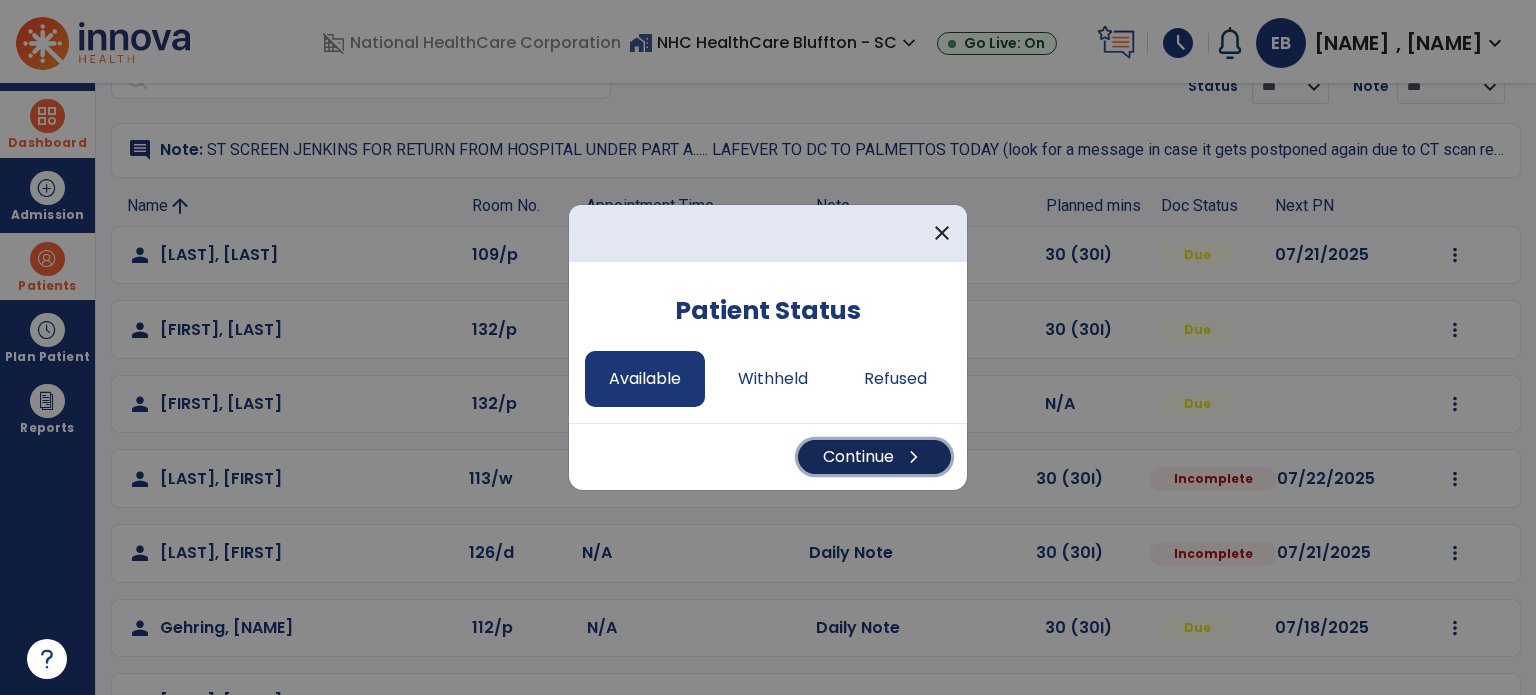 click on "Continue   chevron_right" at bounding box center [874, 457] 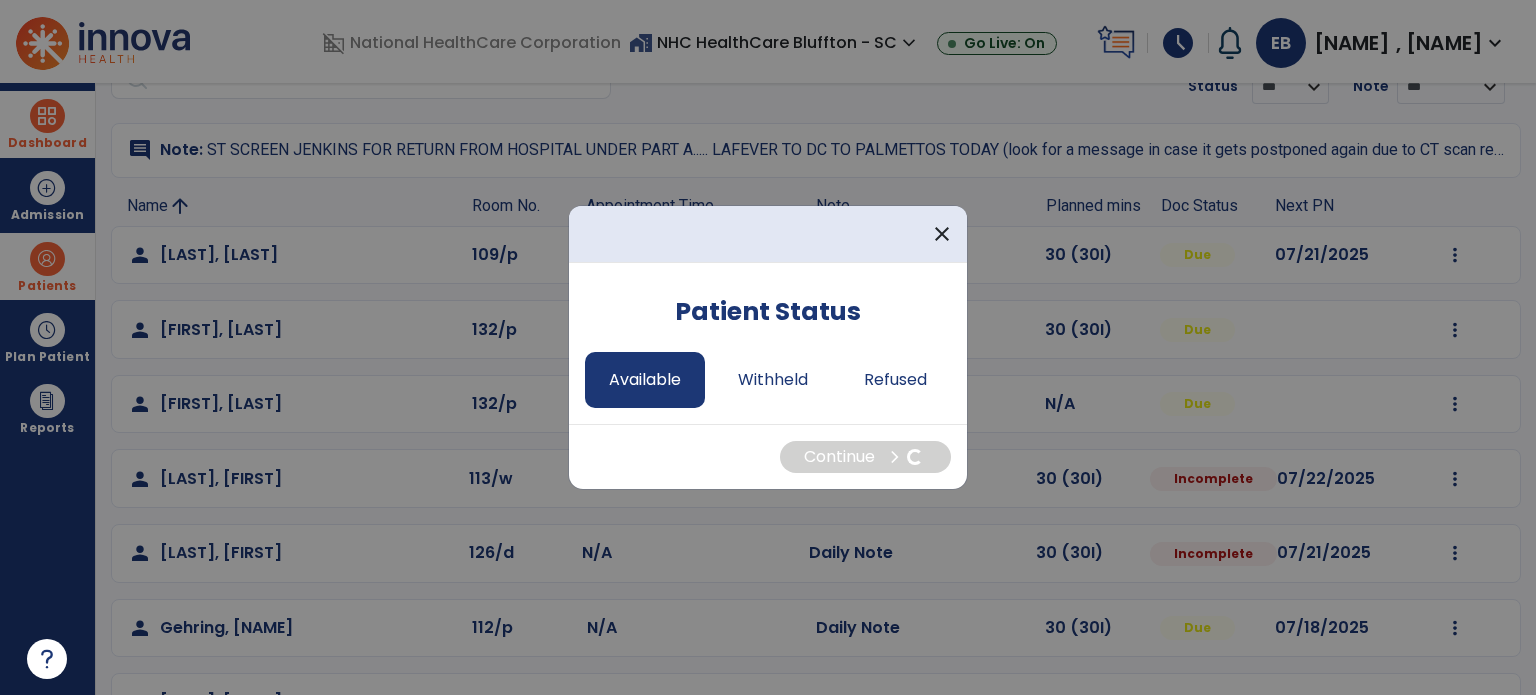 select on "*" 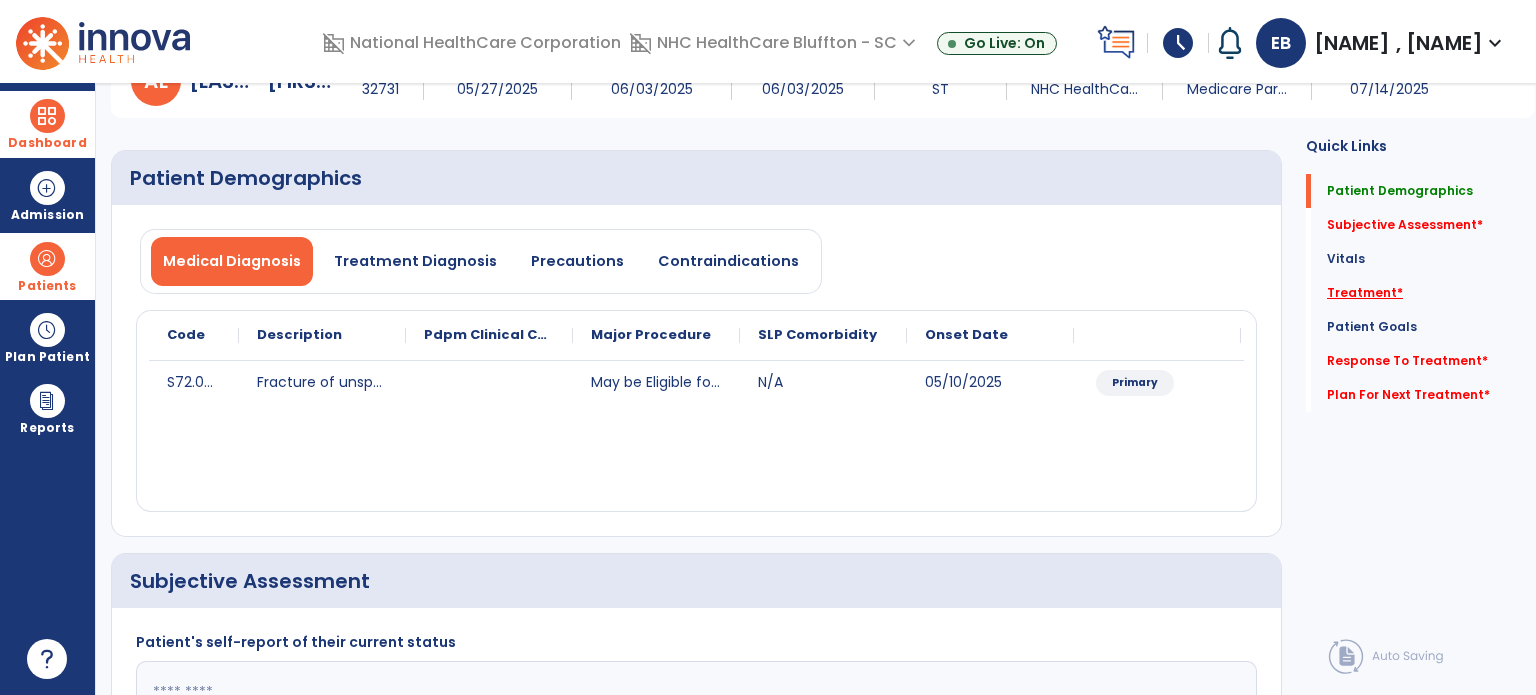 click on "Treatment   *" 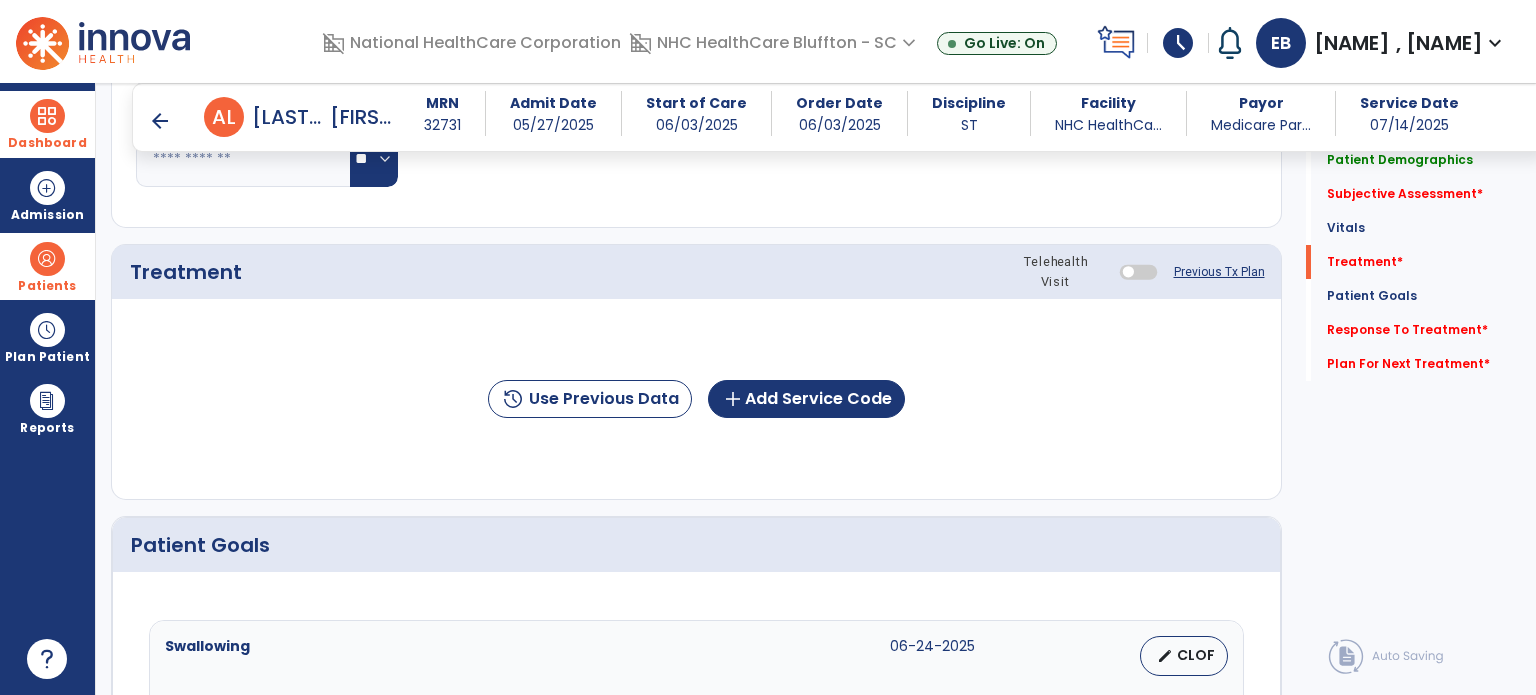 scroll, scrollTop: 1116, scrollLeft: 0, axis: vertical 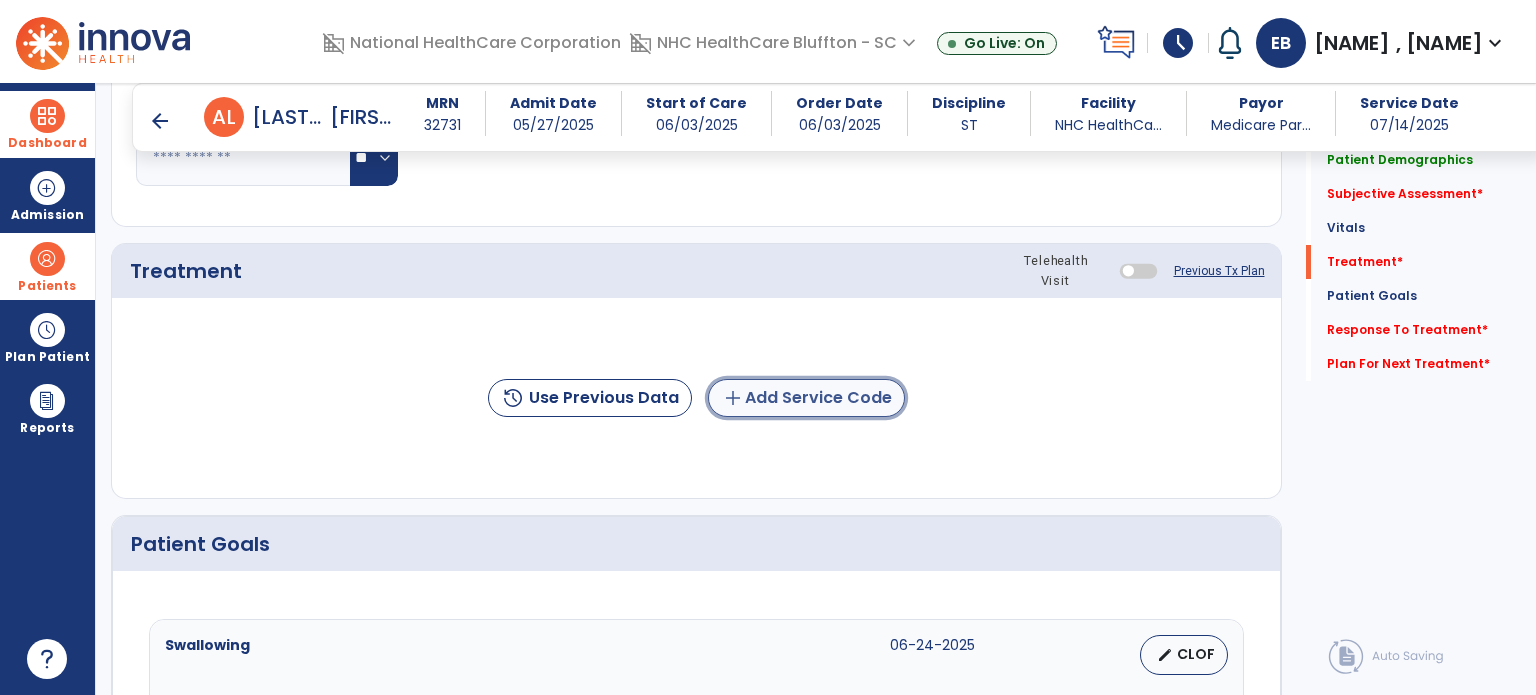 click on "add  Add Service Code" 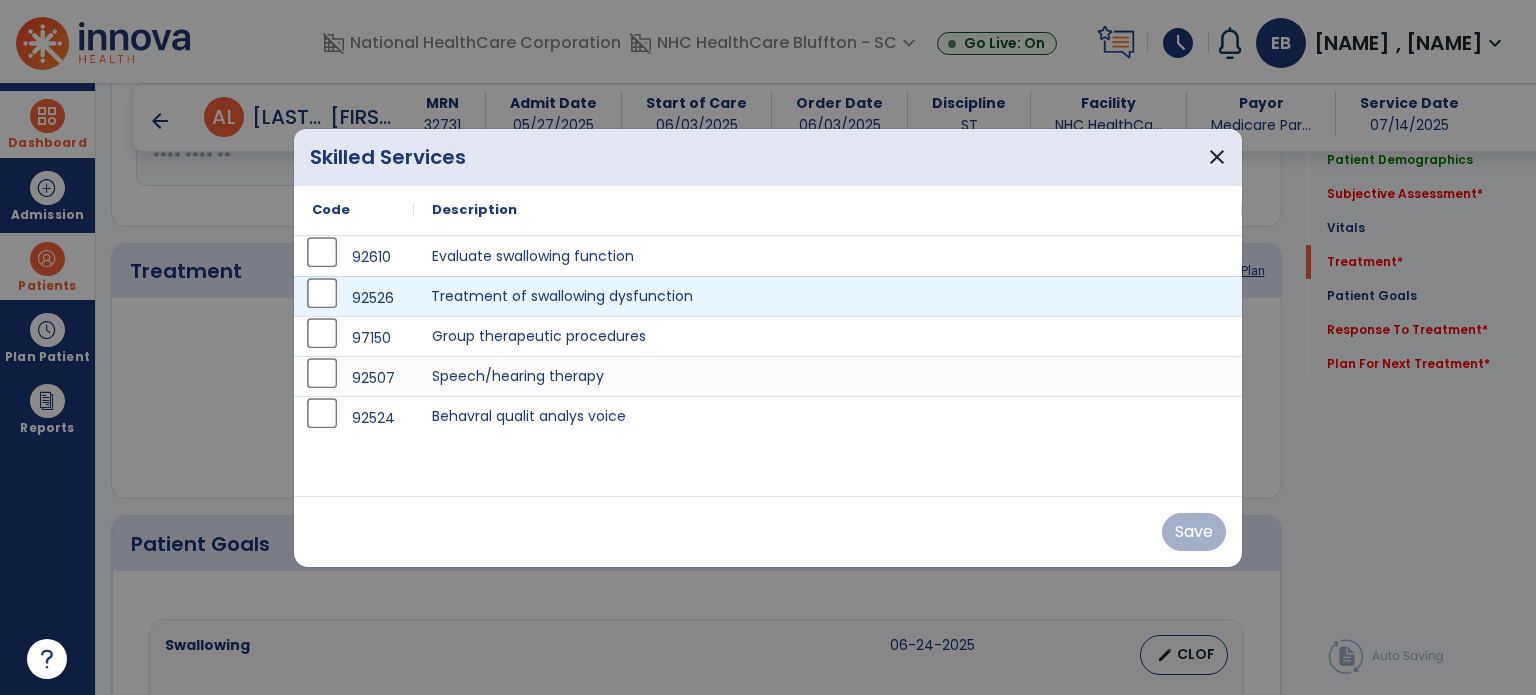 click on "Treatment of swallowing dysfunction" at bounding box center [828, 296] 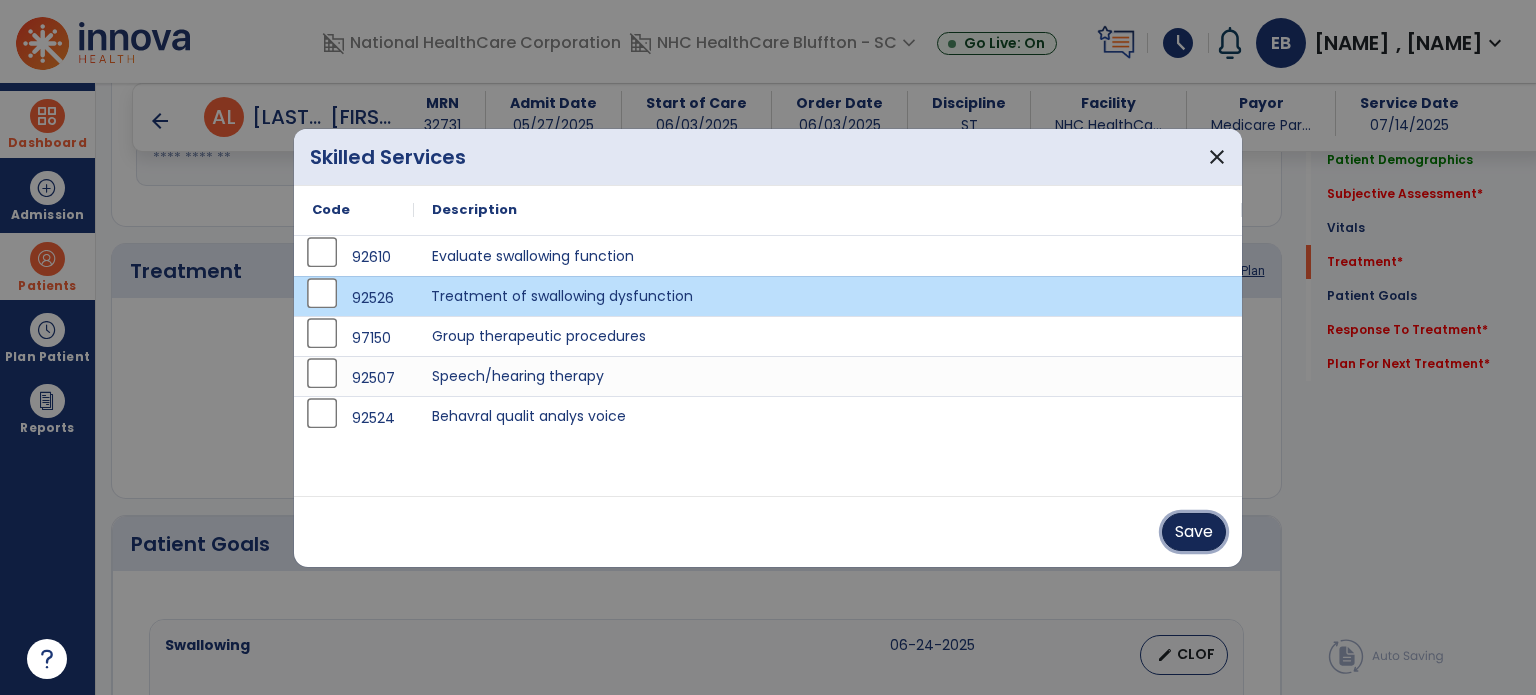 click on "Save" at bounding box center (1194, 532) 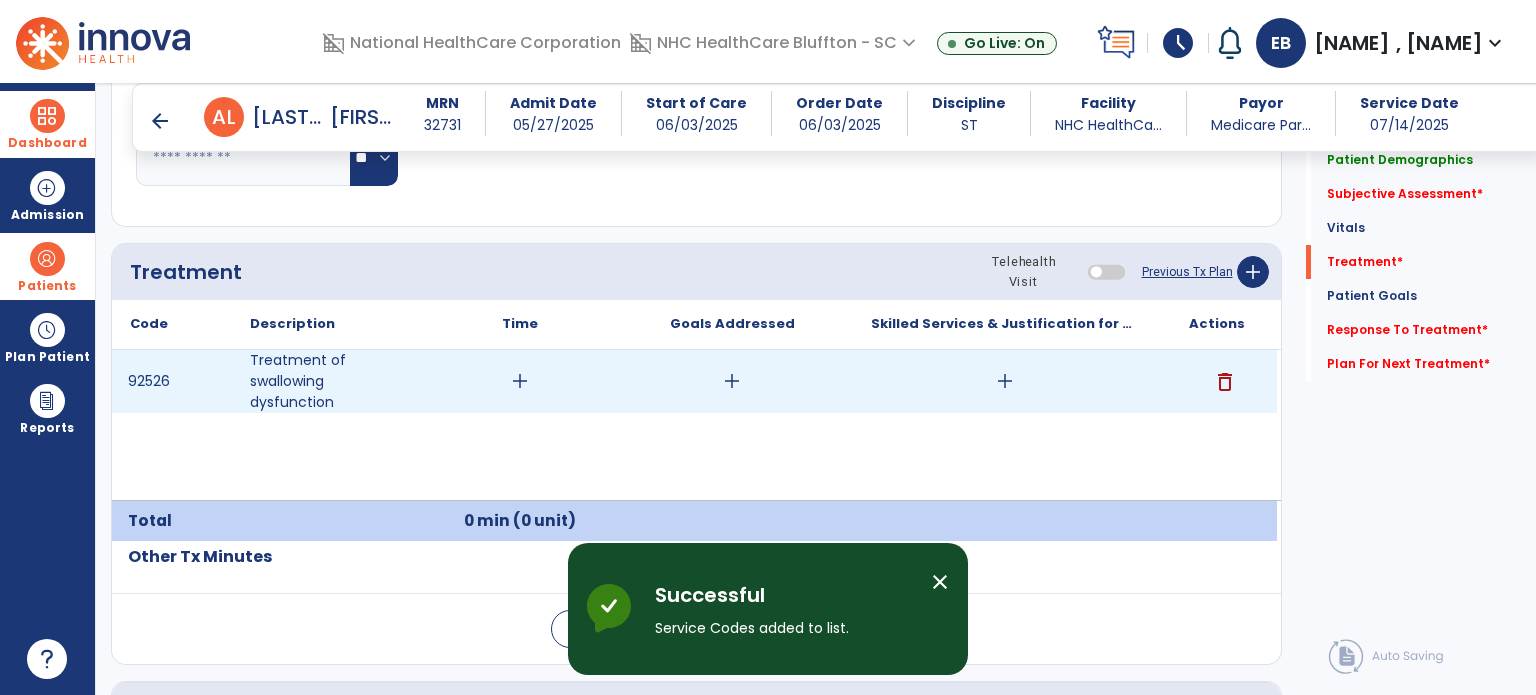 click on "add" at bounding box center [520, 381] 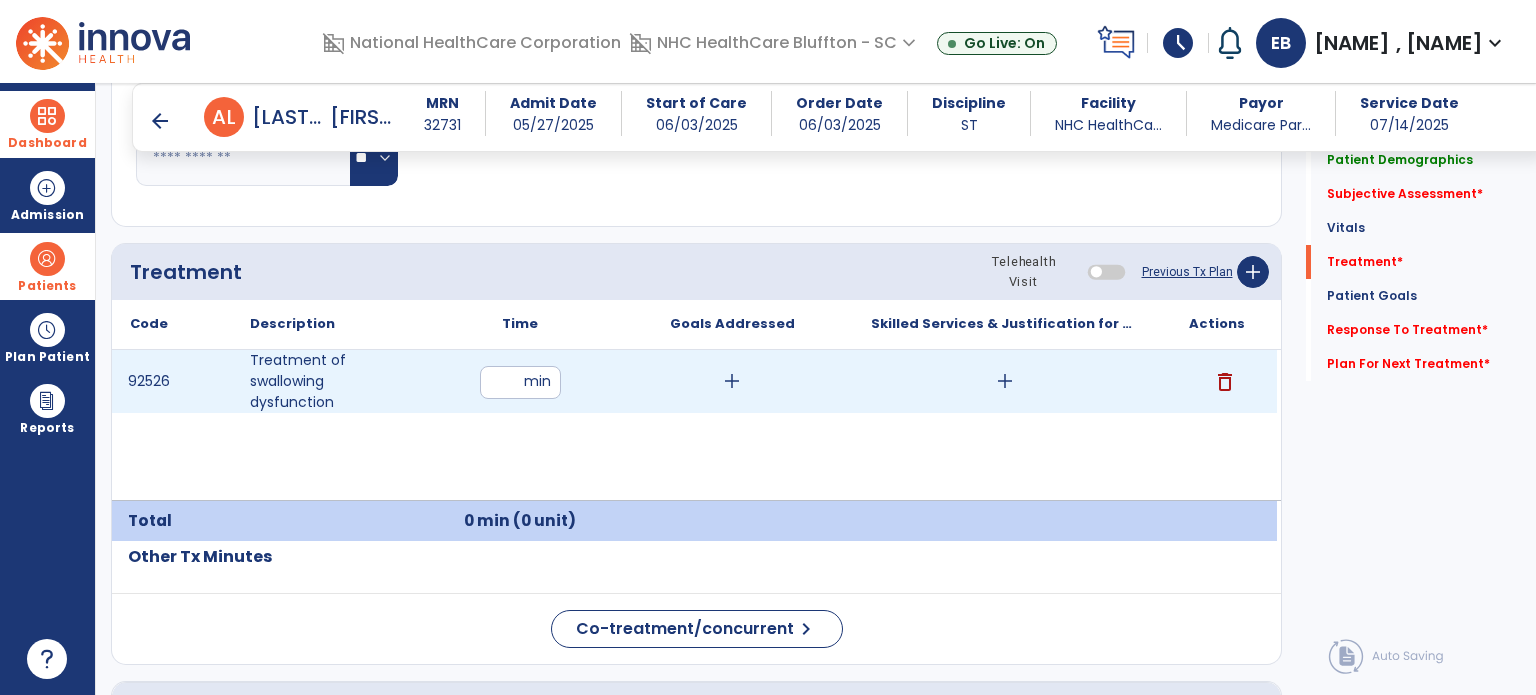 type on "**" 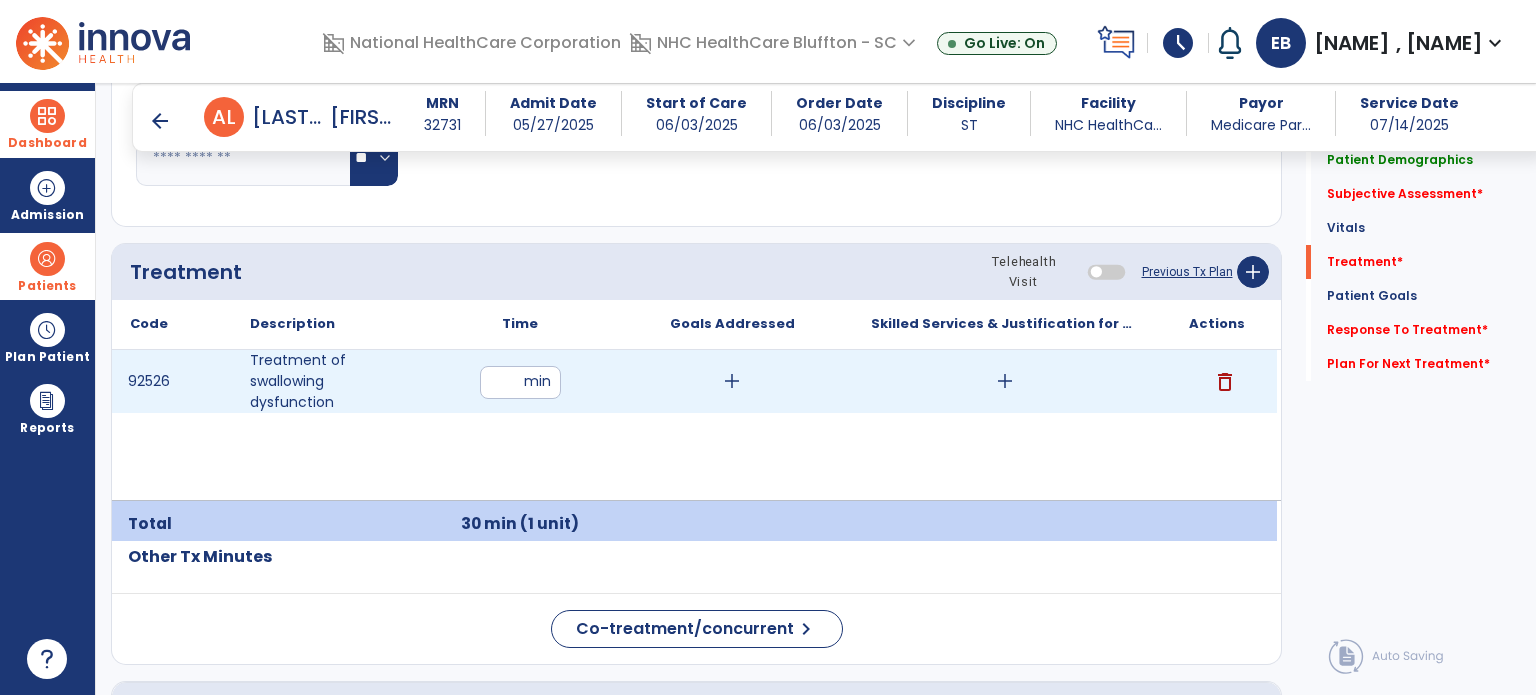 click on "add" at bounding box center [1005, 381] 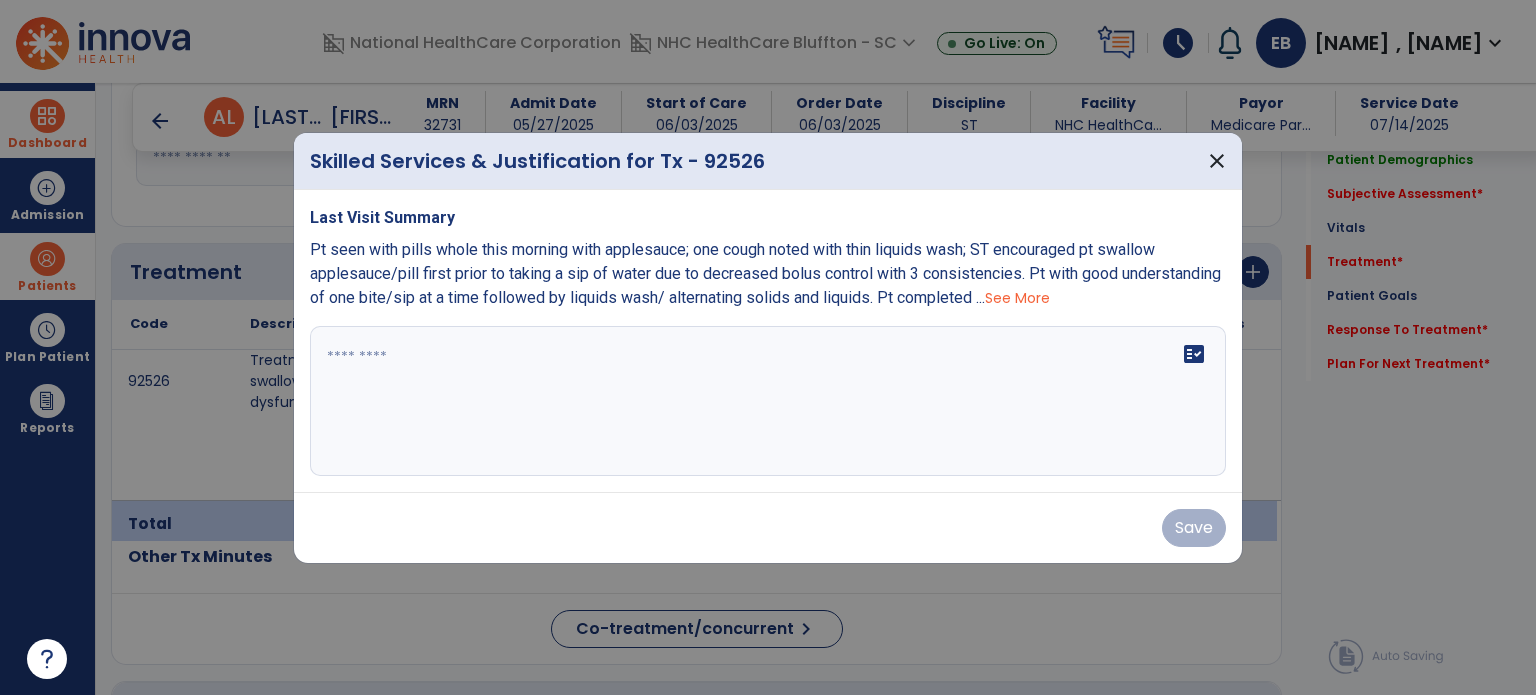 click on "fact_check" at bounding box center (768, 401) 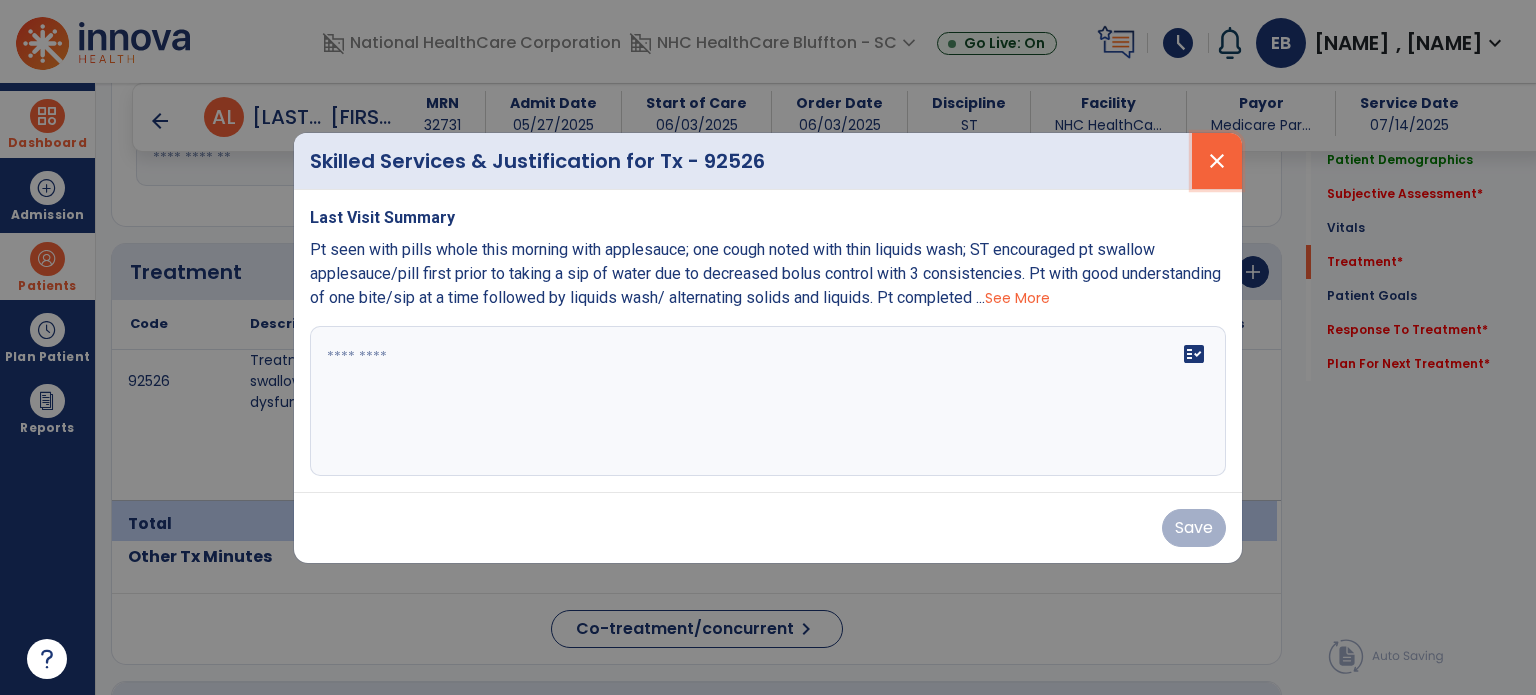 click on "close" at bounding box center (1217, 161) 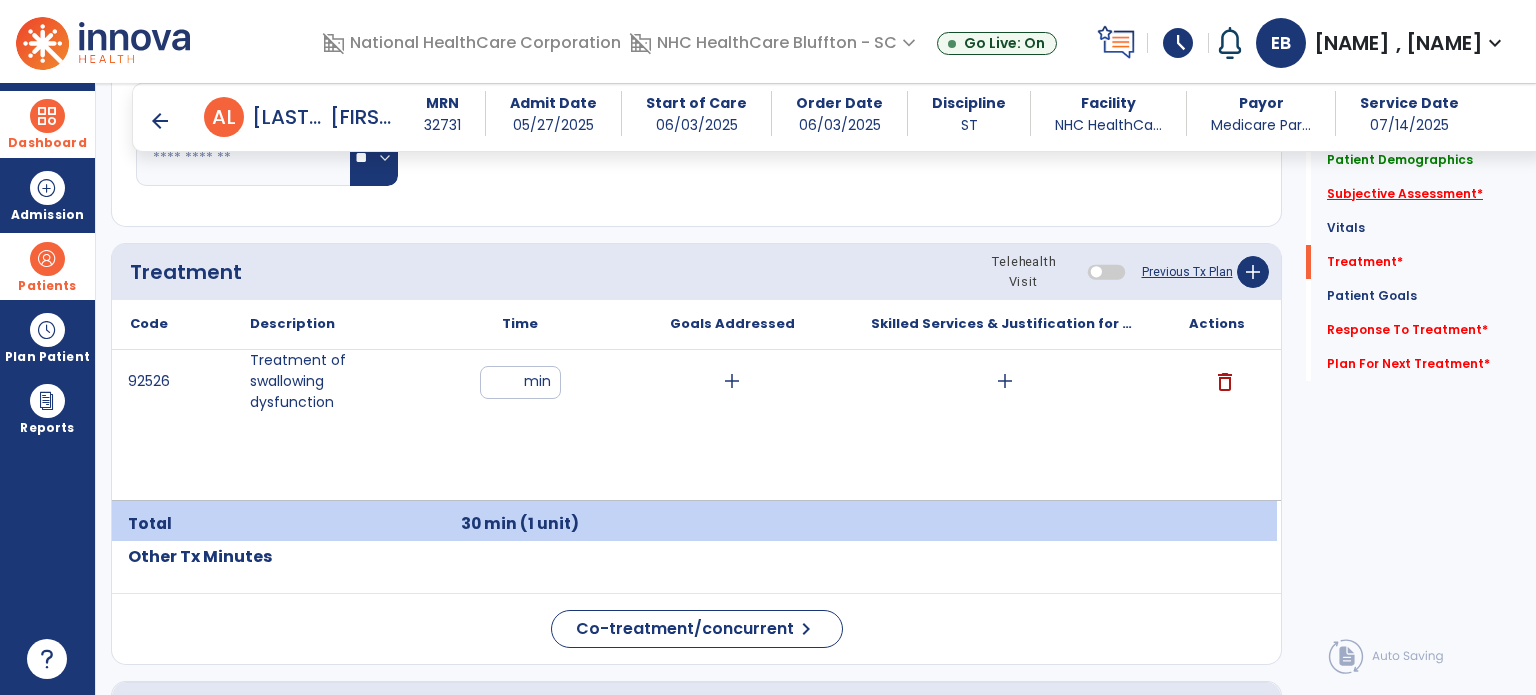 click on "Subjective Assessment   *" 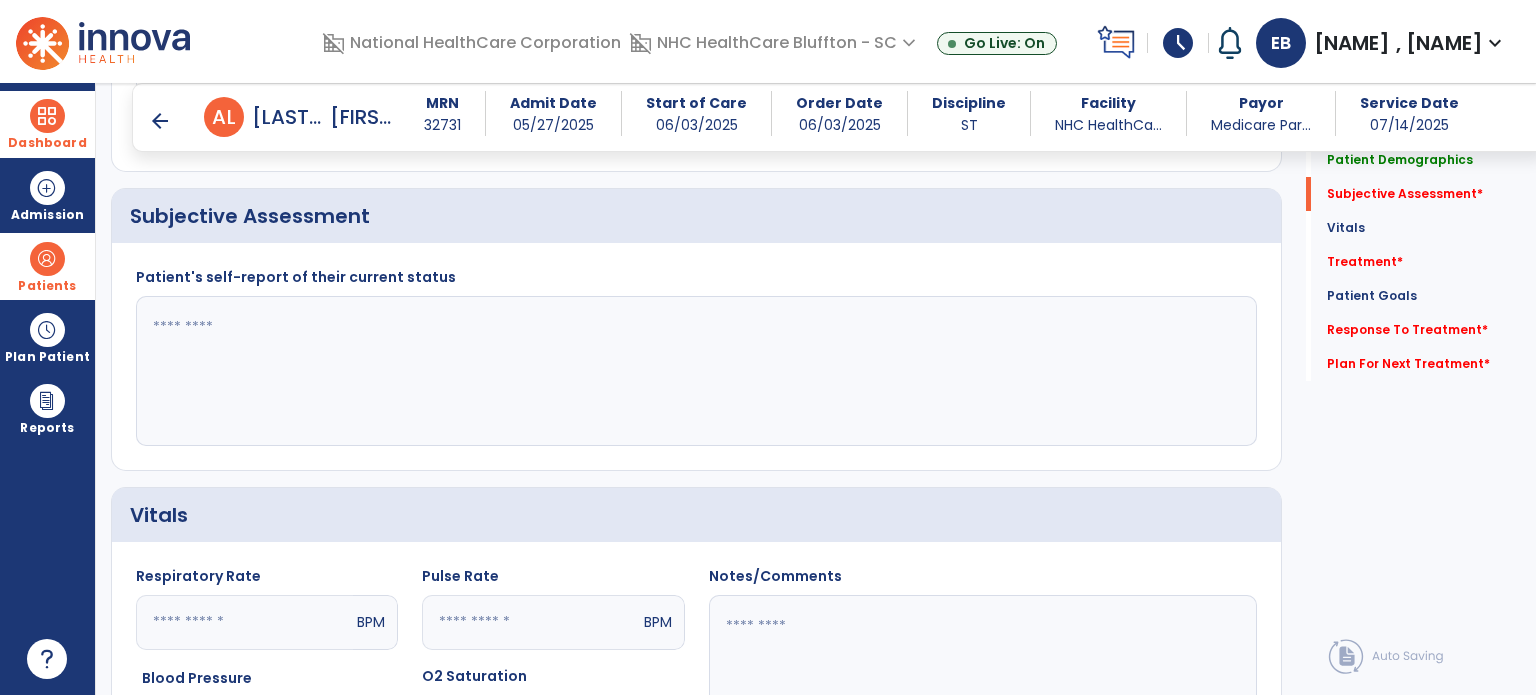 scroll, scrollTop: 388, scrollLeft: 0, axis: vertical 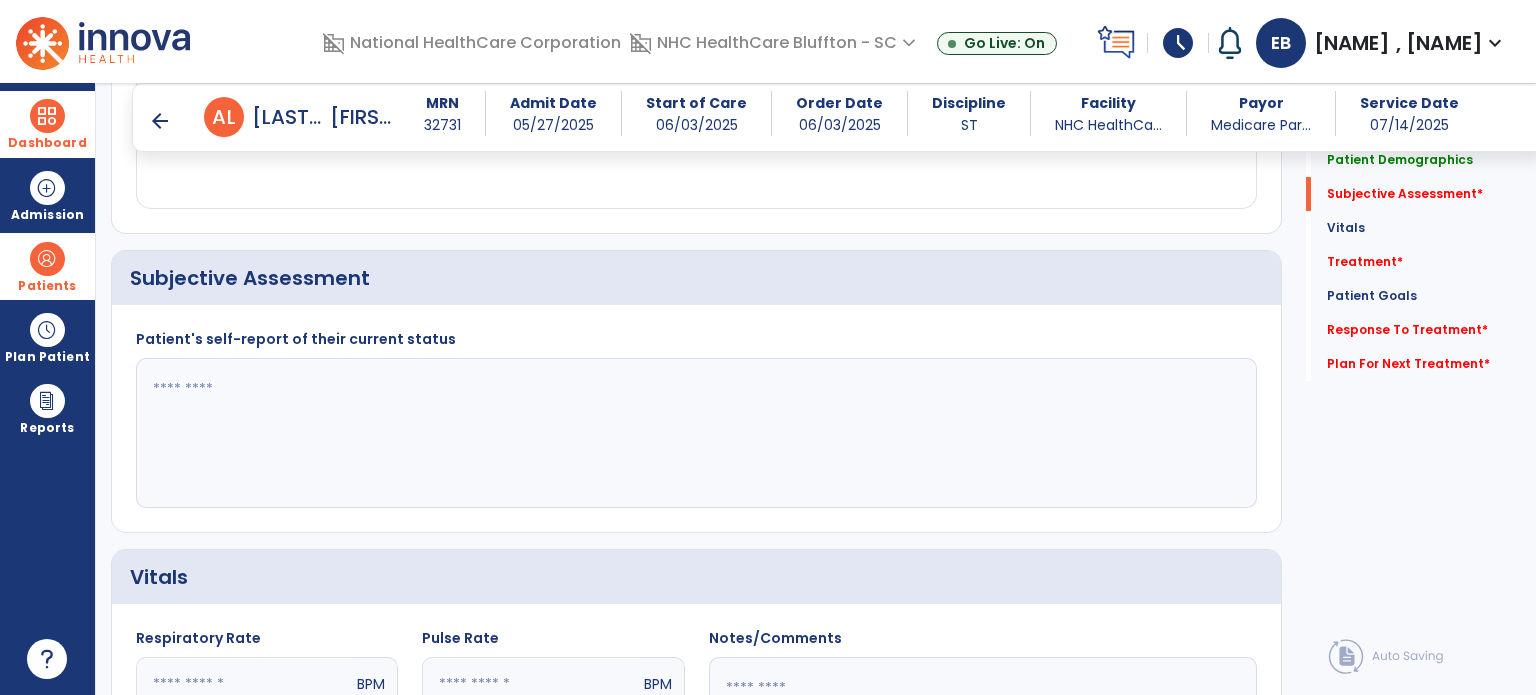 click 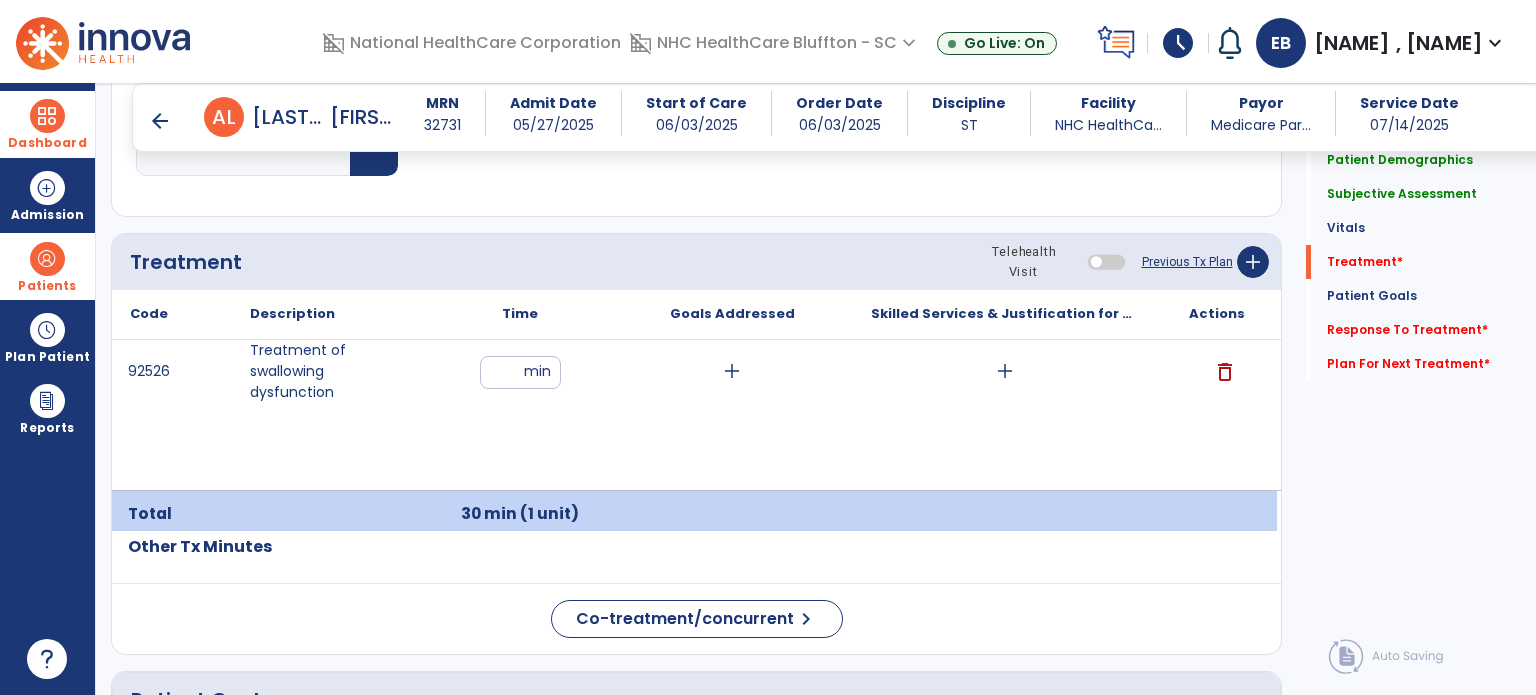 scroll, scrollTop: 1172, scrollLeft: 0, axis: vertical 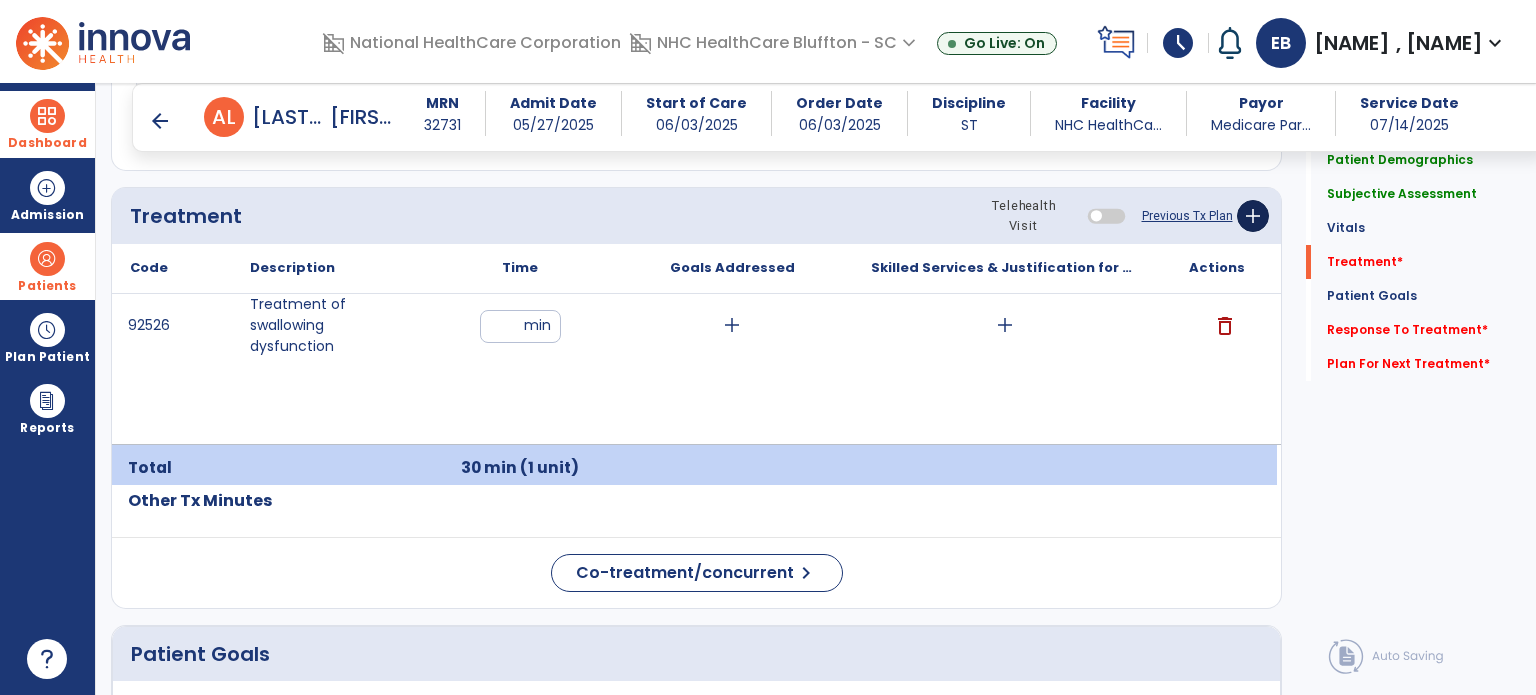 type on "**********" 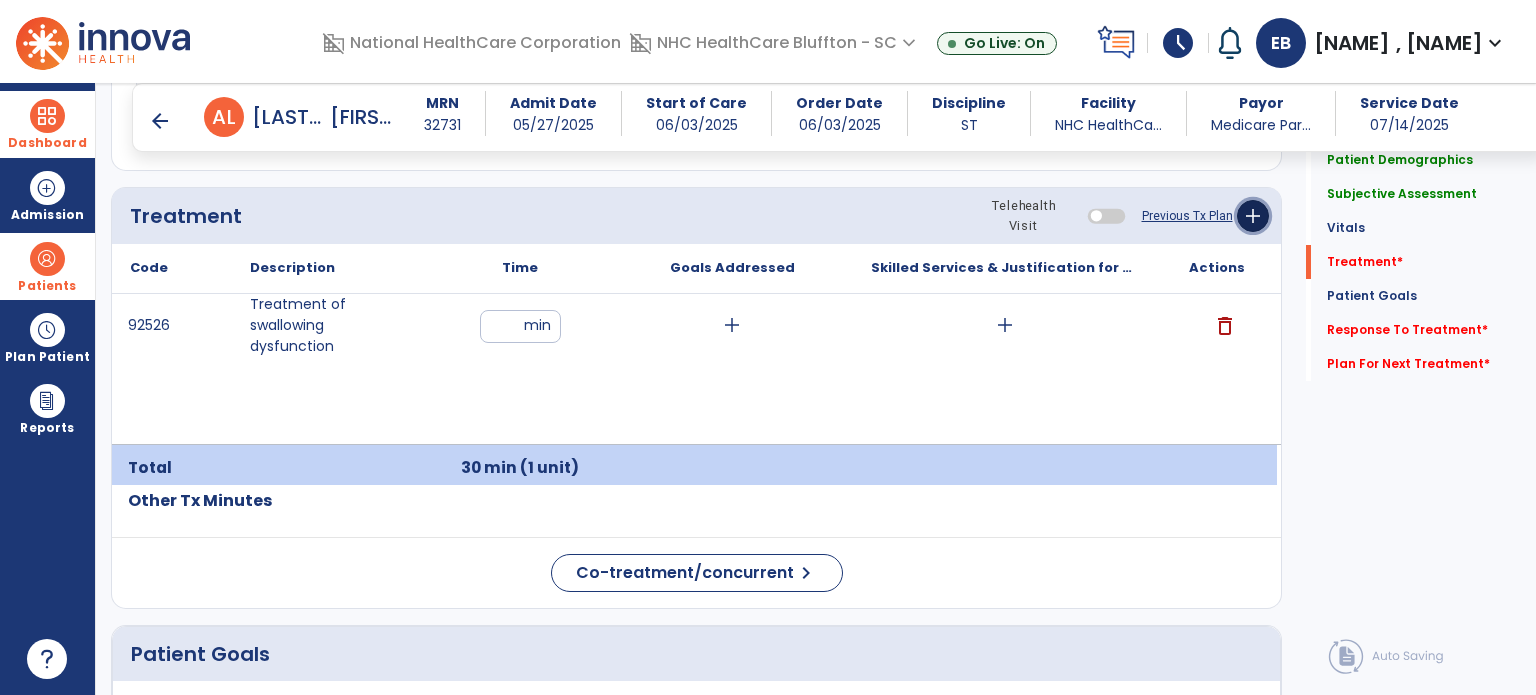 click on "add" 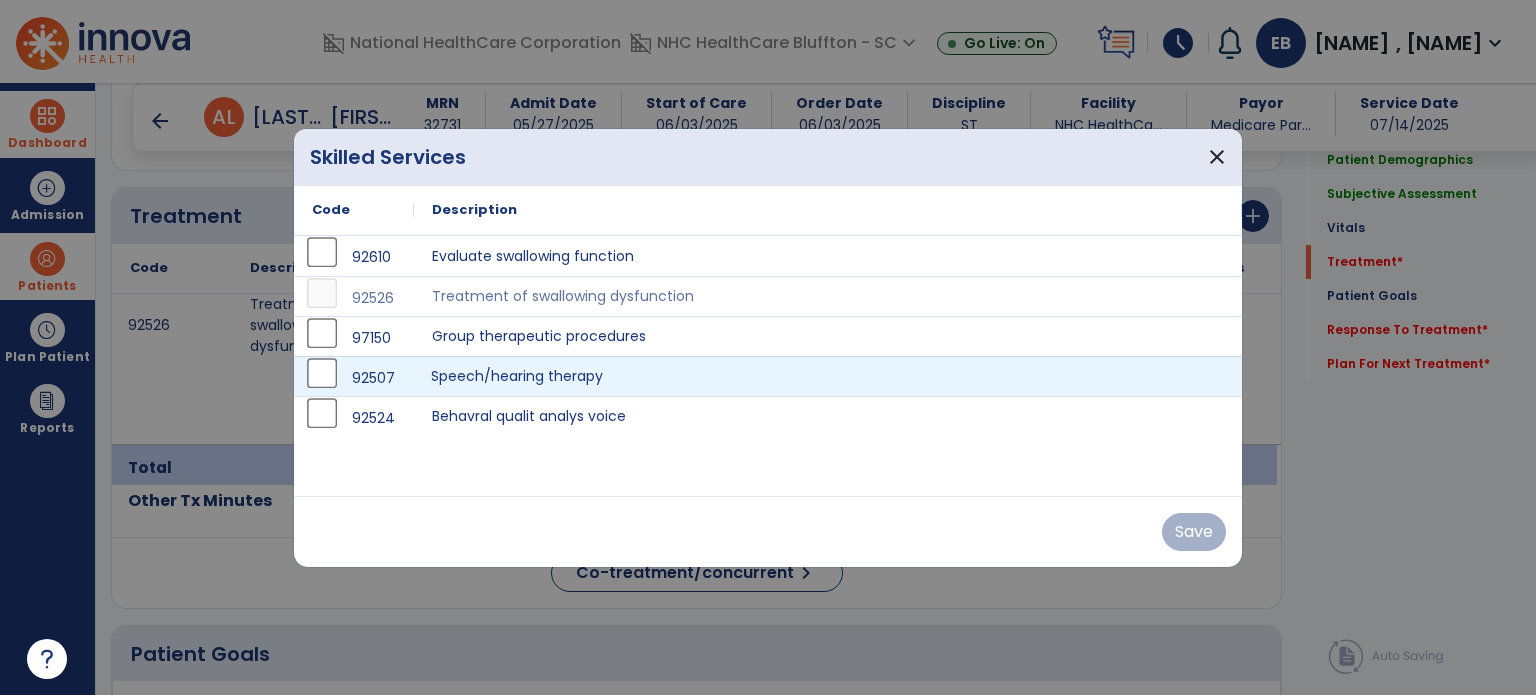 click on "Speech/hearing therapy" at bounding box center [828, 376] 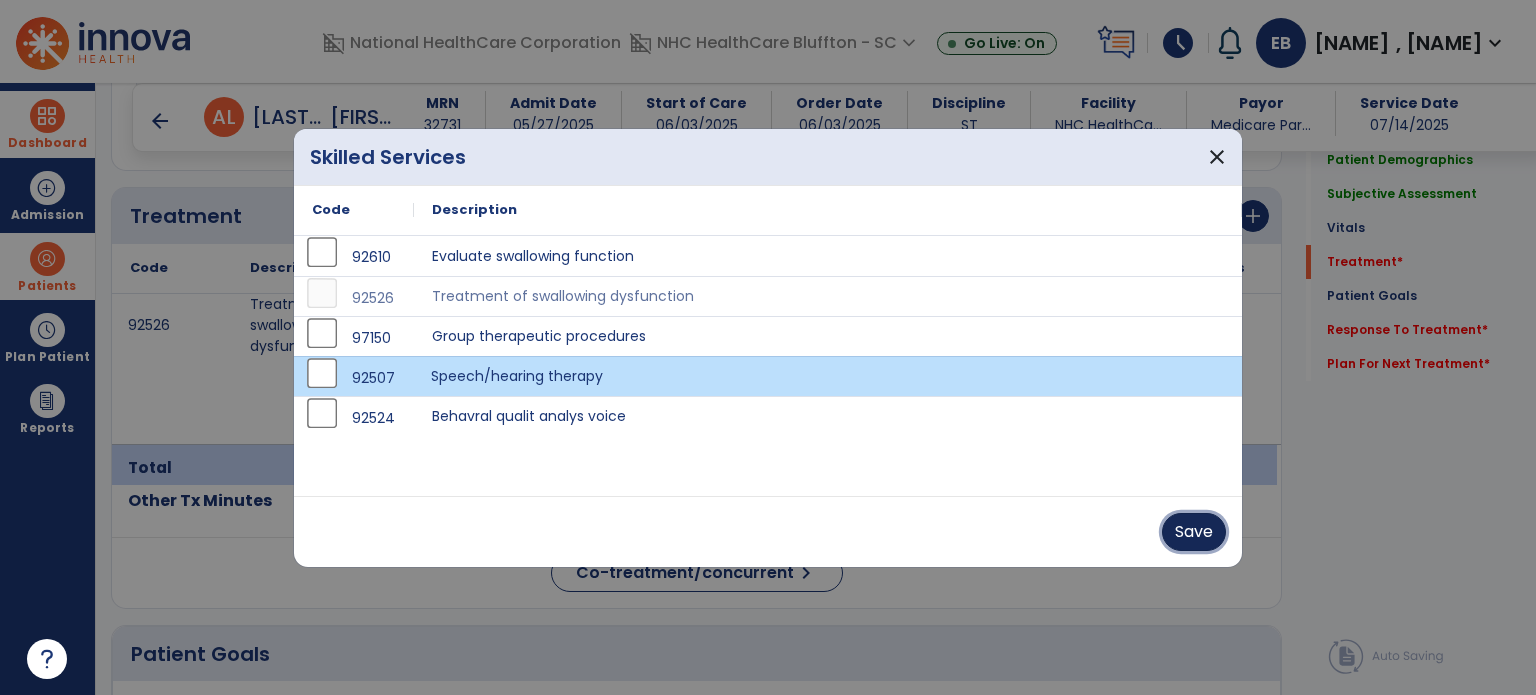 click on "Save" at bounding box center [1194, 532] 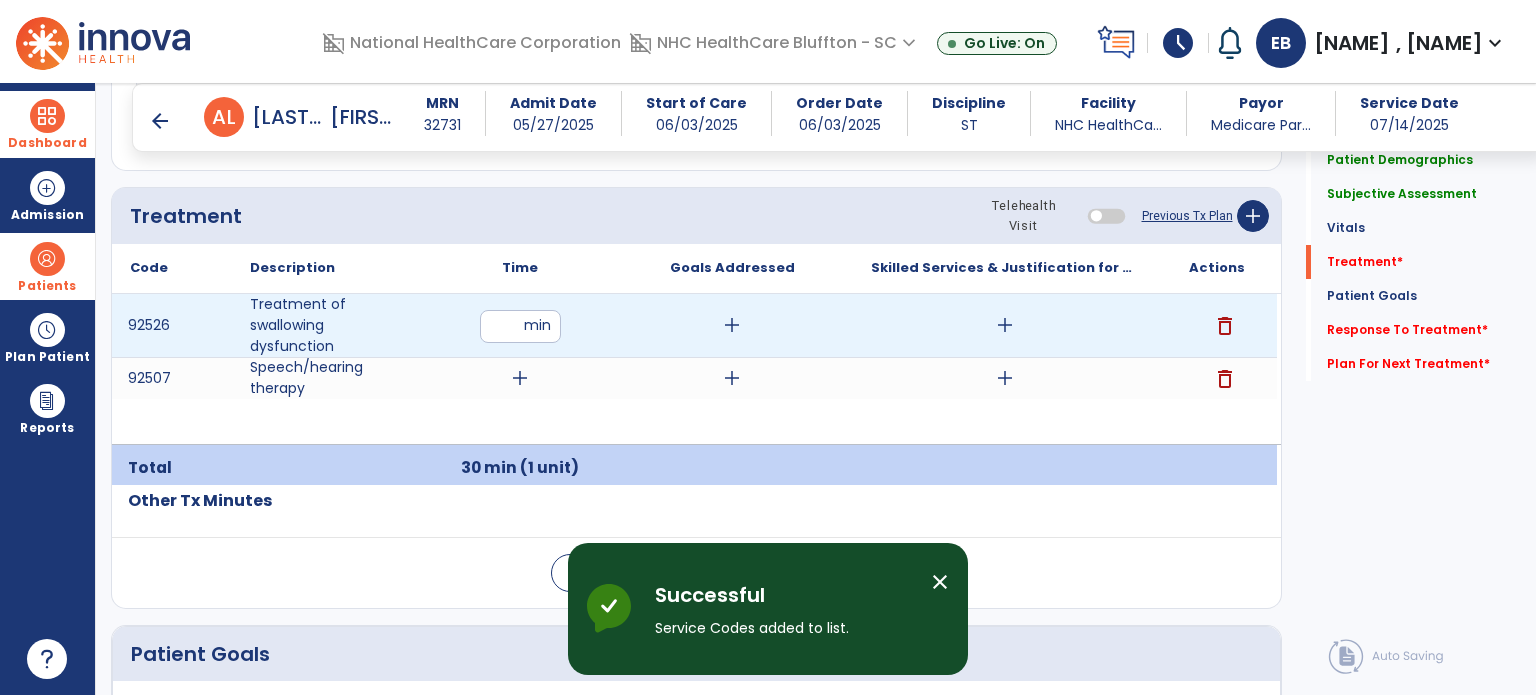 click on "**" at bounding box center [520, 326] 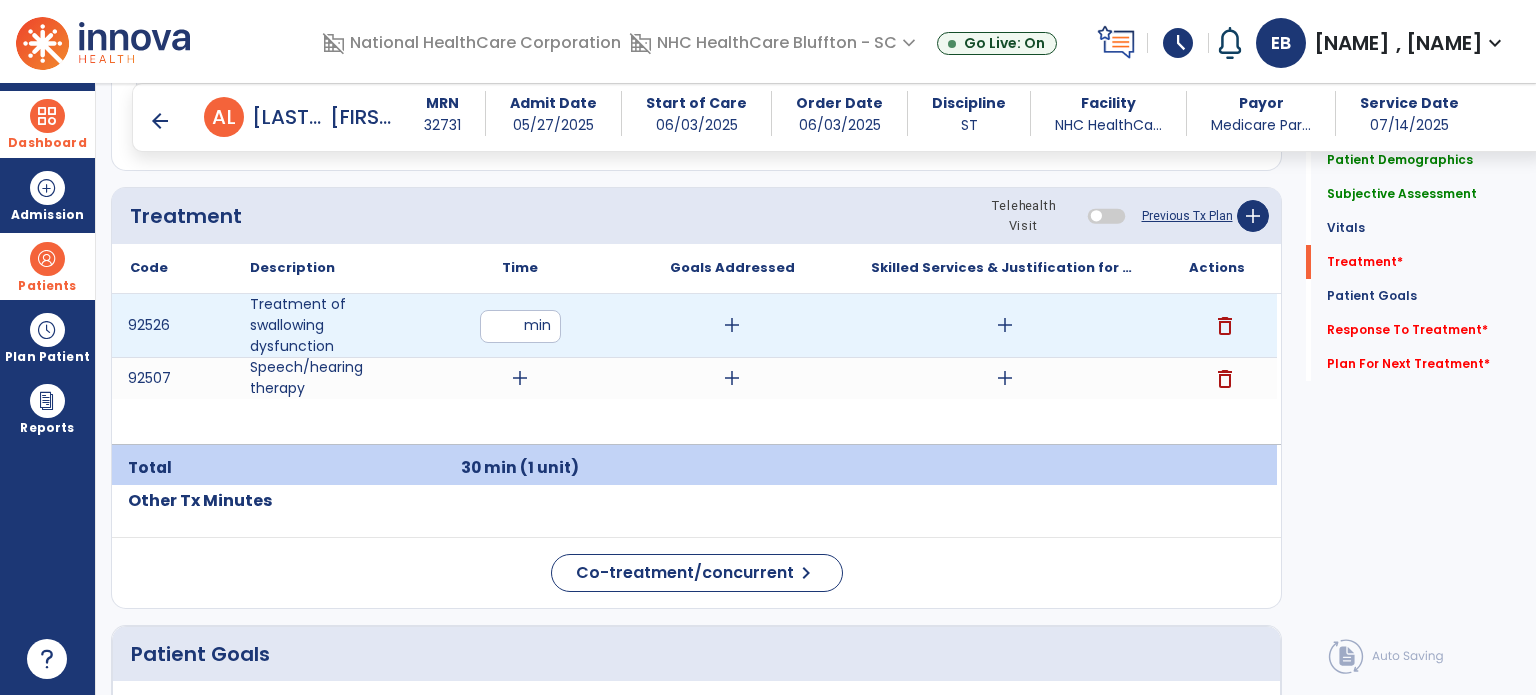 type on "**" 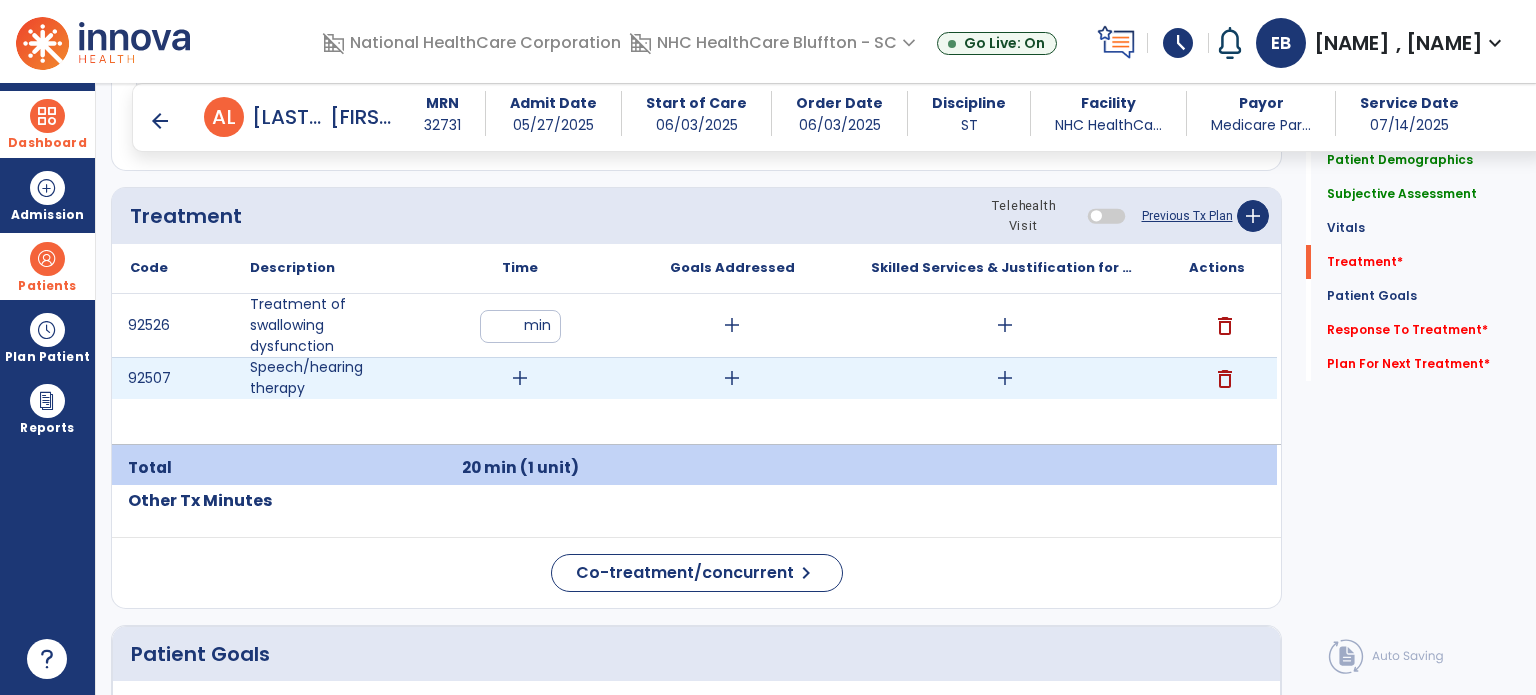 click on "add" at bounding box center (520, 378) 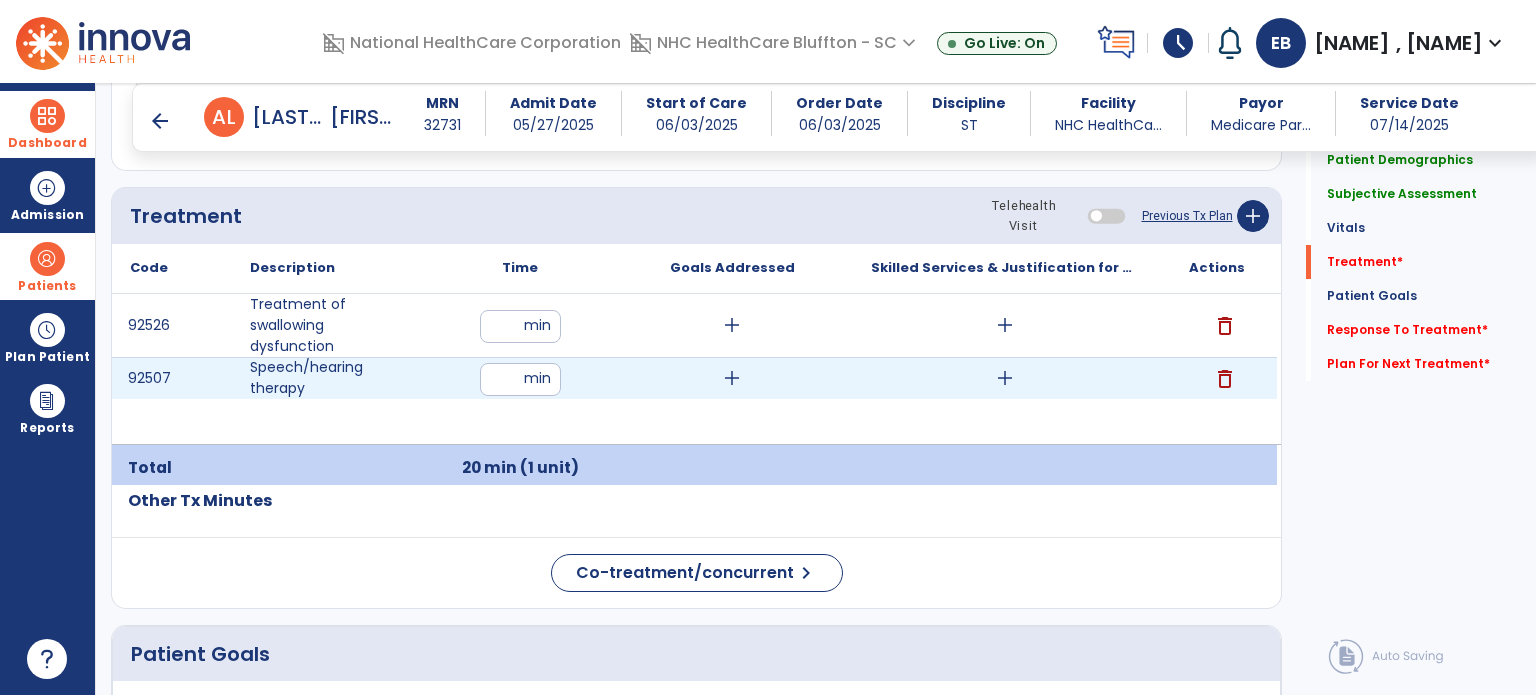 type on "**" 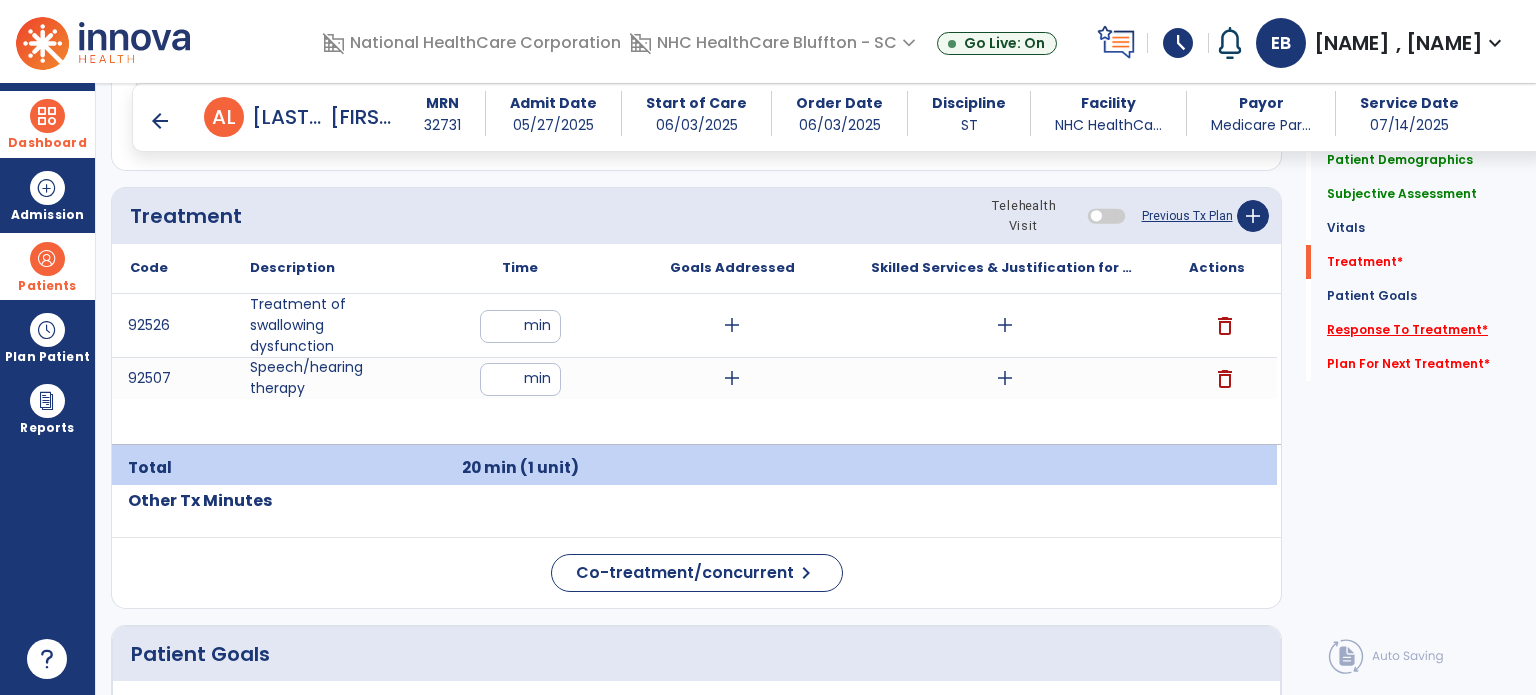 click on "Response To Treatment   *" 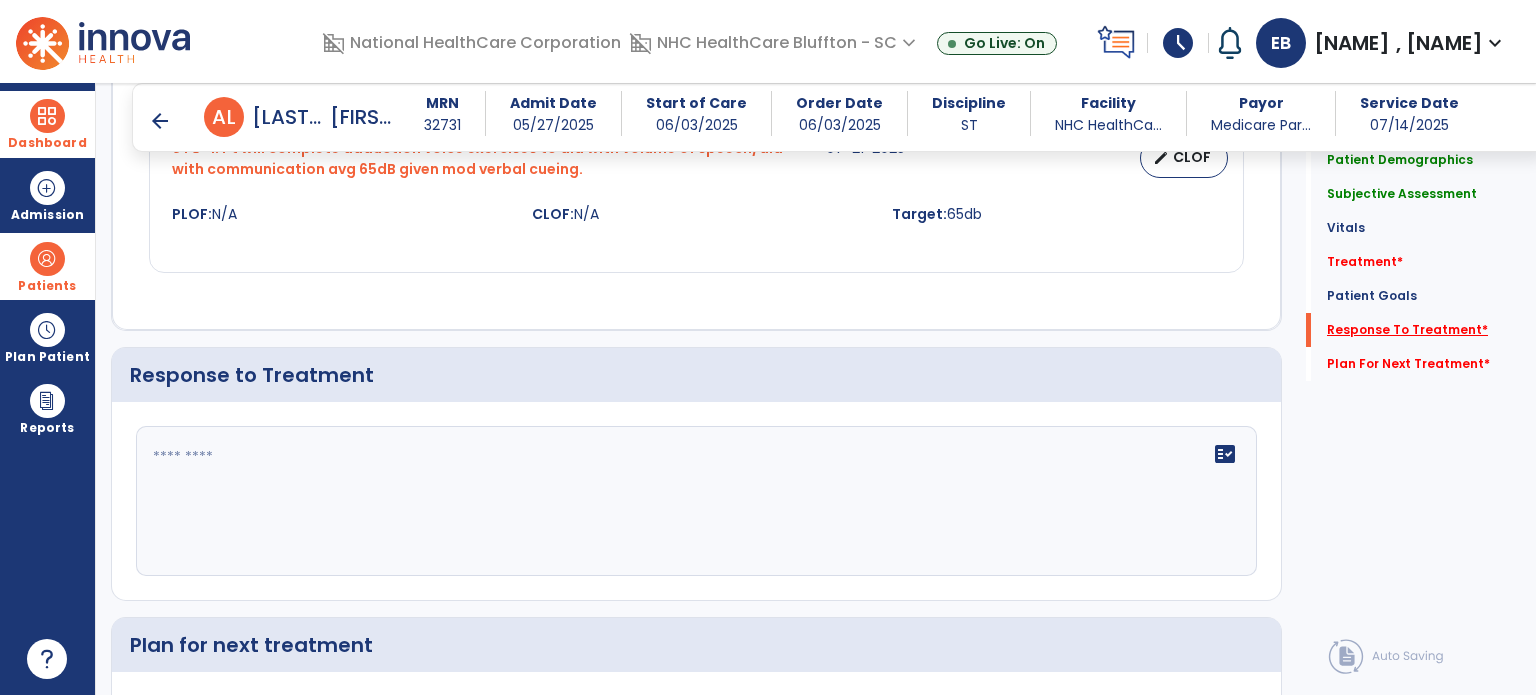 scroll, scrollTop: 2521, scrollLeft: 0, axis: vertical 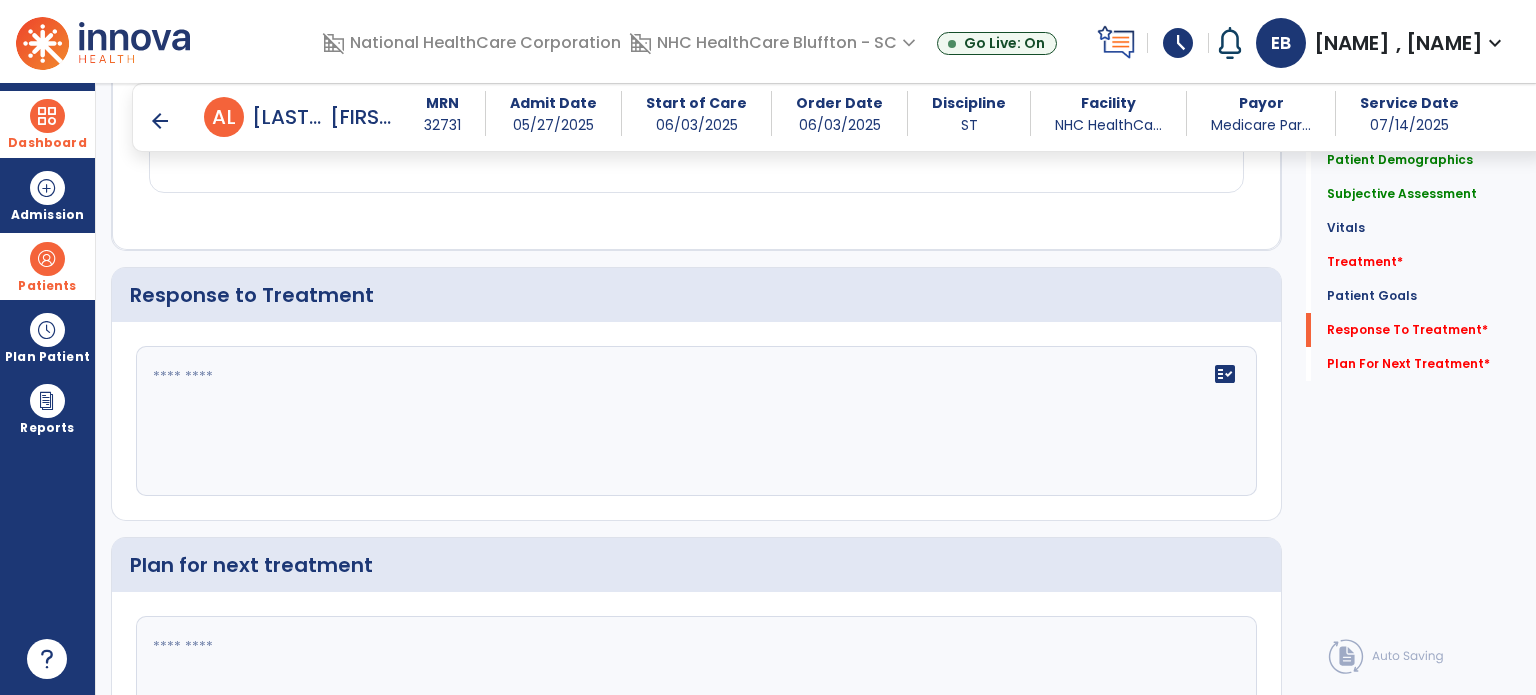 click on "fact_check" 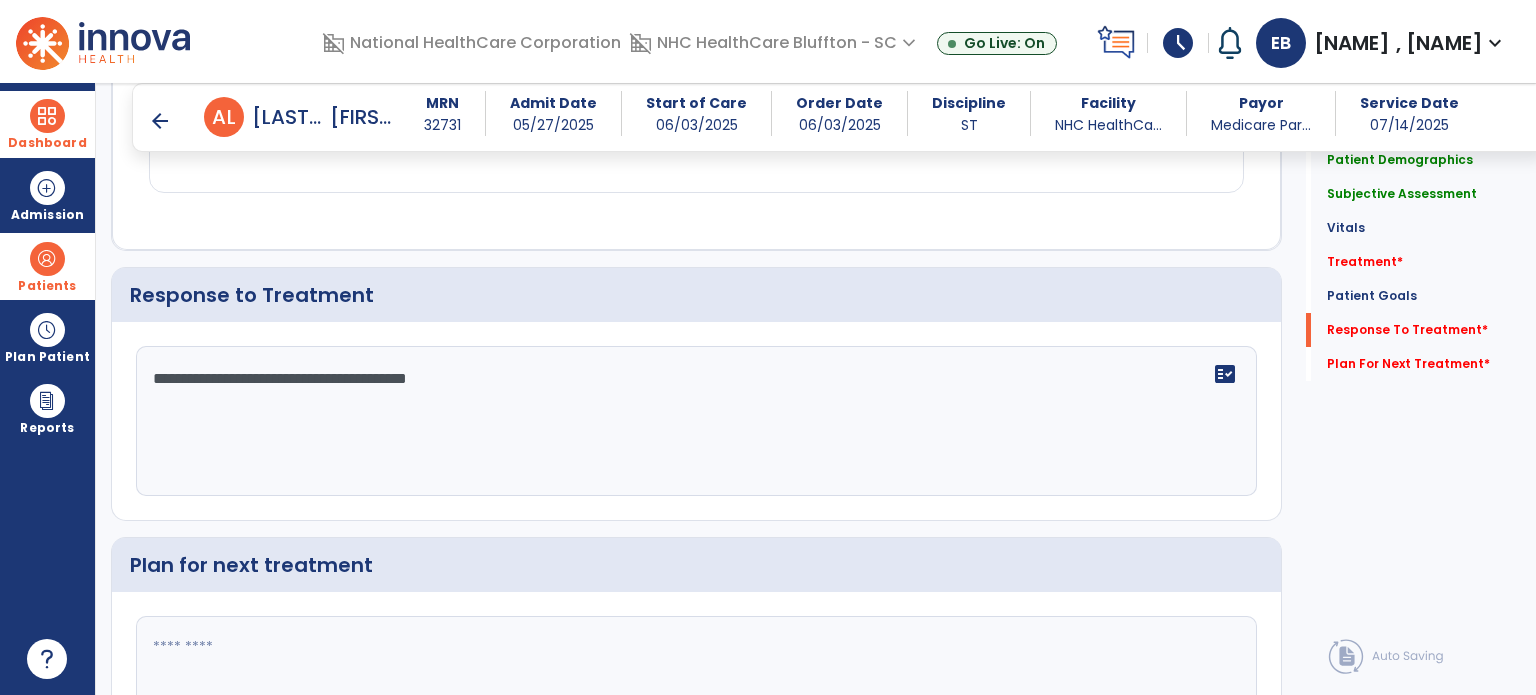 scroll, scrollTop: 2676, scrollLeft: 0, axis: vertical 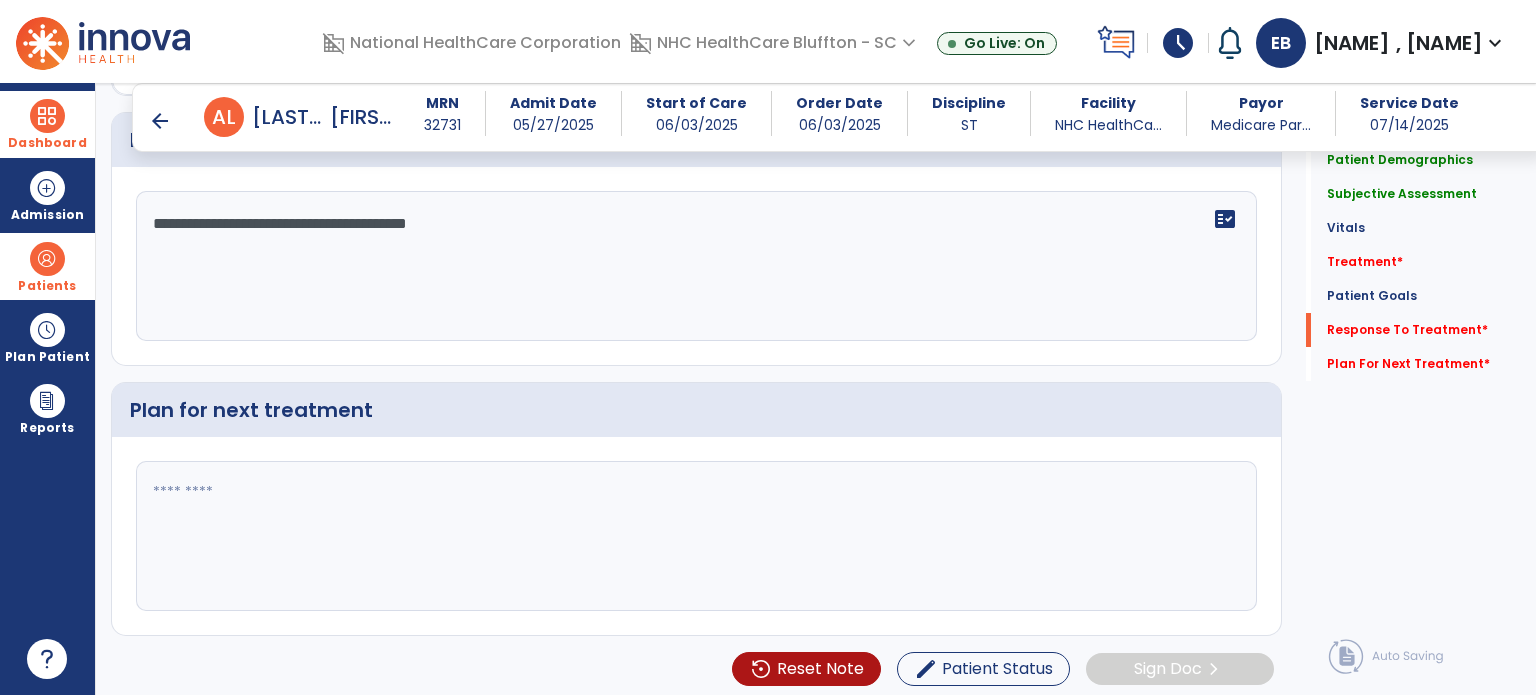 type on "**********" 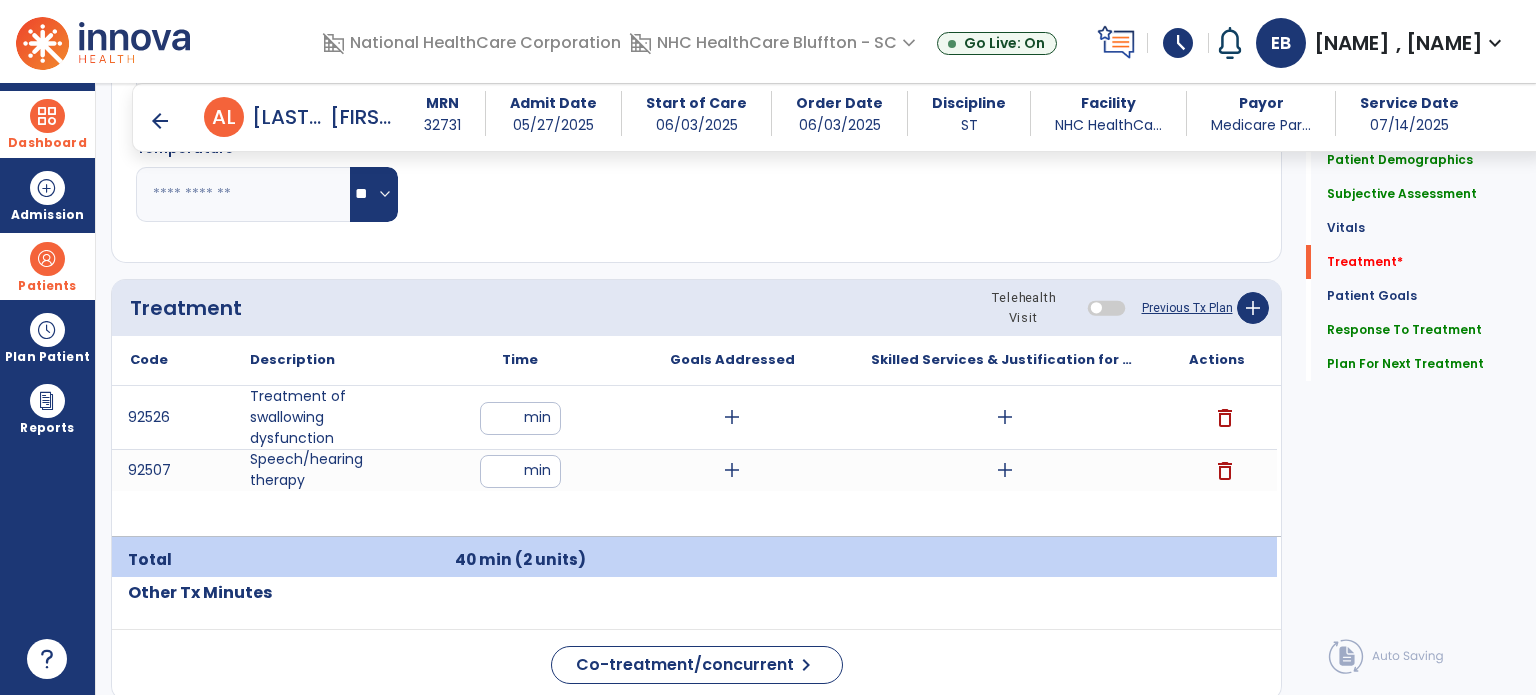 scroll, scrollTop: 1080, scrollLeft: 0, axis: vertical 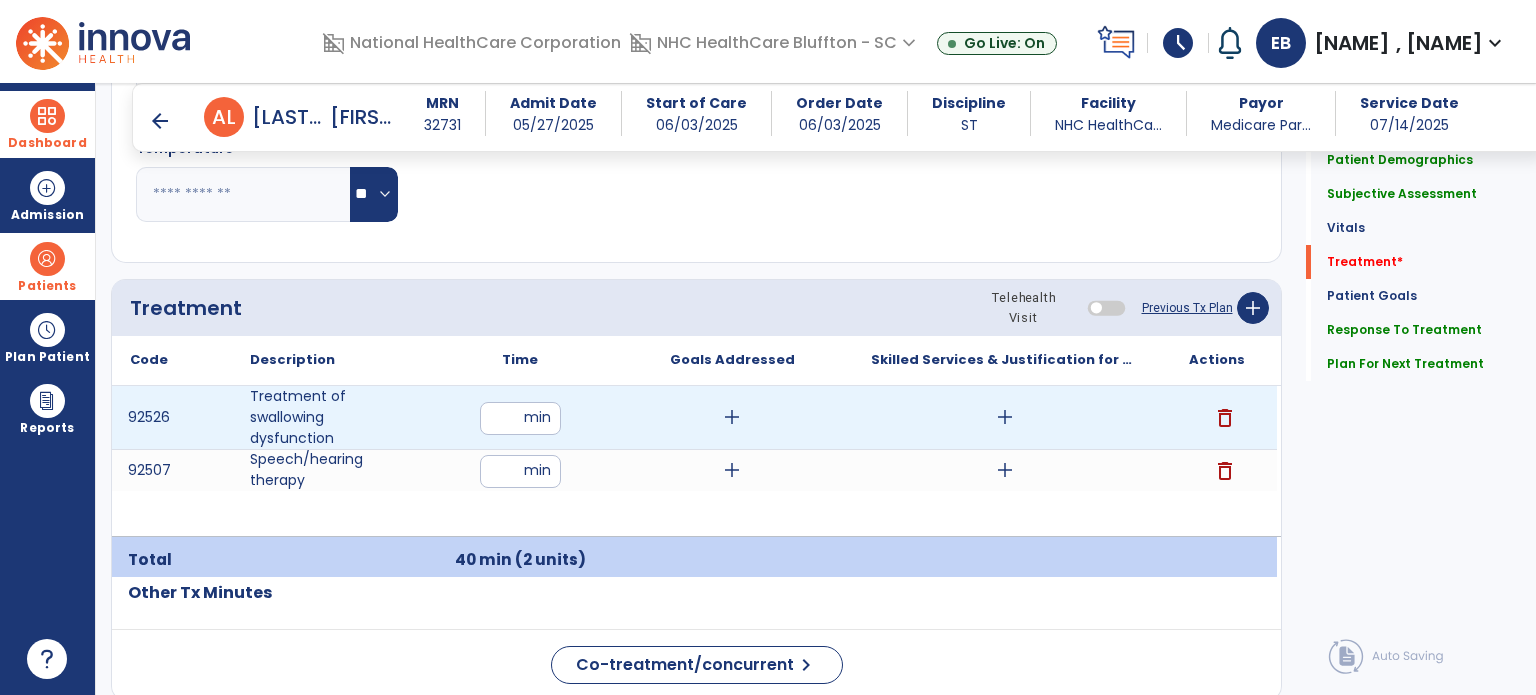 type on "**********" 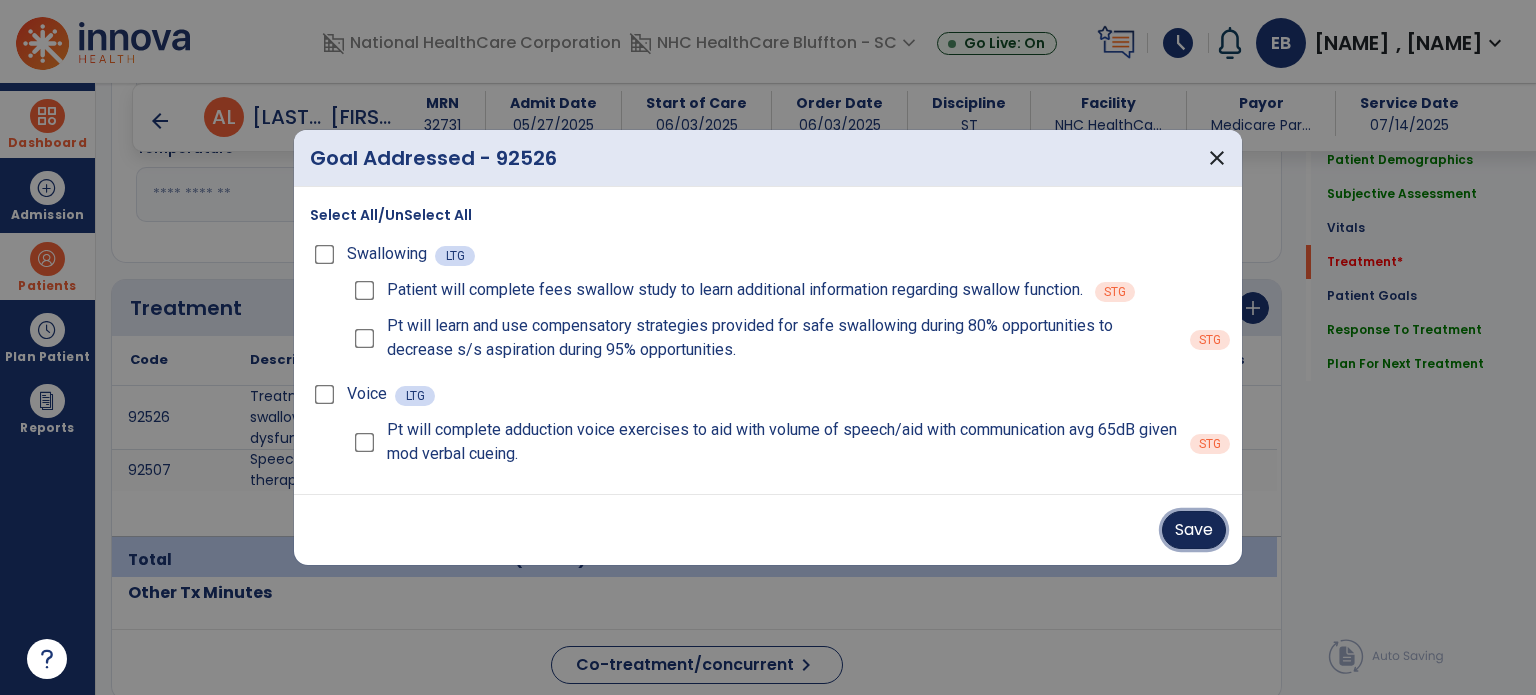 click on "Save" at bounding box center [1194, 530] 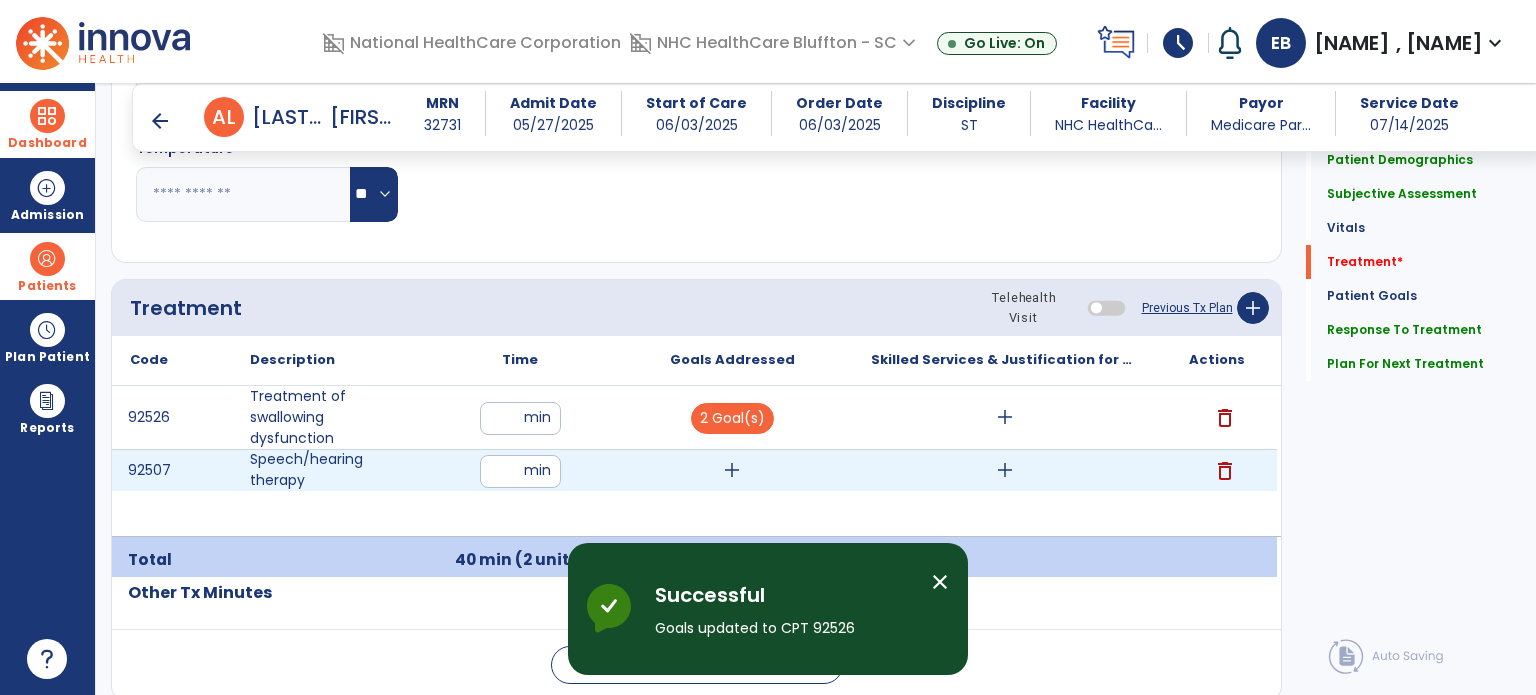 click on "add" at bounding box center (732, 470) 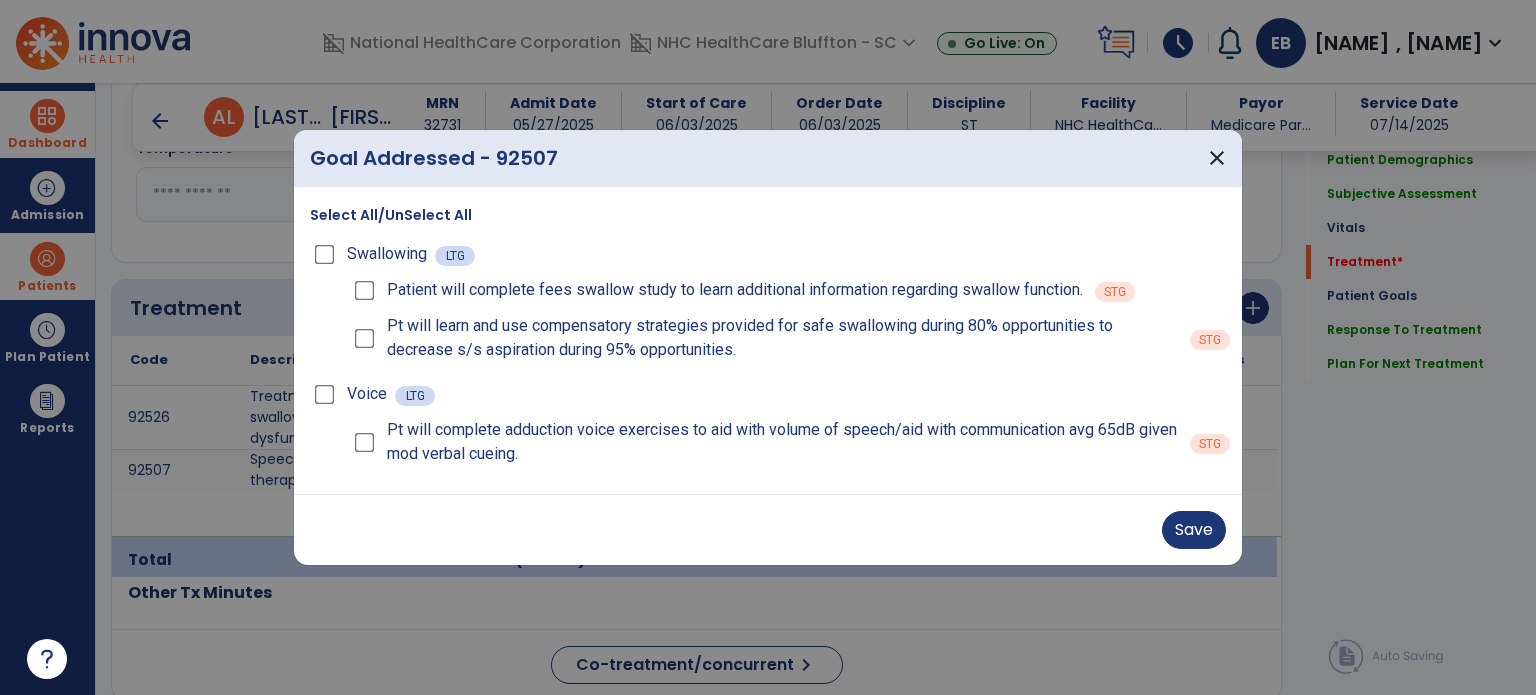 click on "Pt will complete adduction voice exercises to aid with volume of speech/aid with communication avg 65dB given mod verbal cueing." at bounding box center (764, 442) 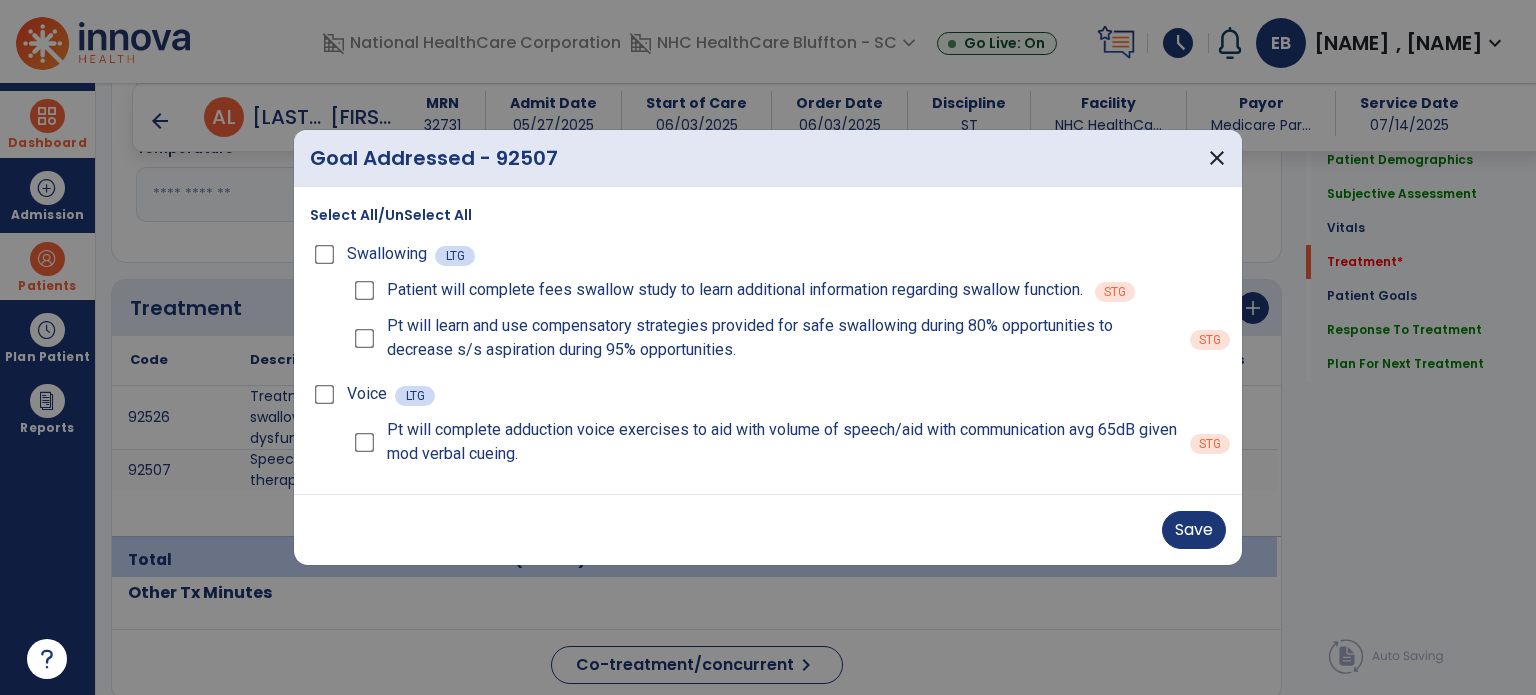 click at bounding box center [768, 347] 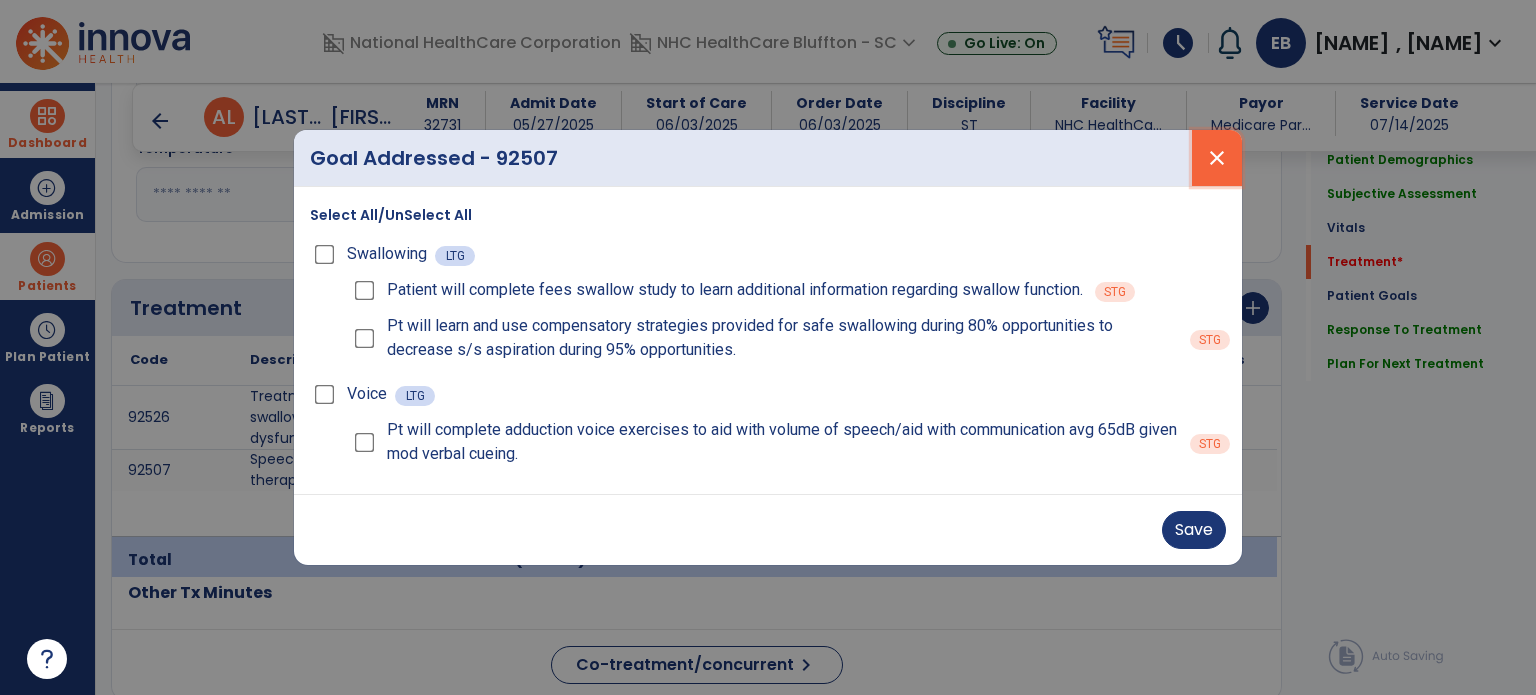 click on "close" at bounding box center (1217, 158) 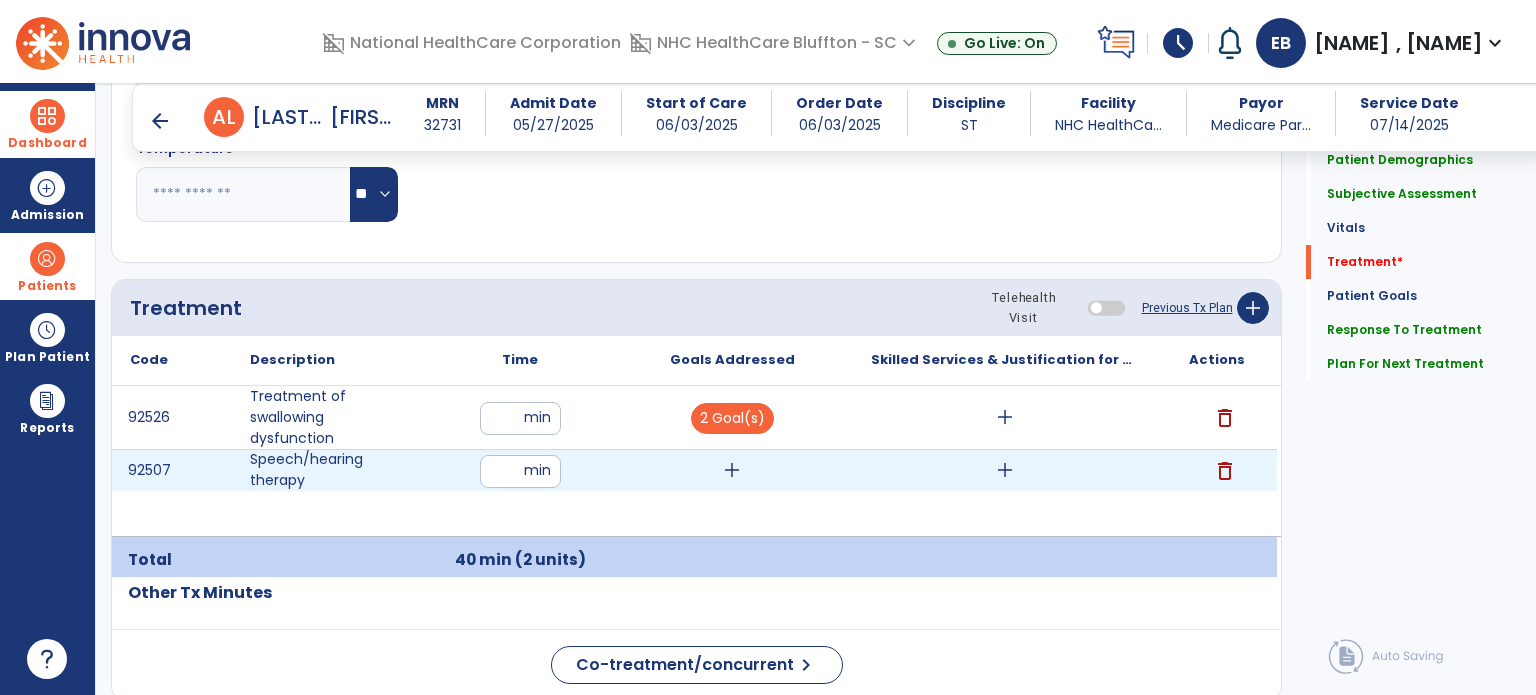 click on "add" at bounding box center [732, 470] 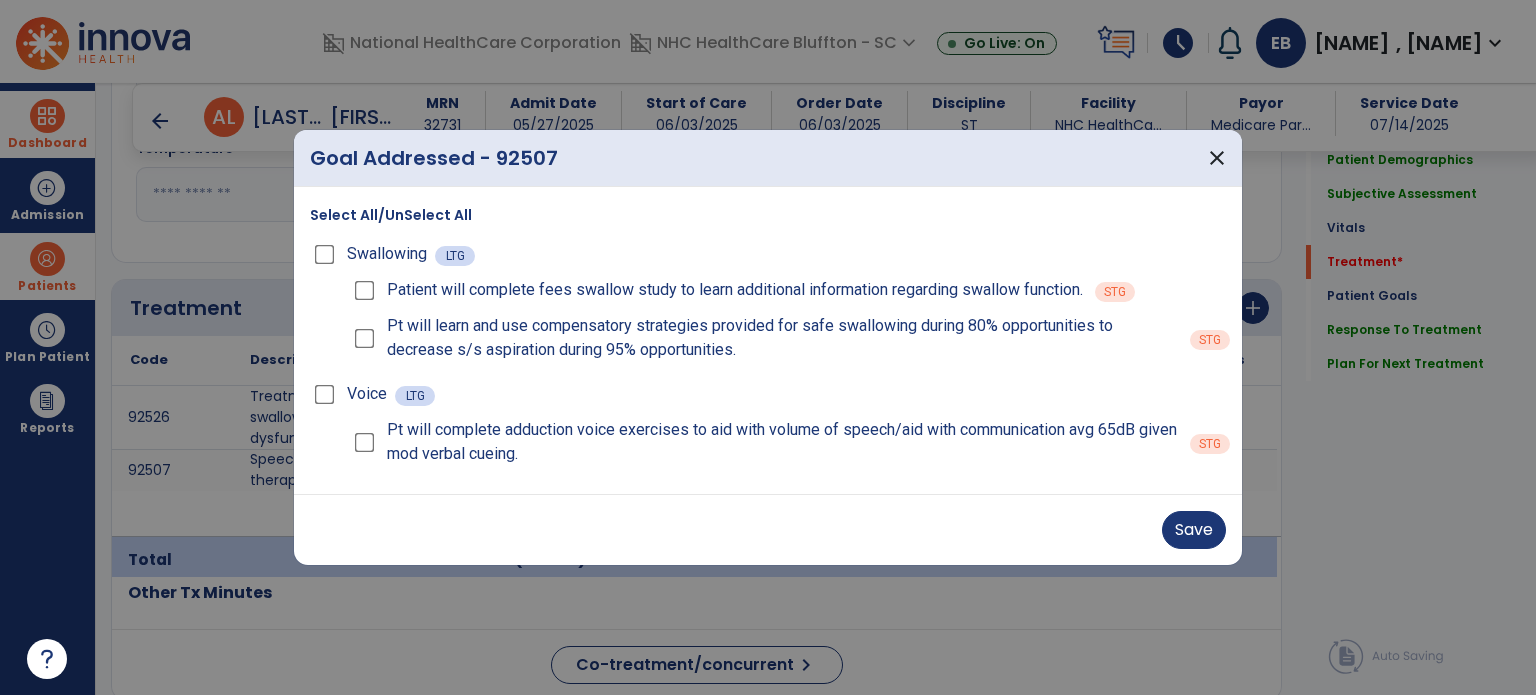 click on "Save" at bounding box center [768, 530] 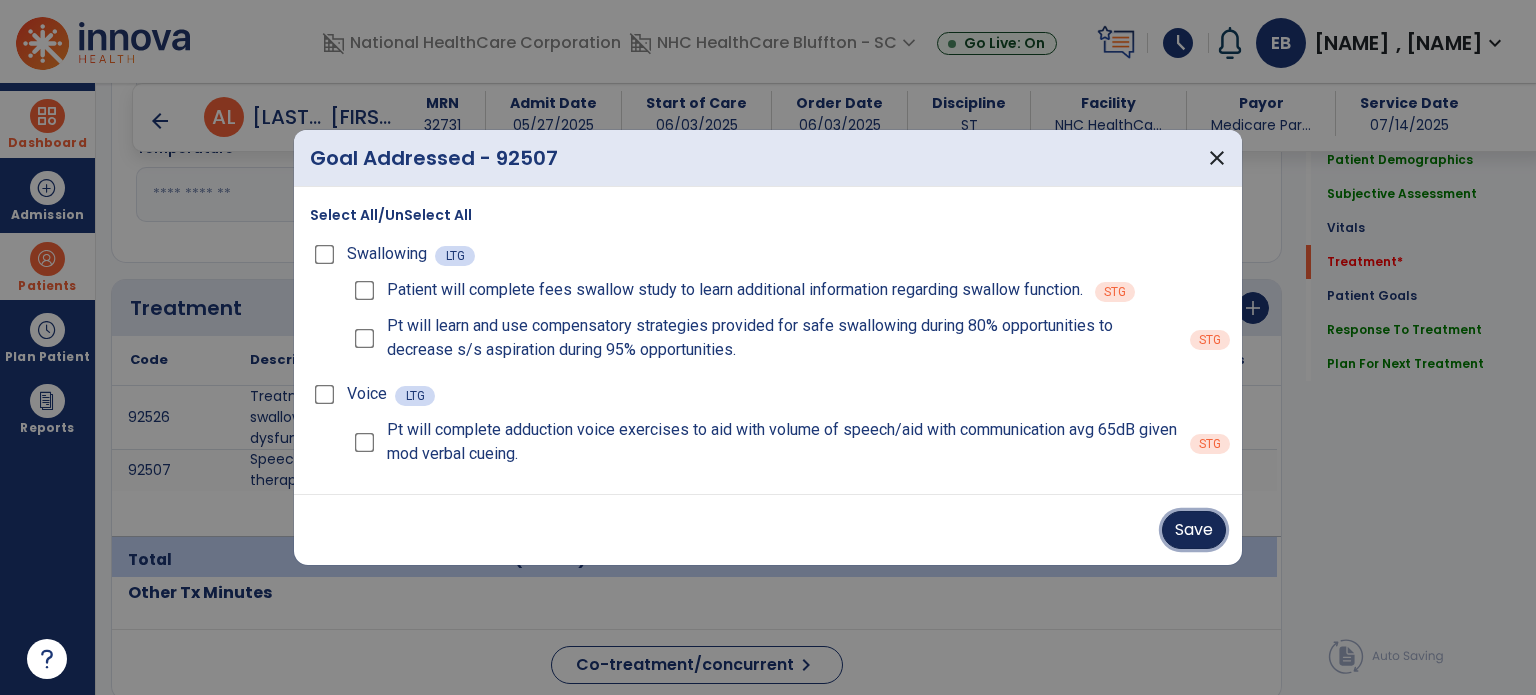 click on "Save" at bounding box center (1194, 530) 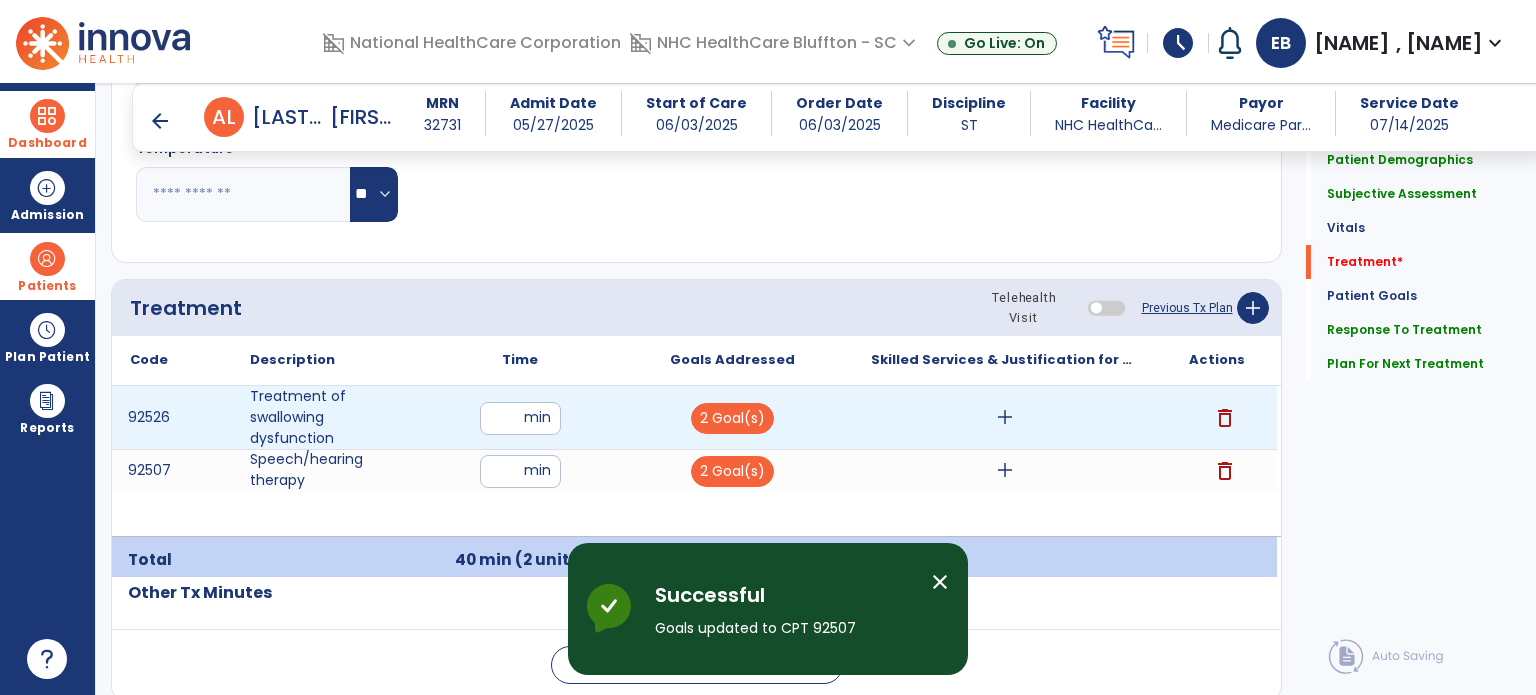 click on "add" at bounding box center [1005, 417] 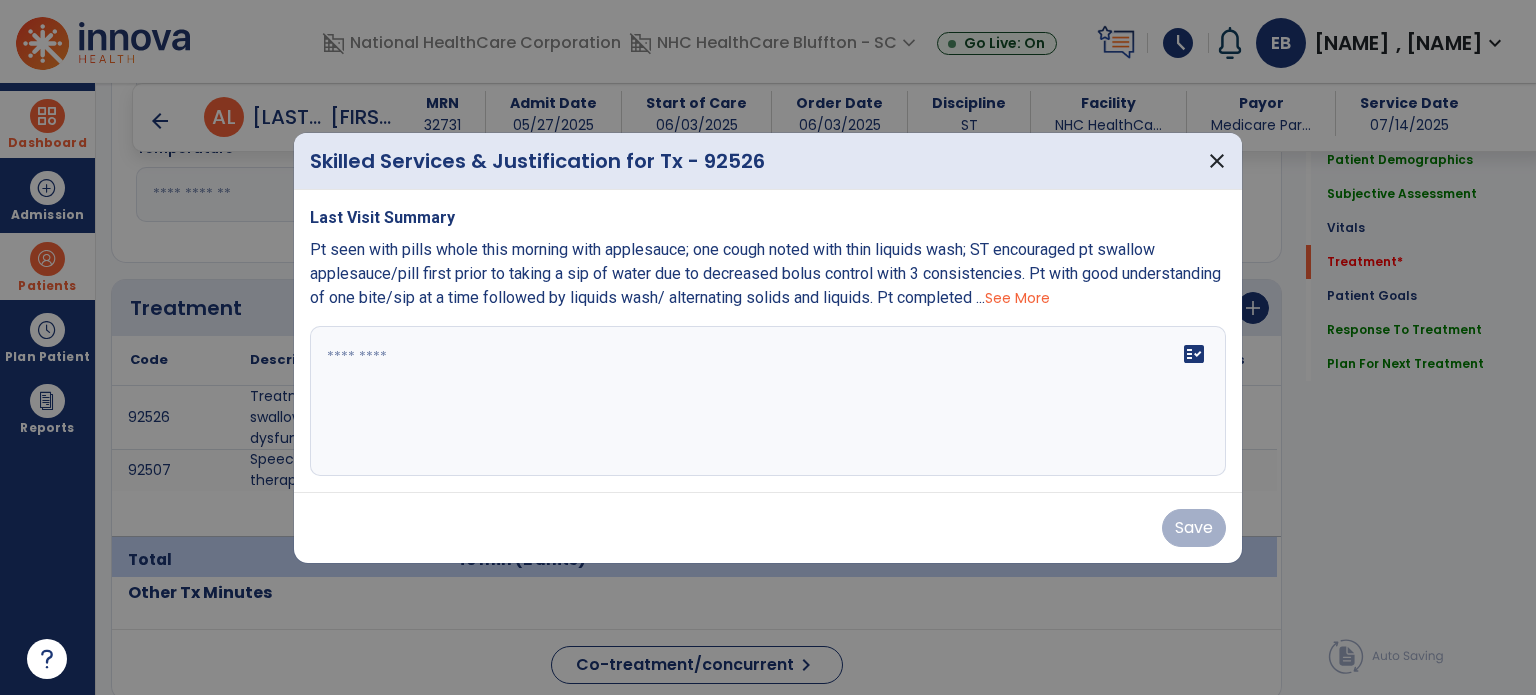 click on "fact_check" at bounding box center [768, 401] 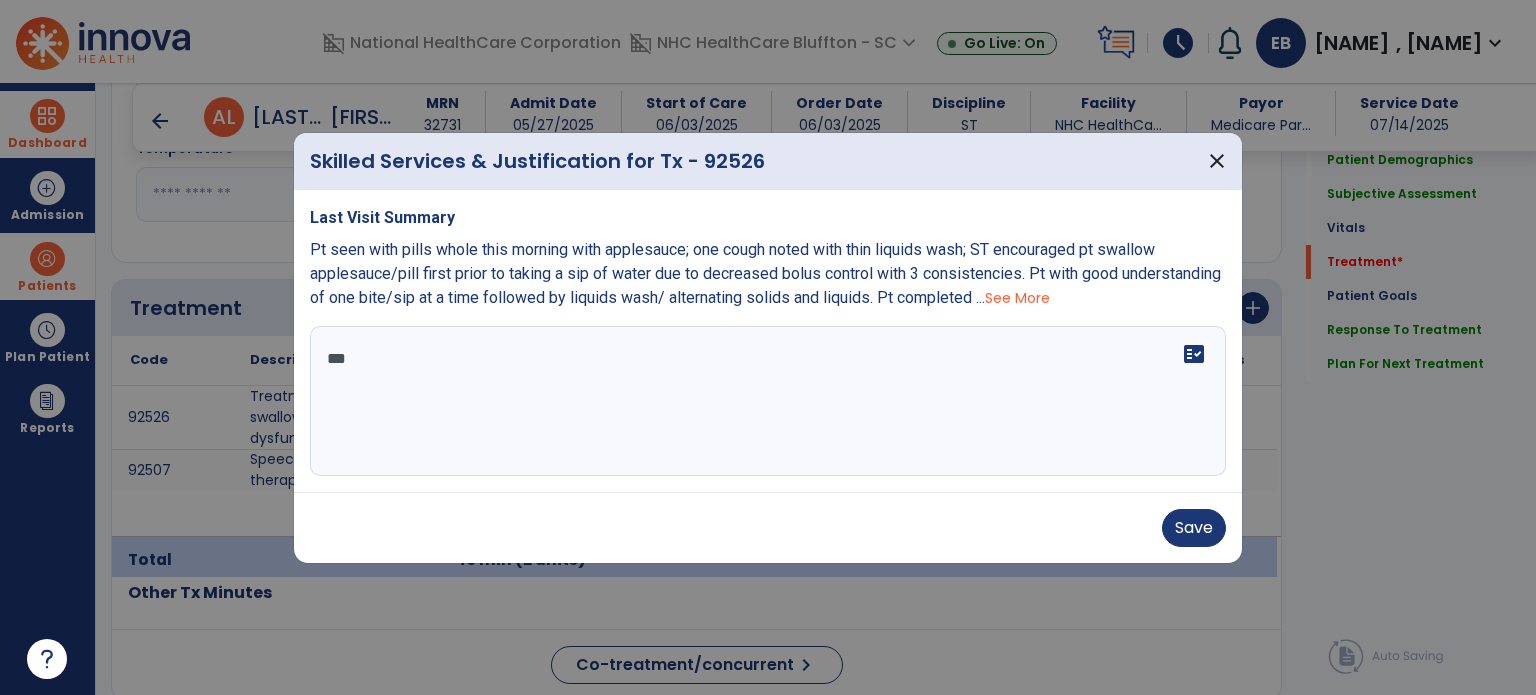 scroll, scrollTop: 0, scrollLeft: 0, axis: both 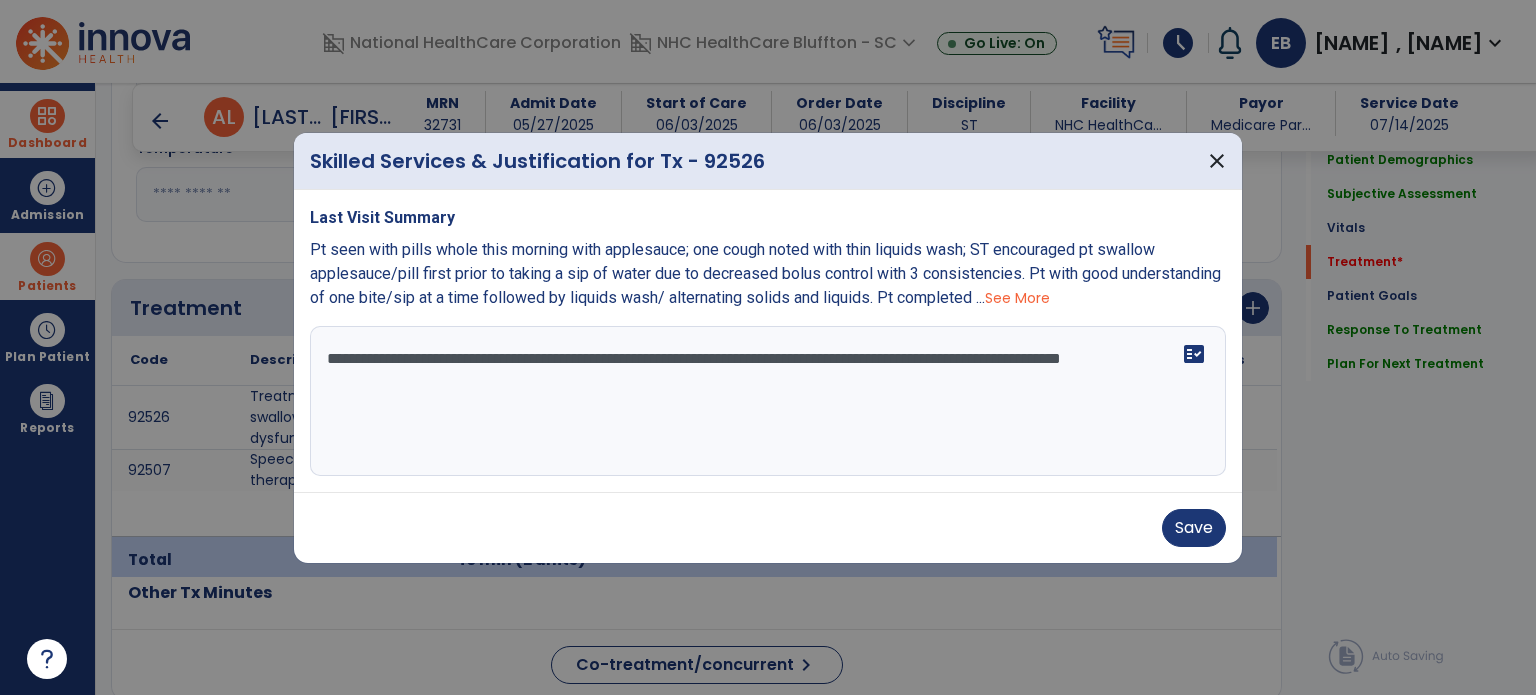 click on "See More" at bounding box center [1017, 298] 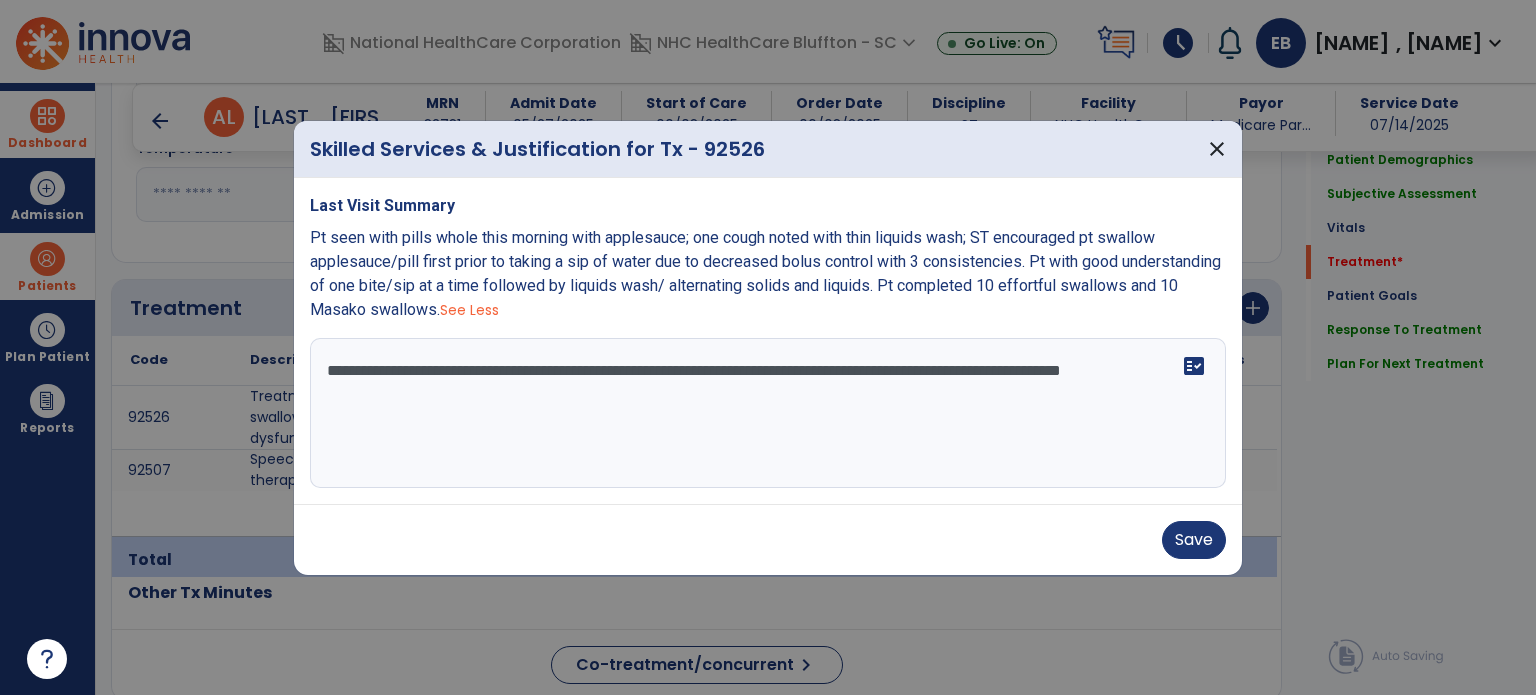 click on "**********" at bounding box center (768, 413) 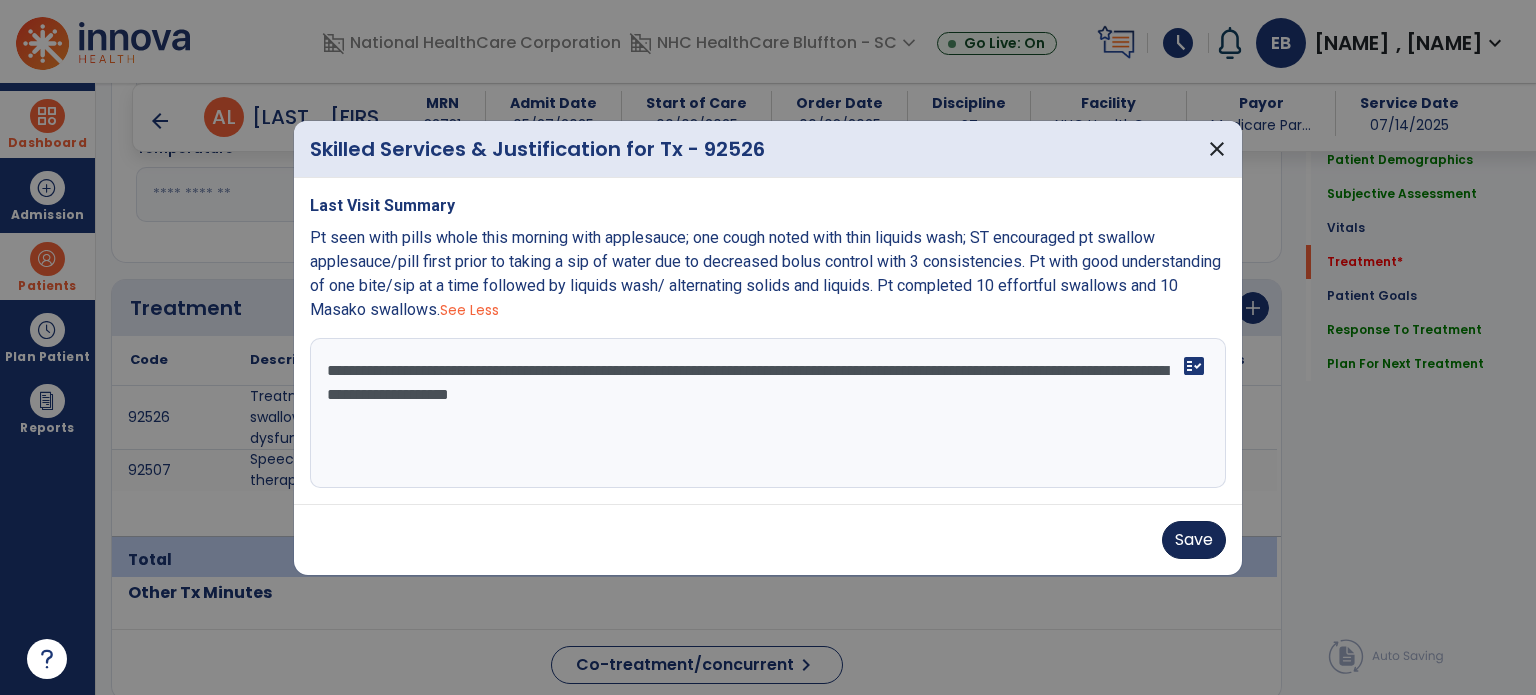 type on "**********" 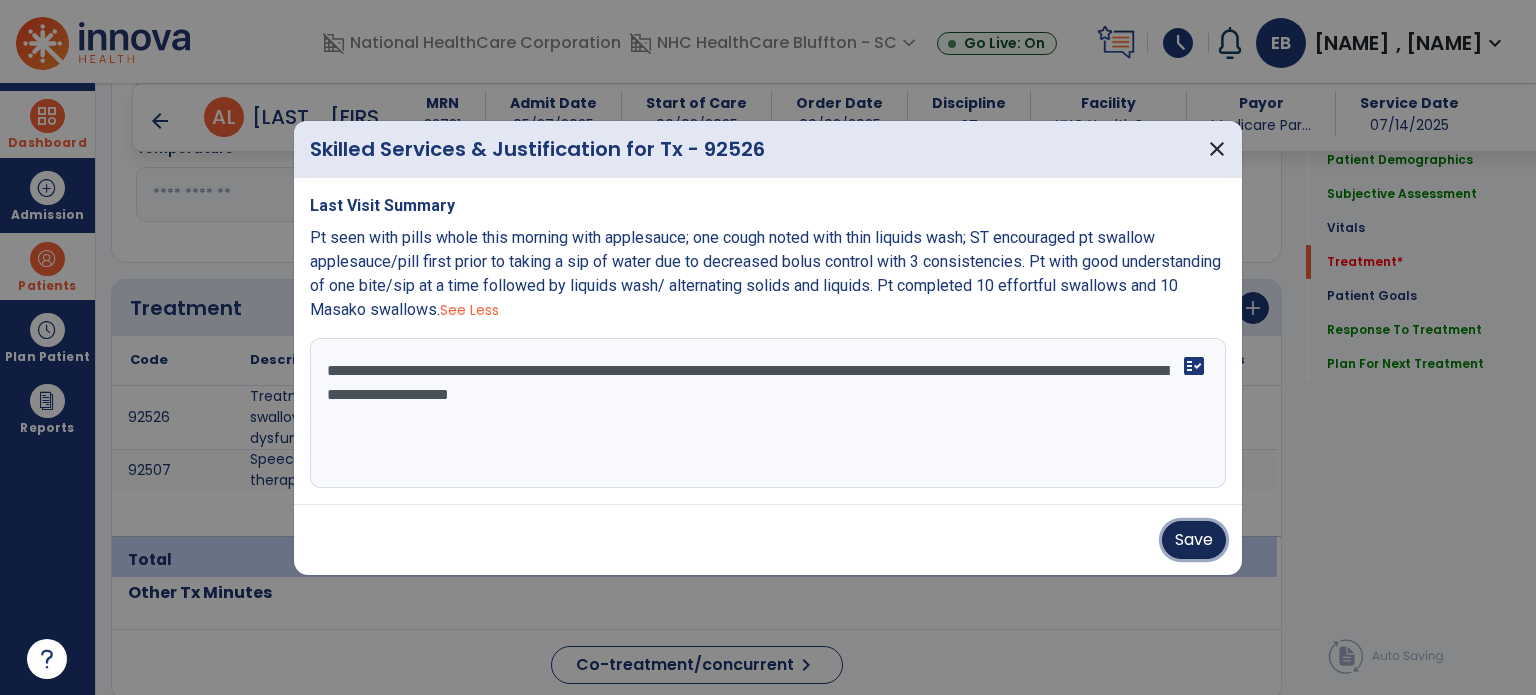 click on "Save" at bounding box center [1194, 540] 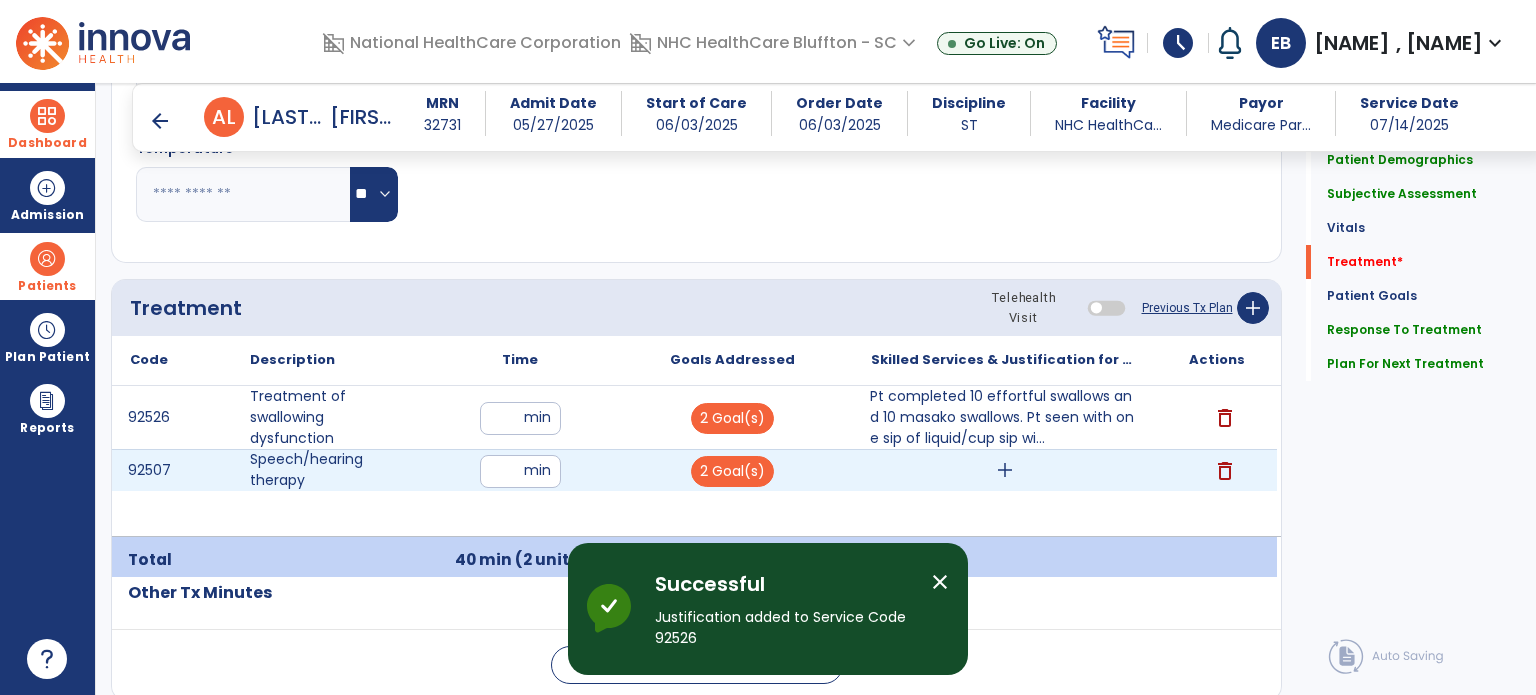 click on "add" at bounding box center (1005, 470) 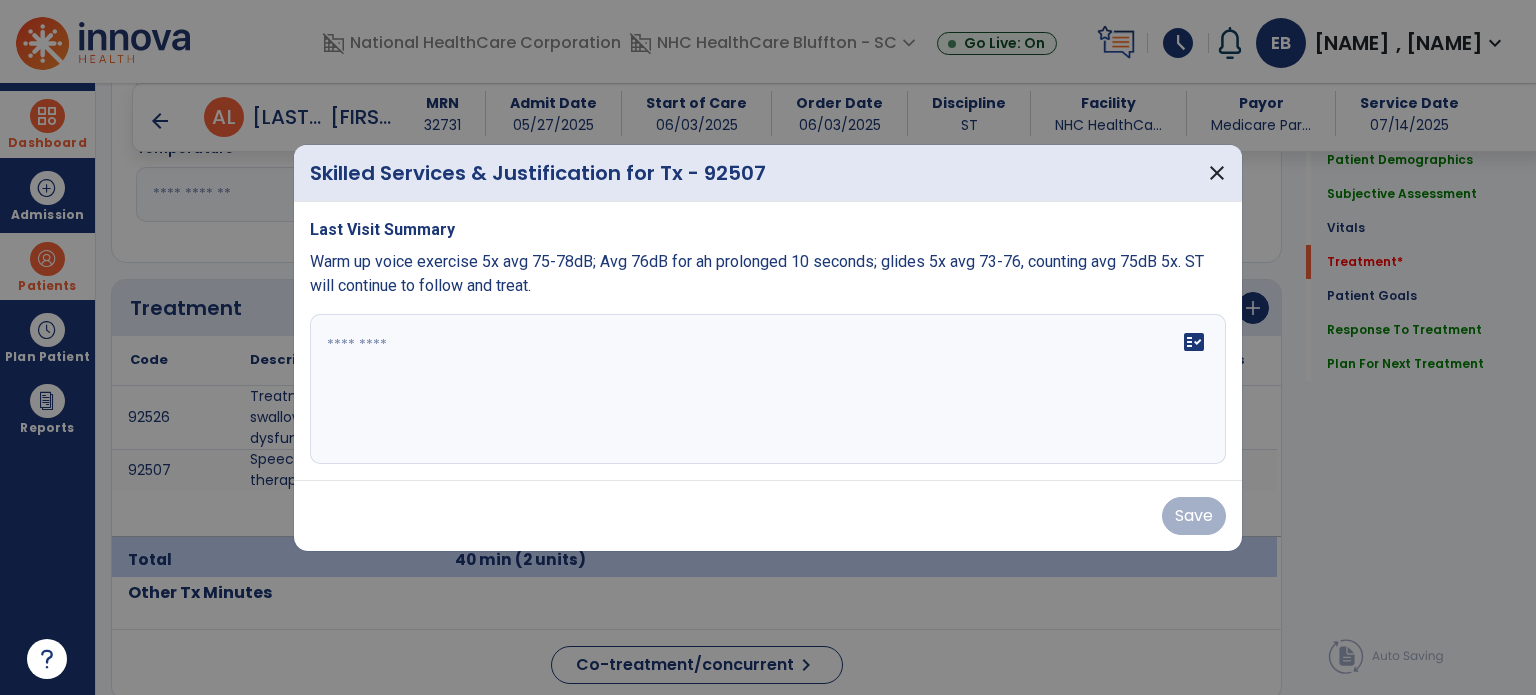 click on "fact_check" at bounding box center [768, 389] 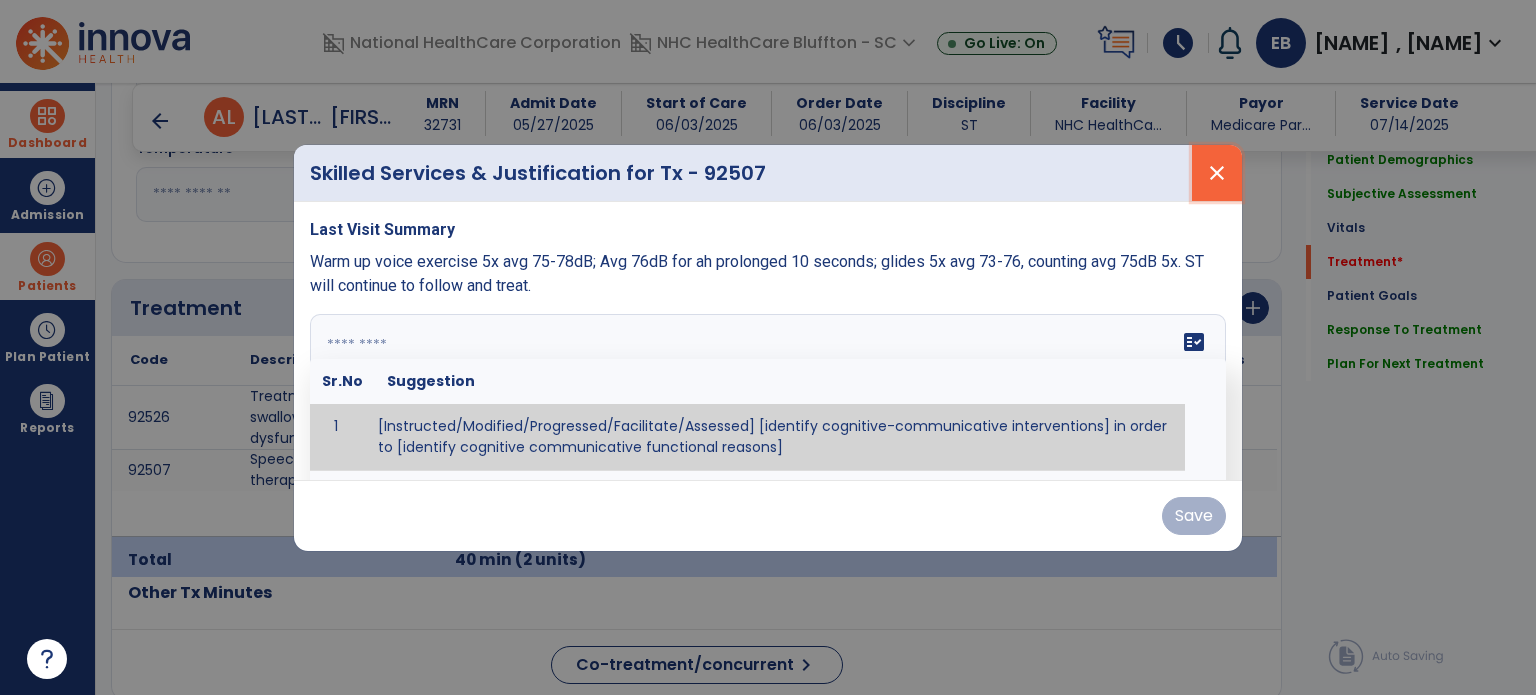 click on "close" at bounding box center [1217, 173] 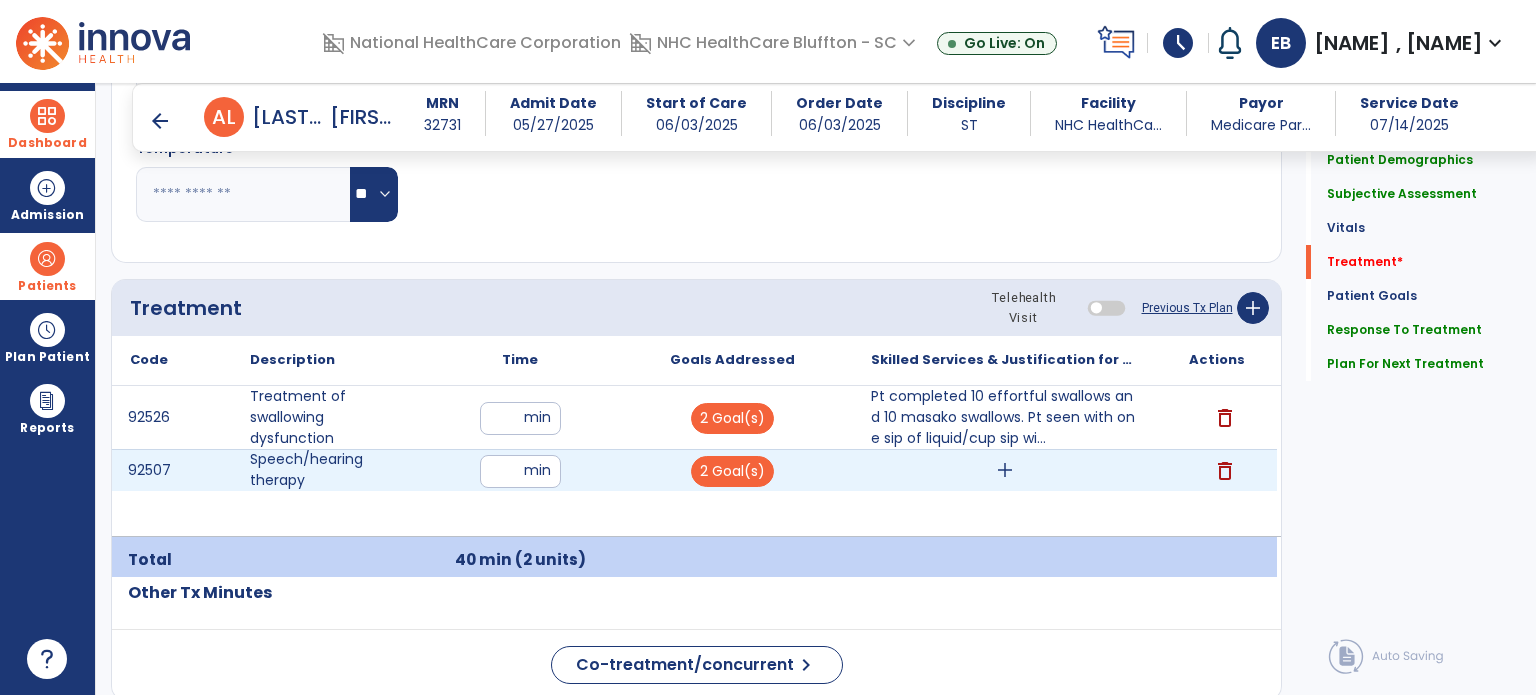 click on "add" at bounding box center (1005, 470) 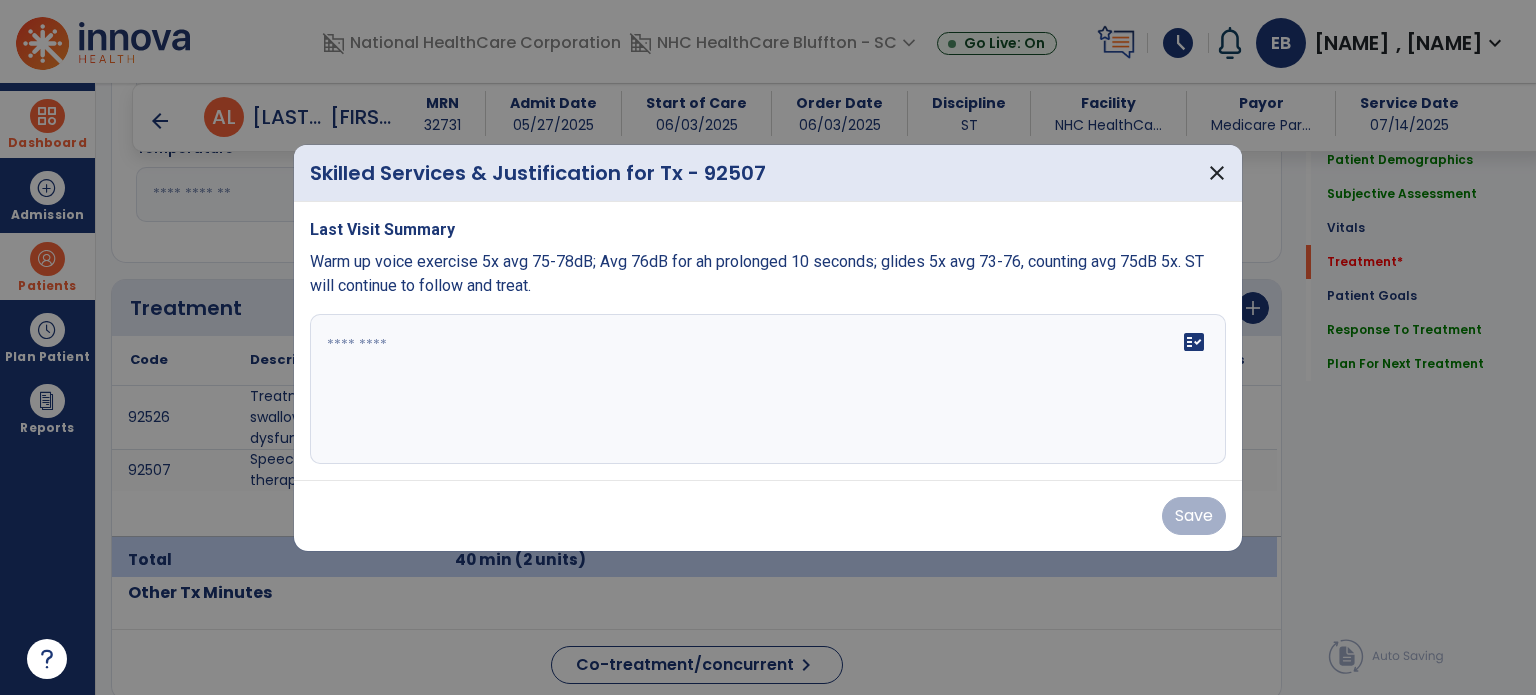 click on "fact_check" at bounding box center [768, 389] 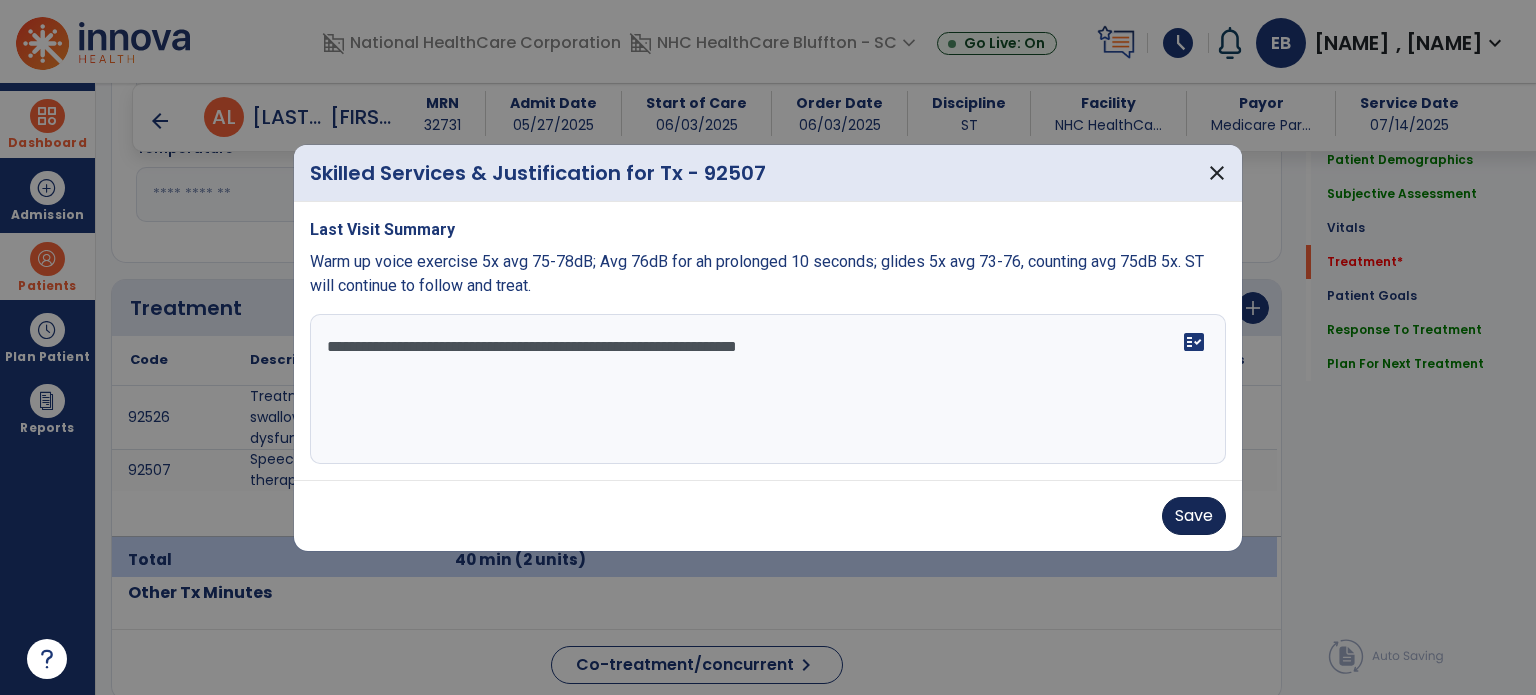type on "**********" 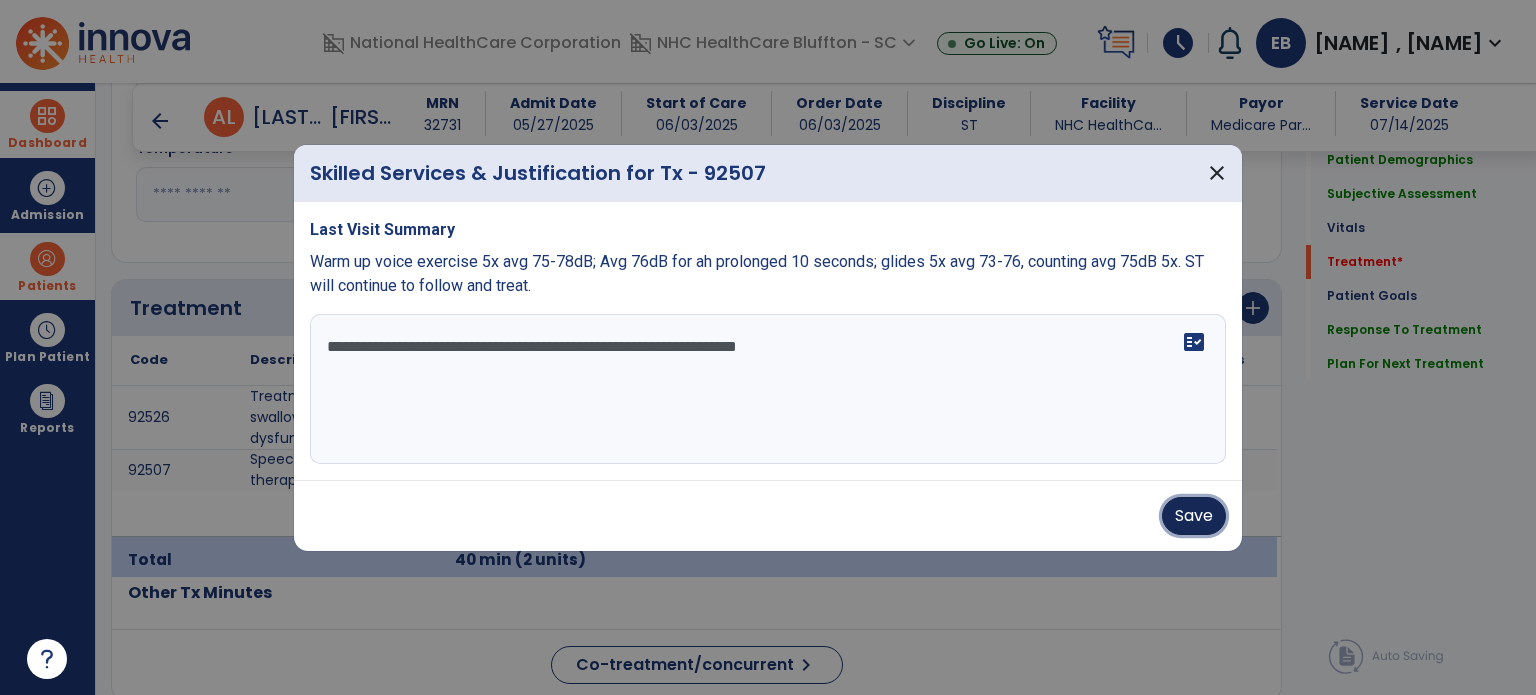 click on "Save" at bounding box center (1194, 516) 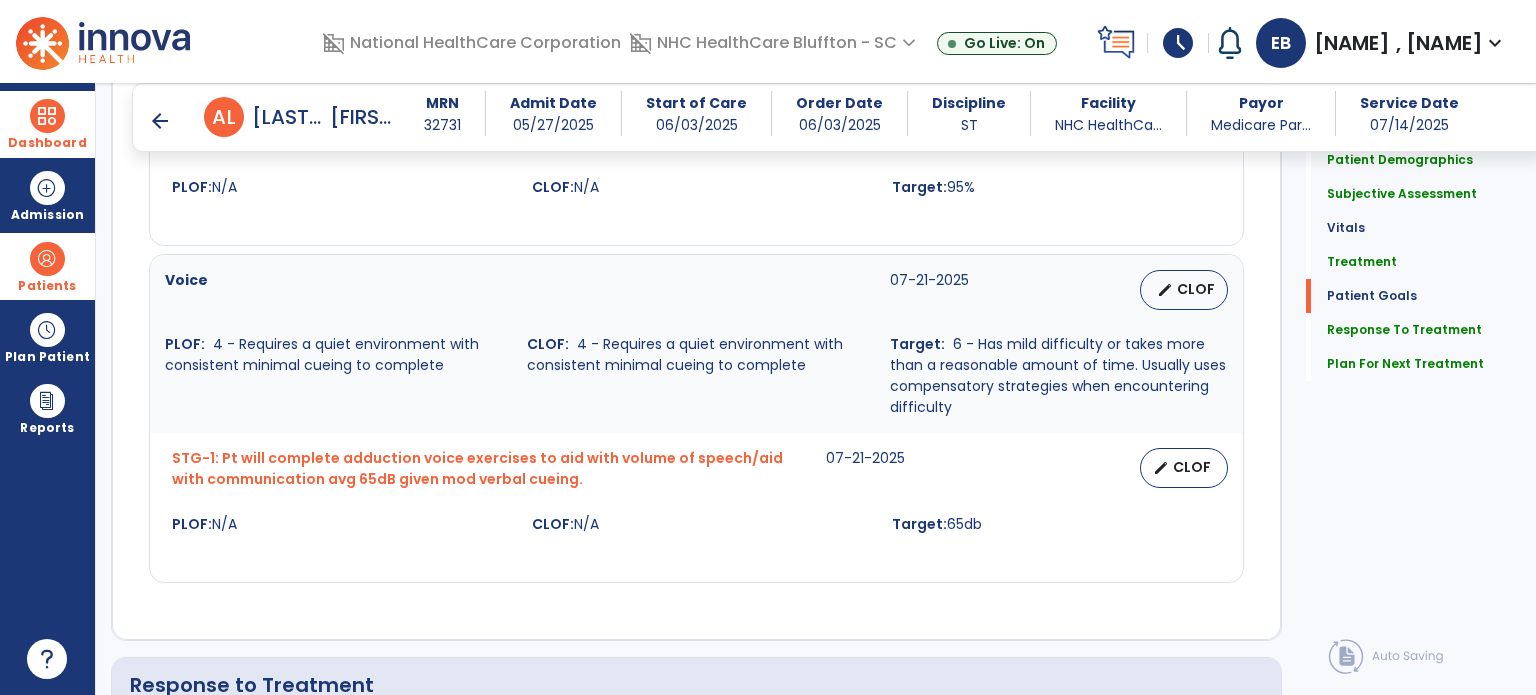 scroll, scrollTop: 2129, scrollLeft: 0, axis: vertical 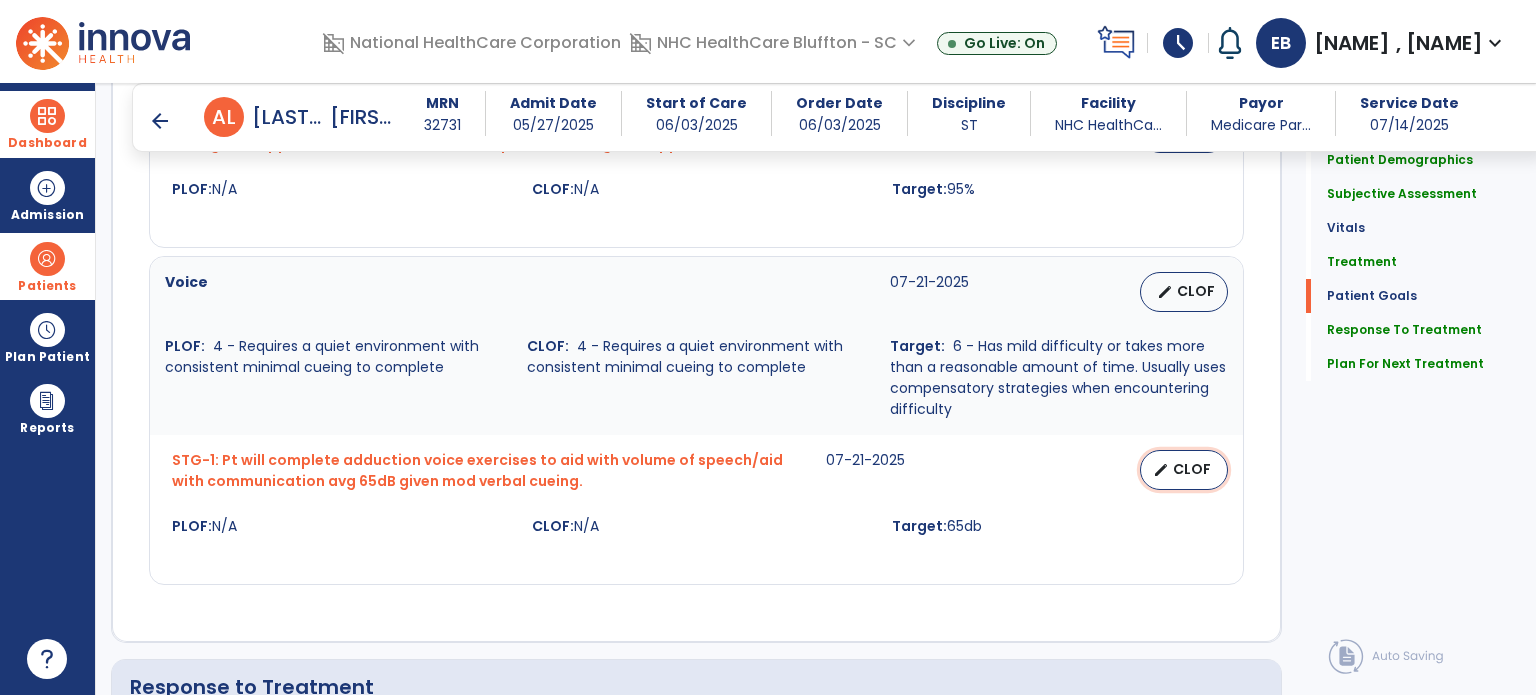 click on "CLOF" at bounding box center [1192, 469] 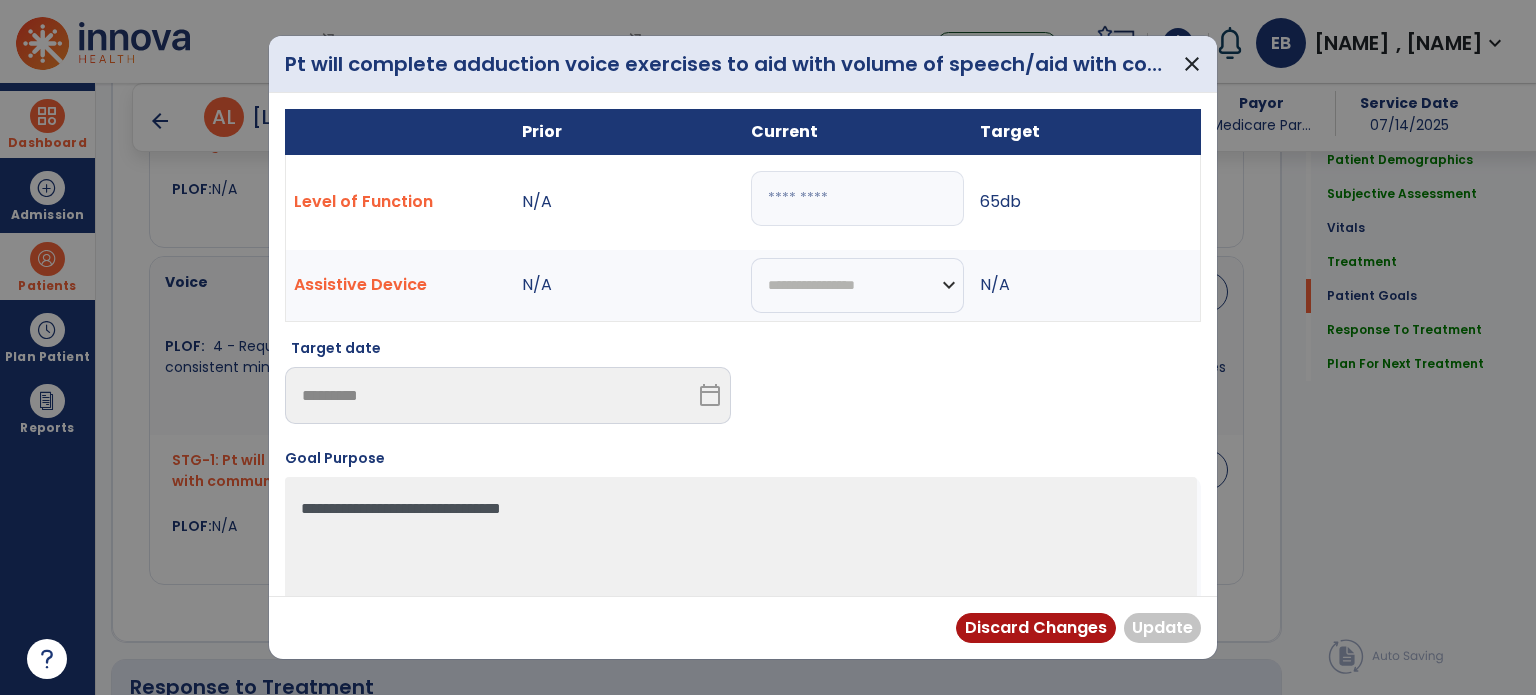 click at bounding box center [857, 198] 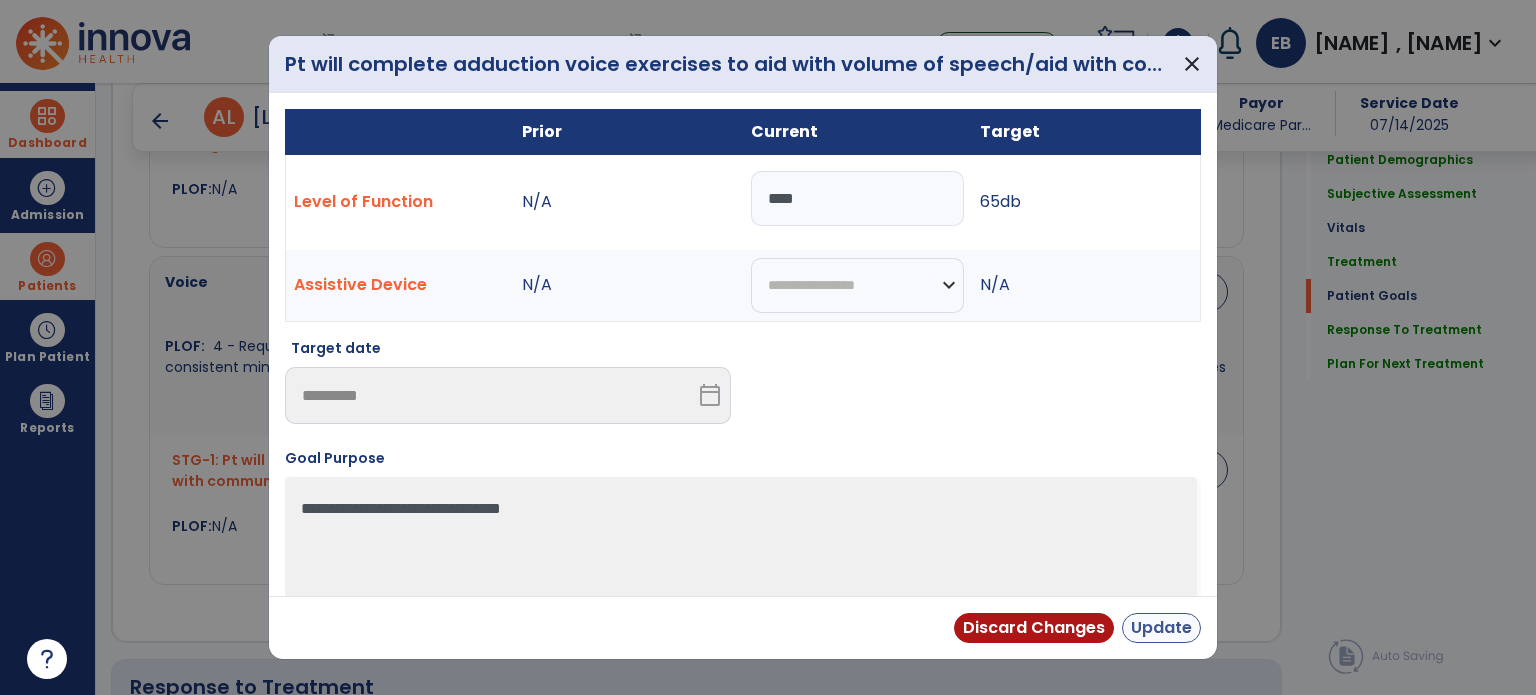 type on "****" 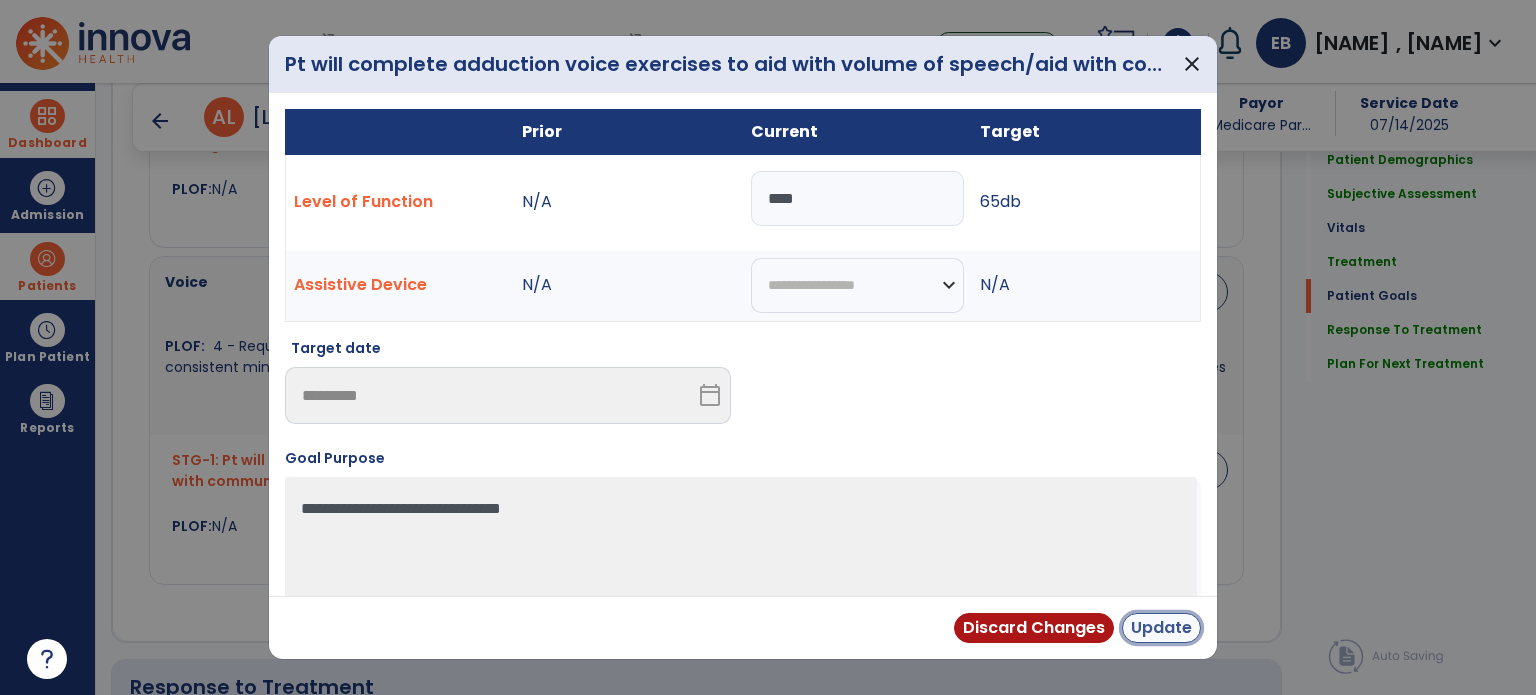click on "Update" at bounding box center (1161, 628) 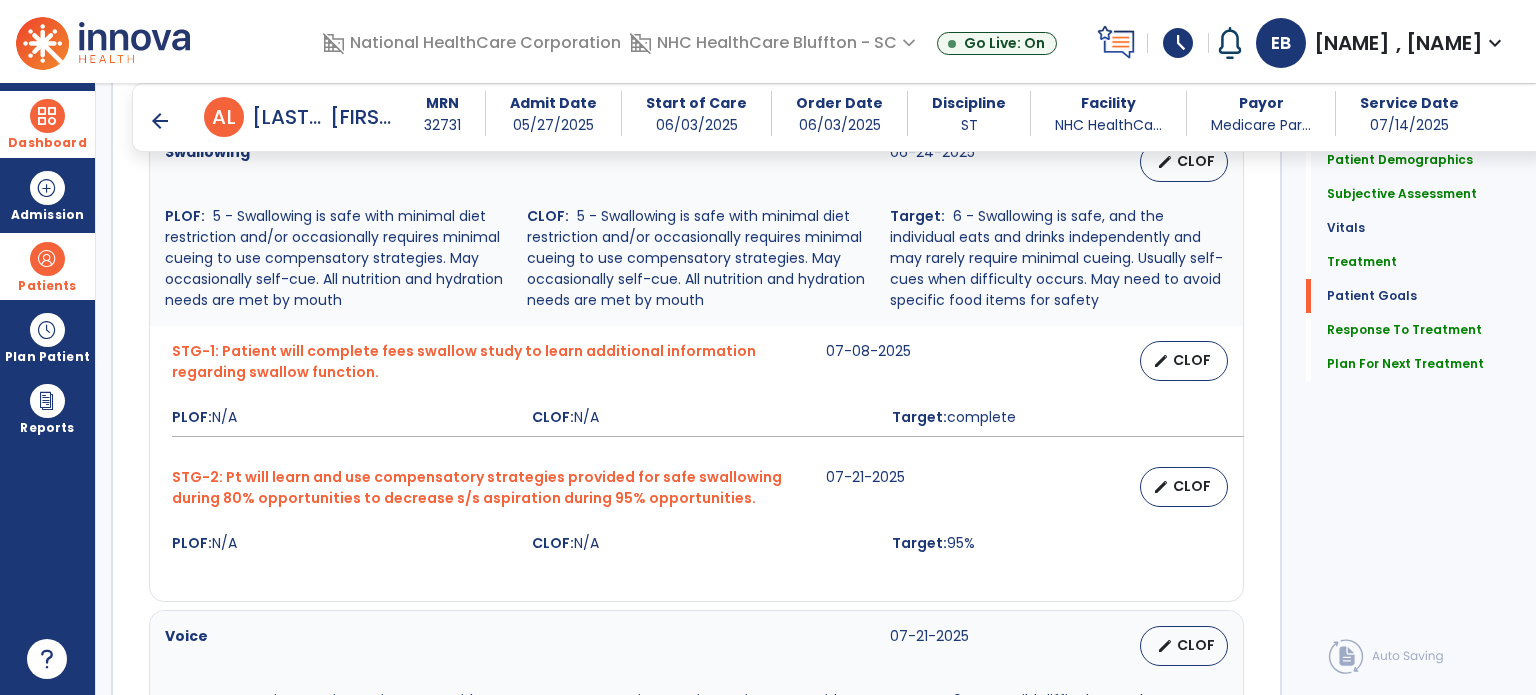 scroll, scrollTop: 1776, scrollLeft: 0, axis: vertical 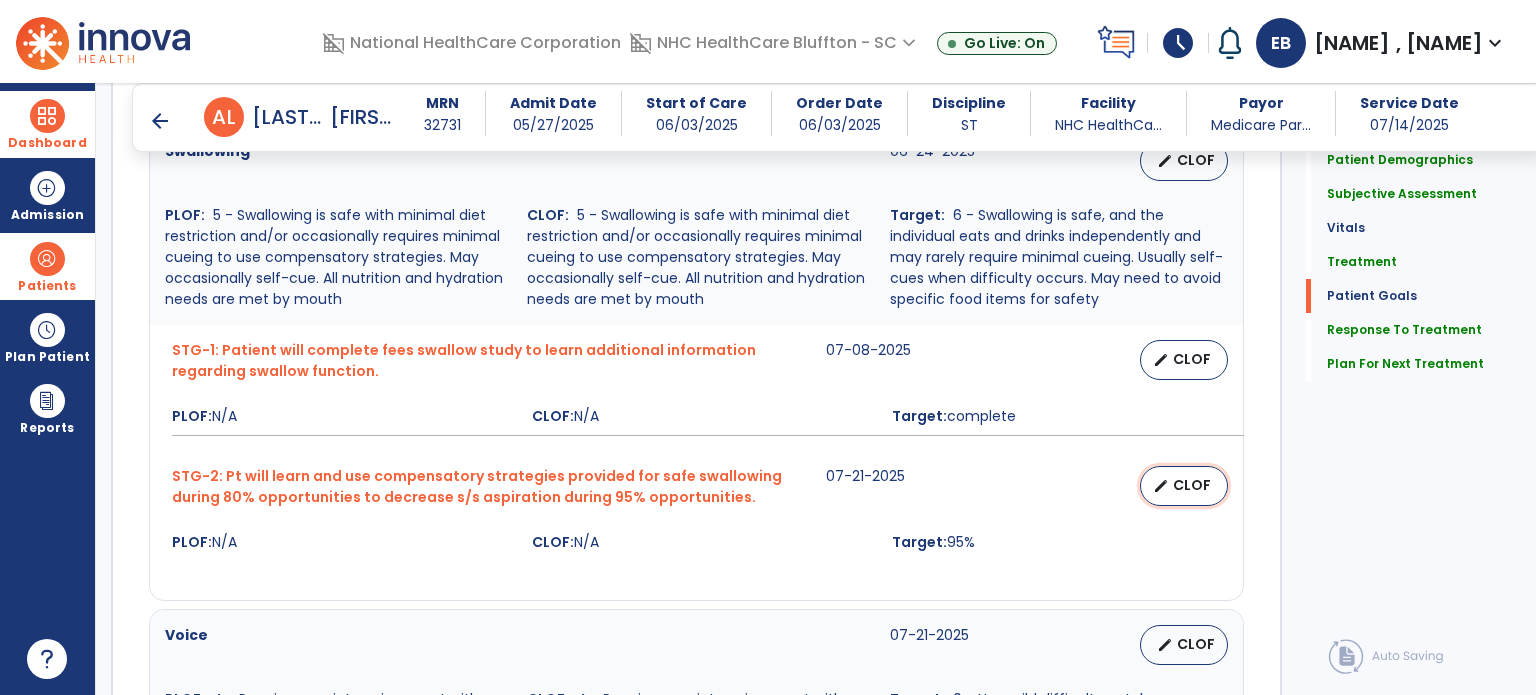 click on "CLOF" at bounding box center (1192, 485) 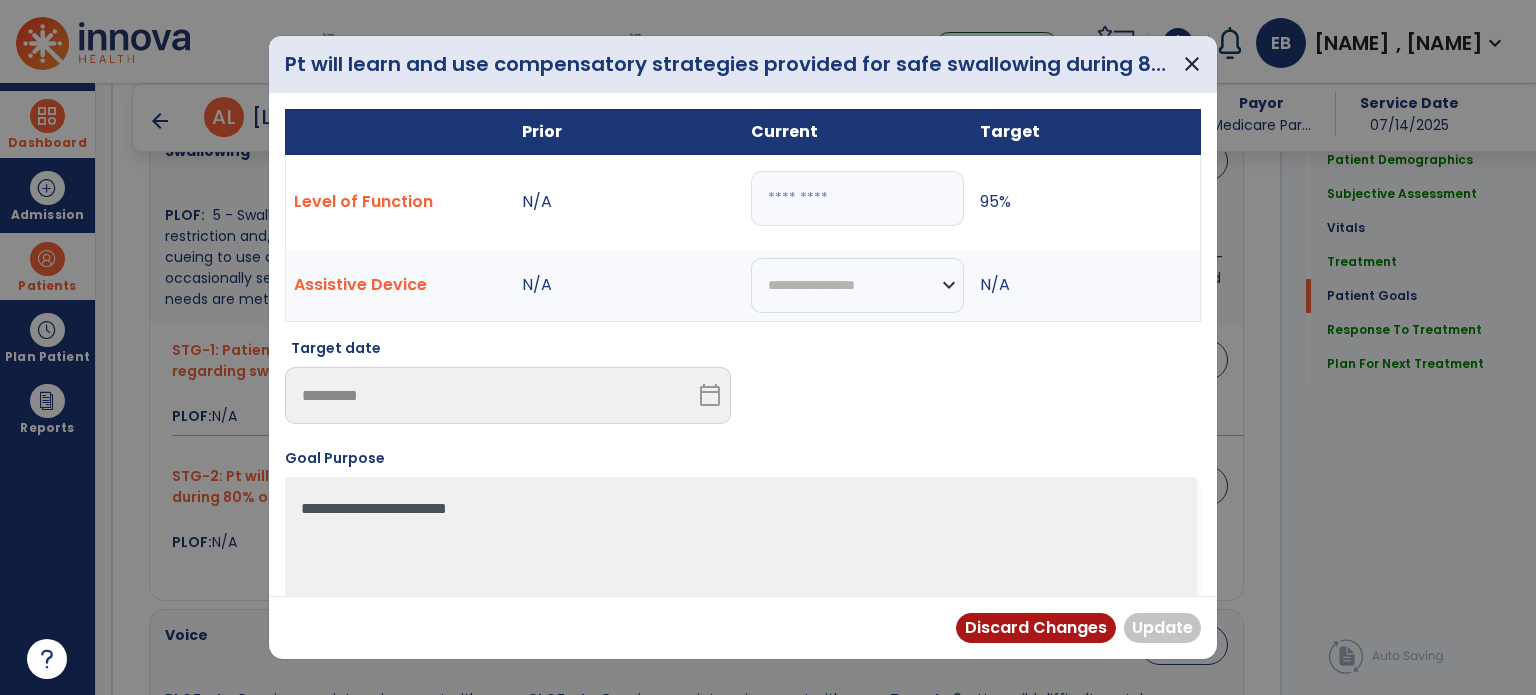 click at bounding box center (857, 198) 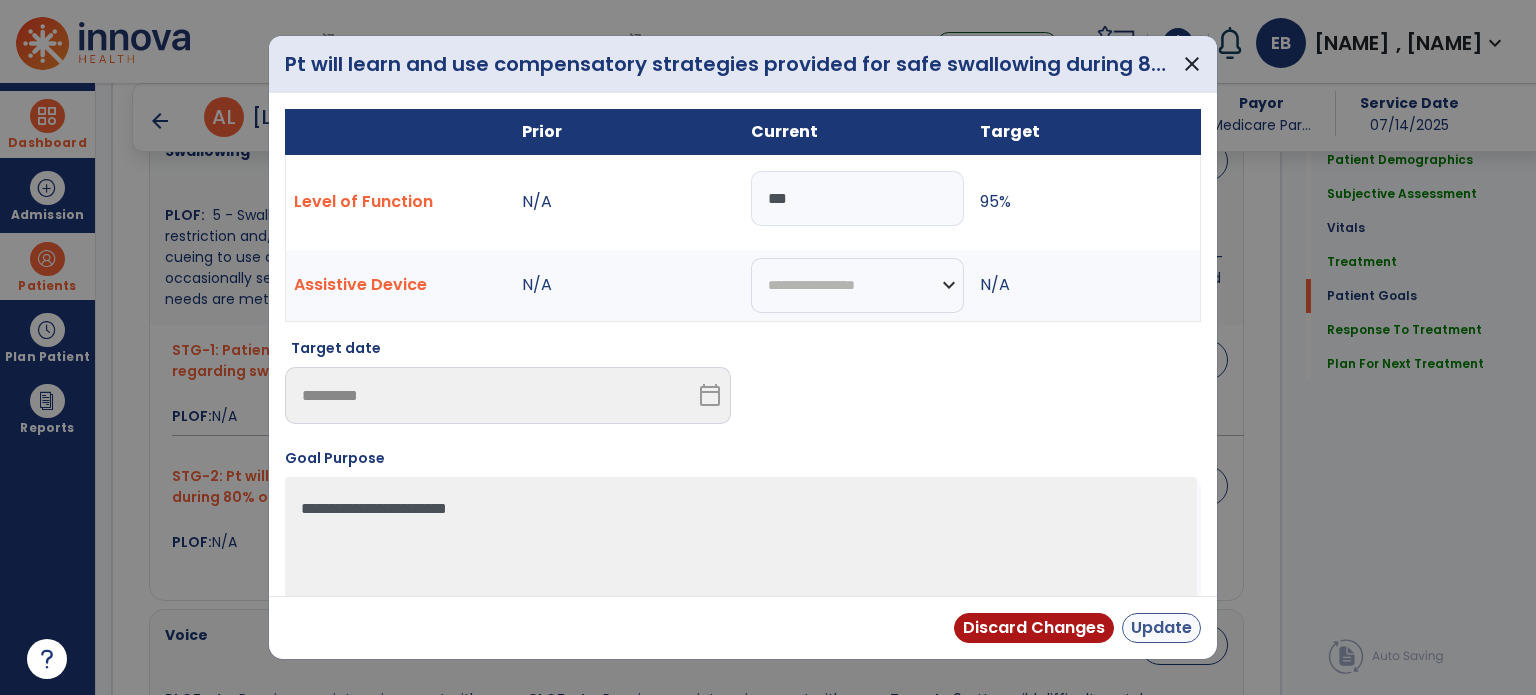 type on "***" 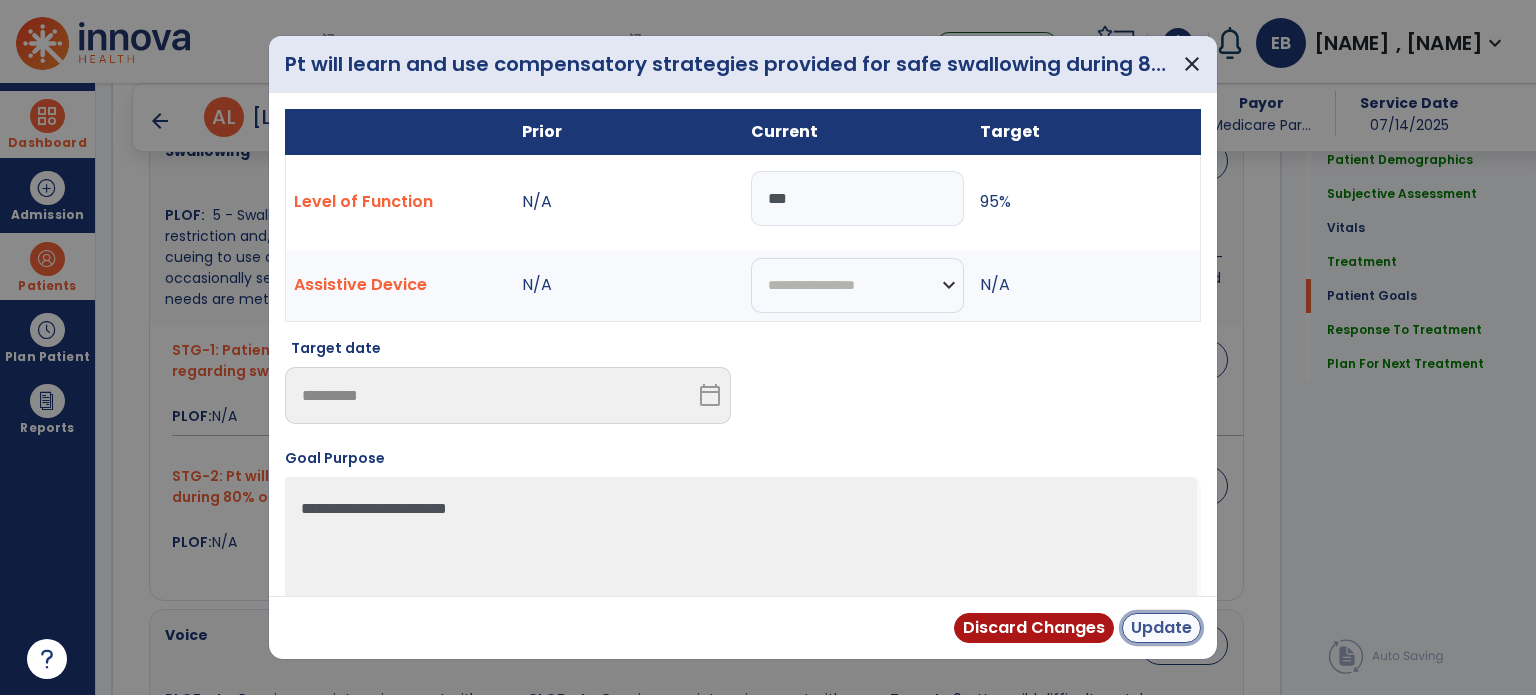 click on "Update" at bounding box center (1161, 628) 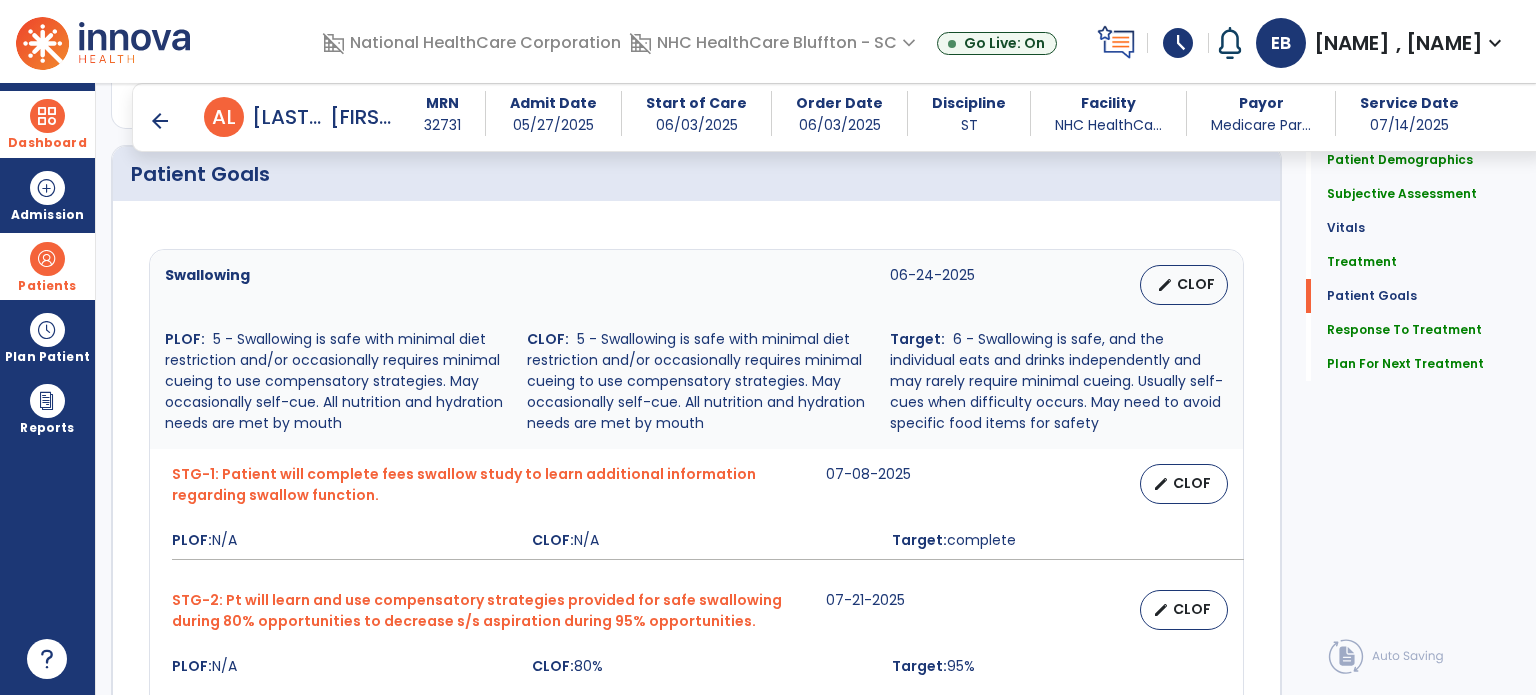 scroll, scrollTop: 1652, scrollLeft: 0, axis: vertical 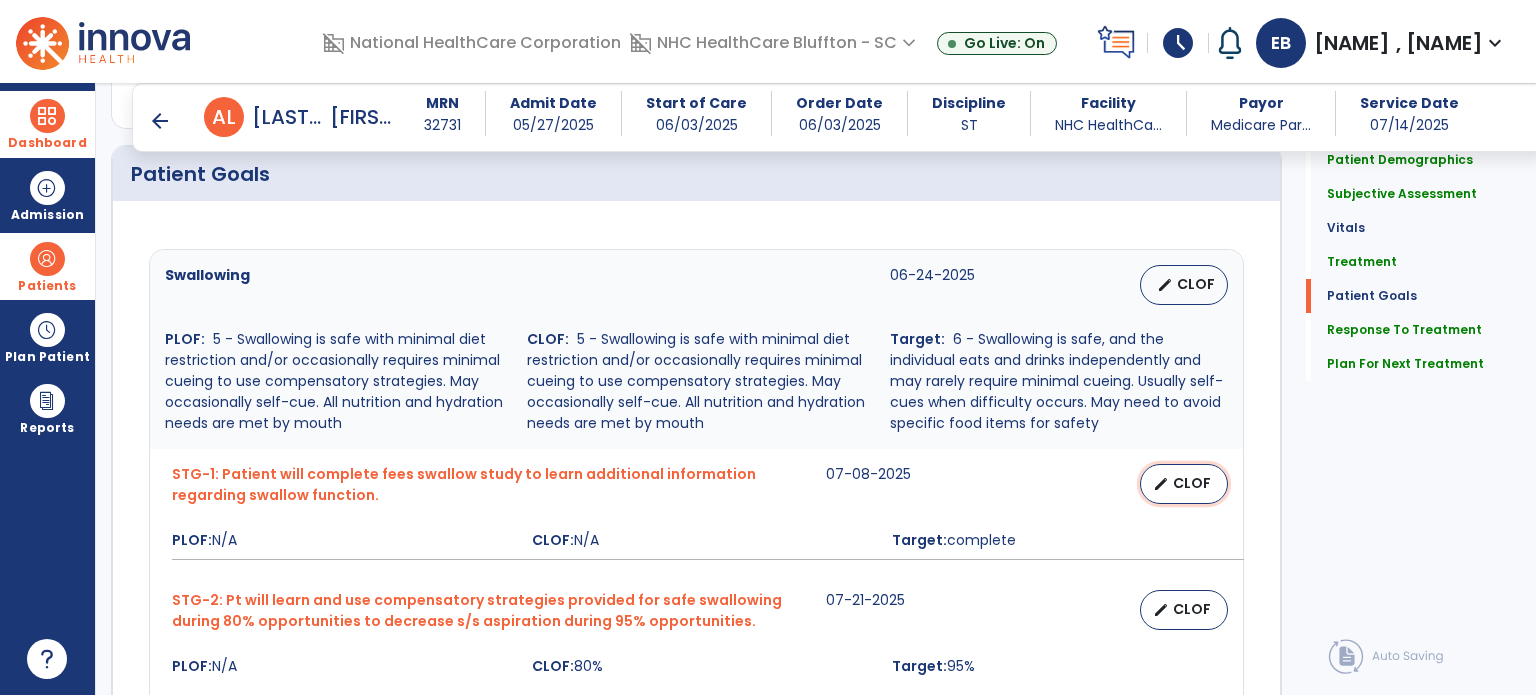 click on "CLOF" at bounding box center (1192, 483) 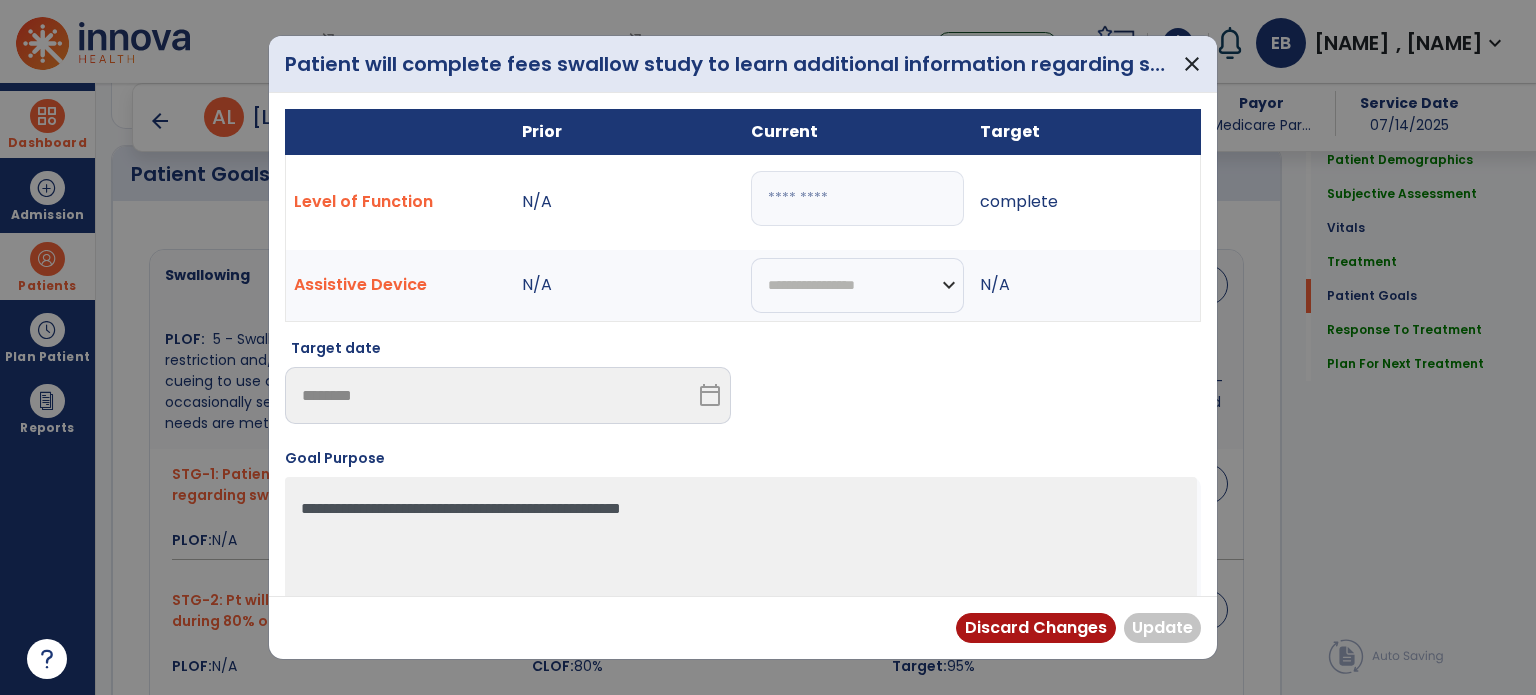 click at bounding box center (857, 198) 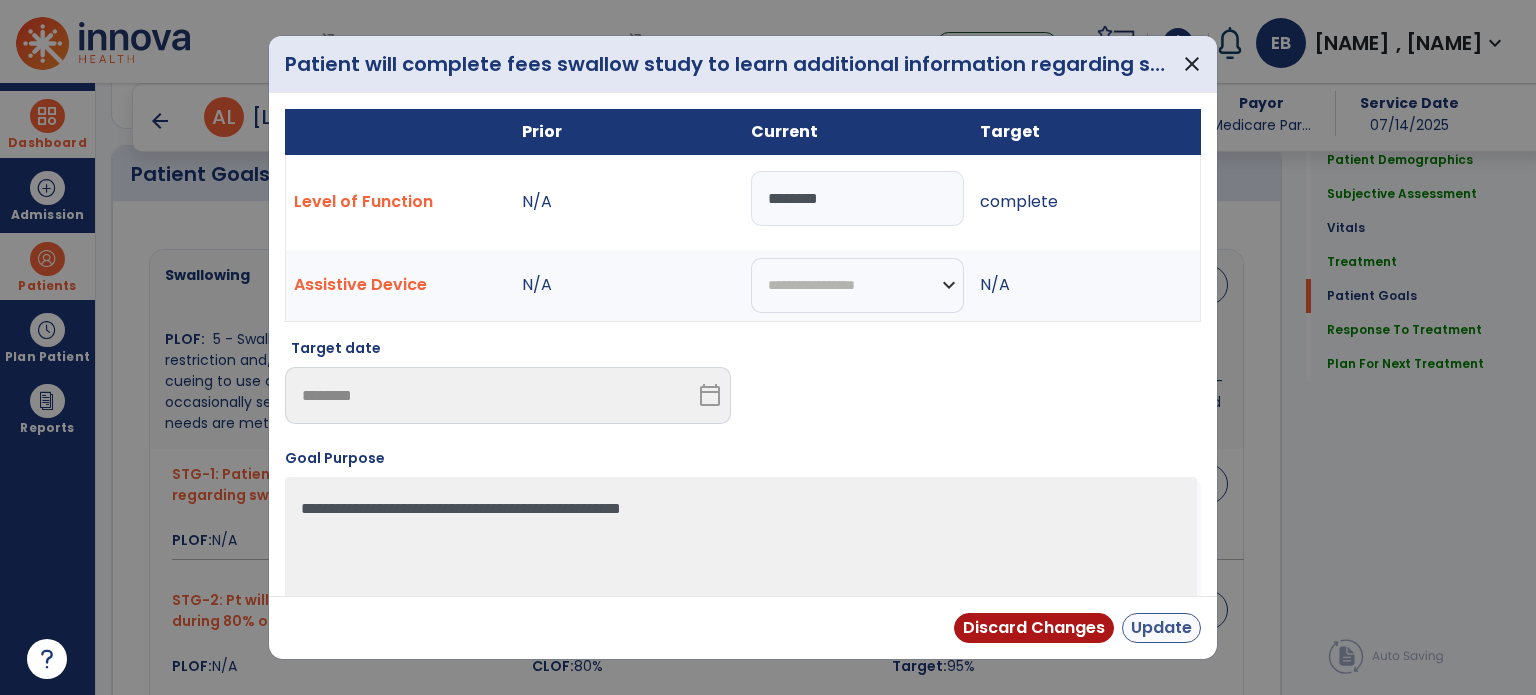 type on "********" 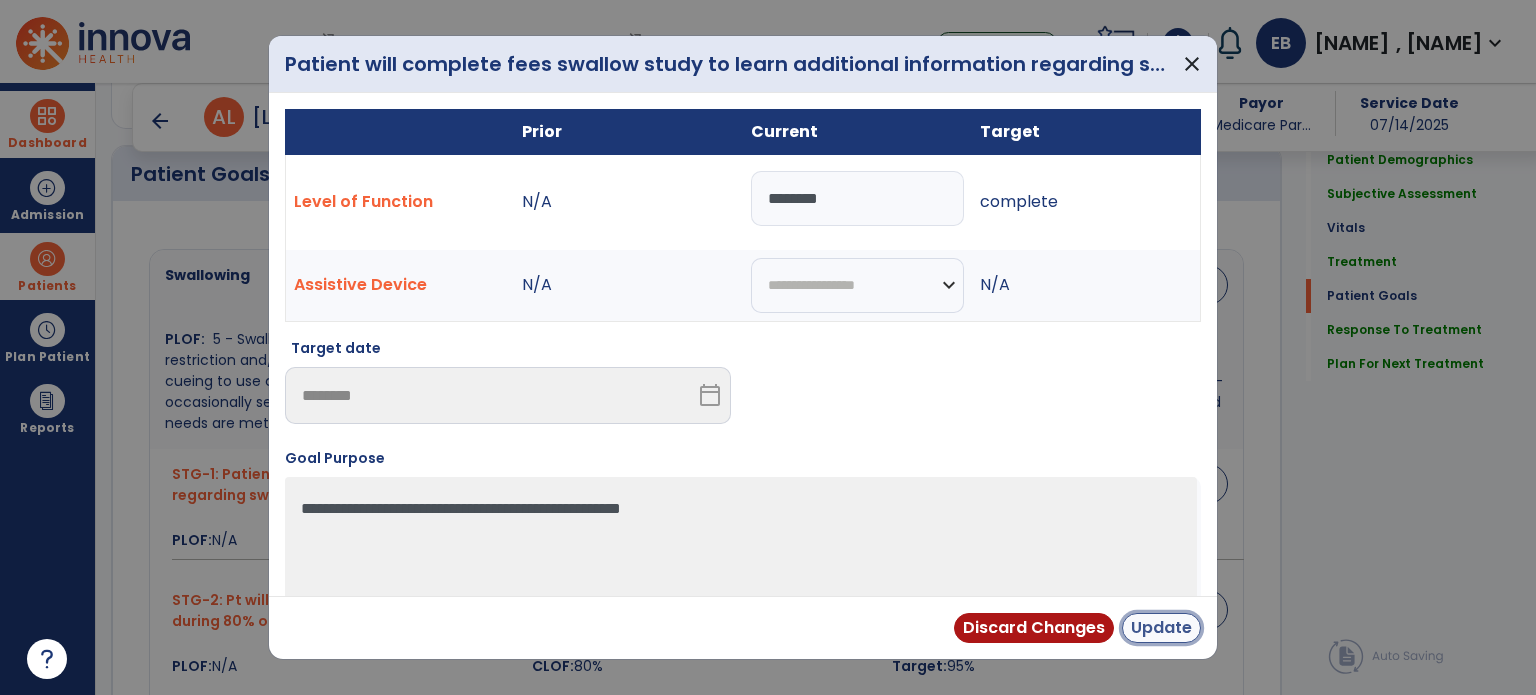 click on "Update" at bounding box center (1161, 628) 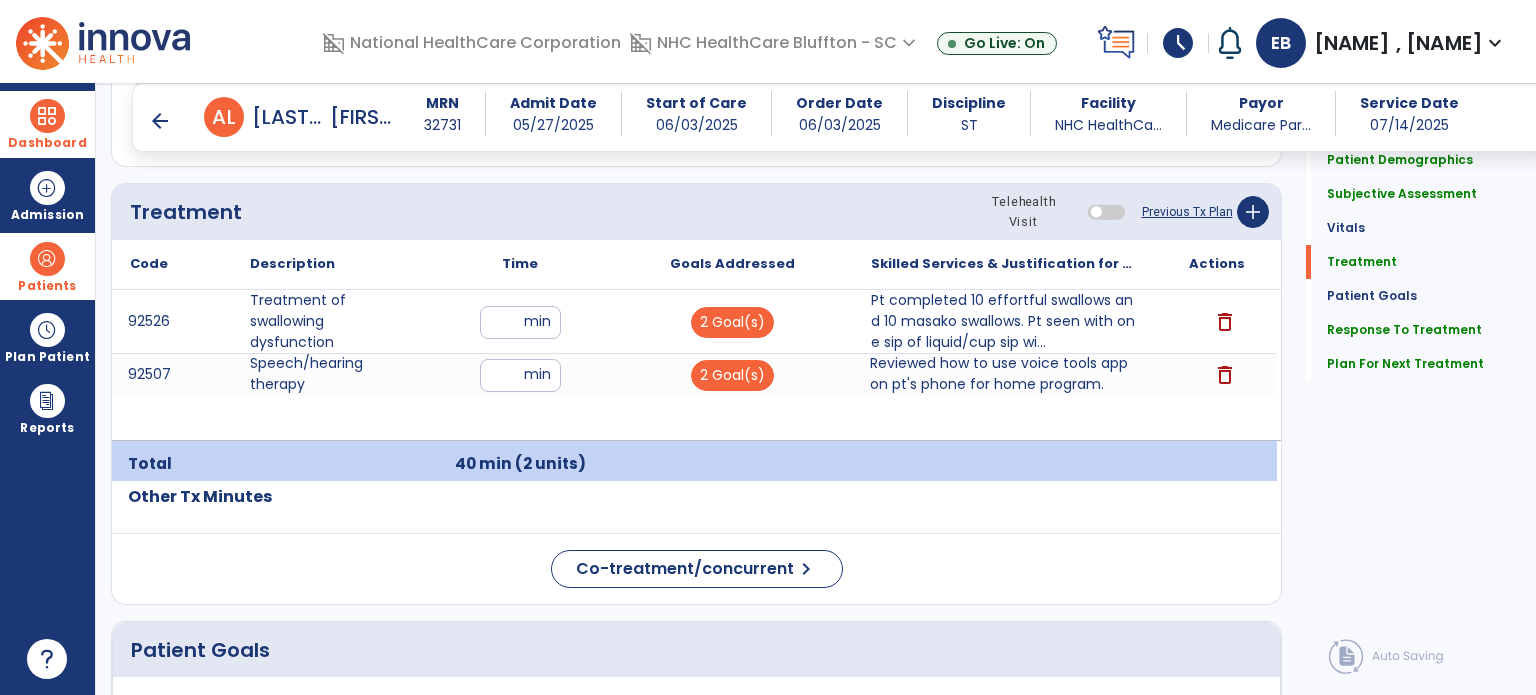 scroll, scrollTop: 1176, scrollLeft: 0, axis: vertical 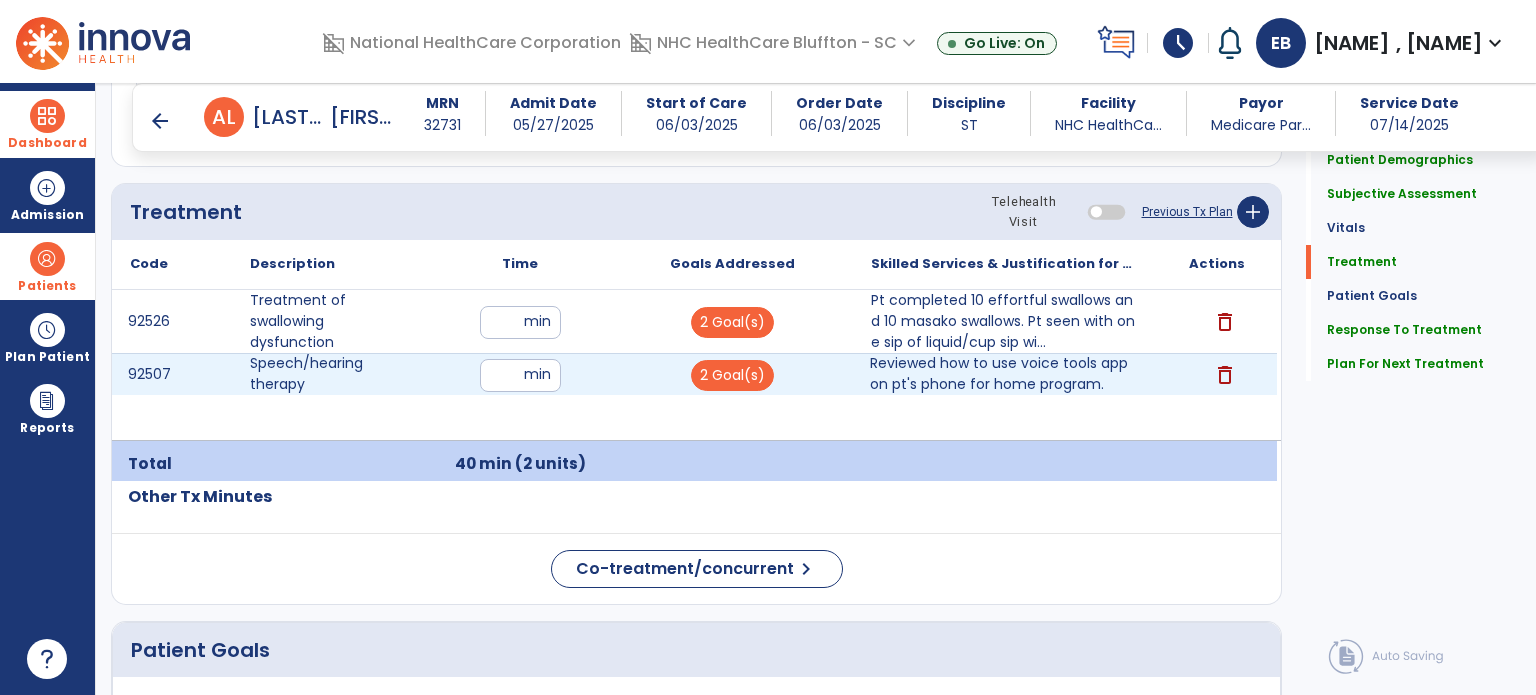 click on "Reviewed how to use voice tools app on pt's phone for home program." at bounding box center (1004, 374) 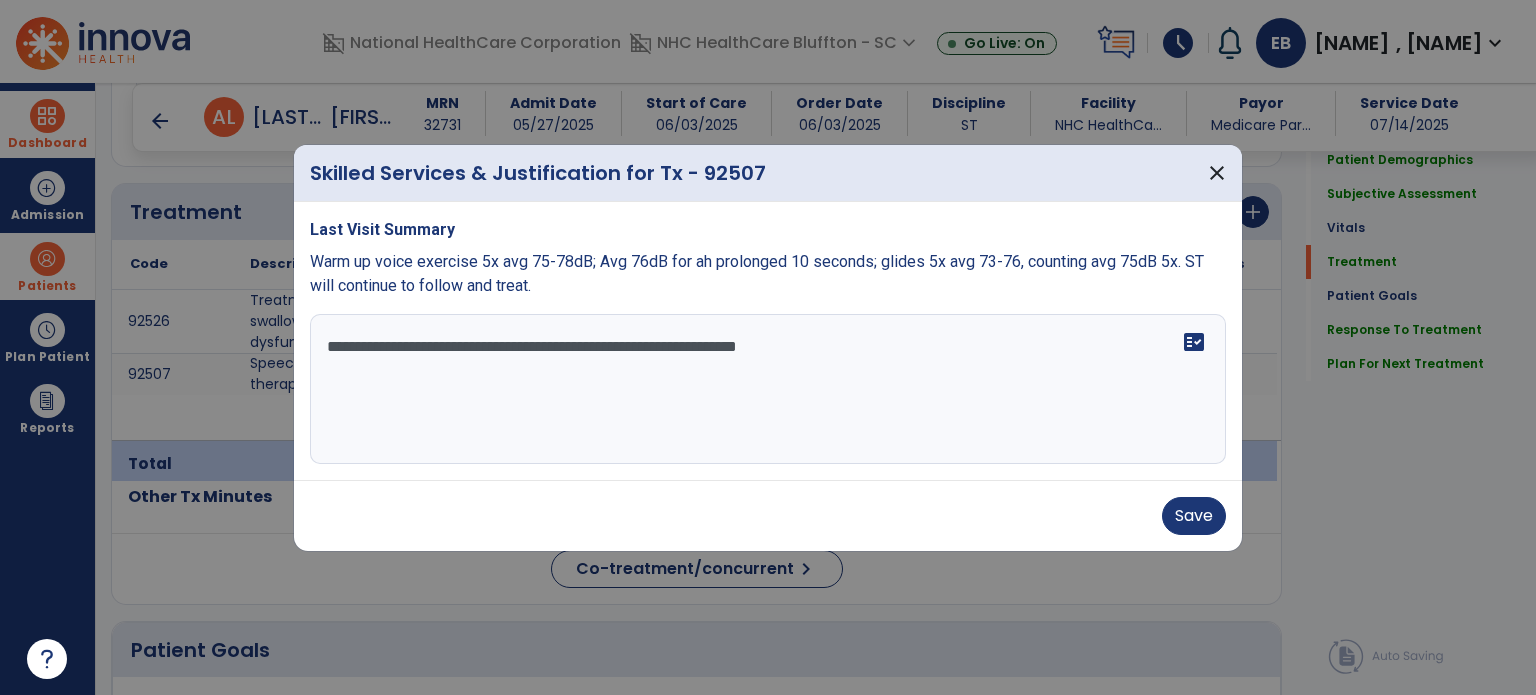 click on "**********" at bounding box center [768, 389] 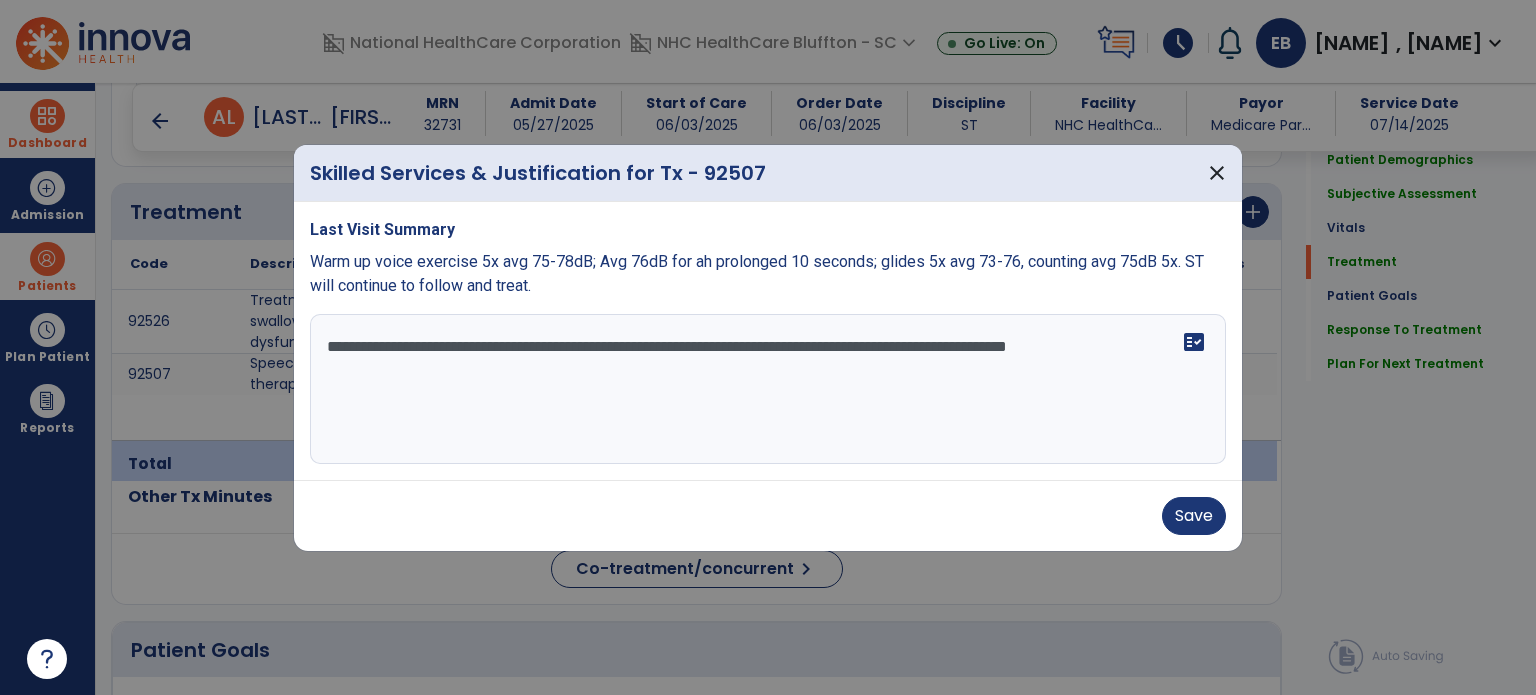 scroll, scrollTop: 63, scrollLeft: 0, axis: vertical 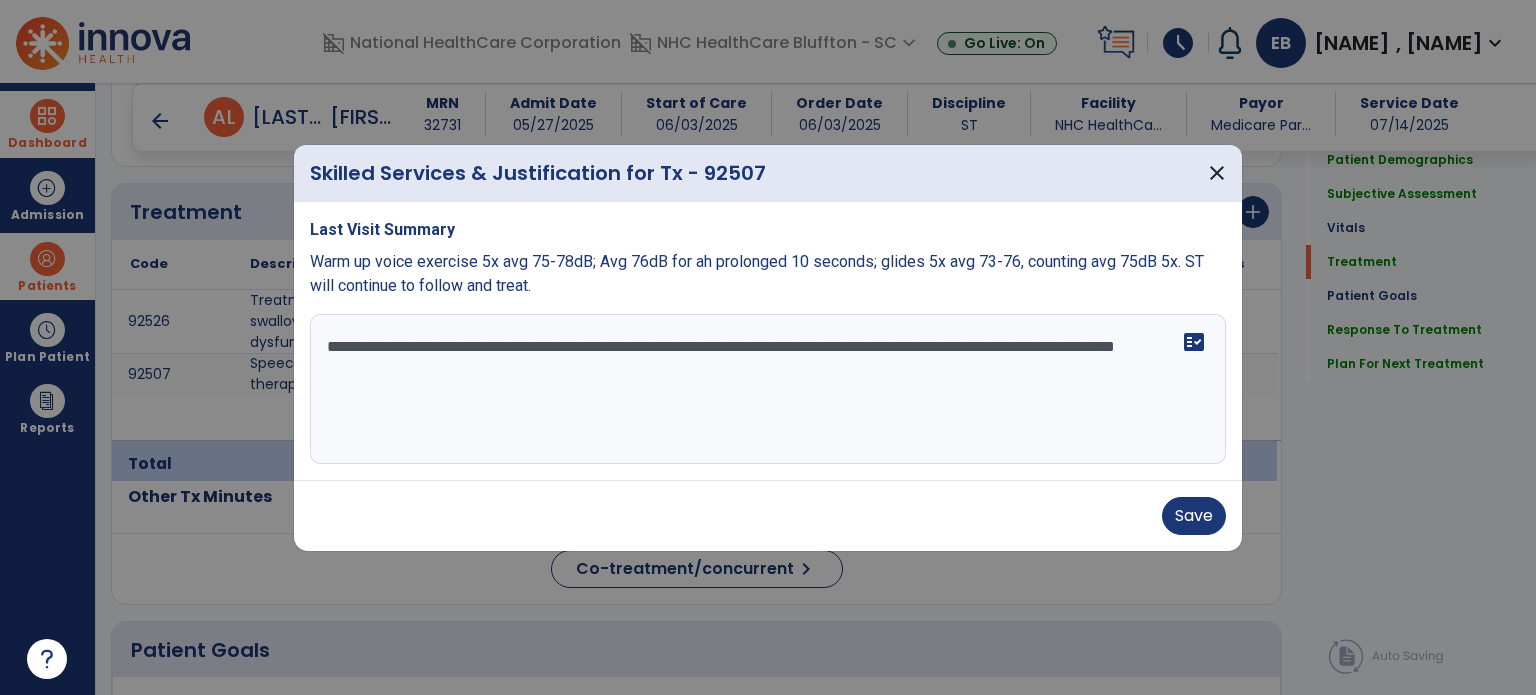 click on "**********" at bounding box center [768, 389] 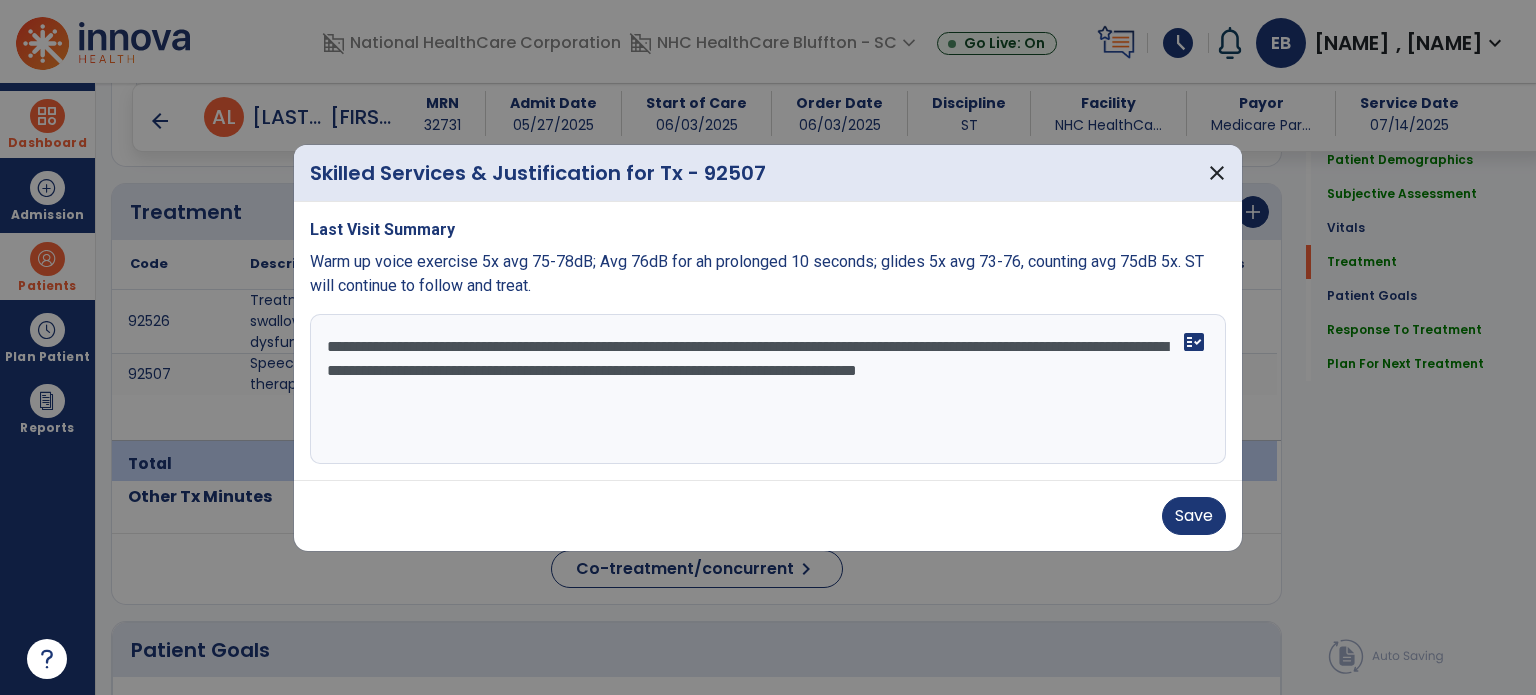 click on "**********" at bounding box center (768, 389) 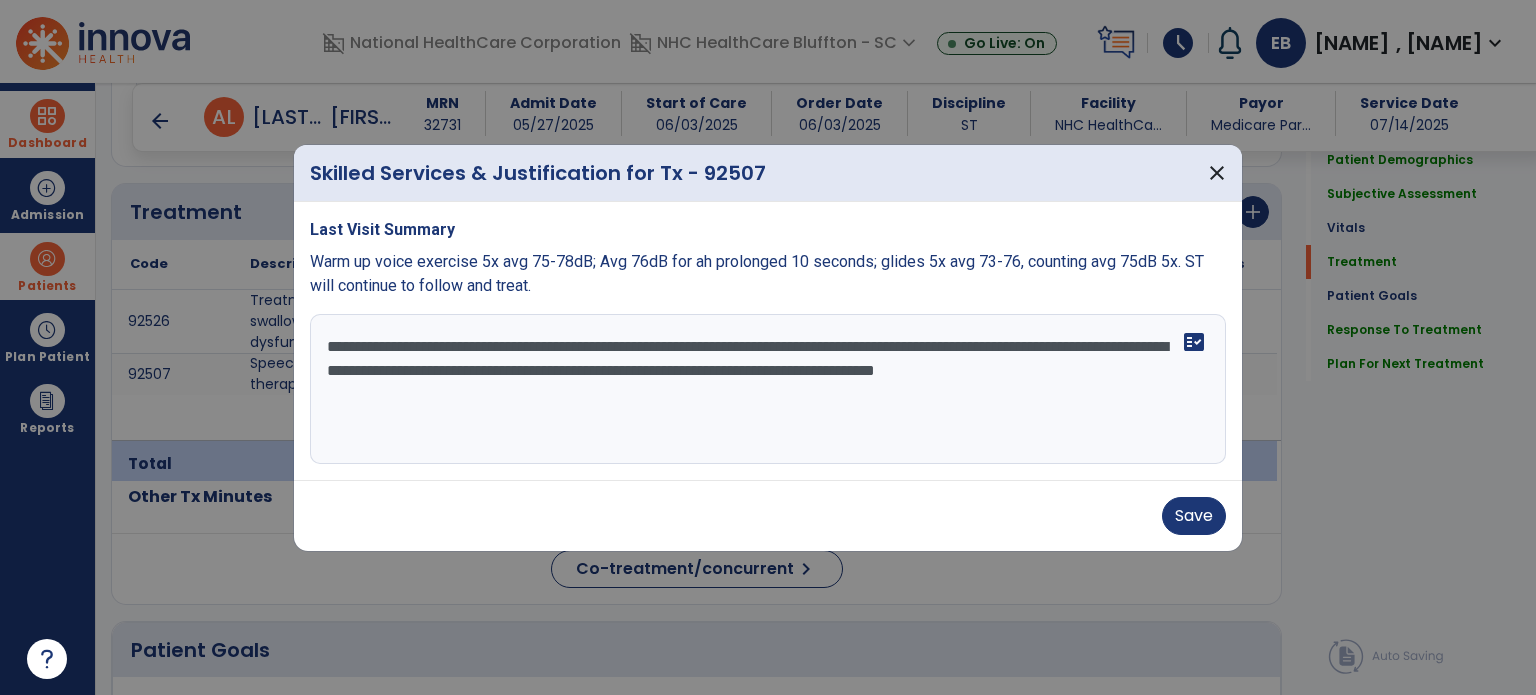 click on "**********" at bounding box center (768, 389) 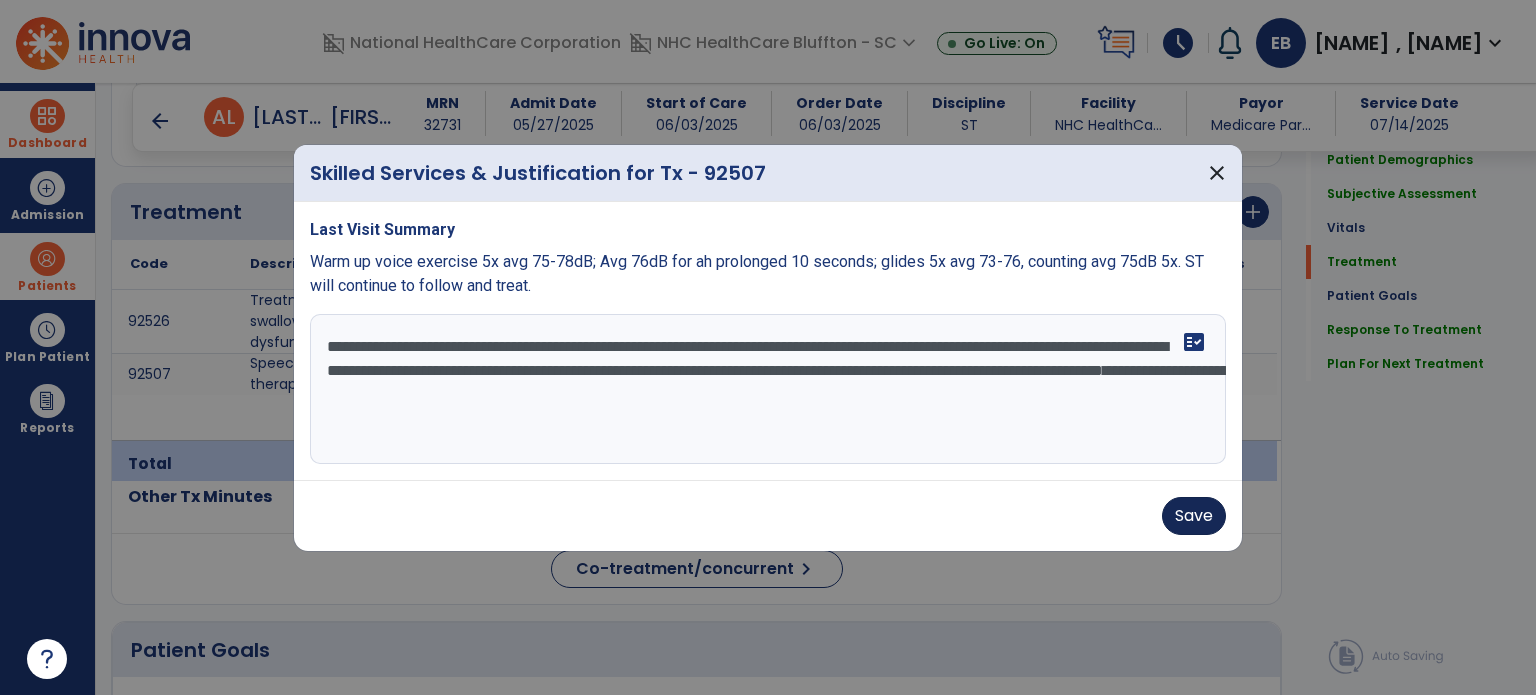 type on "**********" 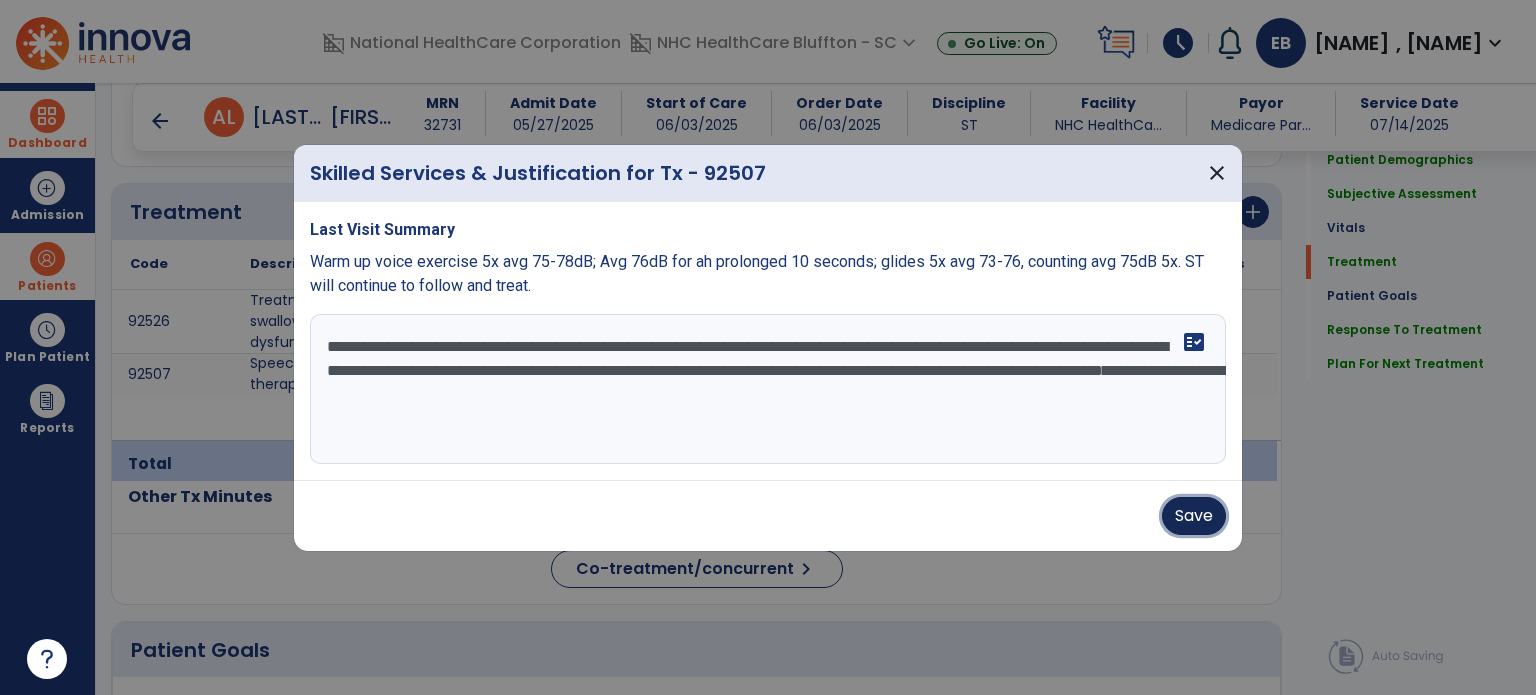 click on "Save" at bounding box center [1194, 516] 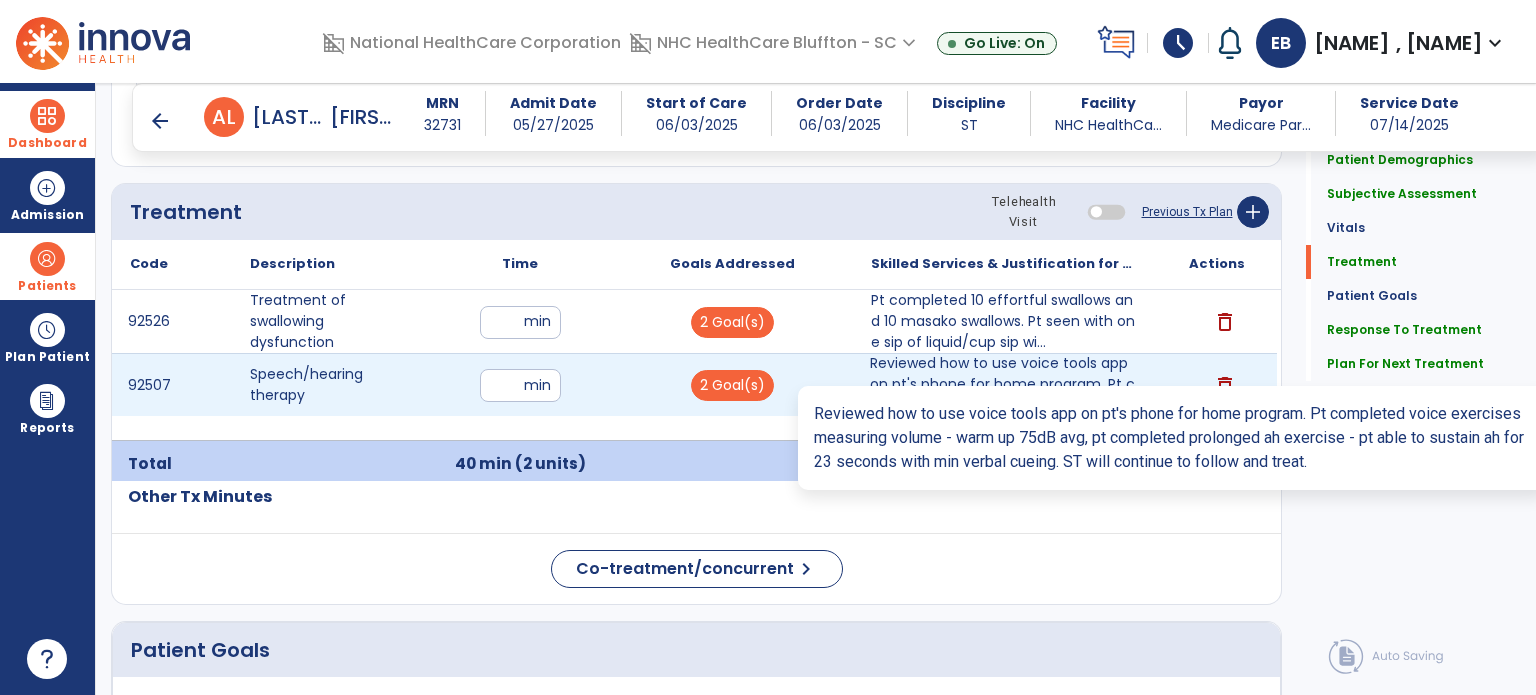 click on "Reviewed how to use voice tools app on pt's phone for home program. Pt completed voice exercises mea..." at bounding box center (1004, 384) 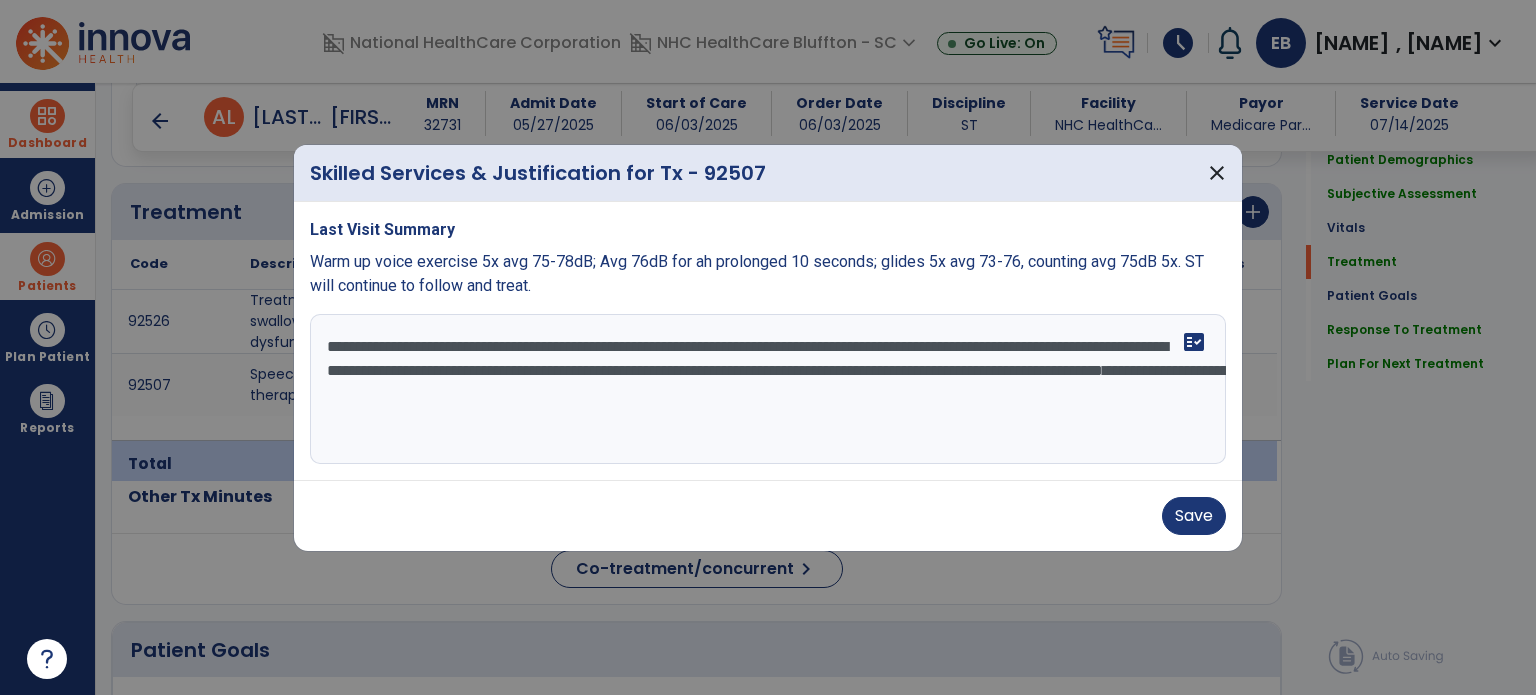 click on "**********" at bounding box center [768, 389] 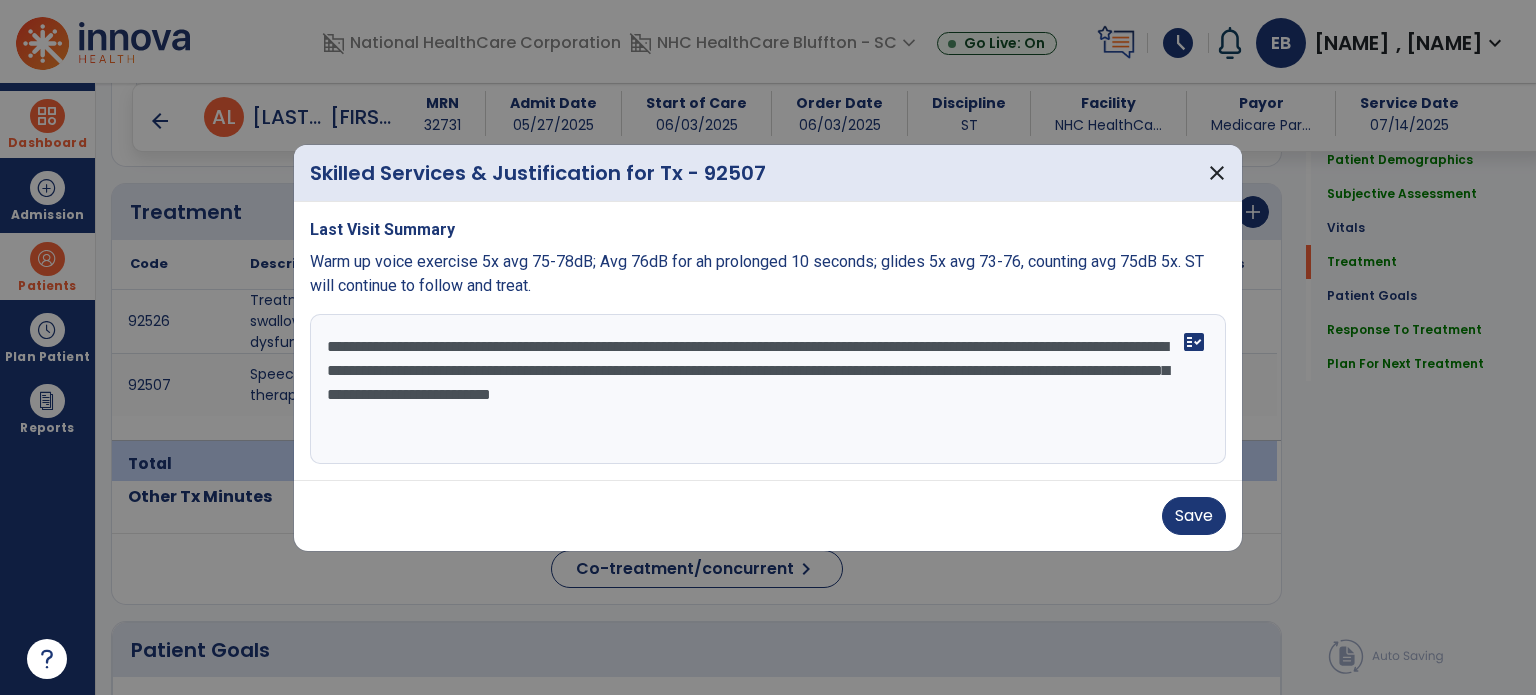 click on "**********" at bounding box center (768, 389) 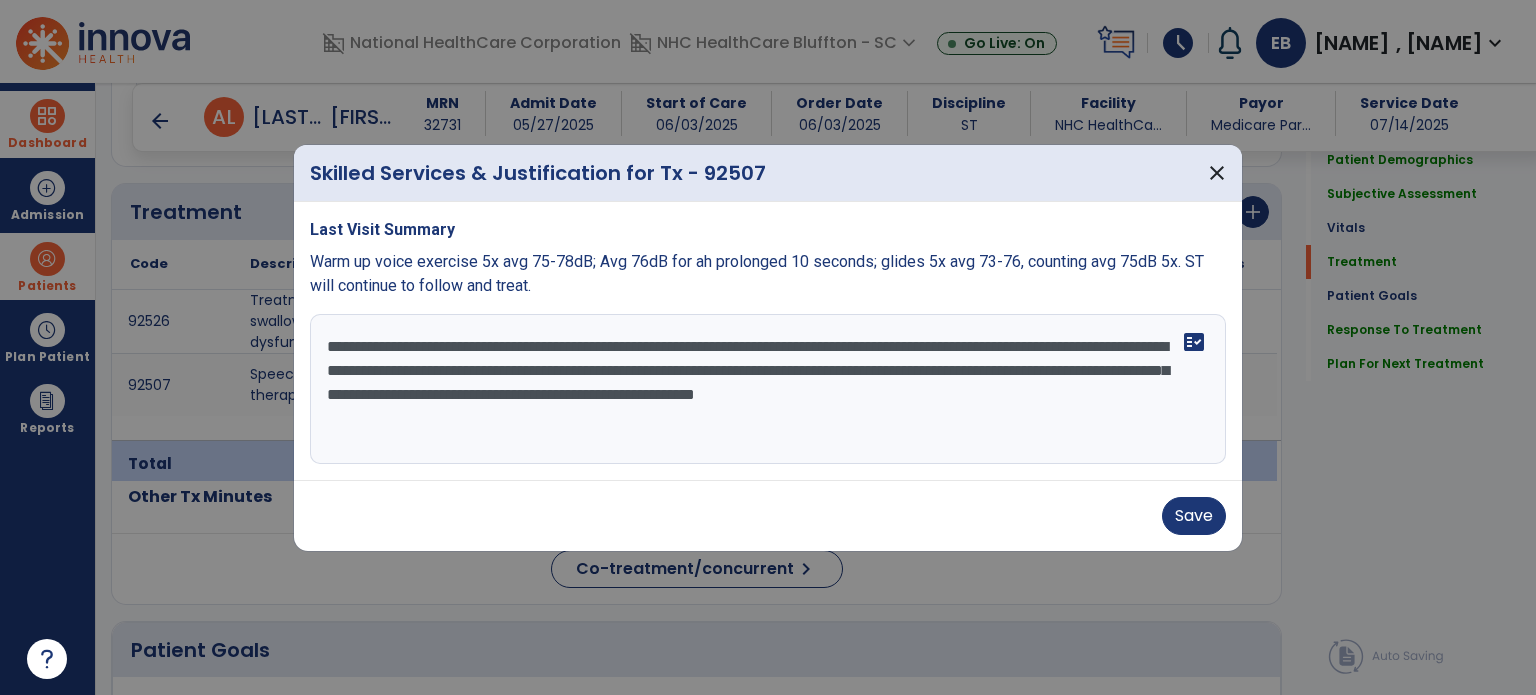 click on "**********" at bounding box center (768, 389) 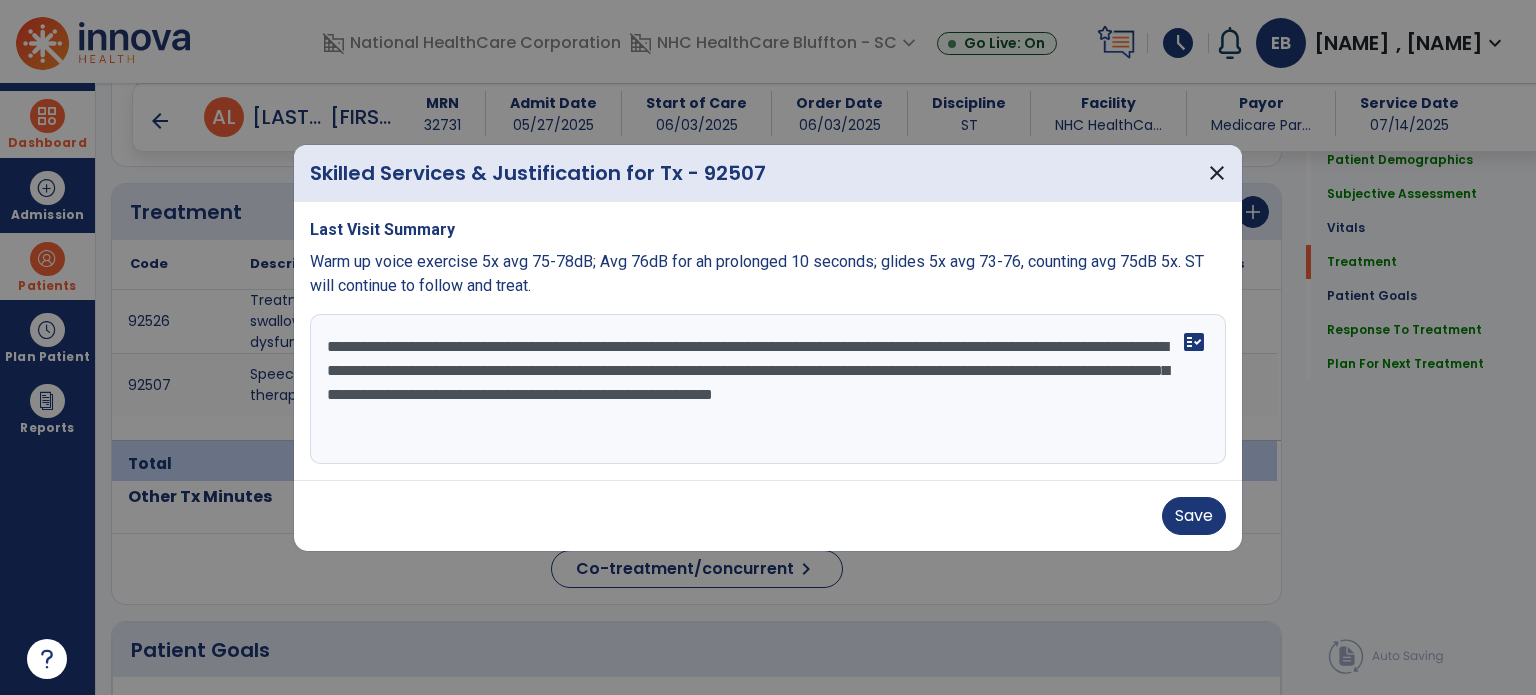 click on "**********" at bounding box center (768, 389) 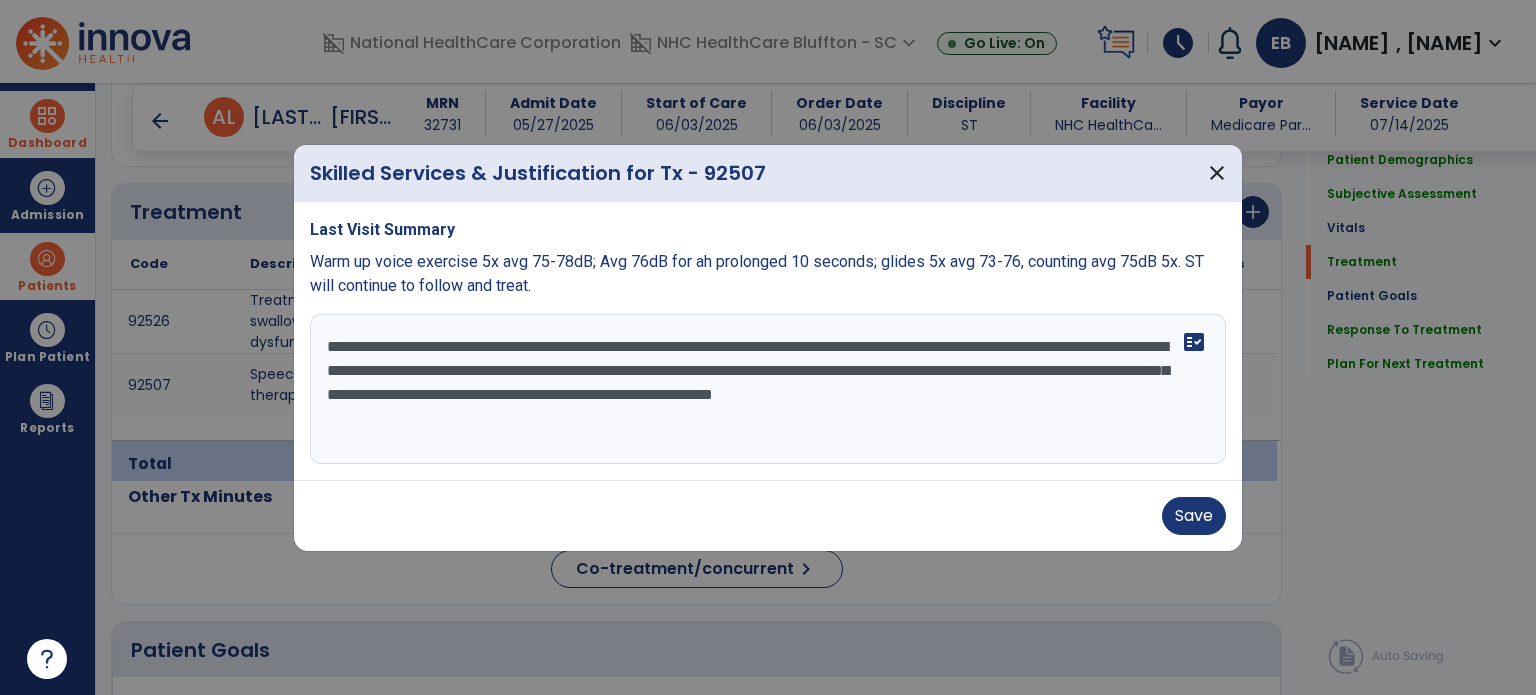 click on "**********" at bounding box center (768, 389) 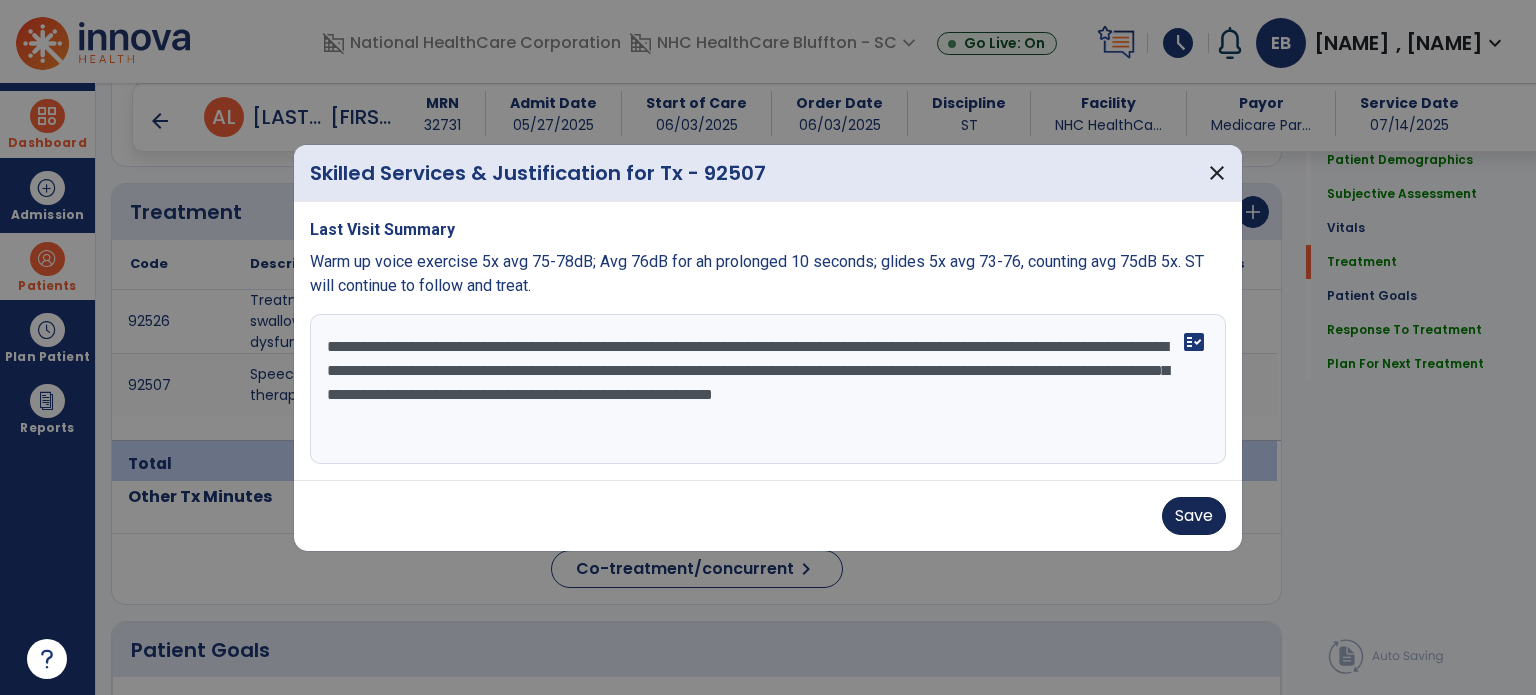 type on "**********" 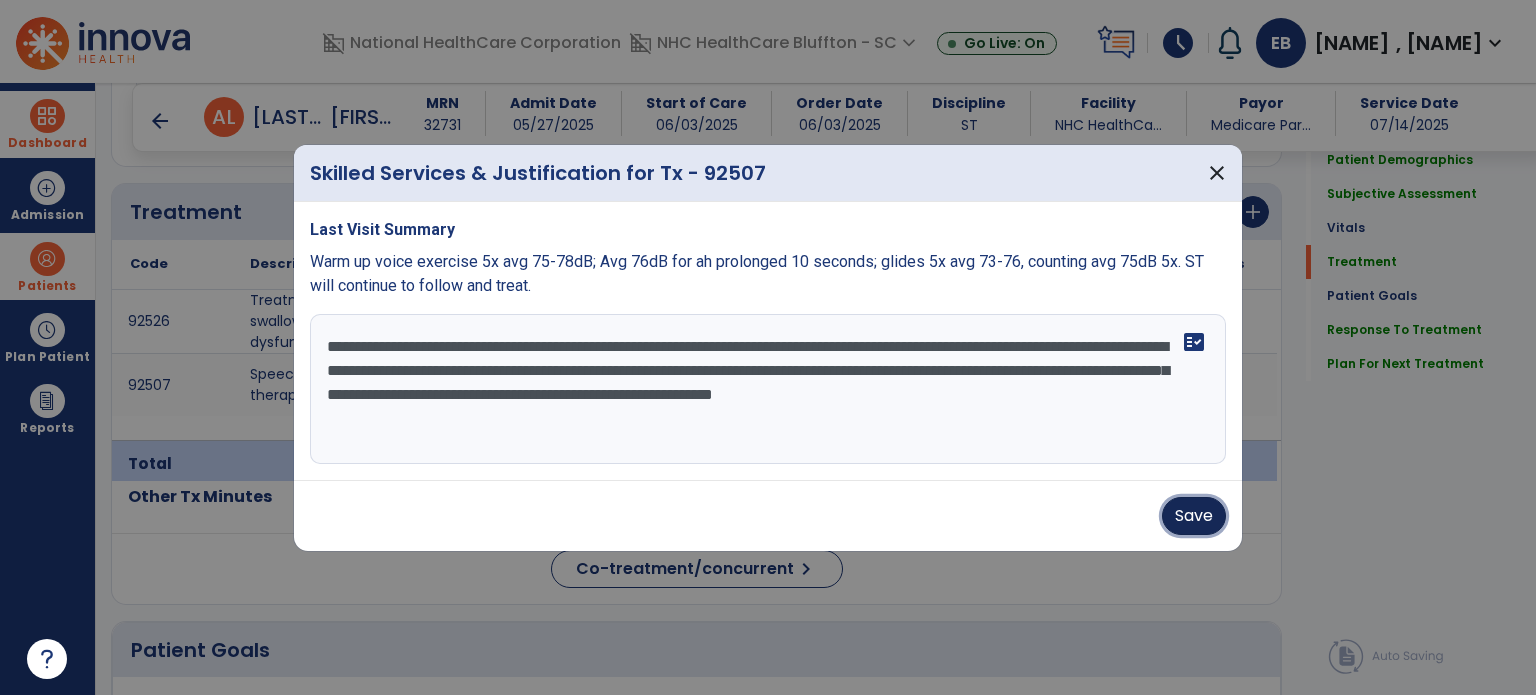 click on "Save" at bounding box center (1194, 516) 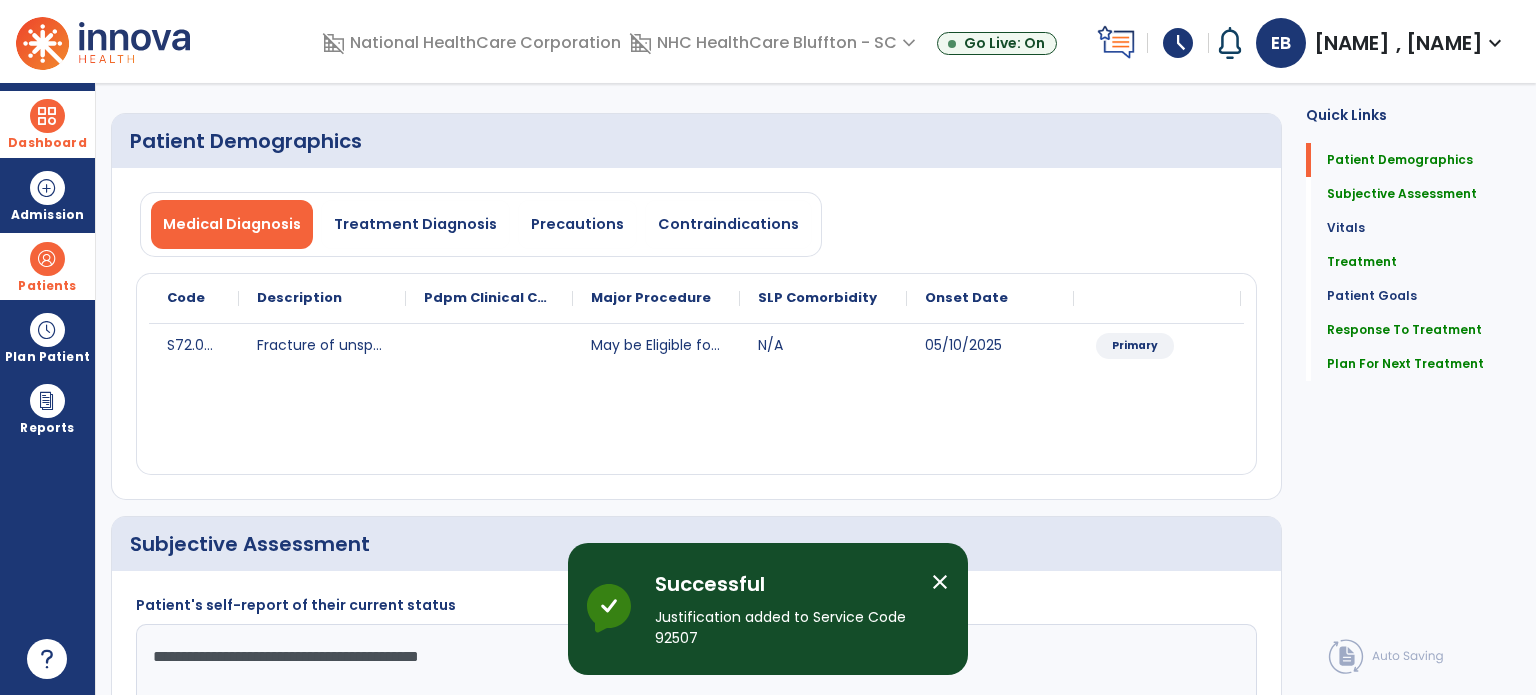 scroll, scrollTop: 0, scrollLeft: 0, axis: both 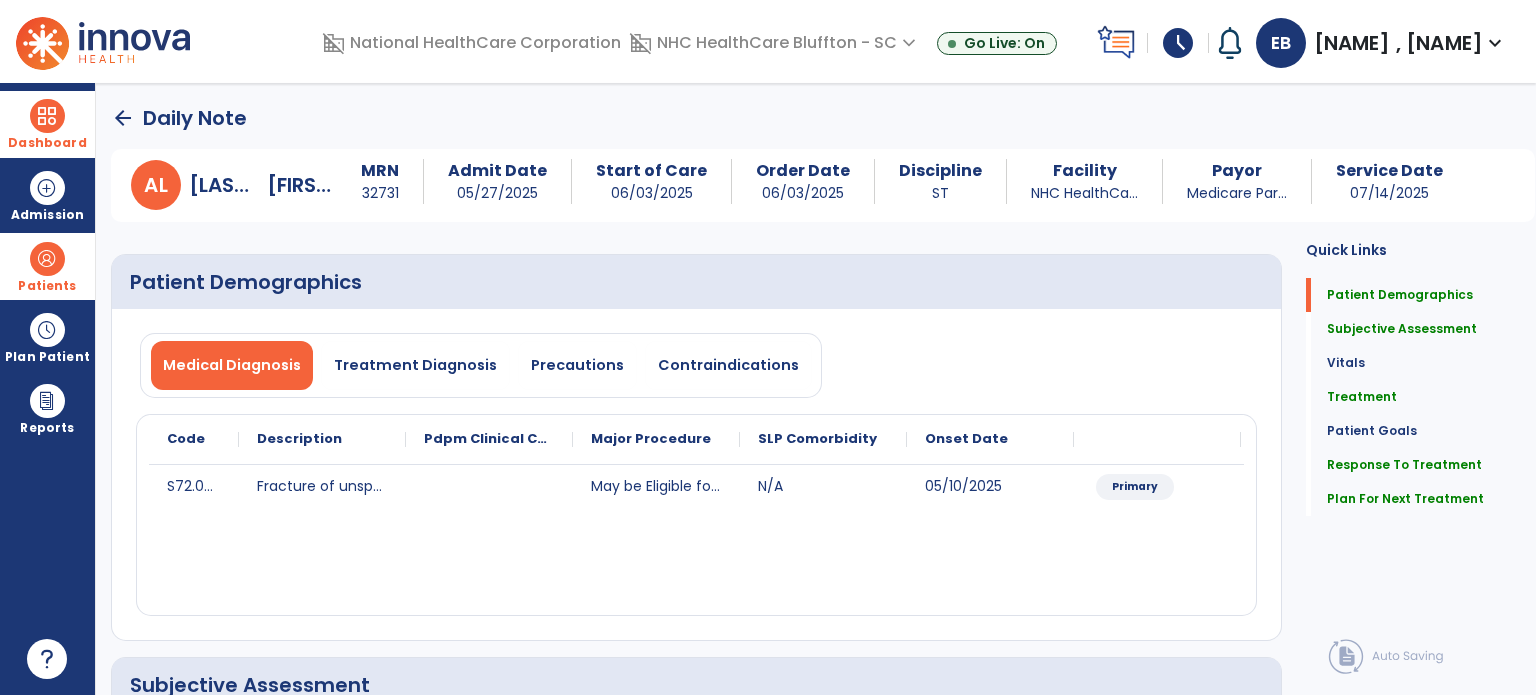 click on "arrow_back" 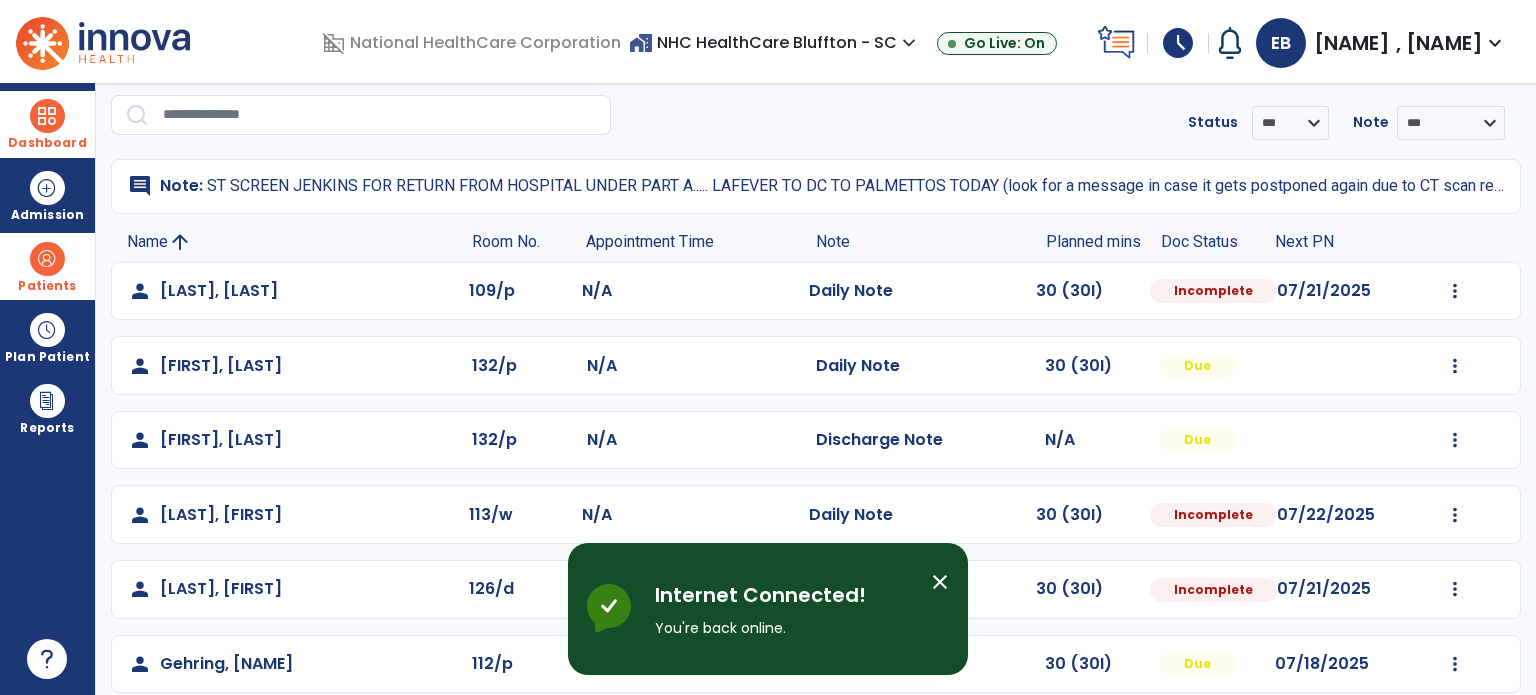 scroll, scrollTop: 0, scrollLeft: 0, axis: both 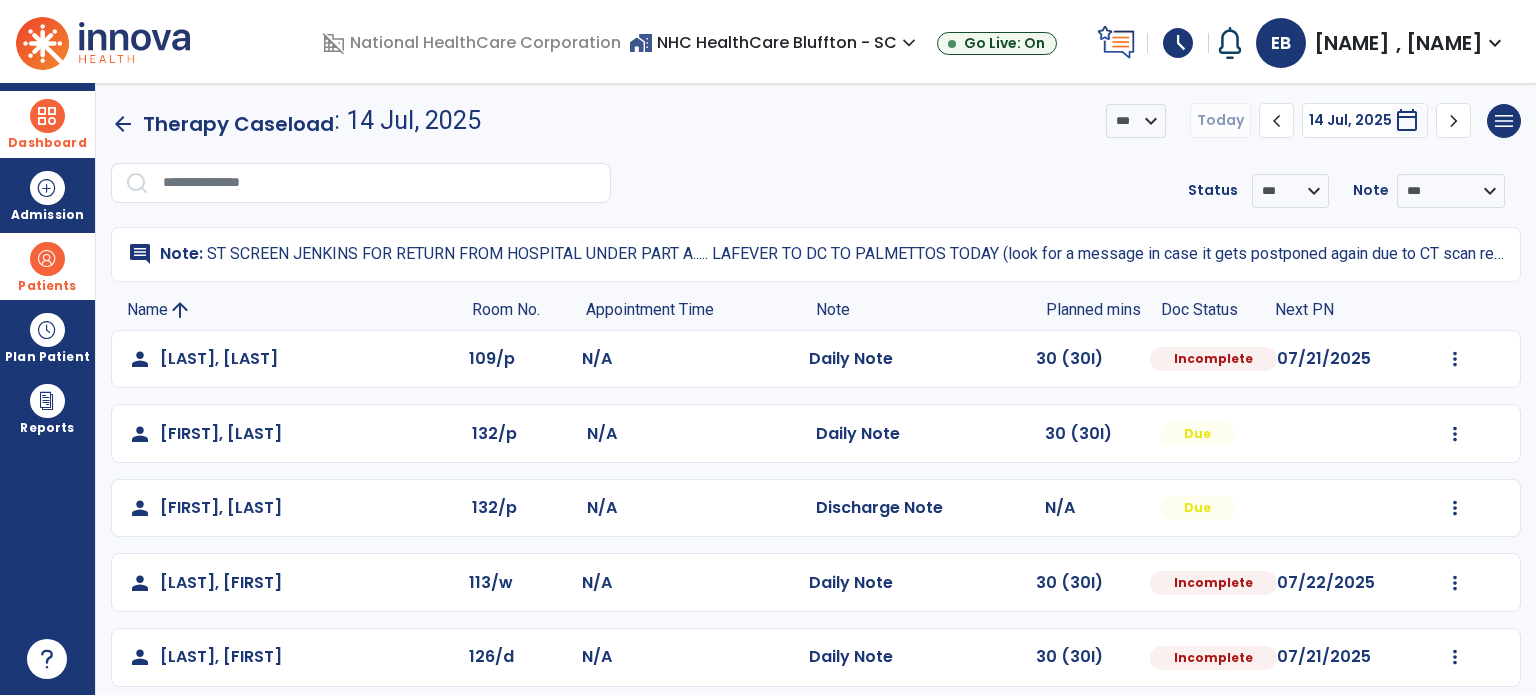 click at bounding box center [47, 259] 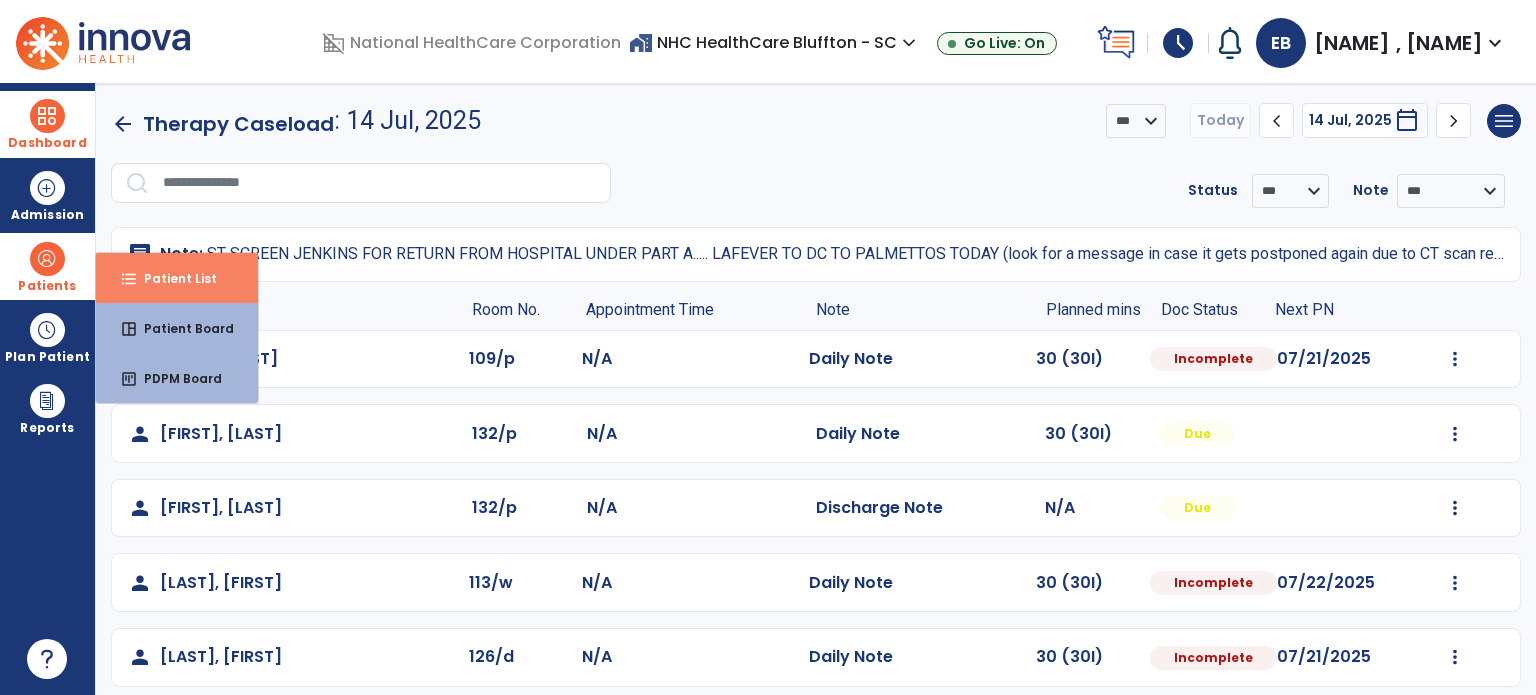 click on "format_list_bulleted  Patient List" at bounding box center [177, 278] 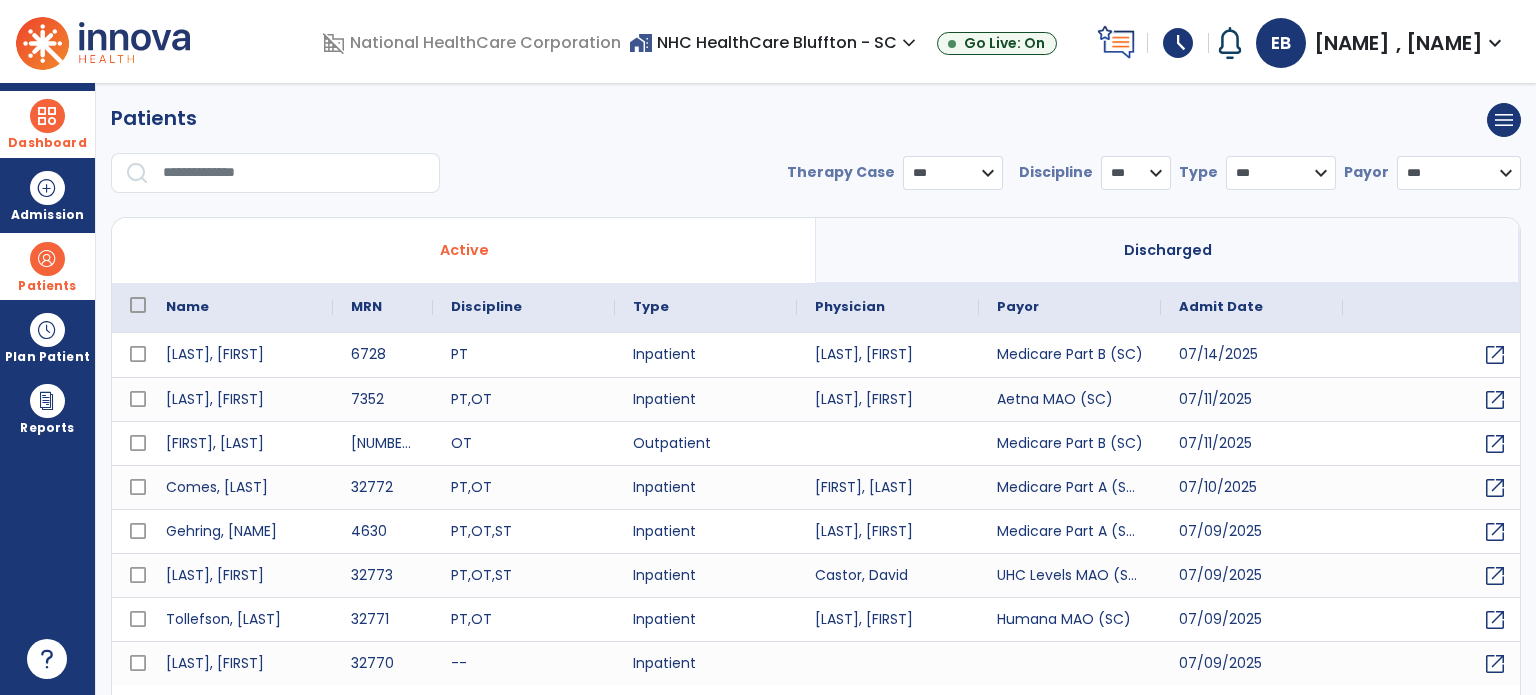 click at bounding box center [294, 173] 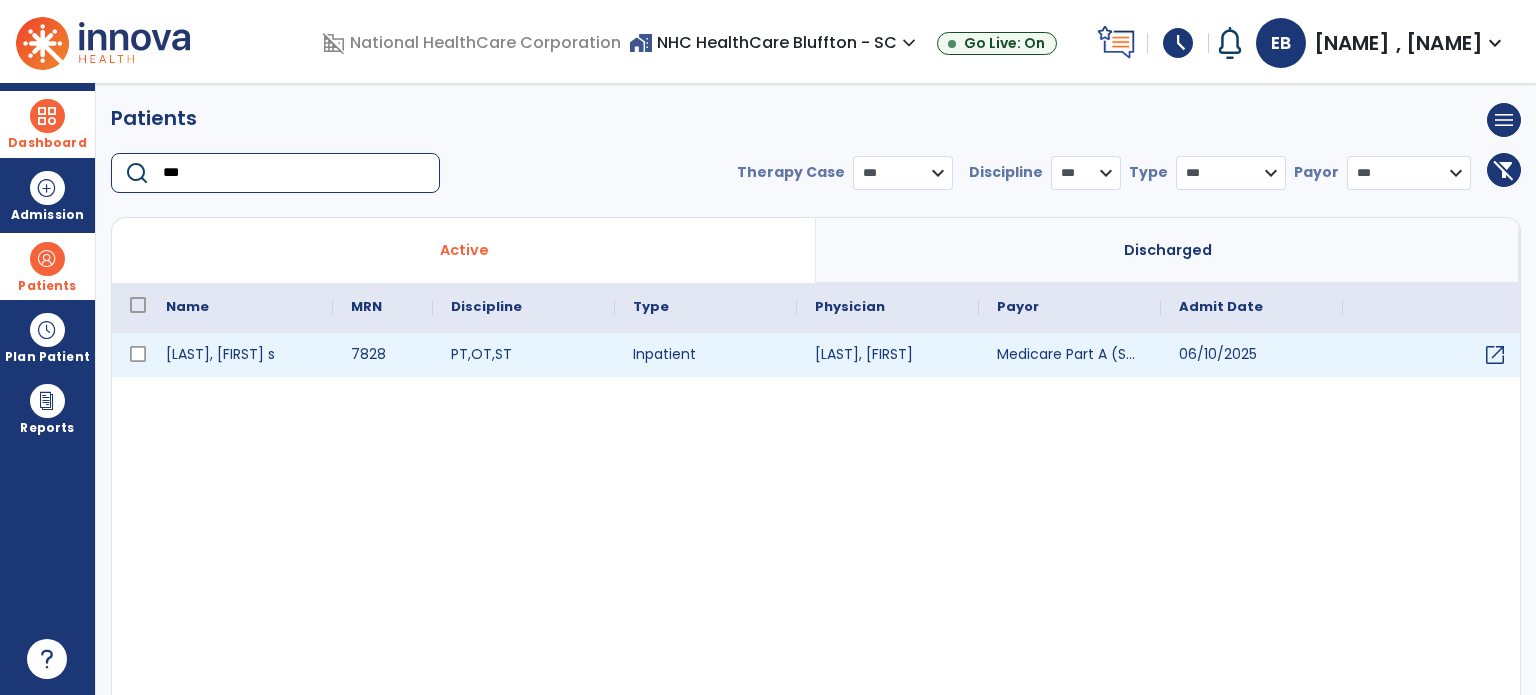 type on "***" 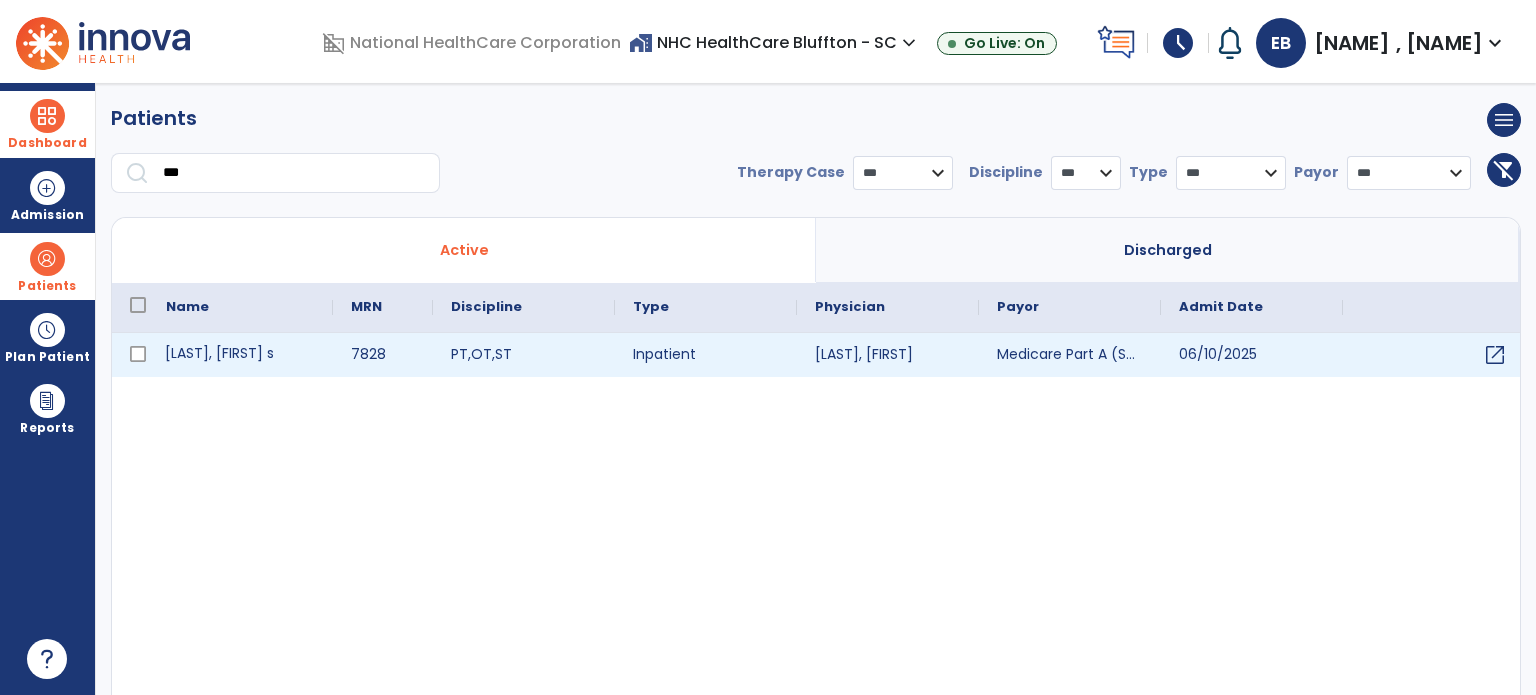 click on "[LAST], [FIRST] s" at bounding box center (240, 355) 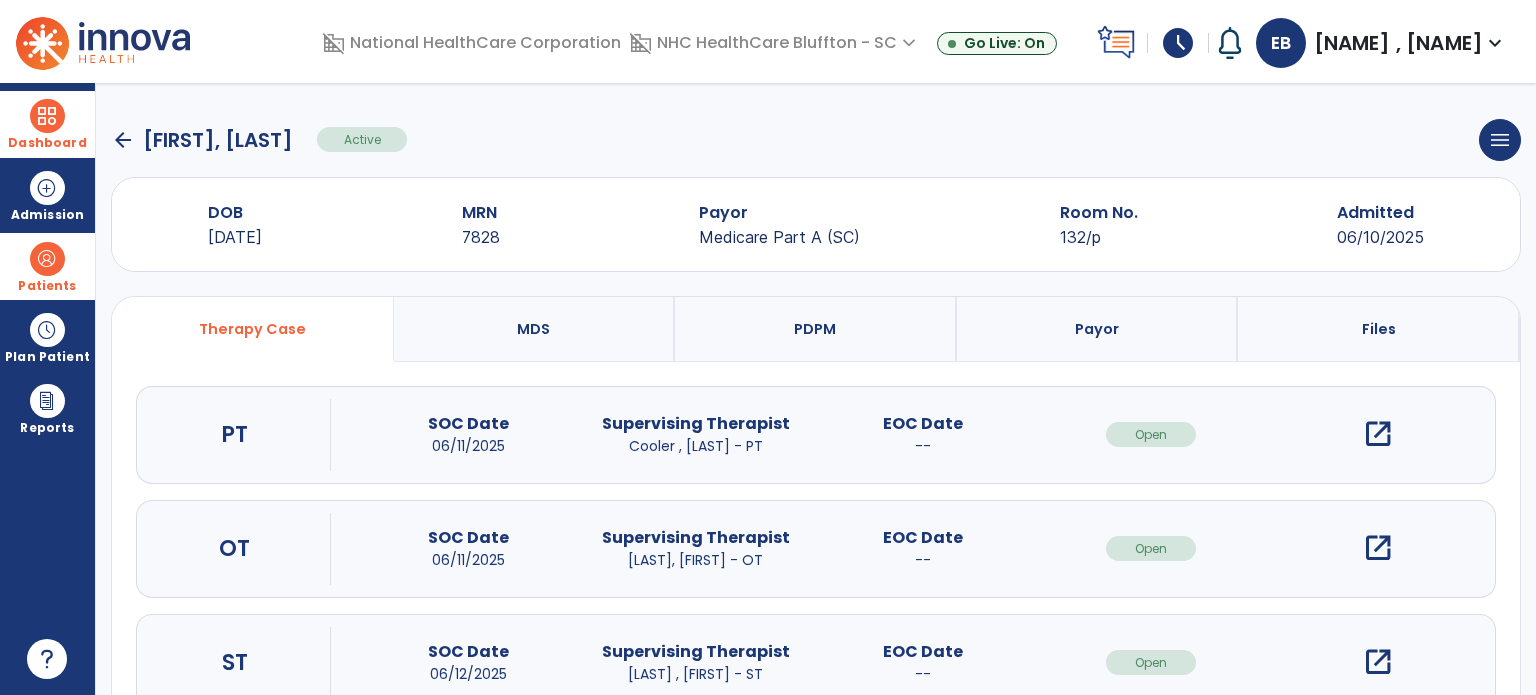 click on "open_in_new" at bounding box center [1378, 548] 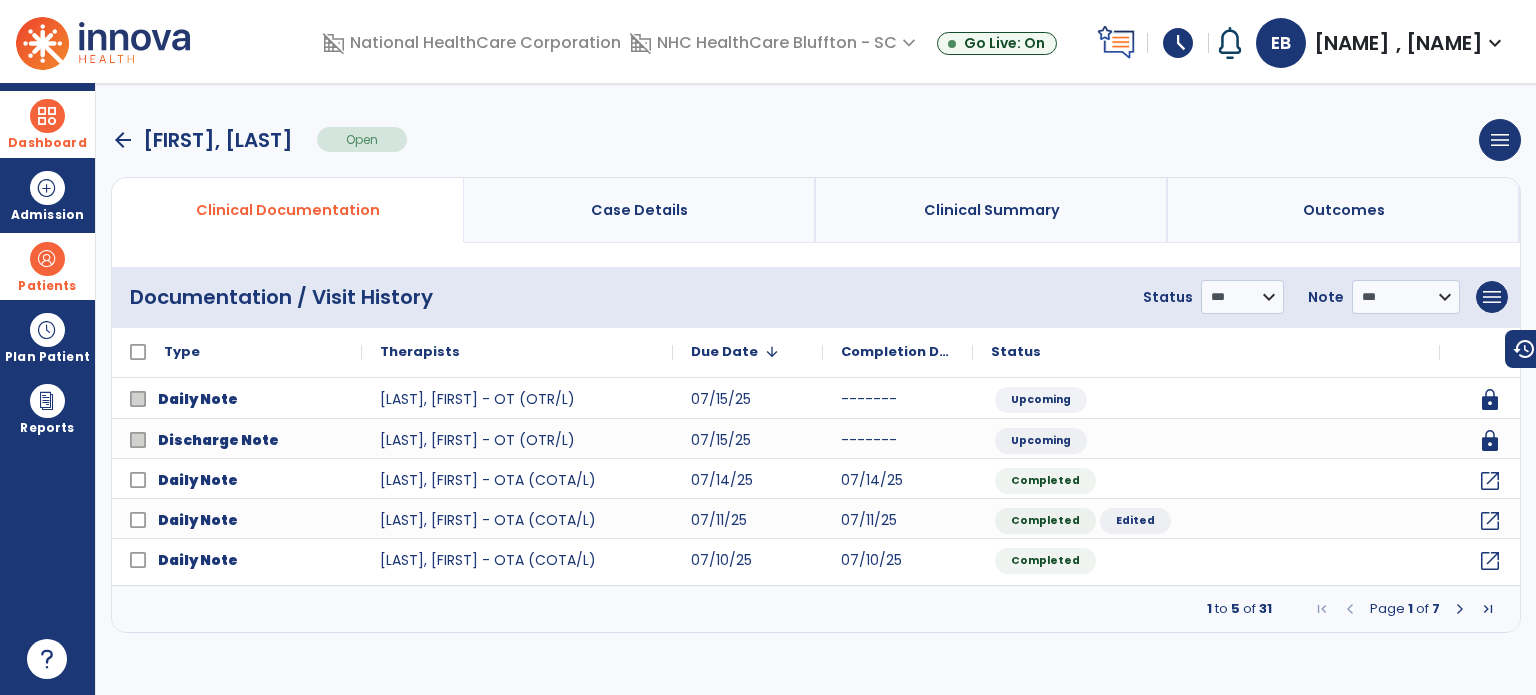 click on "arrow_back" at bounding box center [123, 140] 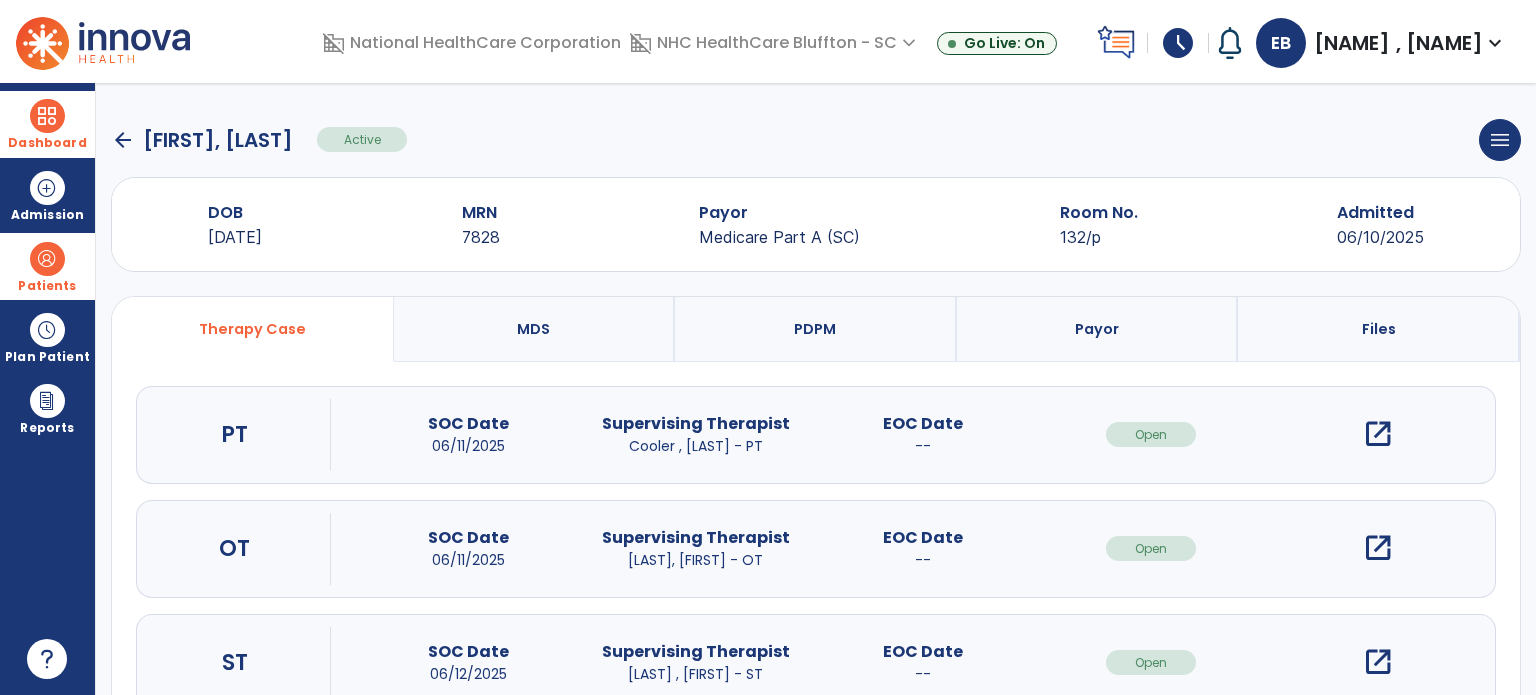 click on "open_in_new" at bounding box center (1378, 434) 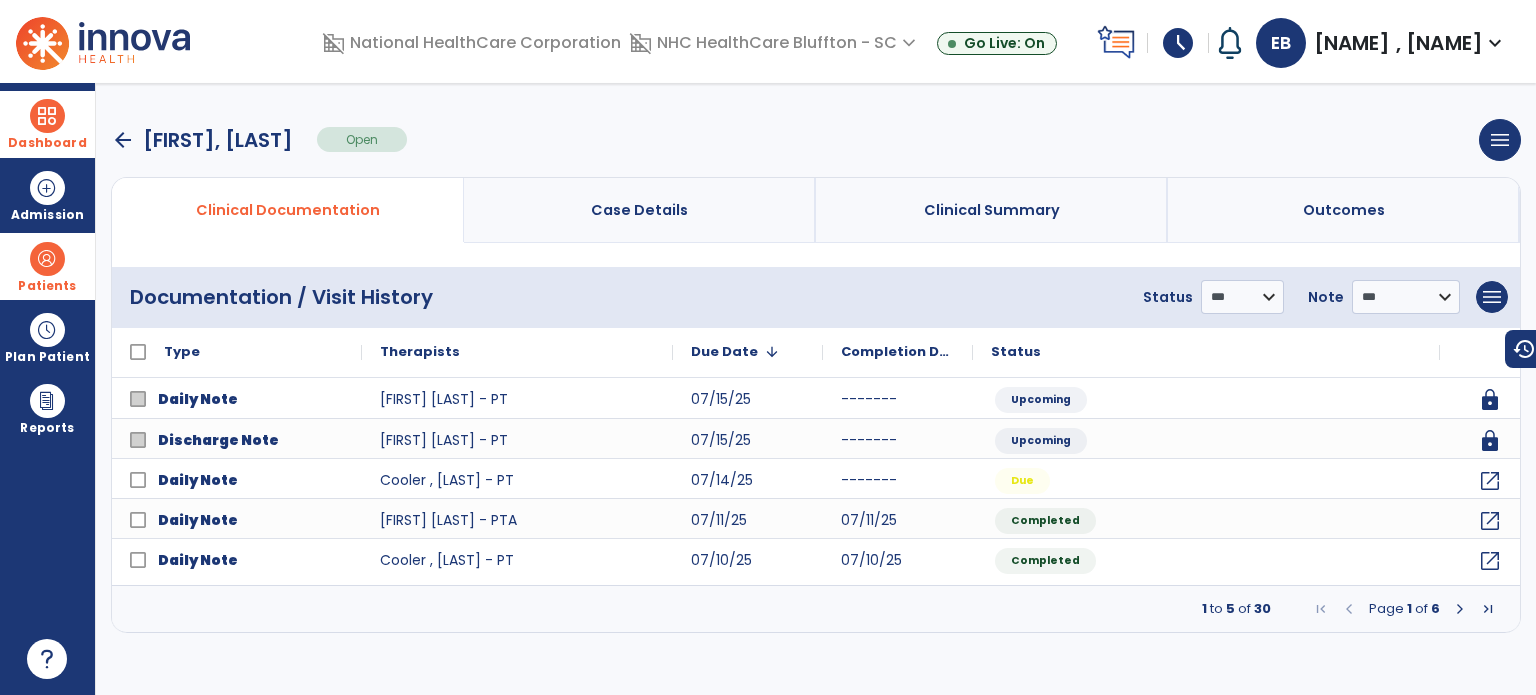 click on "arrow_back" at bounding box center [123, 140] 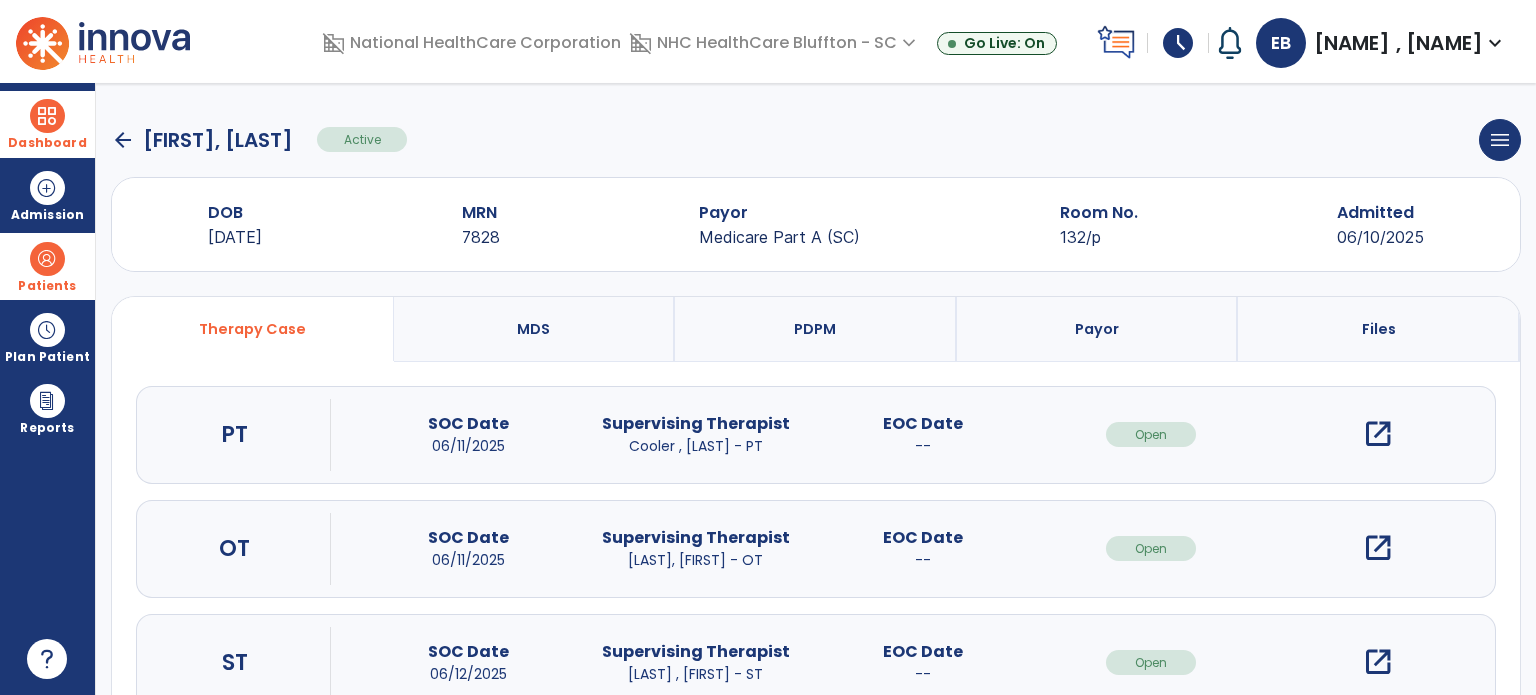 scroll, scrollTop: 62, scrollLeft: 0, axis: vertical 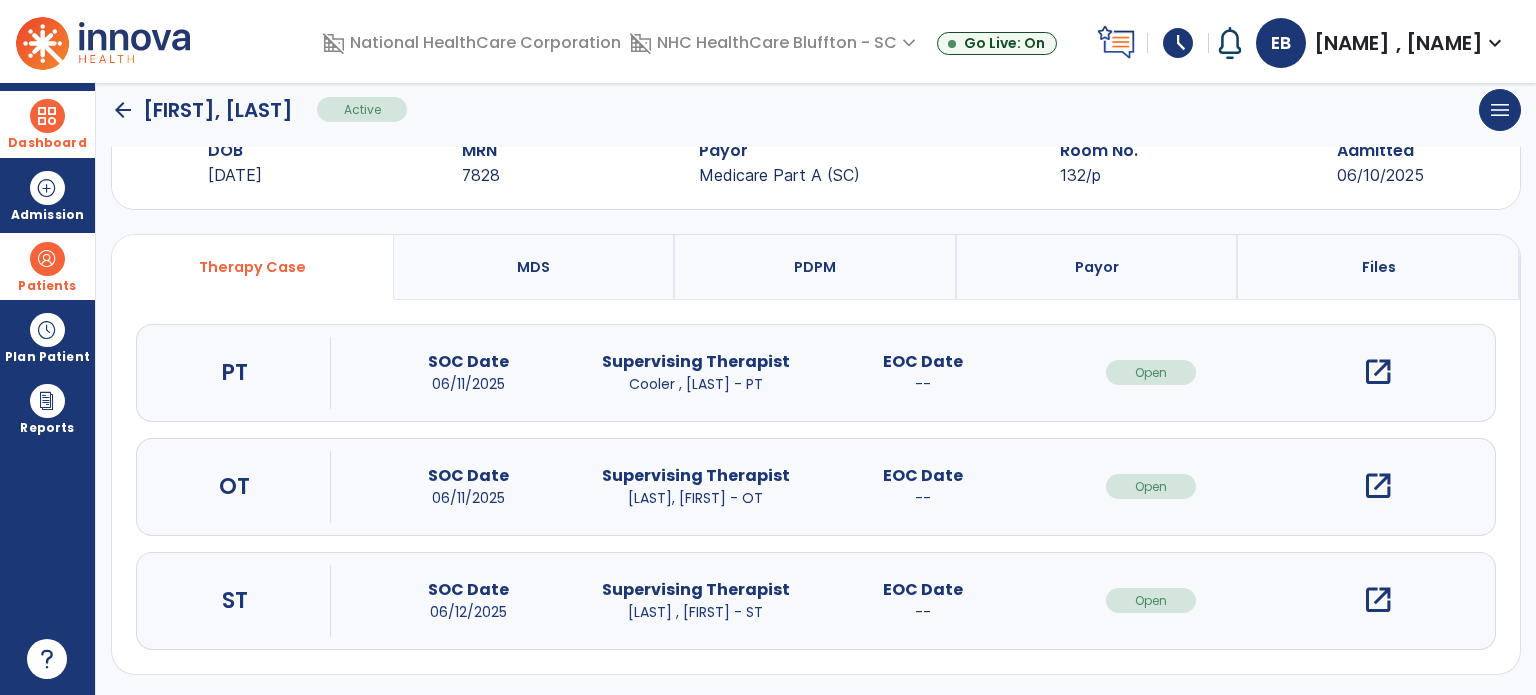 click on "open_in_new" at bounding box center [1378, 600] 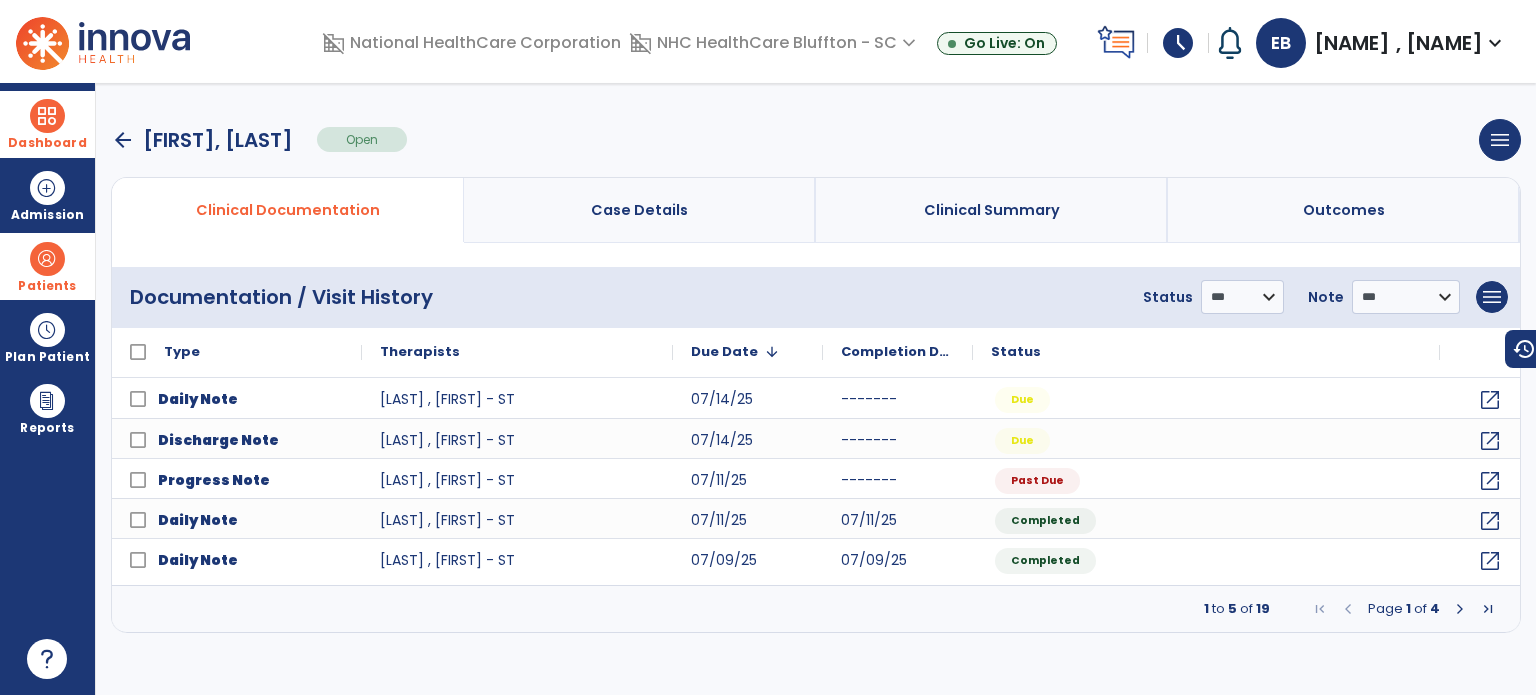 scroll, scrollTop: 0, scrollLeft: 0, axis: both 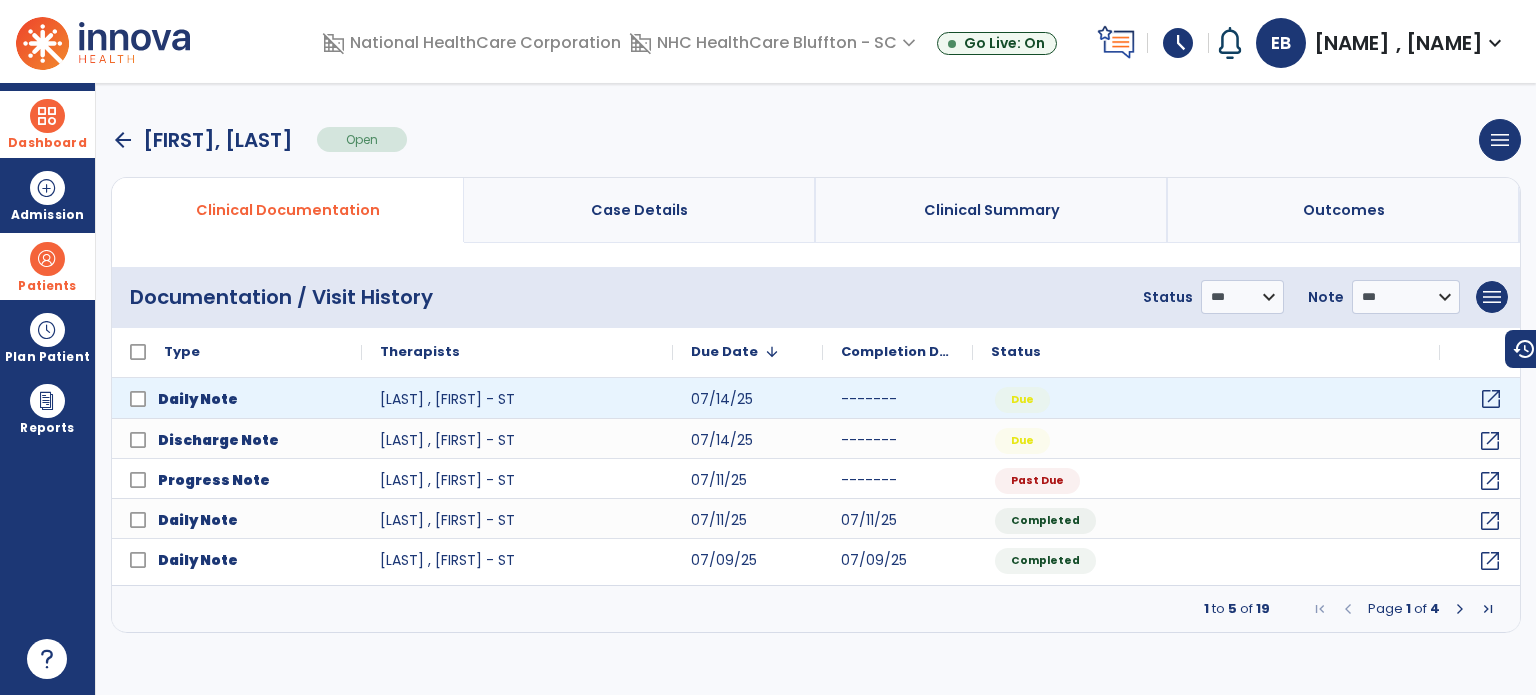 click on "open_in_new" 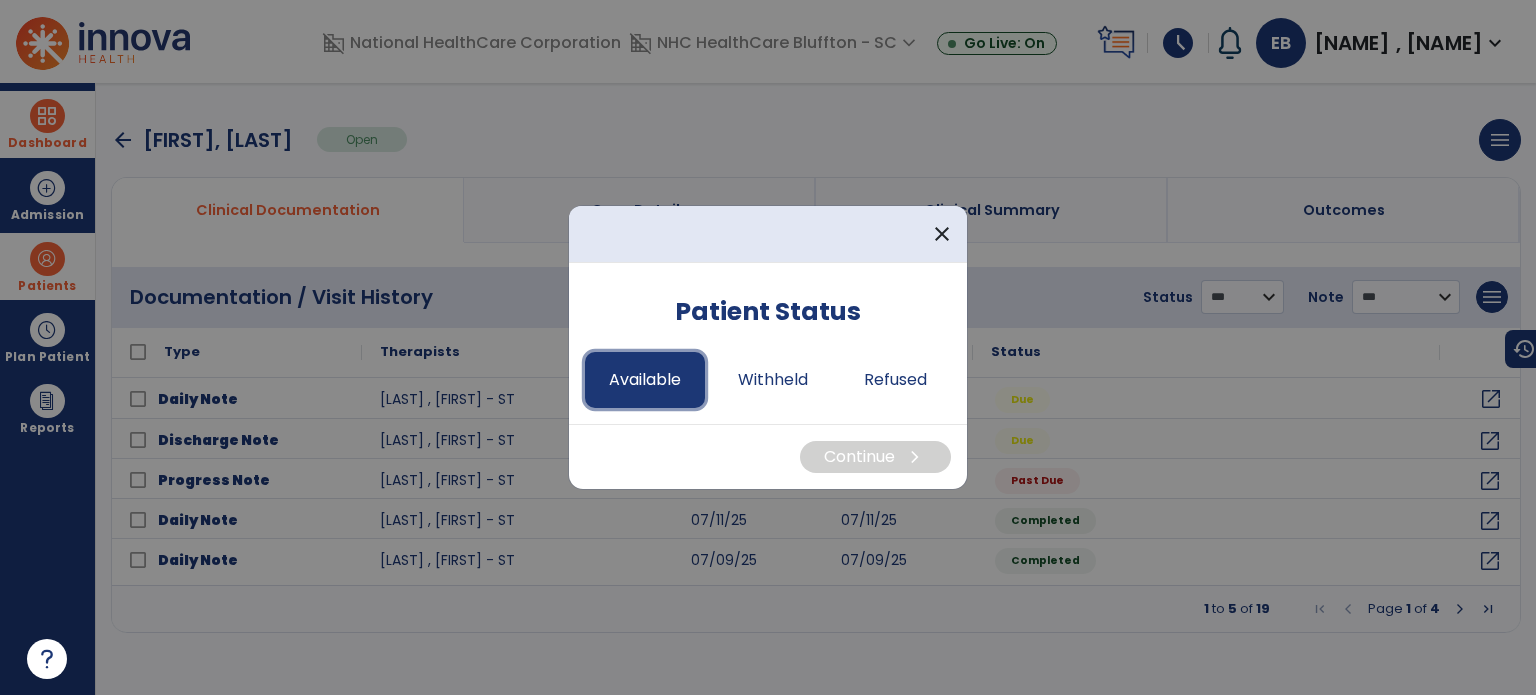 click on "Available" at bounding box center [645, 380] 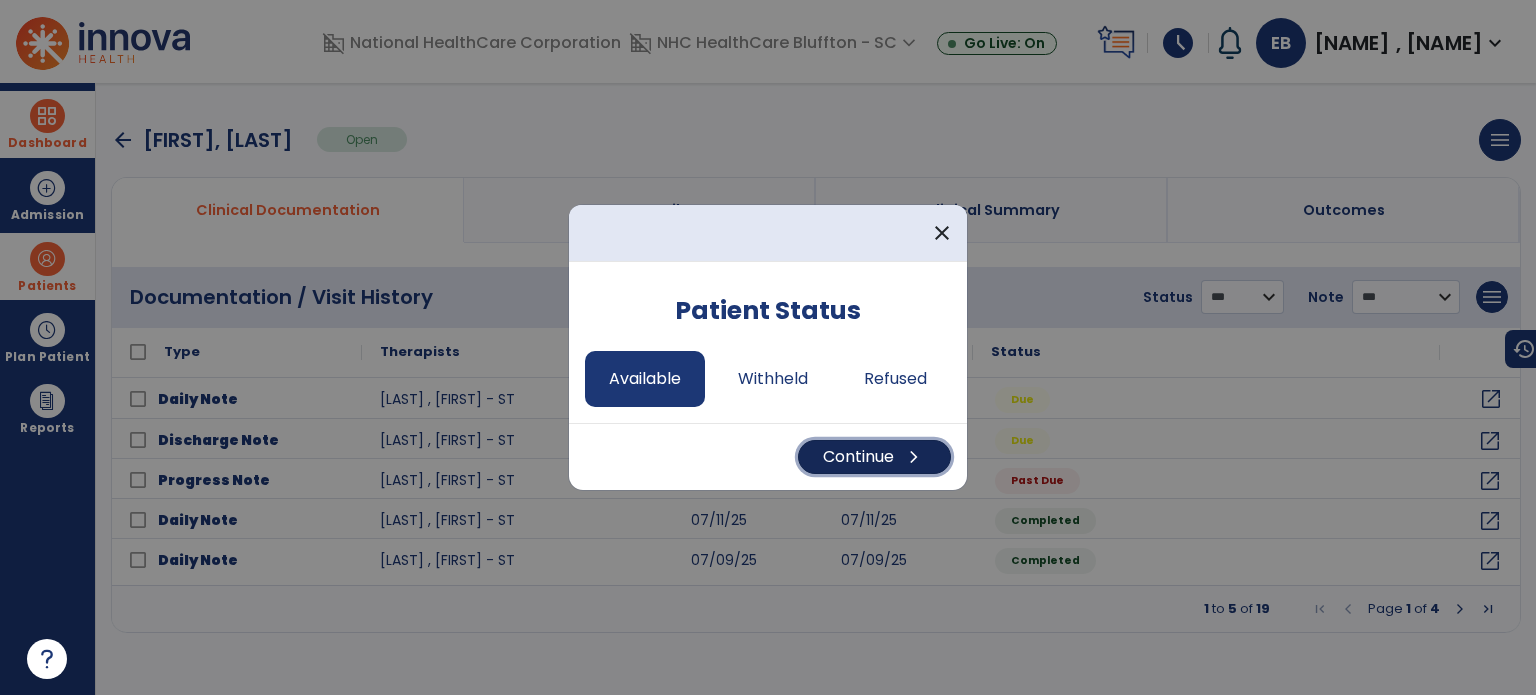 click on "Continue   chevron_right" at bounding box center [874, 457] 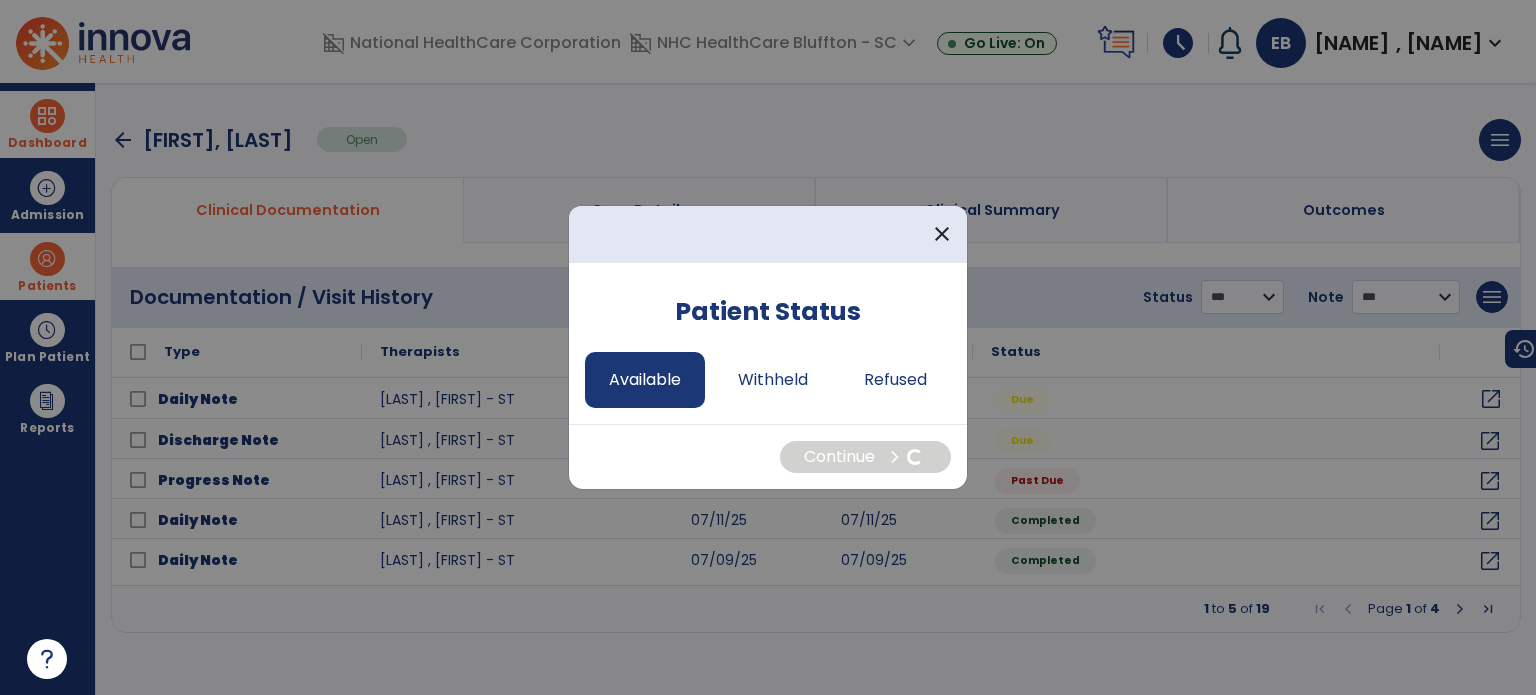 select on "*" 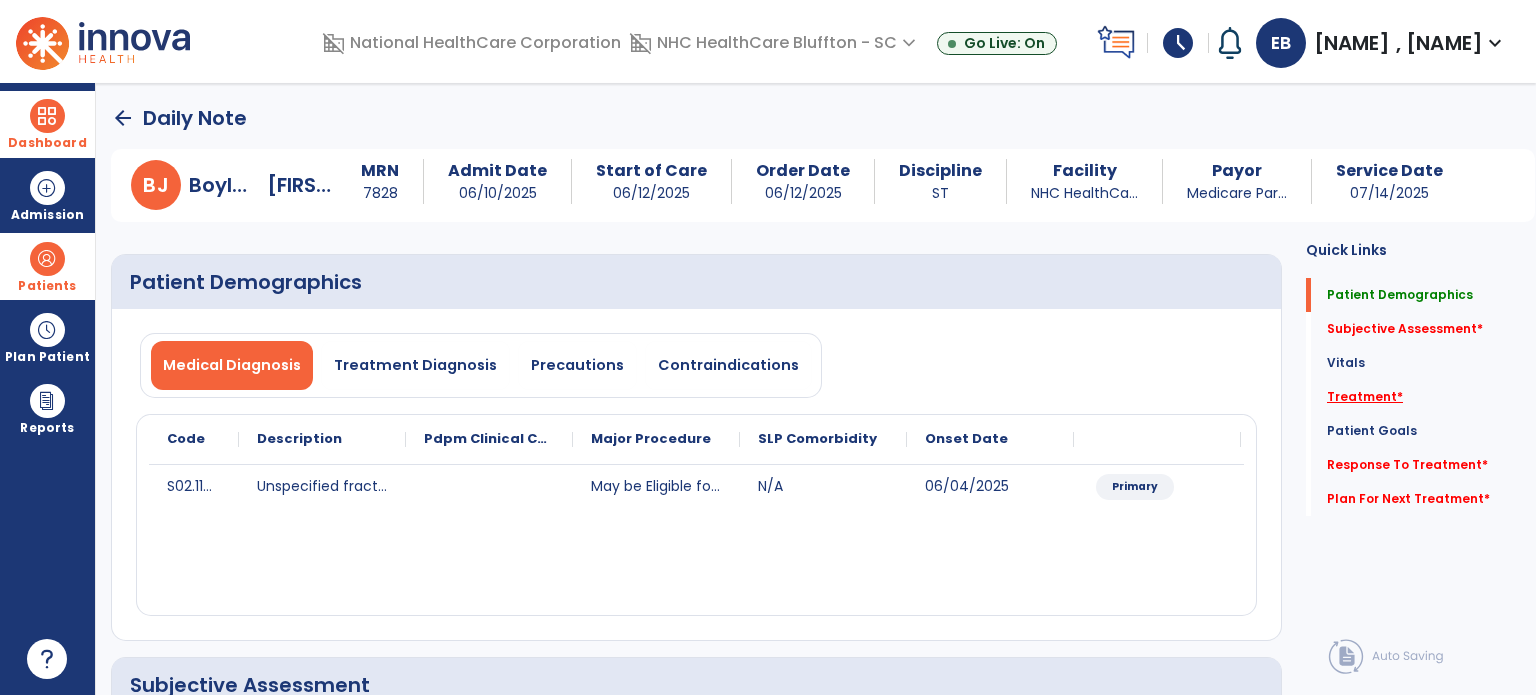 click on "Treatment   *" 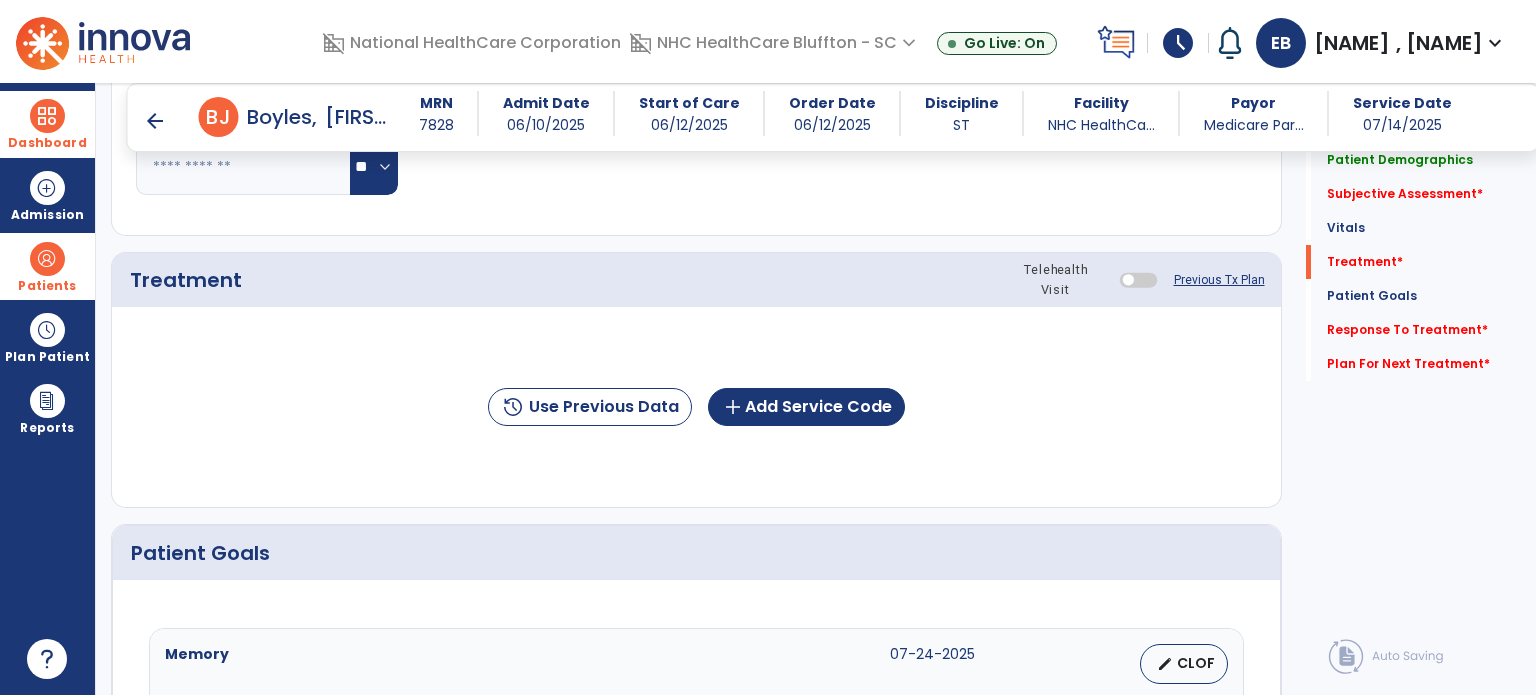 scroll, scrollTop: 1116, scrollLeft: 0, axis: vertical 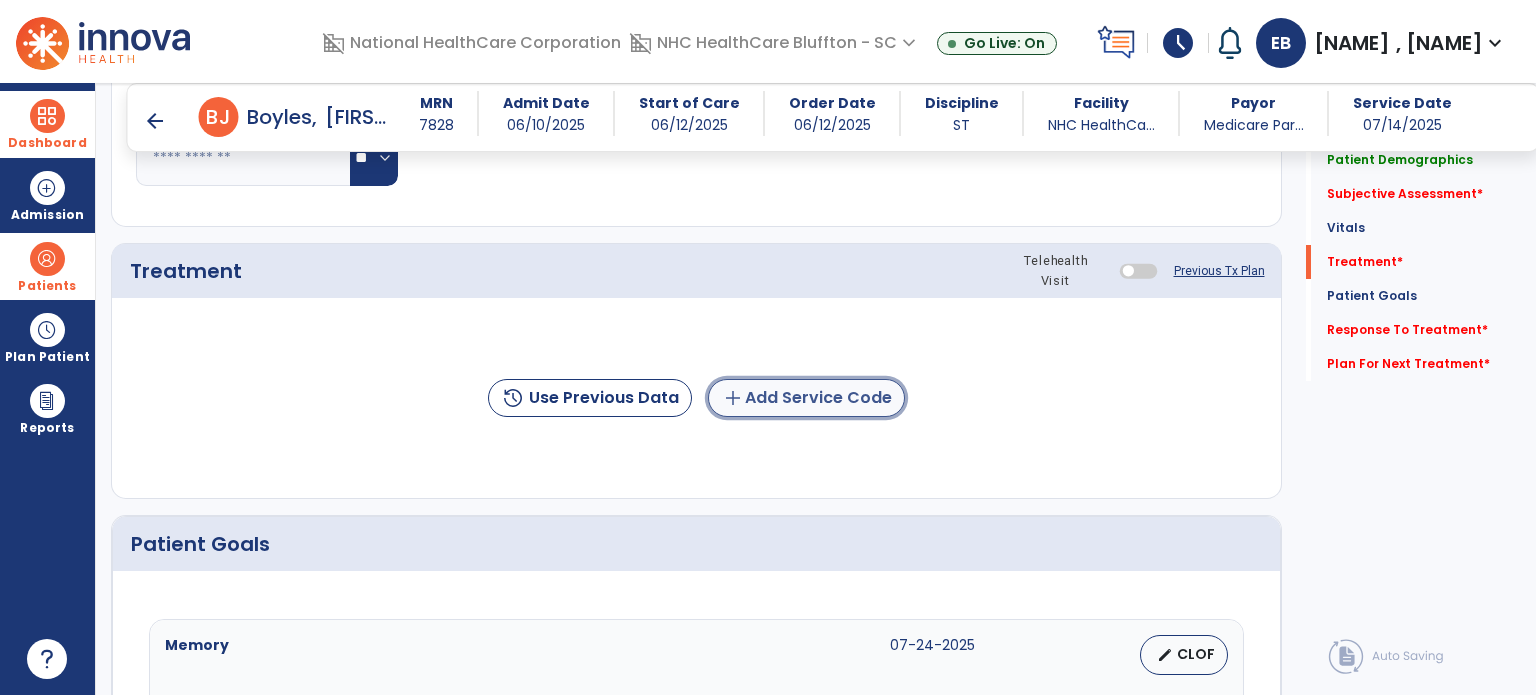 click on "add  Add Service Code" 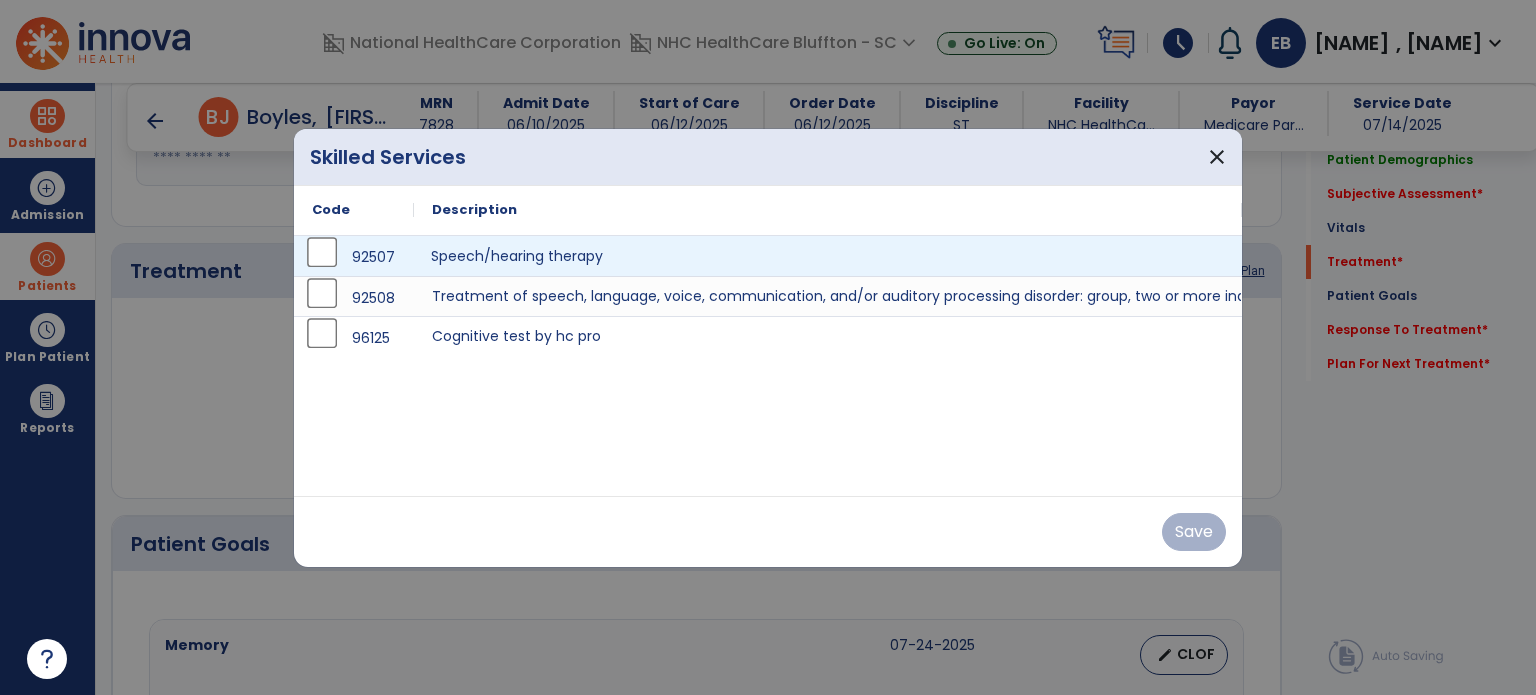 click on "Speech/hearing therapy" at bounding box center [828, 256] 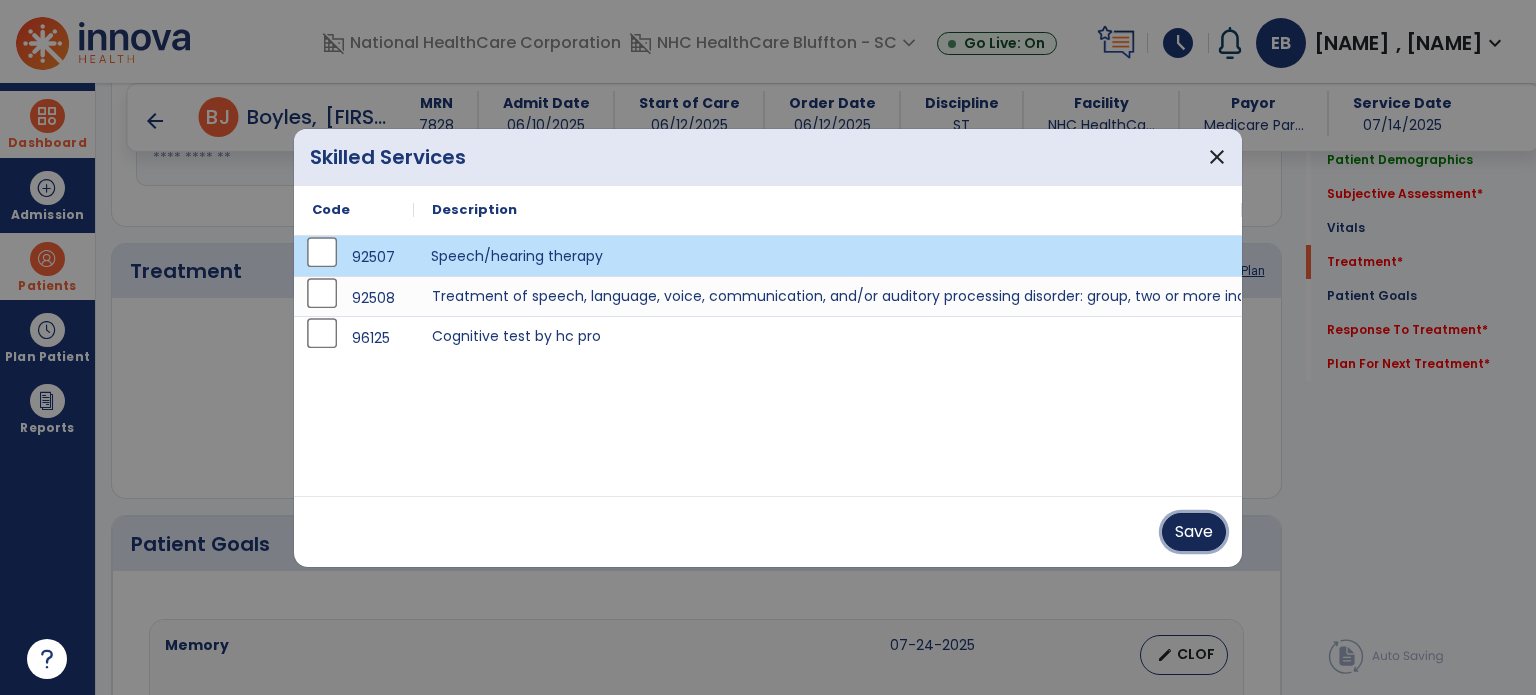 click on "Save" at bounding box center (1194, 532) 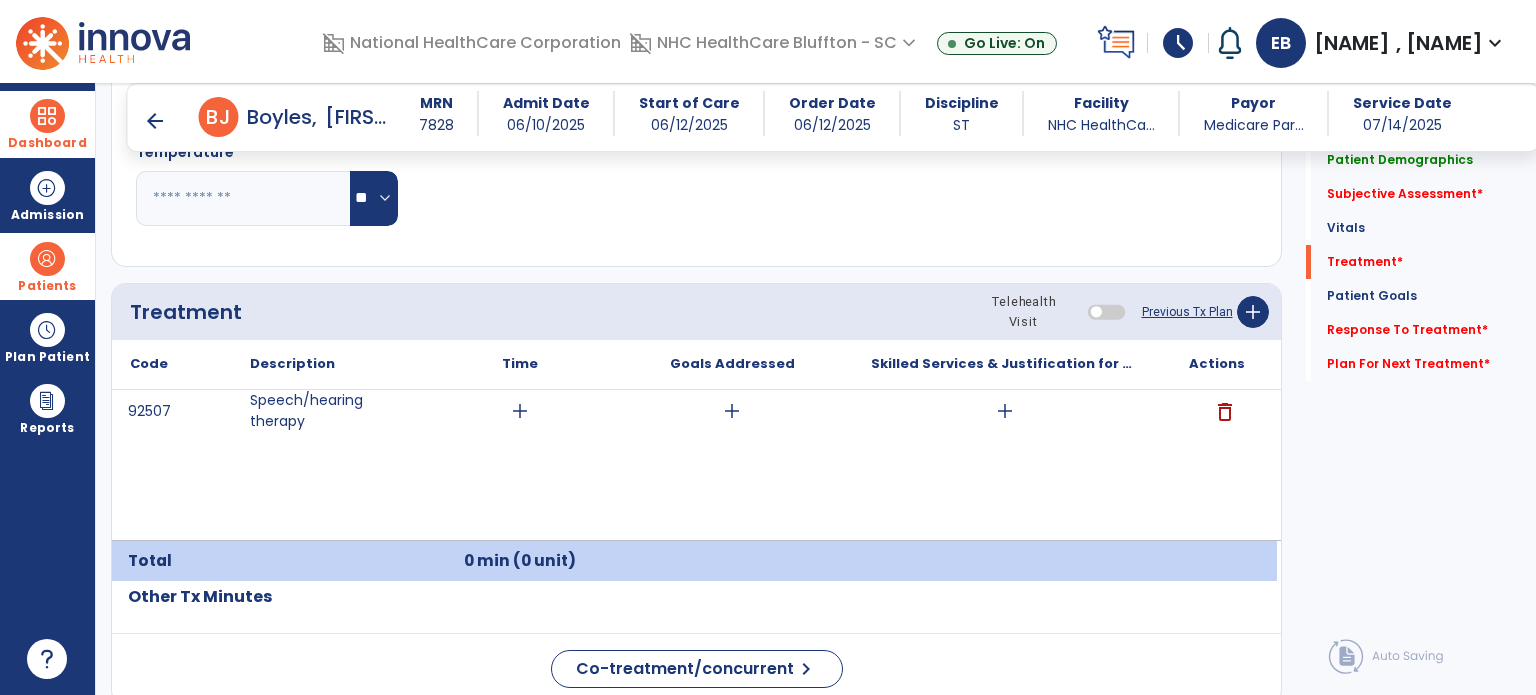 scroll, scrollTop: 1075, scrollLeft: 0, axis: vertical 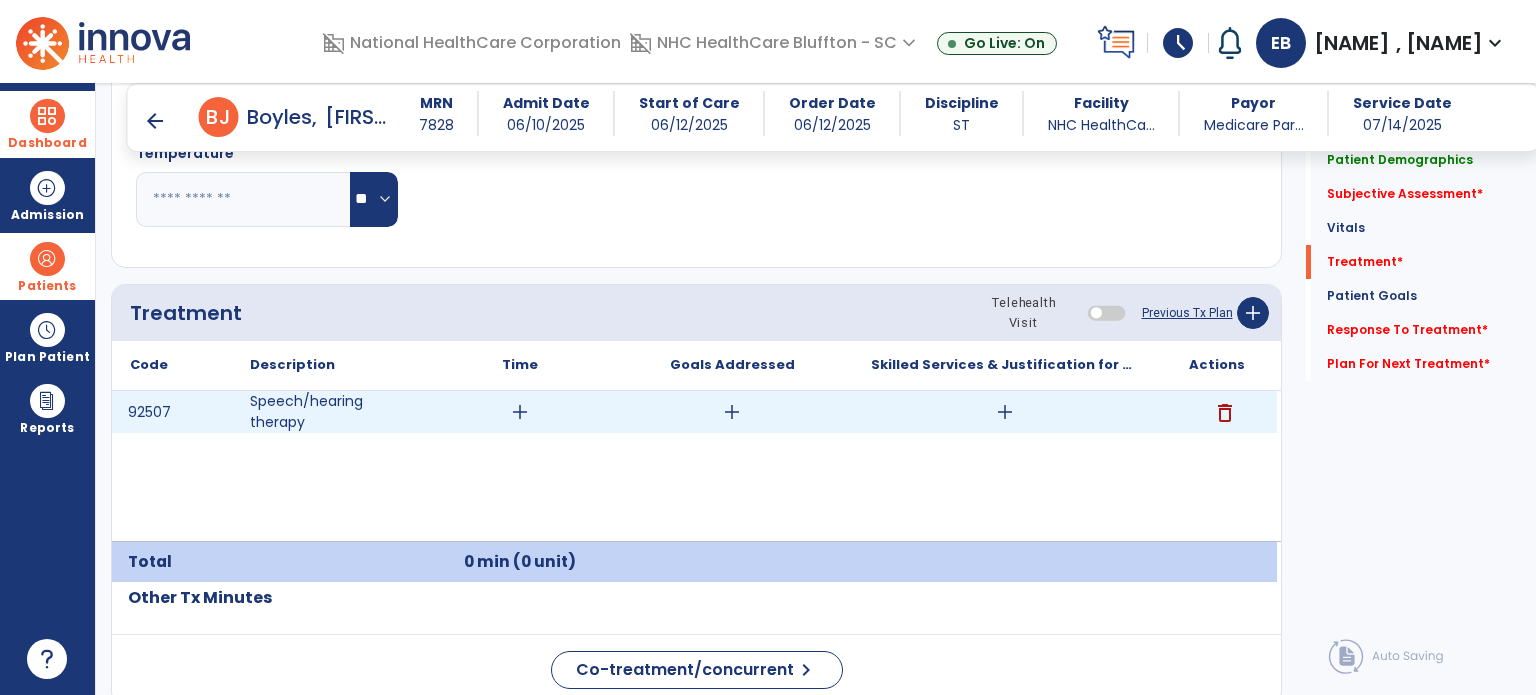 click on "add" at bounding box center (520, 412) 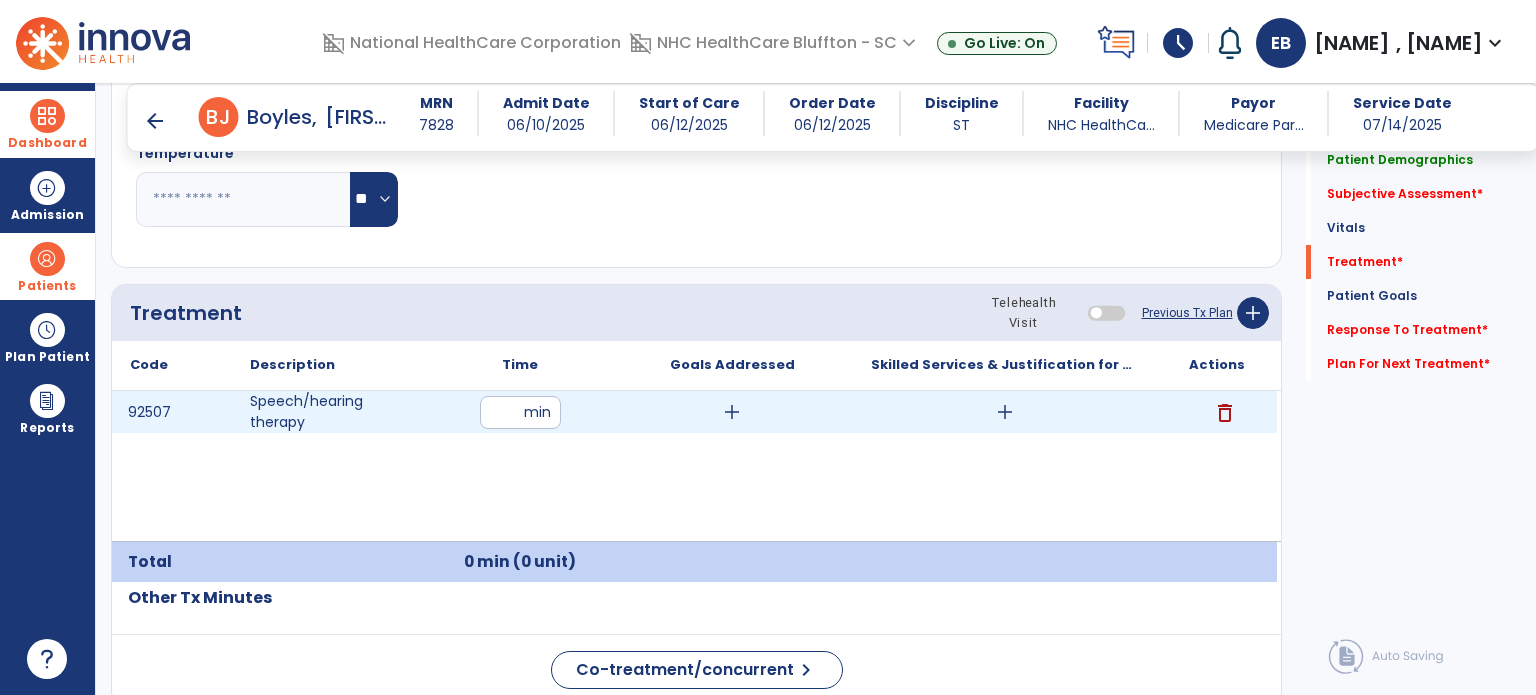type on "**" 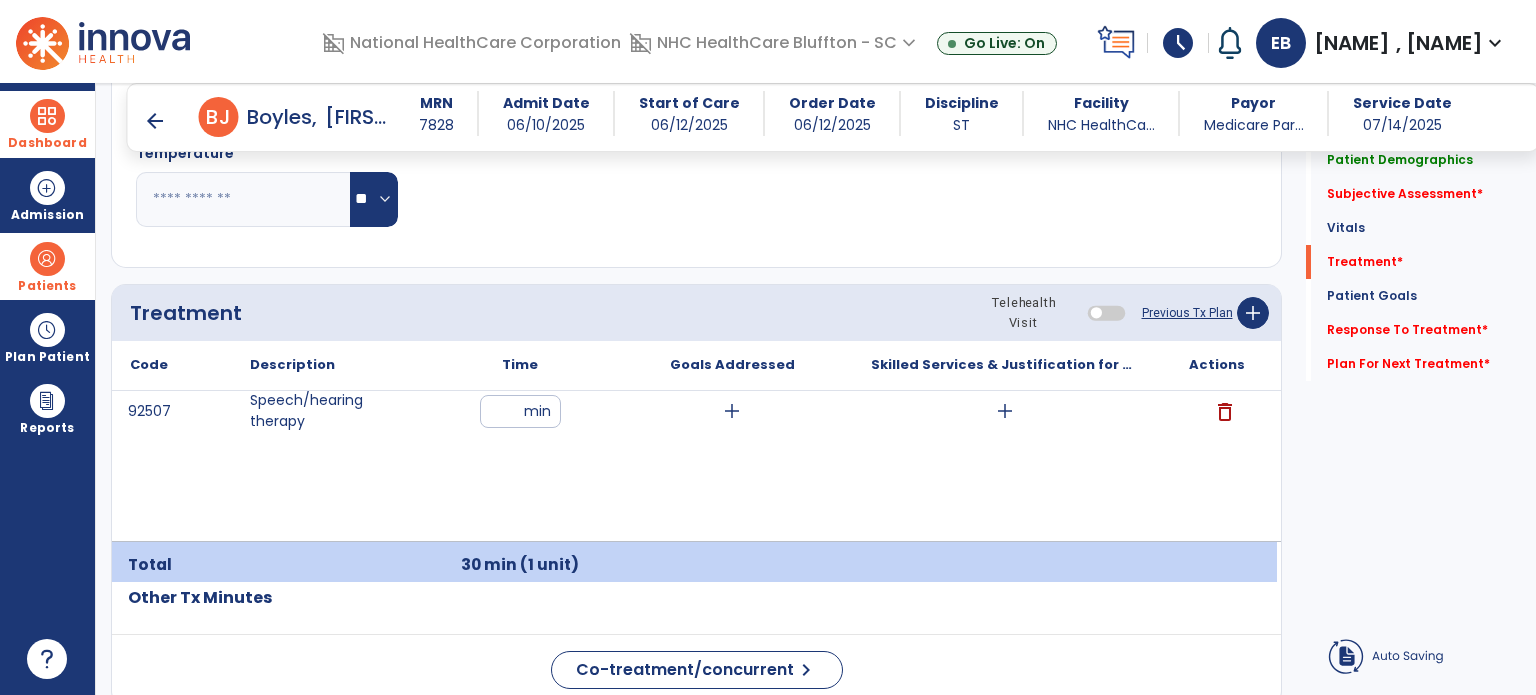 click on "Treatment Telehealth Visit  Previous Tx Plan   add" 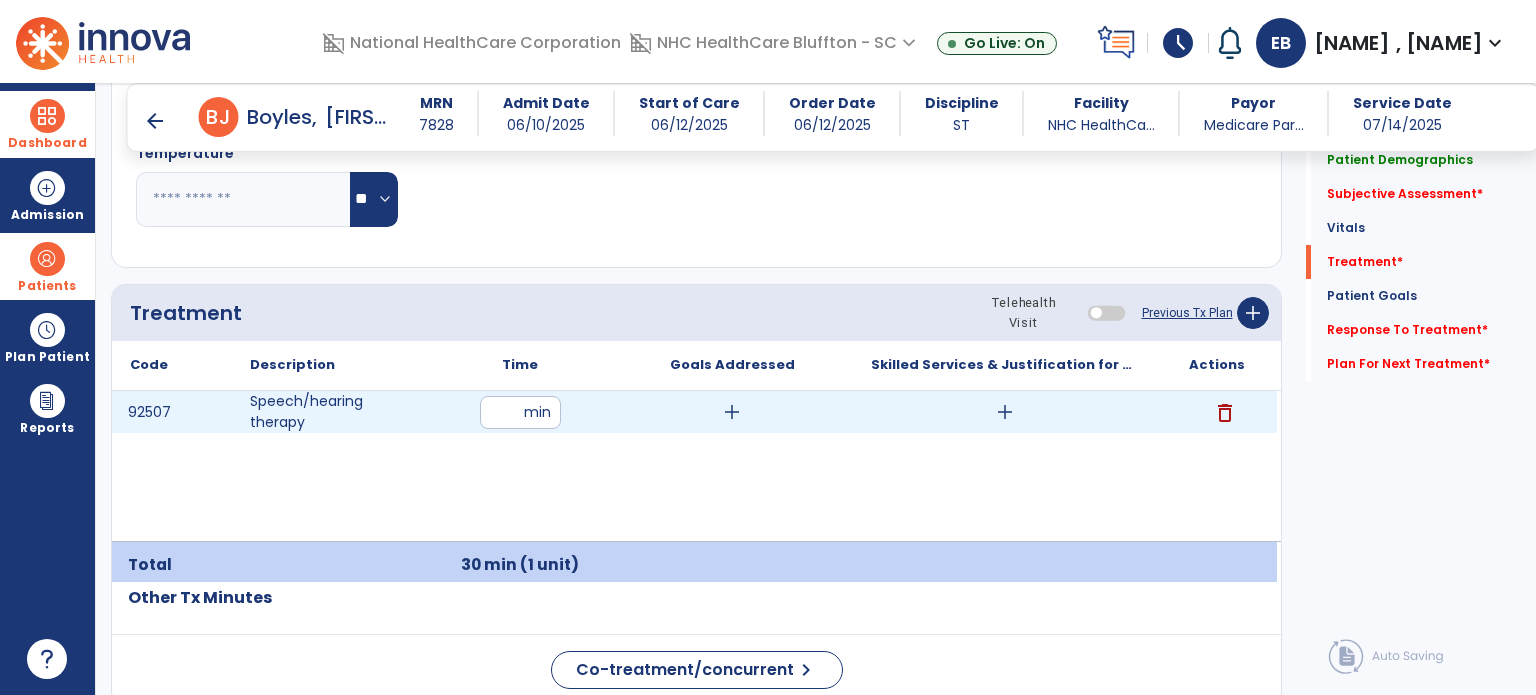 click on "add" at bounding box center (1005, 412) 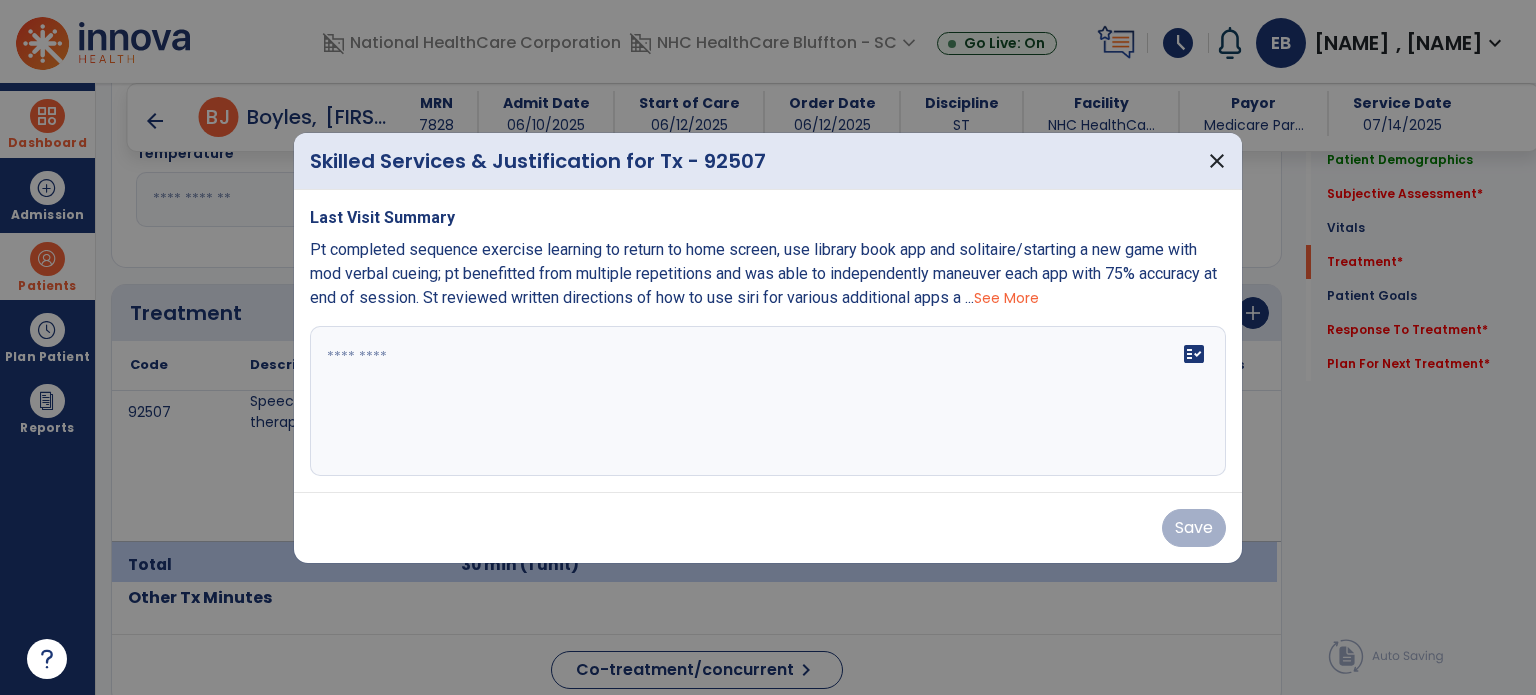 click on "fact_check" at bounding box center [768, 401] 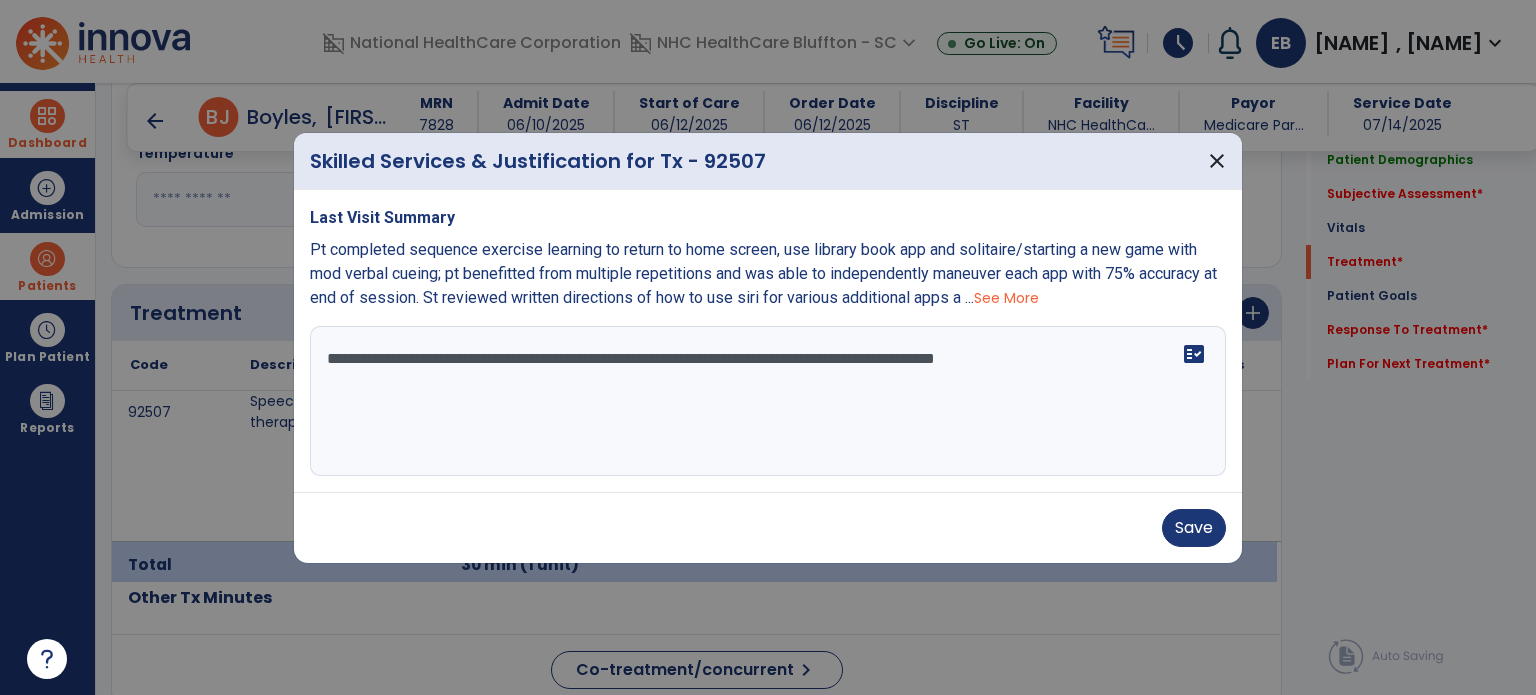 click on "**********" at bounding box center (768, 401) 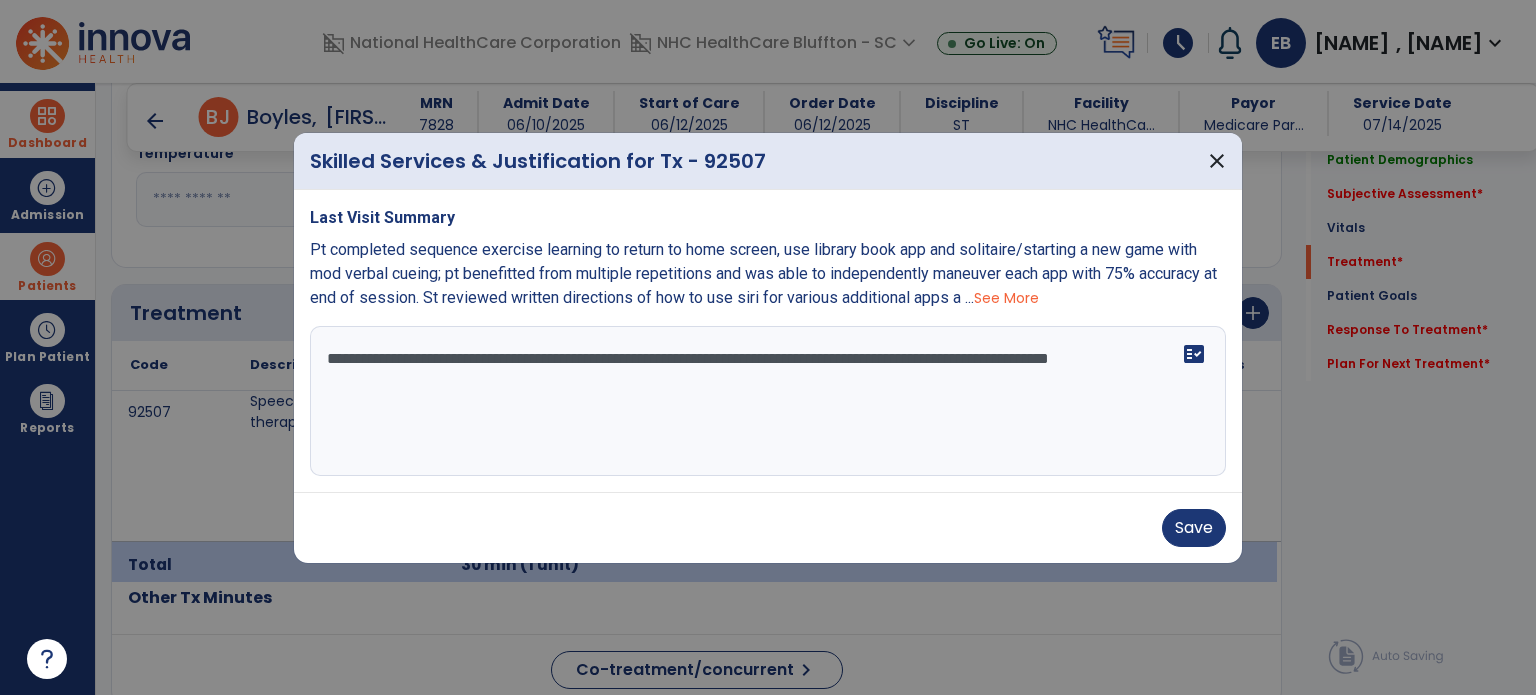 click on "**********" at bounding box center (768, 401) 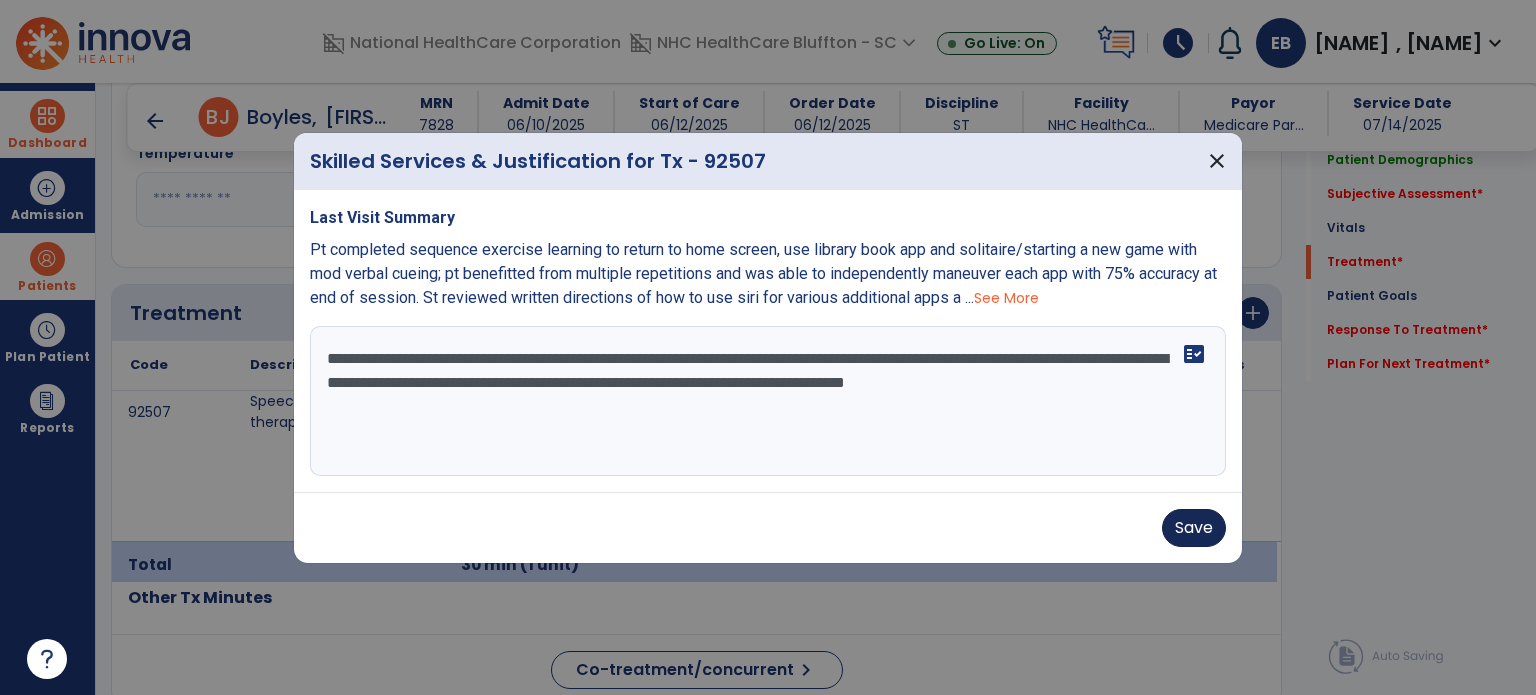 type on "**********" 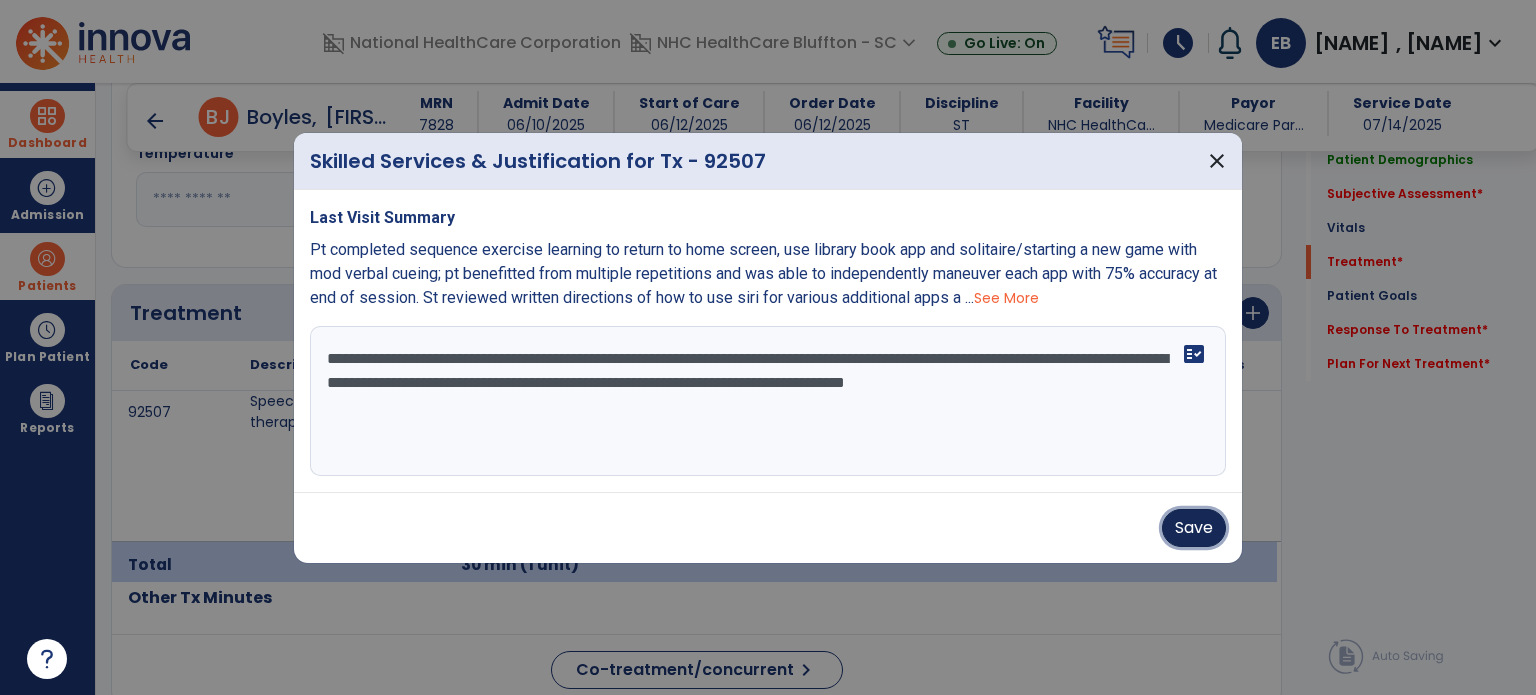 click on "Save" at bounding box center [1194, 528] 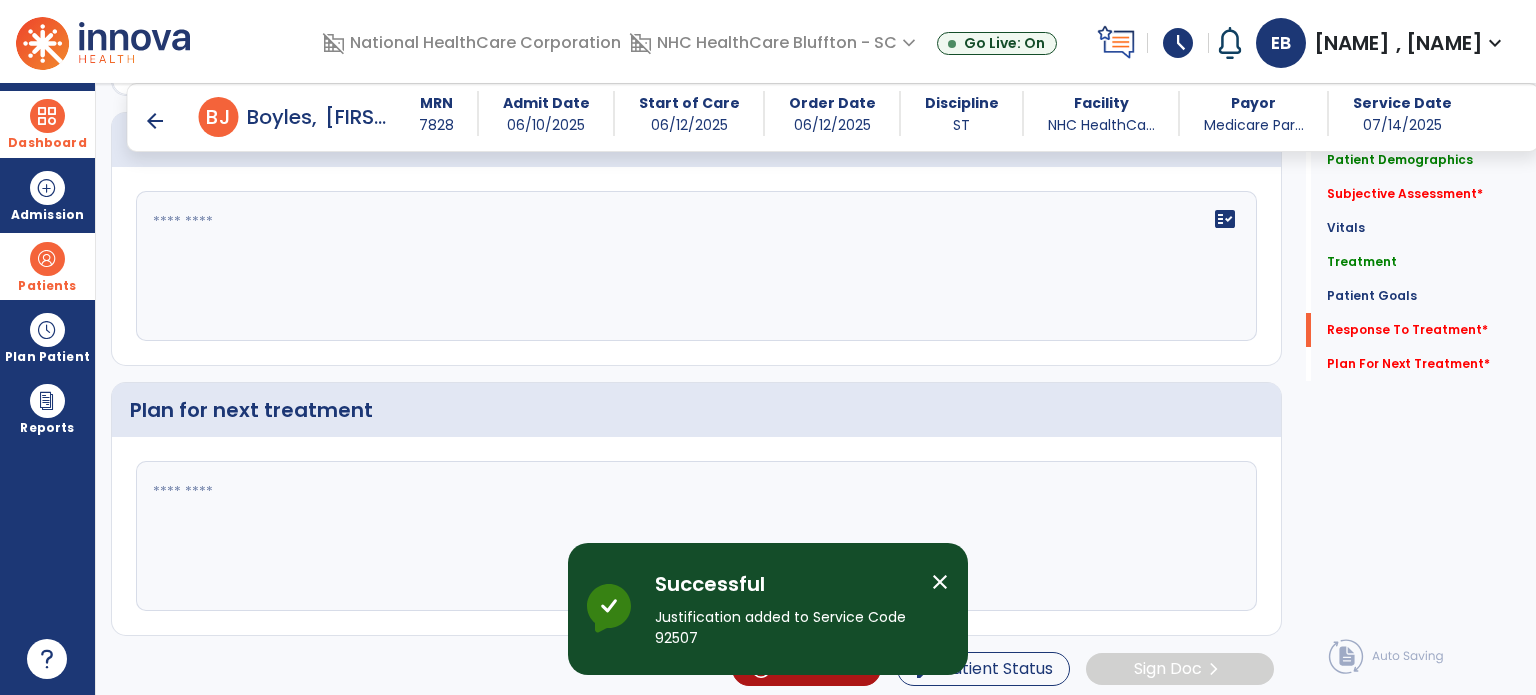 scroll, scrollTop: 2284, scrollLeft: 0, axis: vertical 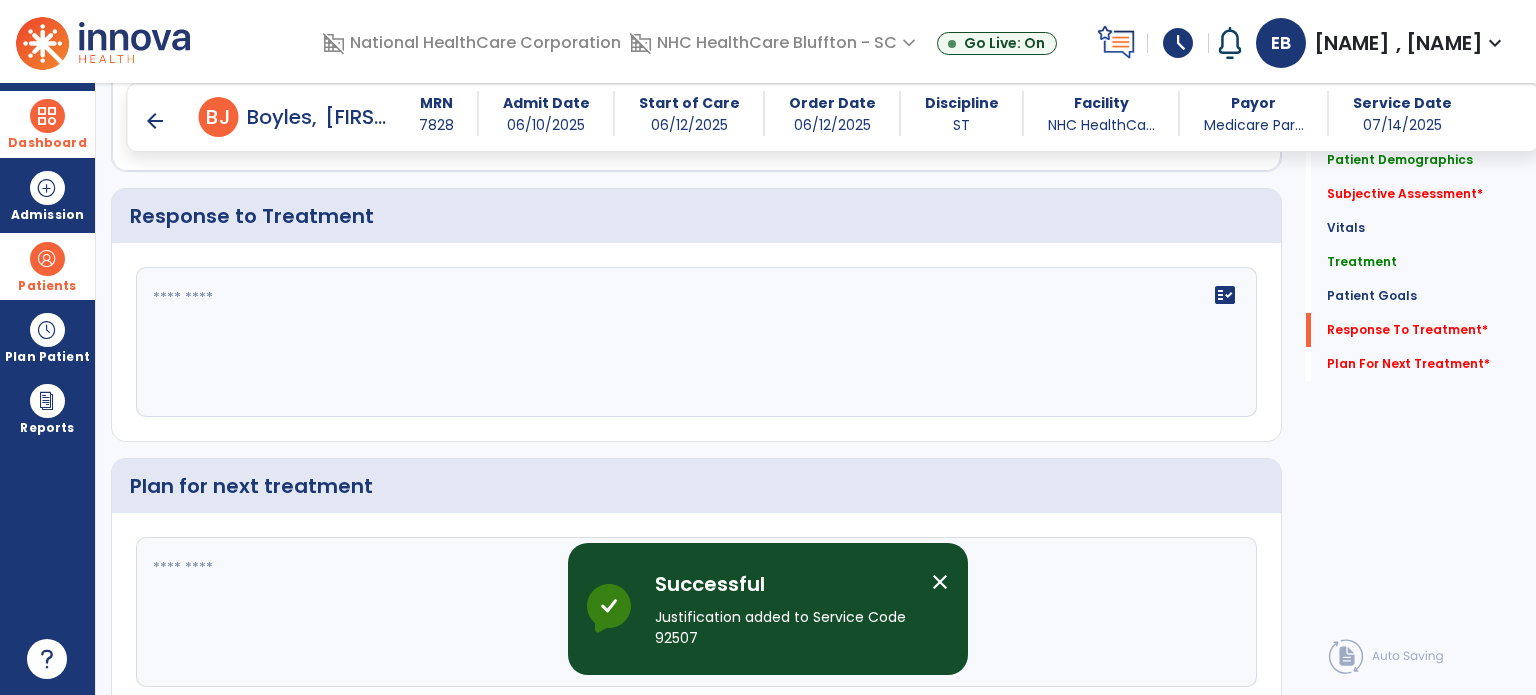click on "fact_check" 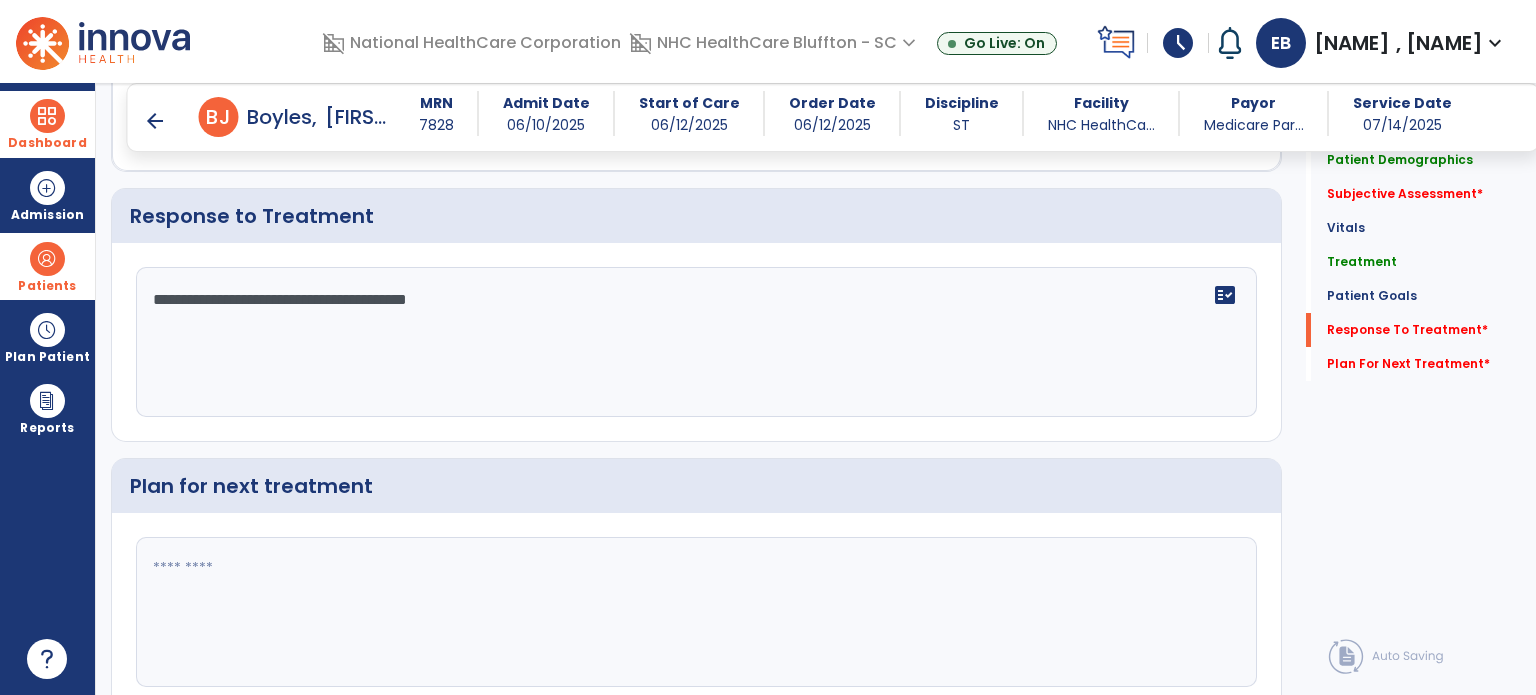 scroll, scrollTop: 2360, scrollLeft: 0, axis: vertical 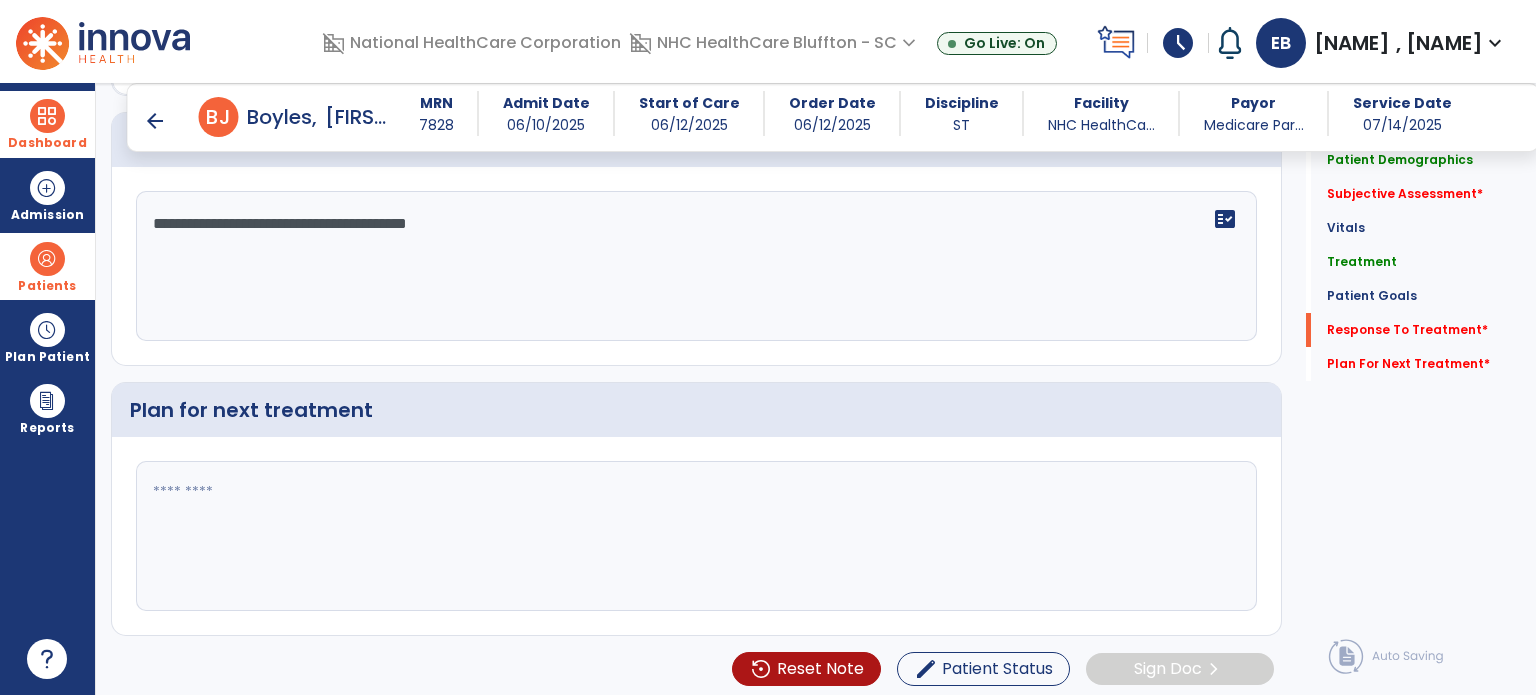 type on "**********" 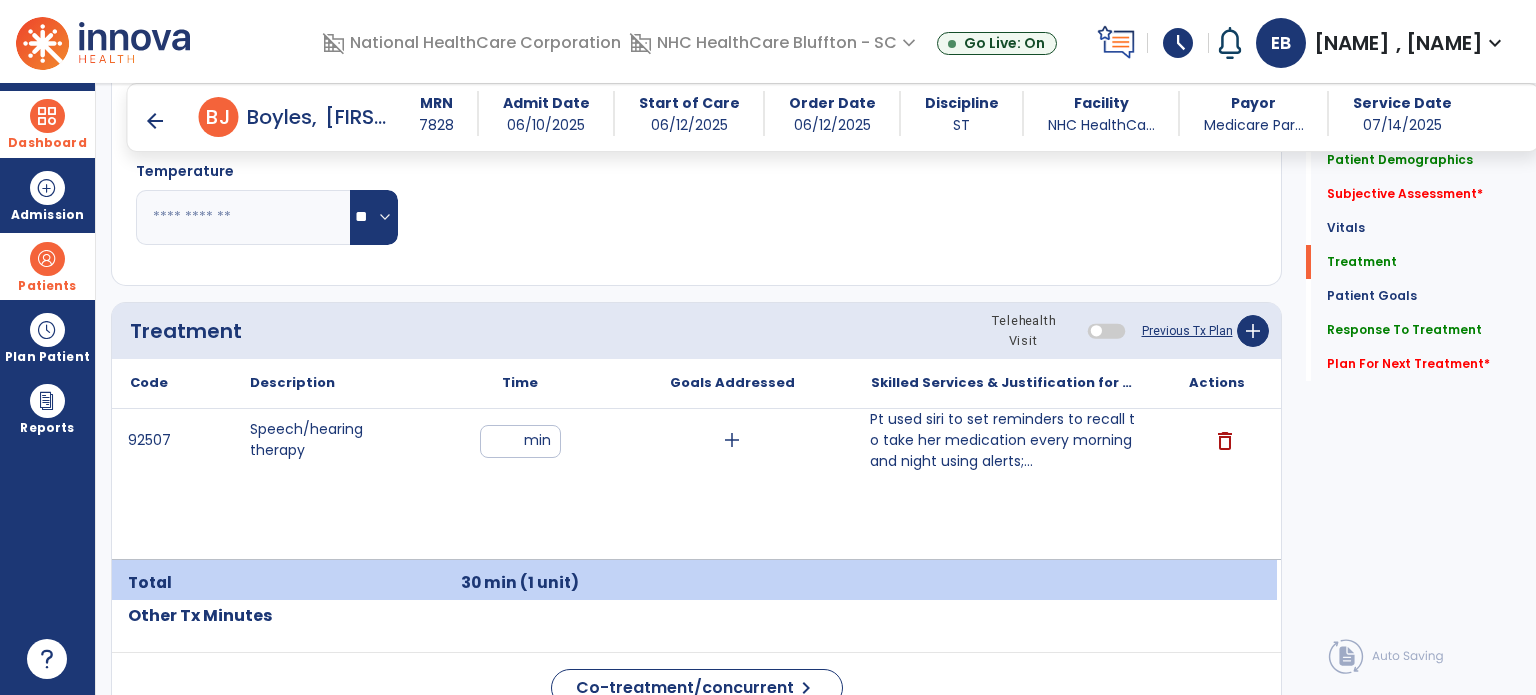 scroll, scrollTop: 1215, scrollLeft: 0, axis: vertical 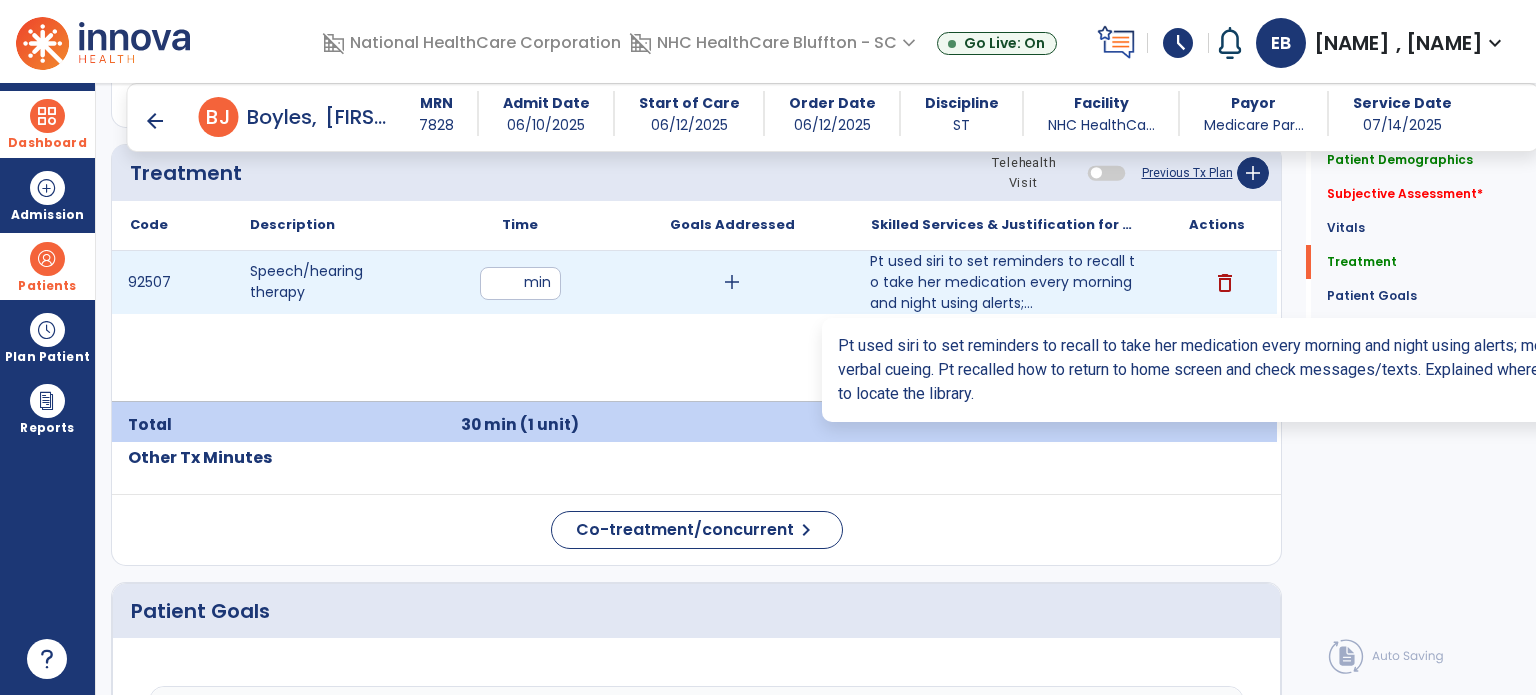type on "**********" 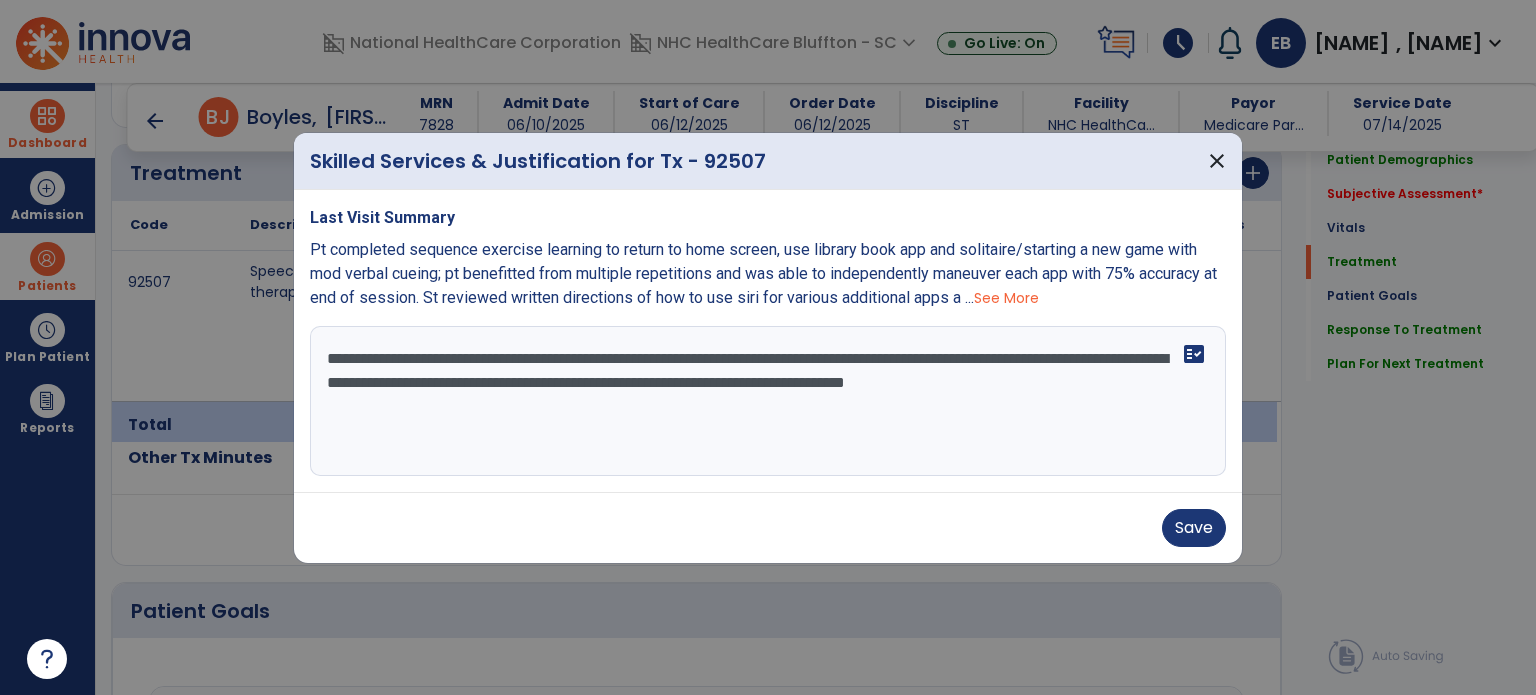 click on "**********" at bounding box center [768, 401] 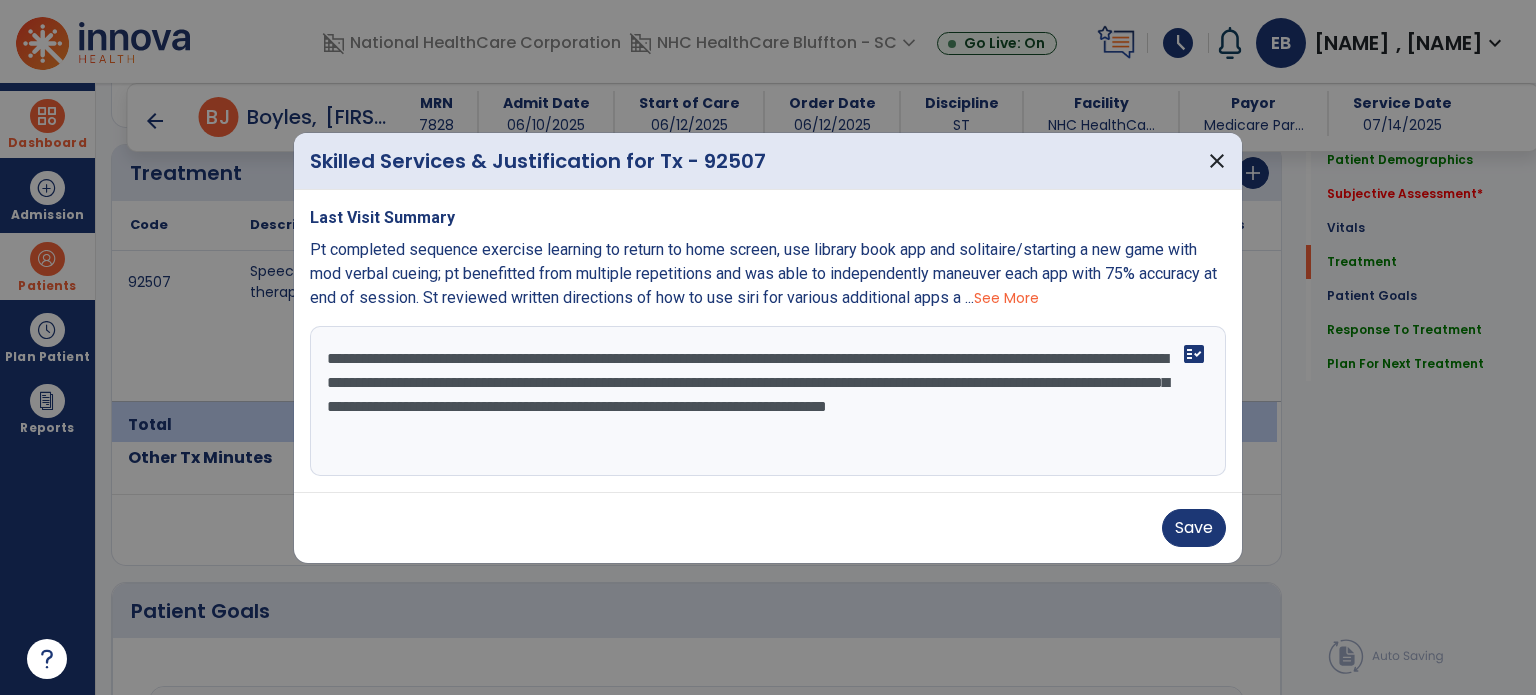 click on "**********" at bounding box center (768, 401) 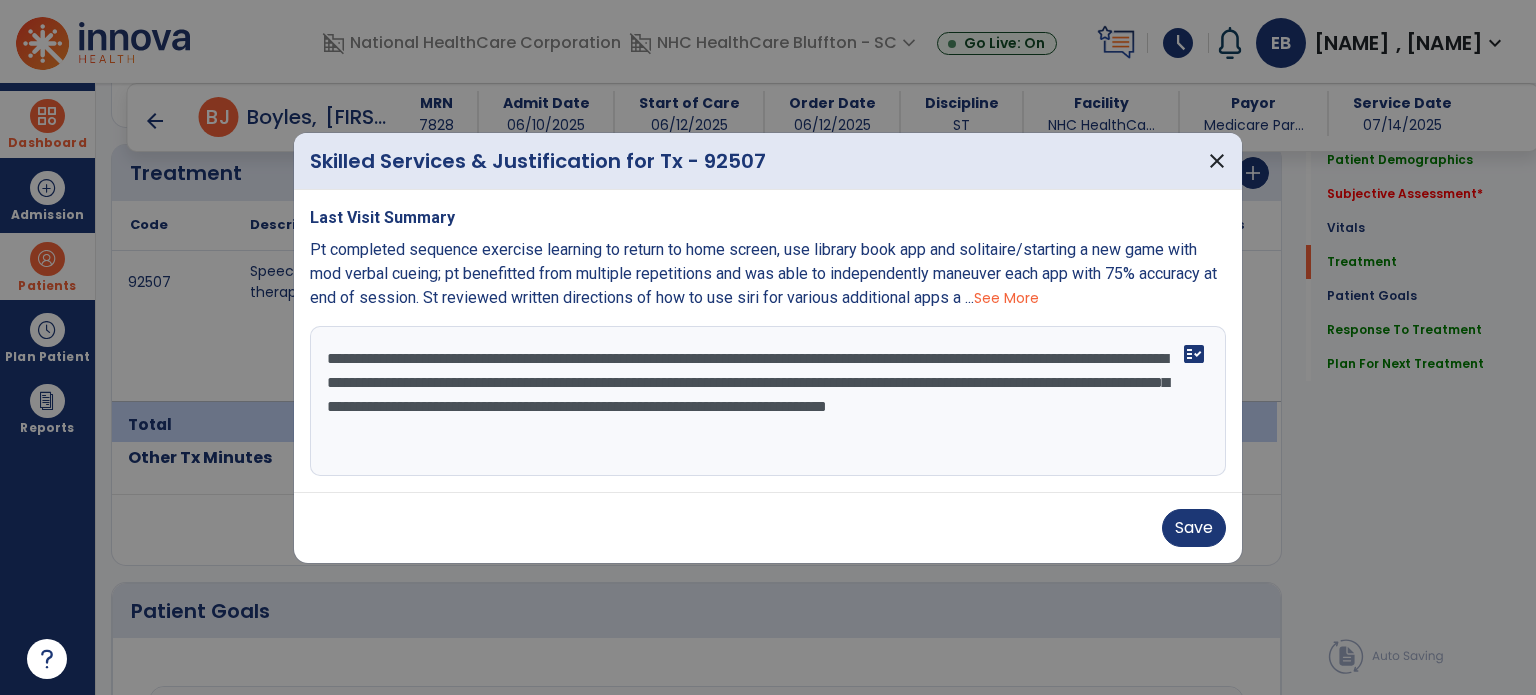 click on "**********" at bounding box center [768, 401] 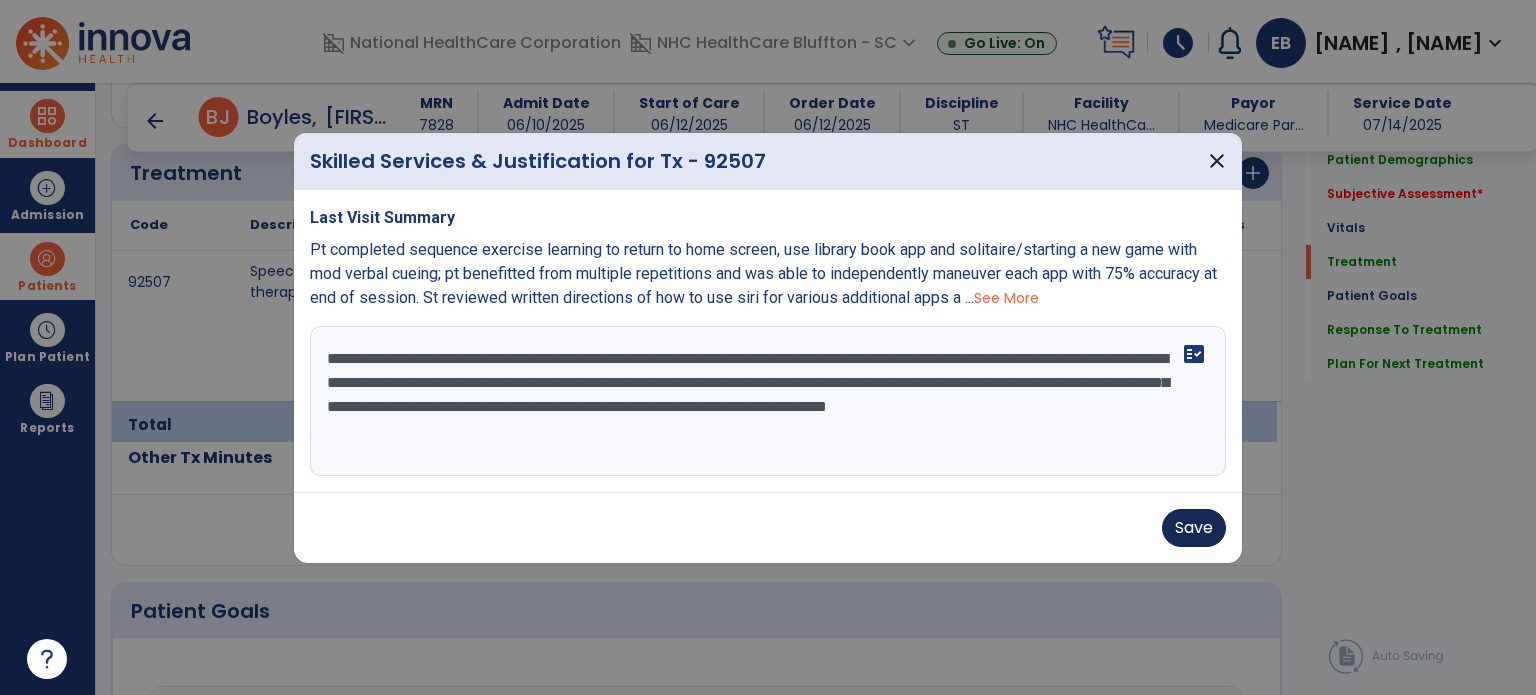 type on "**********" 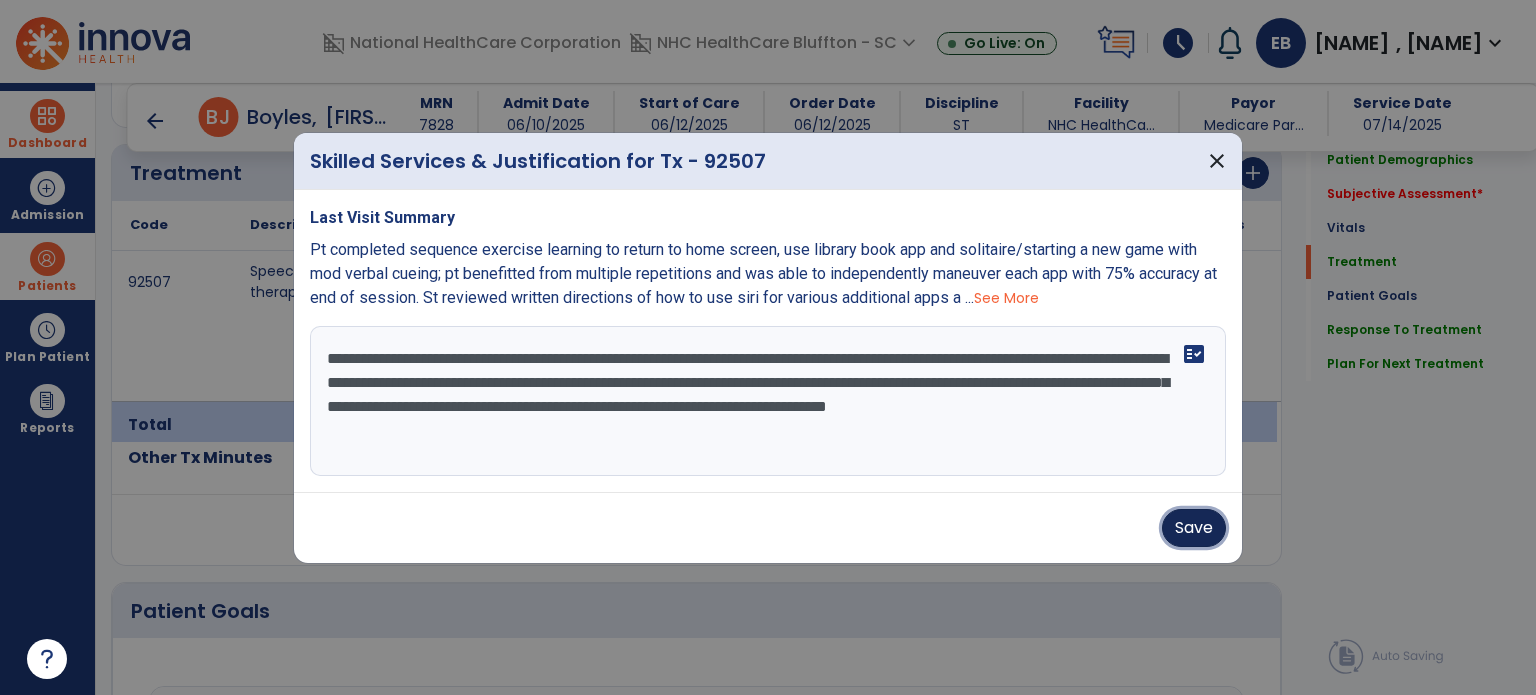 click on "Save" at bounding box center [1194, 528] 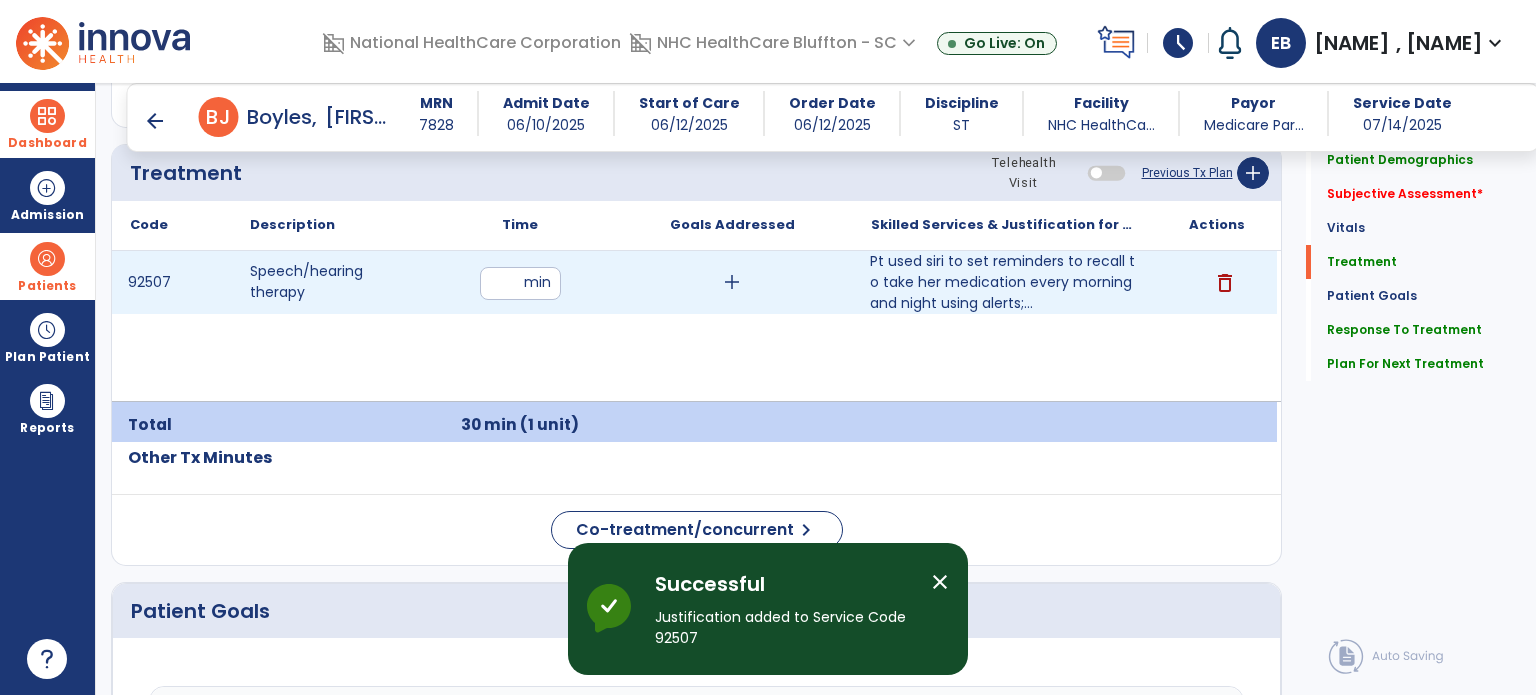 click on "add" at bounding box center [732, 282] 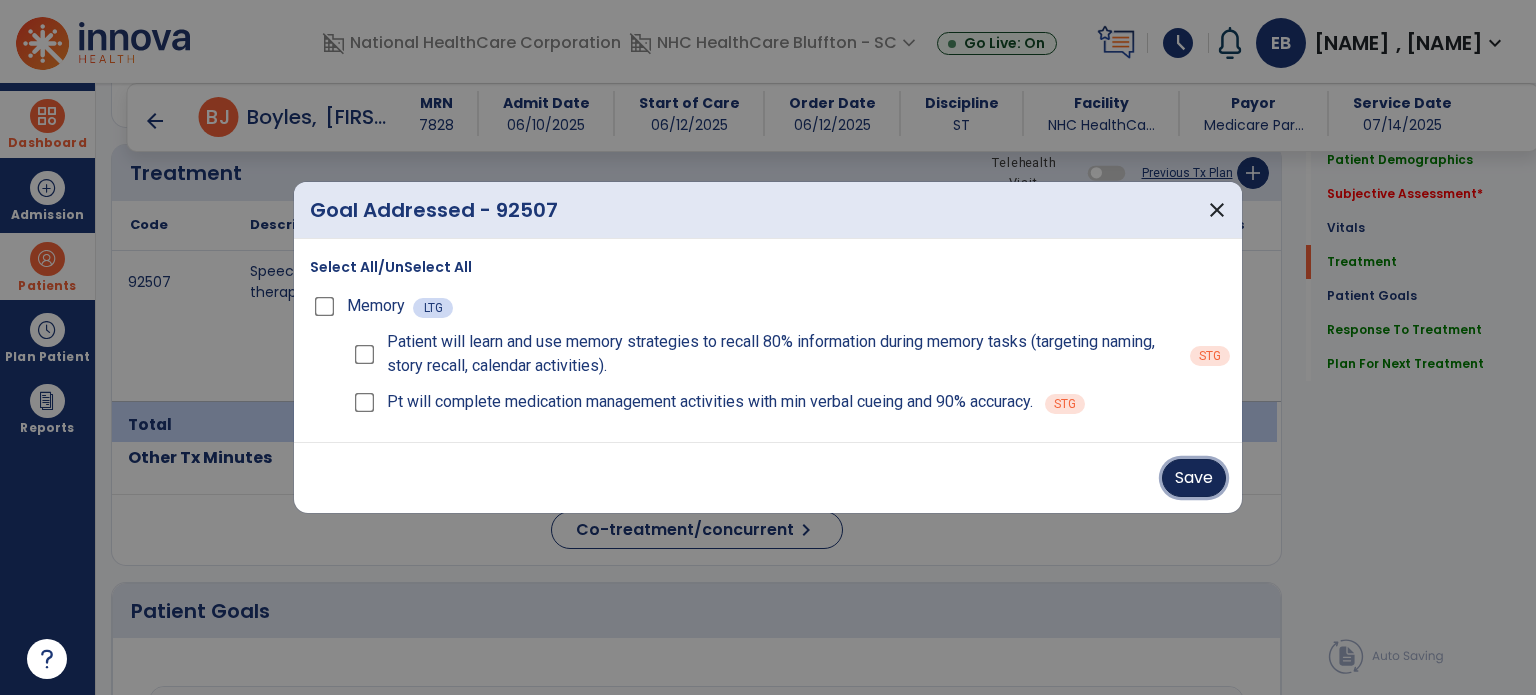click on "Save" at bounding box center (1194, 478) 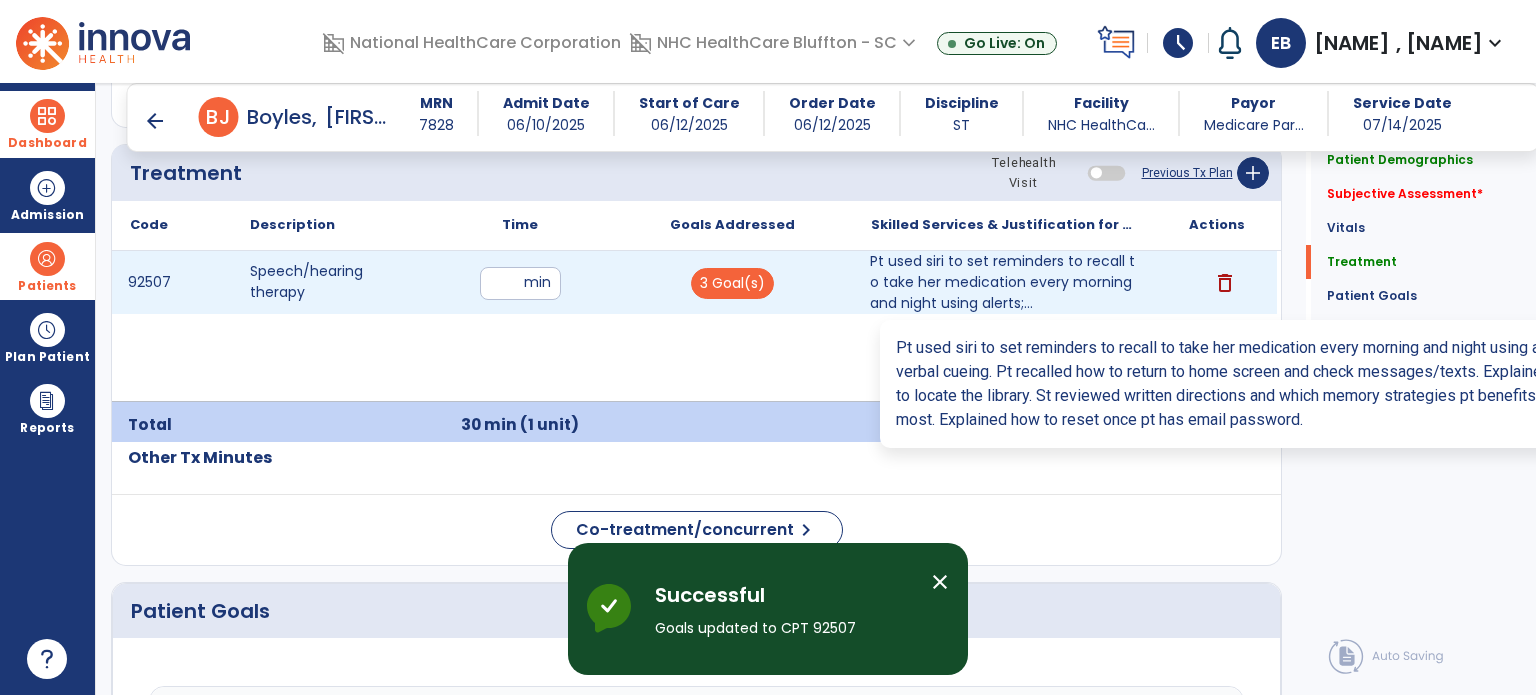 click on "Pt used siri to set reminders to recall to take her medication every morning and night using alerts;..." at bounding box center [1004, 282] 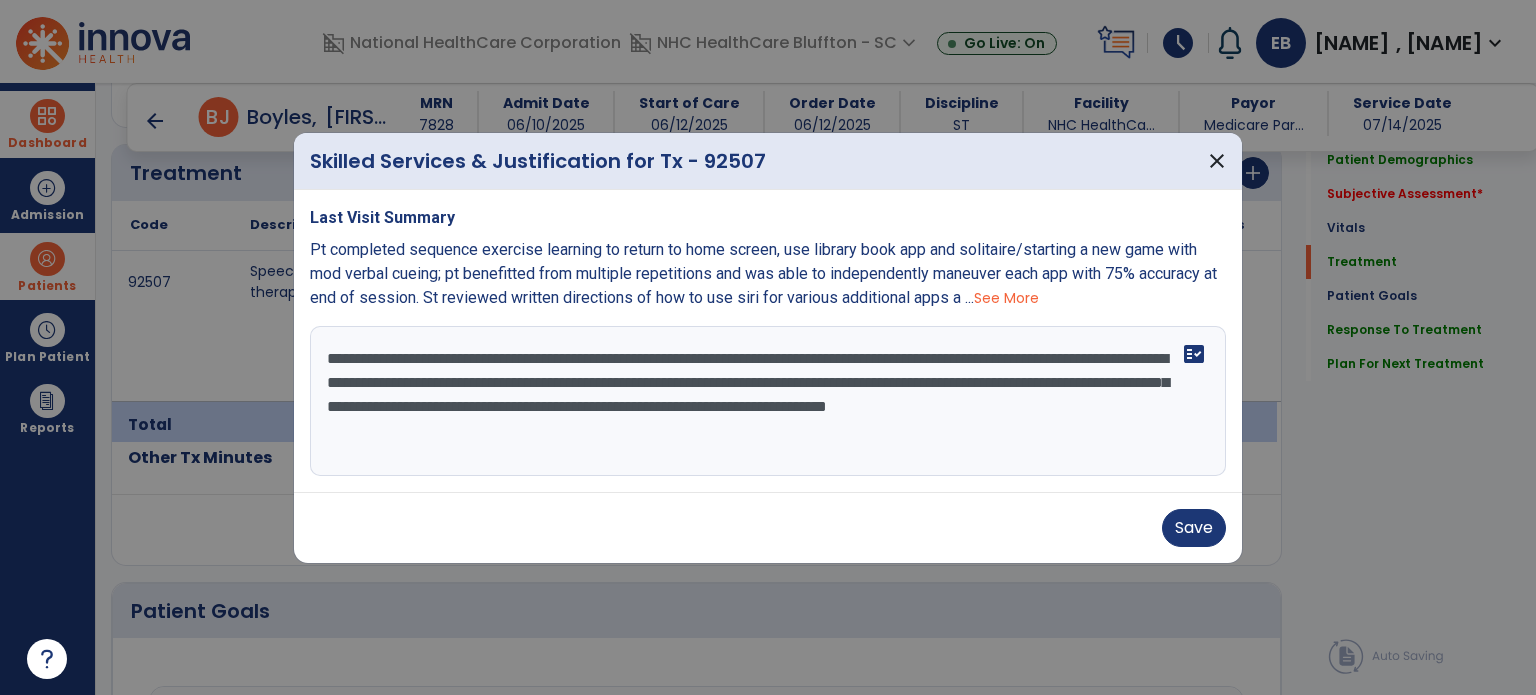 click on "**********" at bounding box center (768, 401) 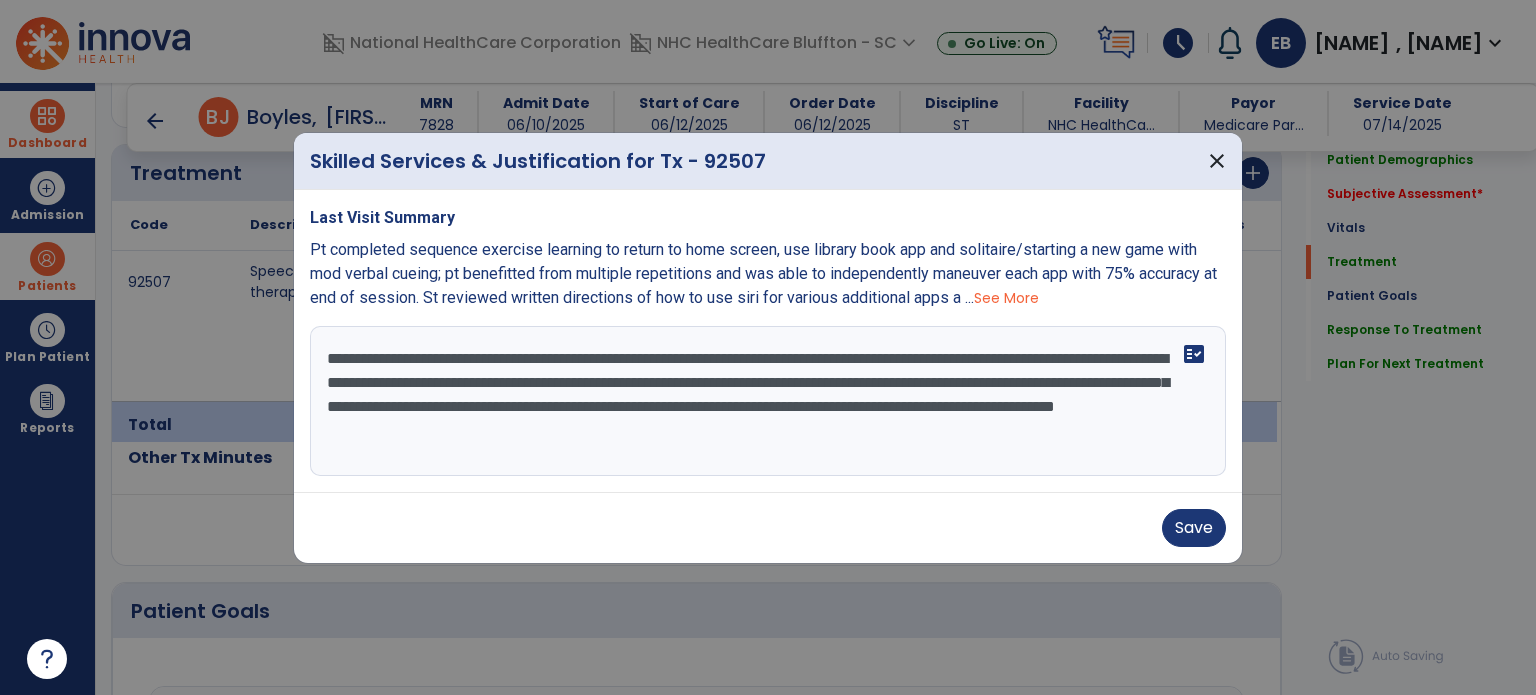 click on "**********" at bounding box center [768, 401] 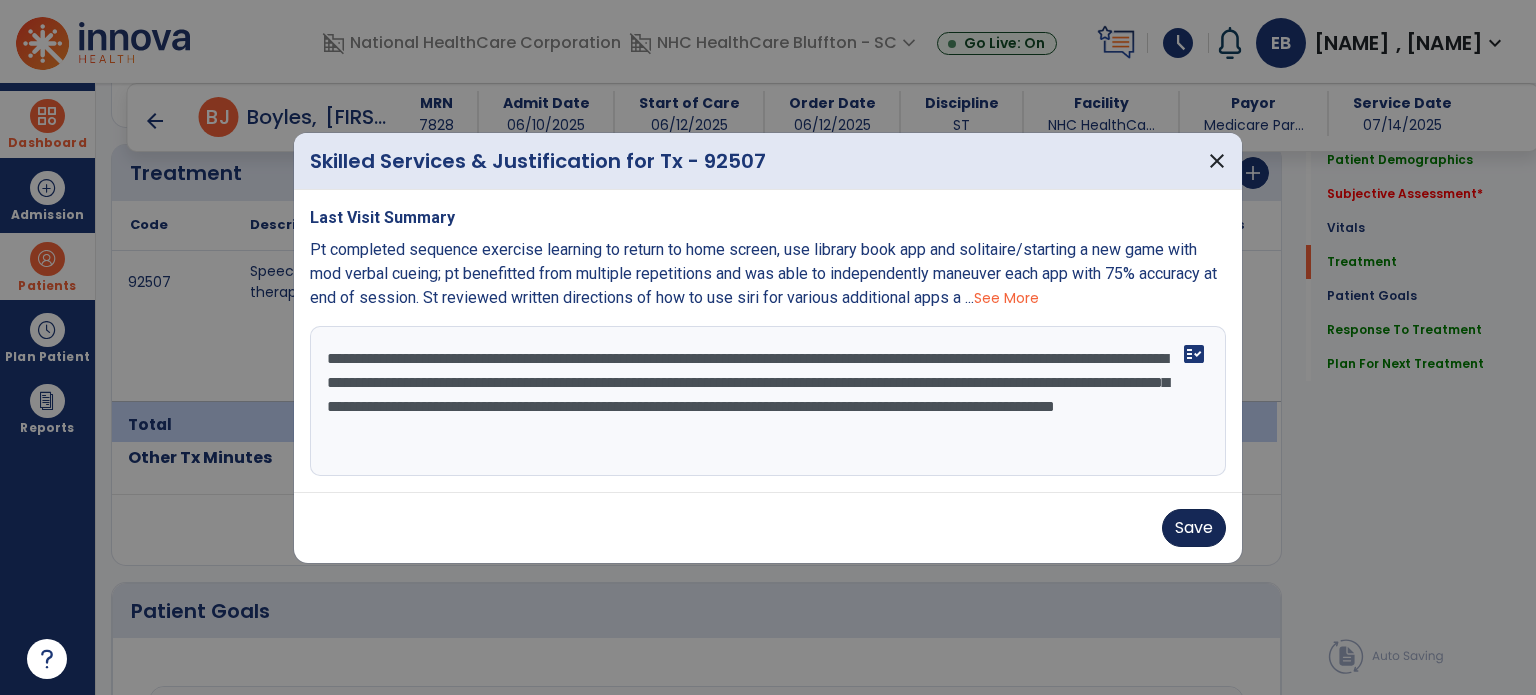 type on "**********" 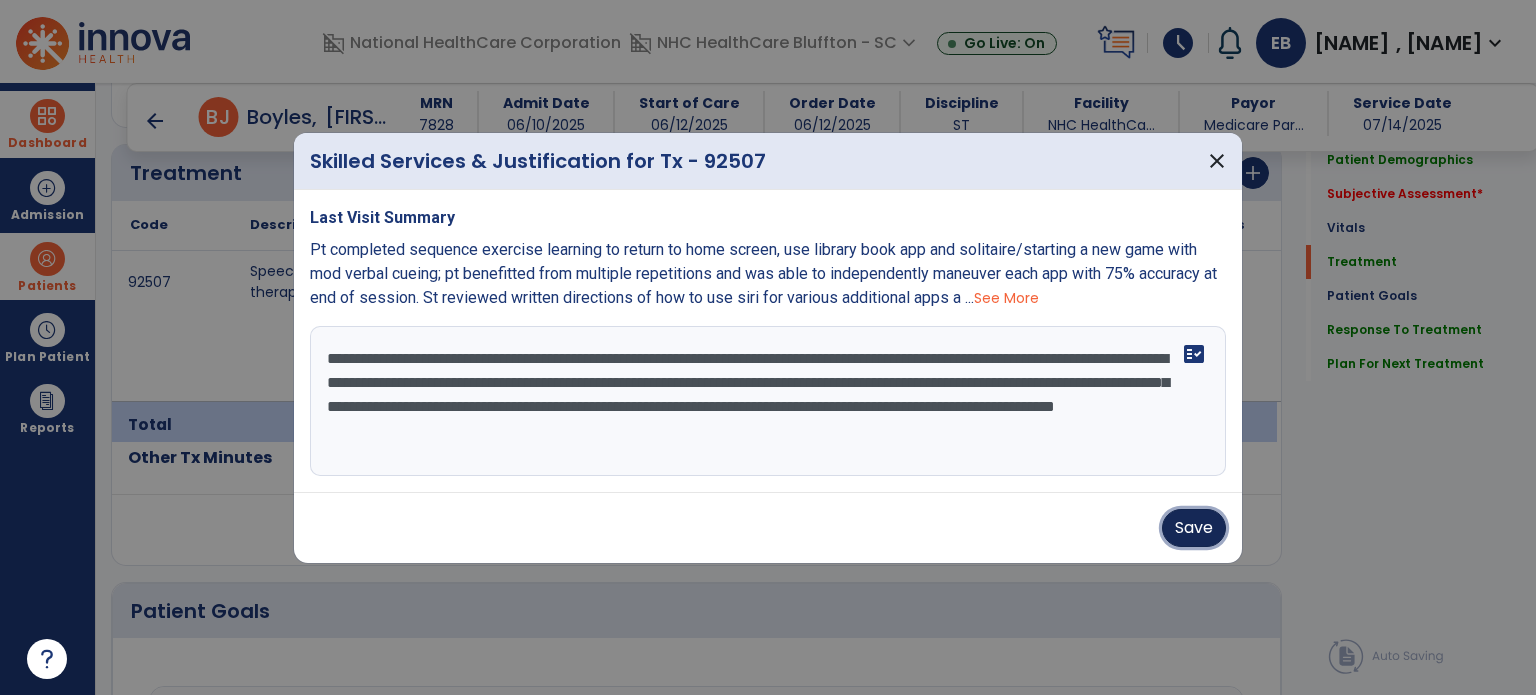 click on "Save" at bounding box center (1194, 528) 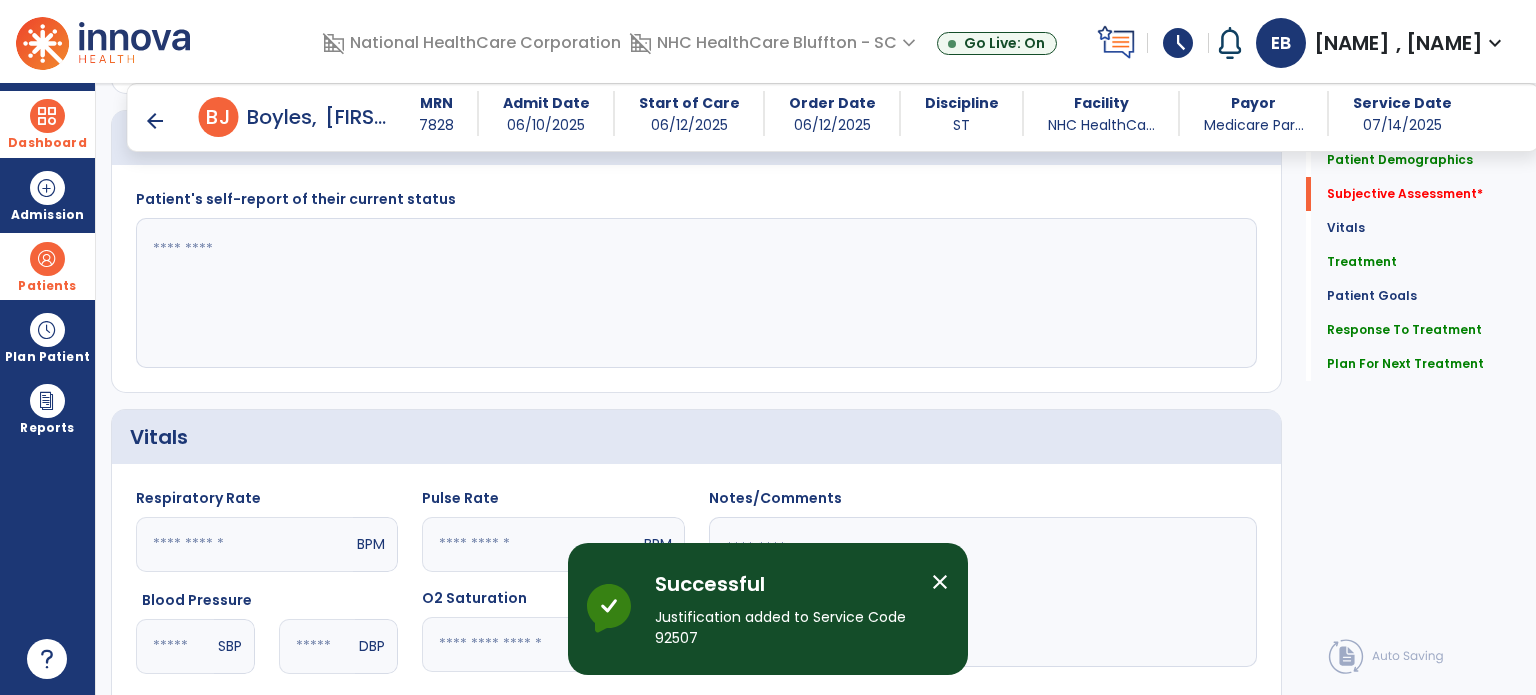scroll, scrollTop: 500, scrollLeft: 0, axis: vertical 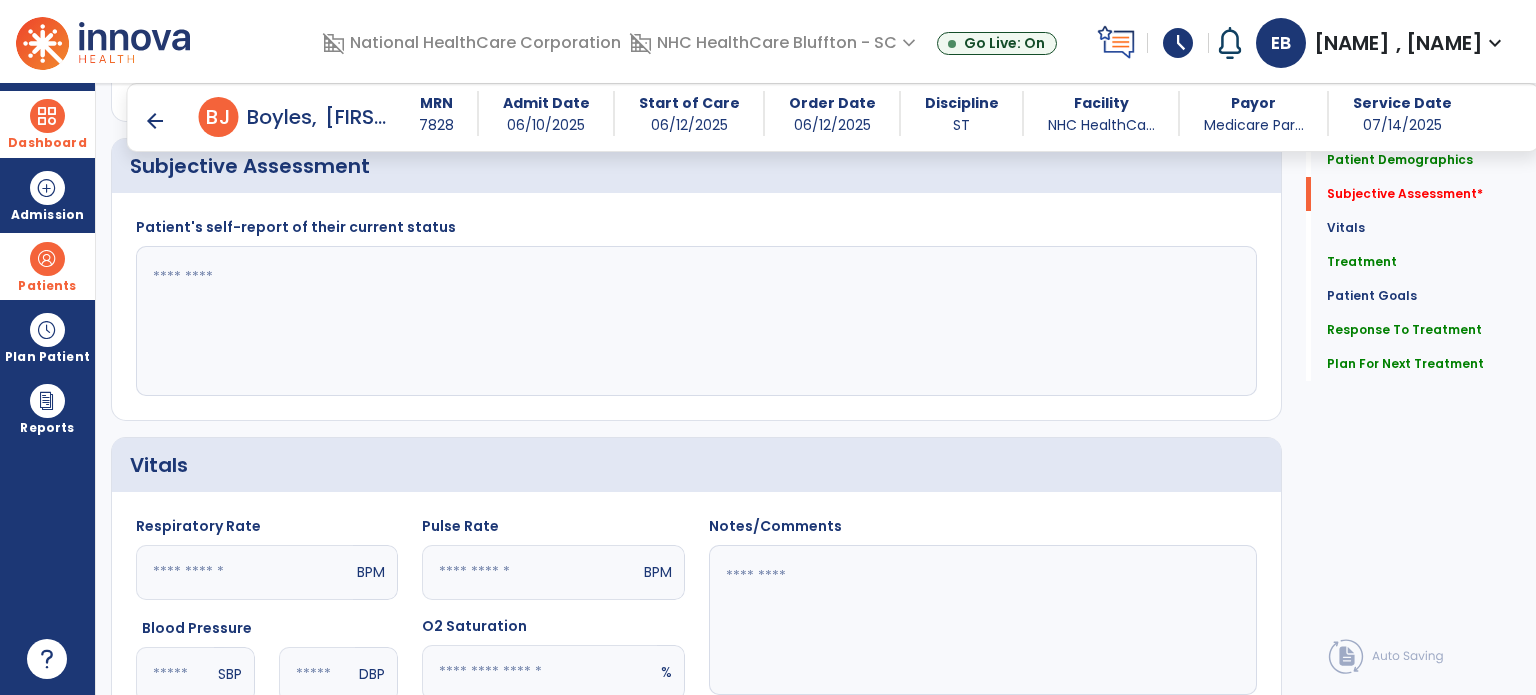 click 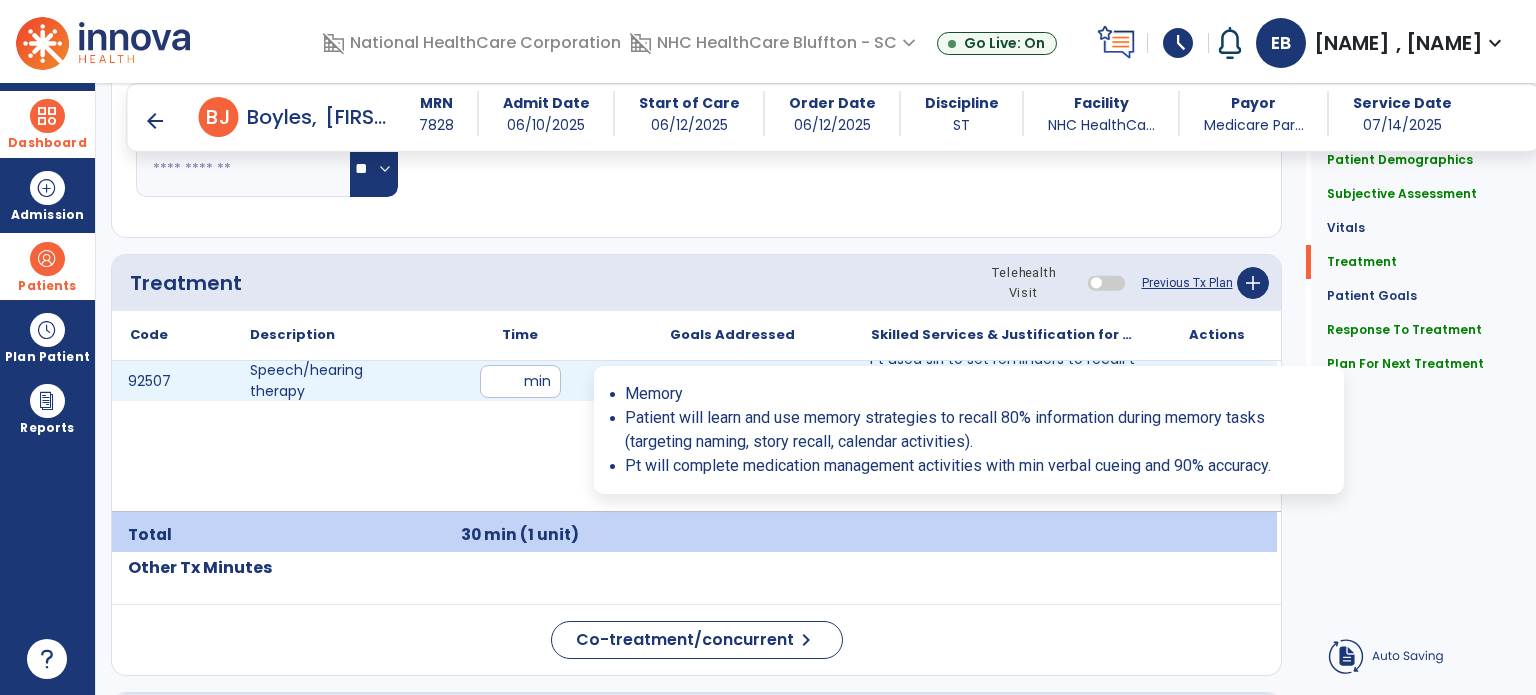 scroll, scrollTop: 1112, scrollLeft: 0, axis: vertical 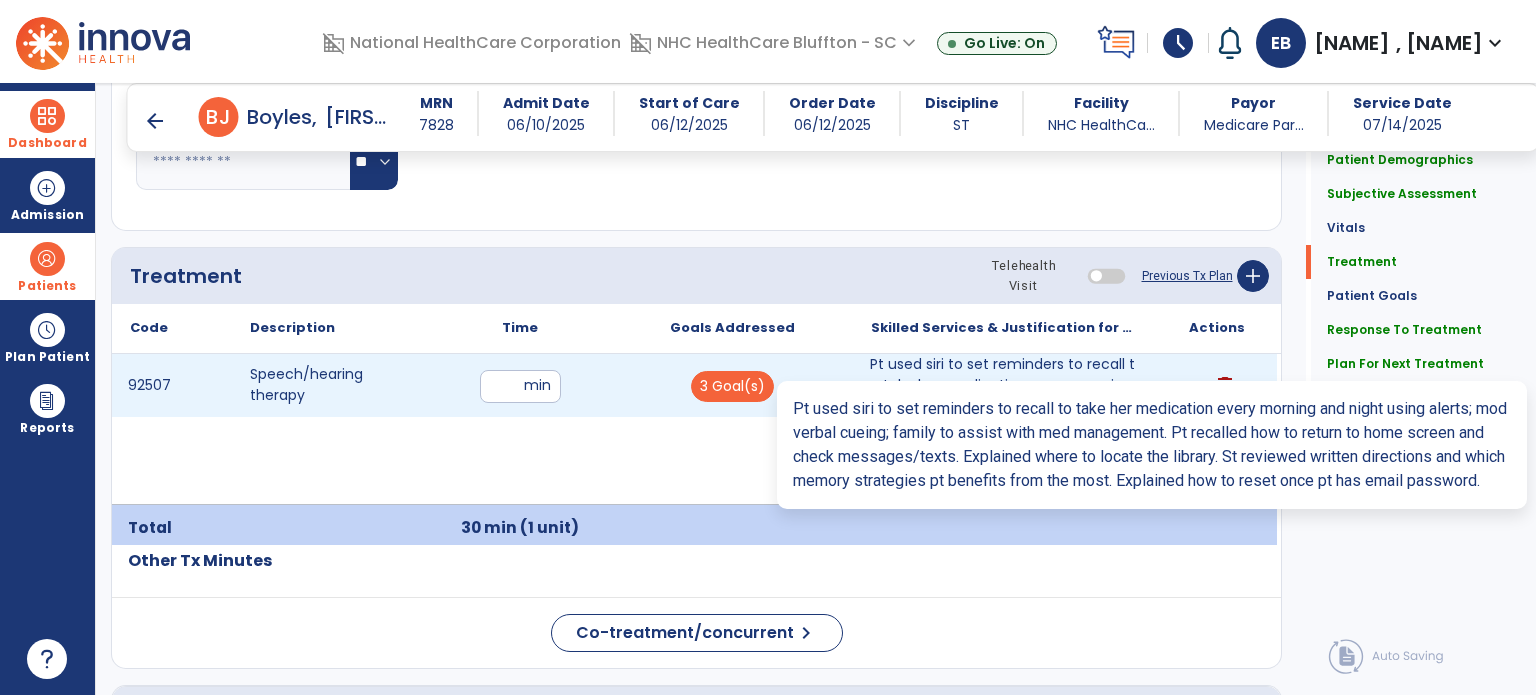 type on "**********" 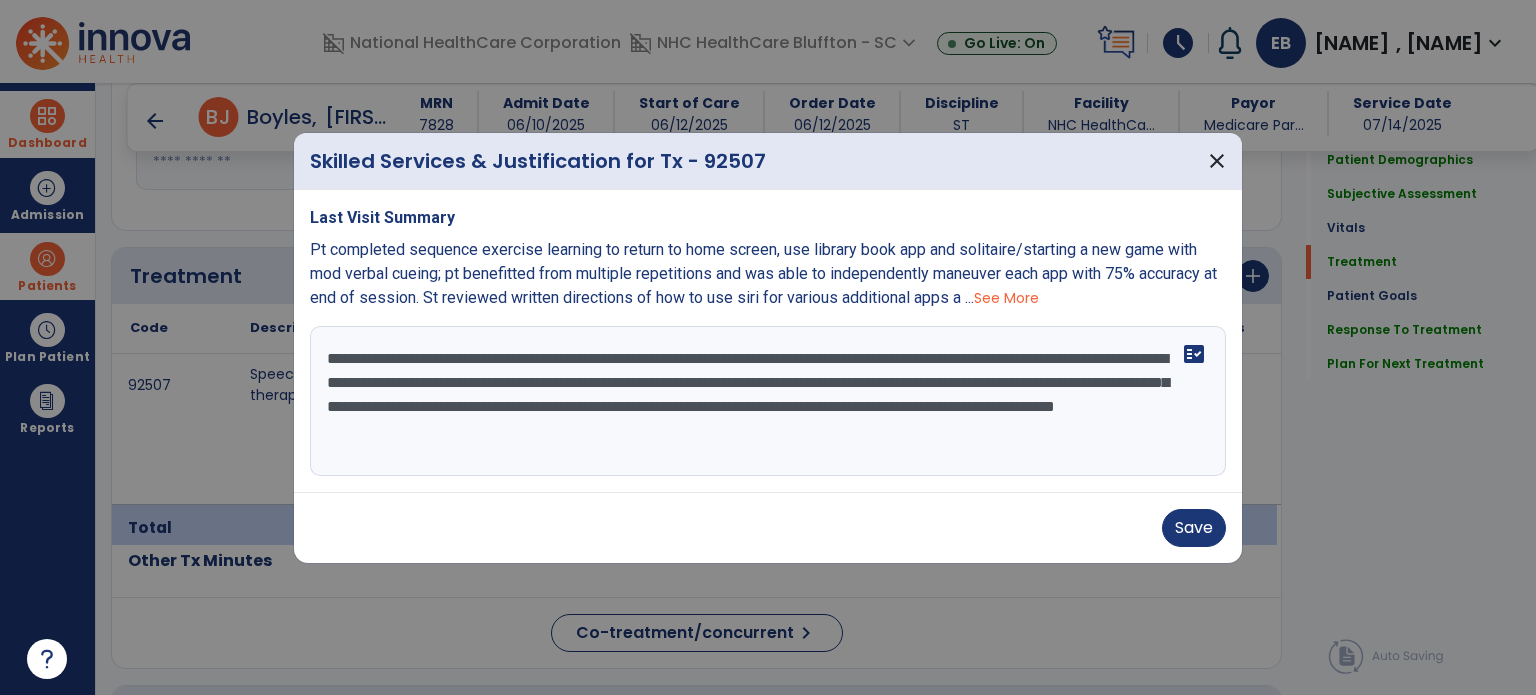 click on "**********" at bounding box center (768, 401) 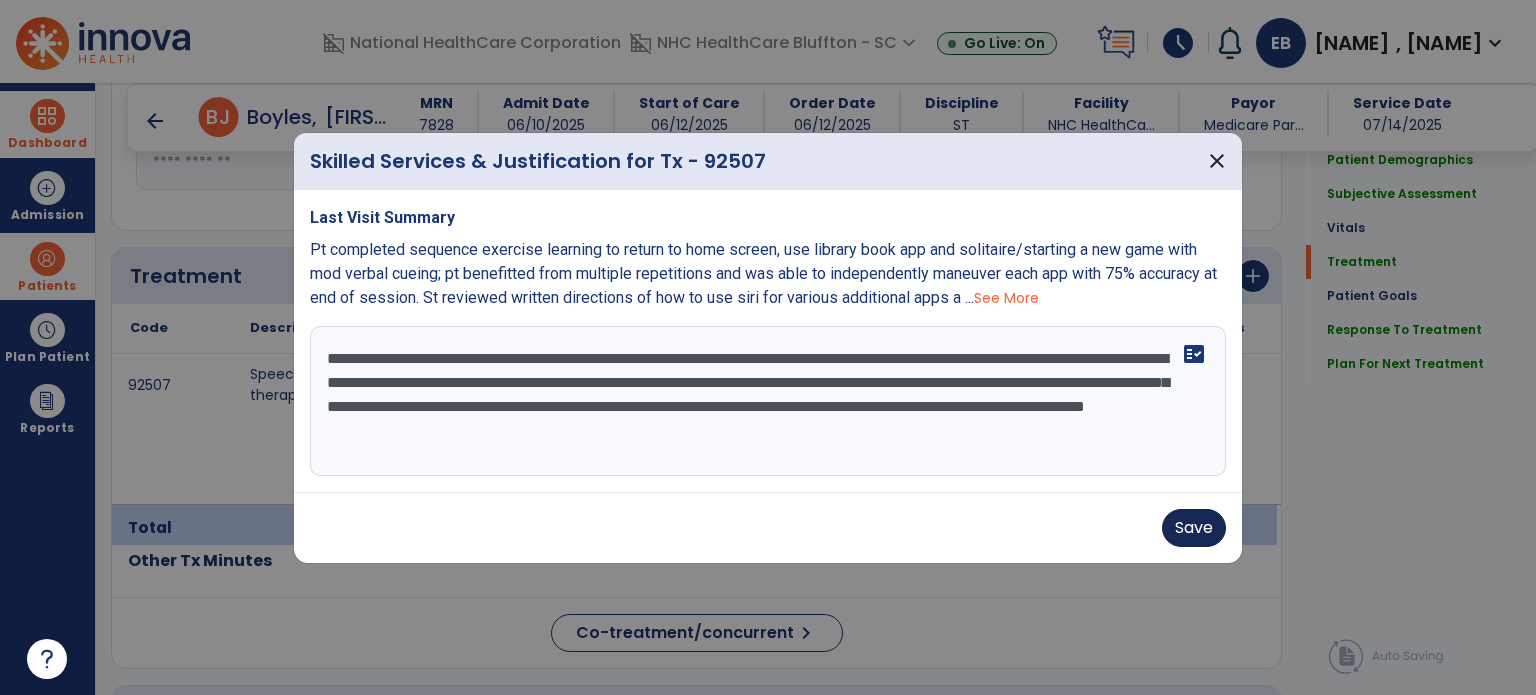 type on "**********" 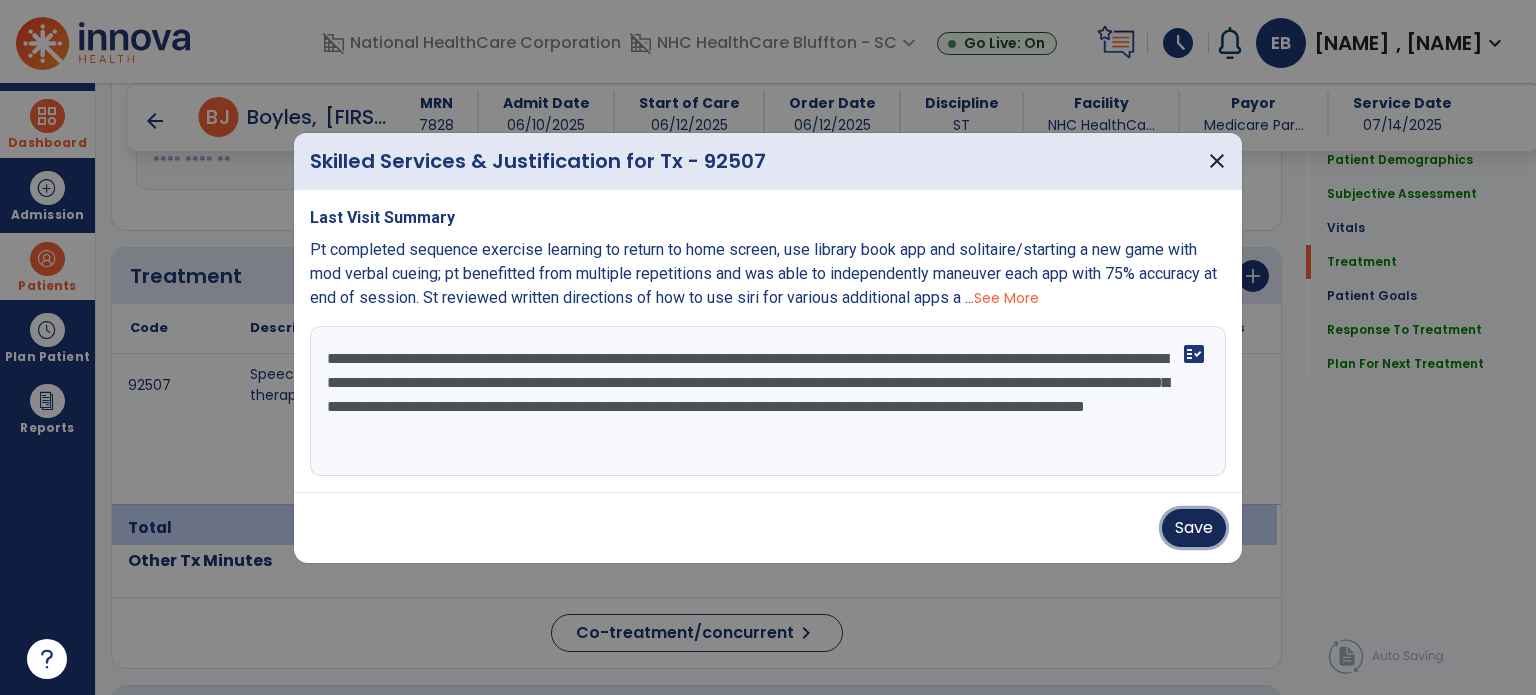 click on "Save" at bounding box center (1194, 528) 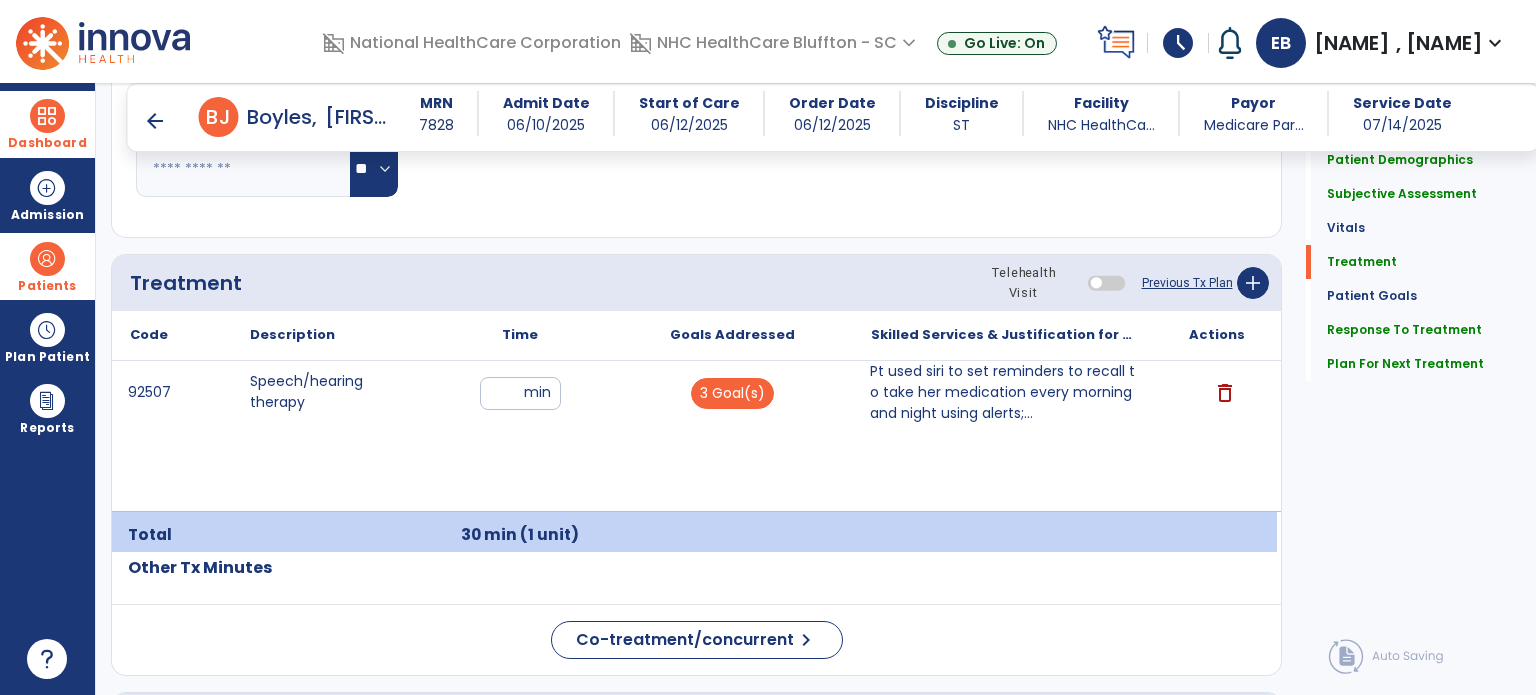 scroll, scrollTop: 1147, scrollLeft: 0, axis: vertical 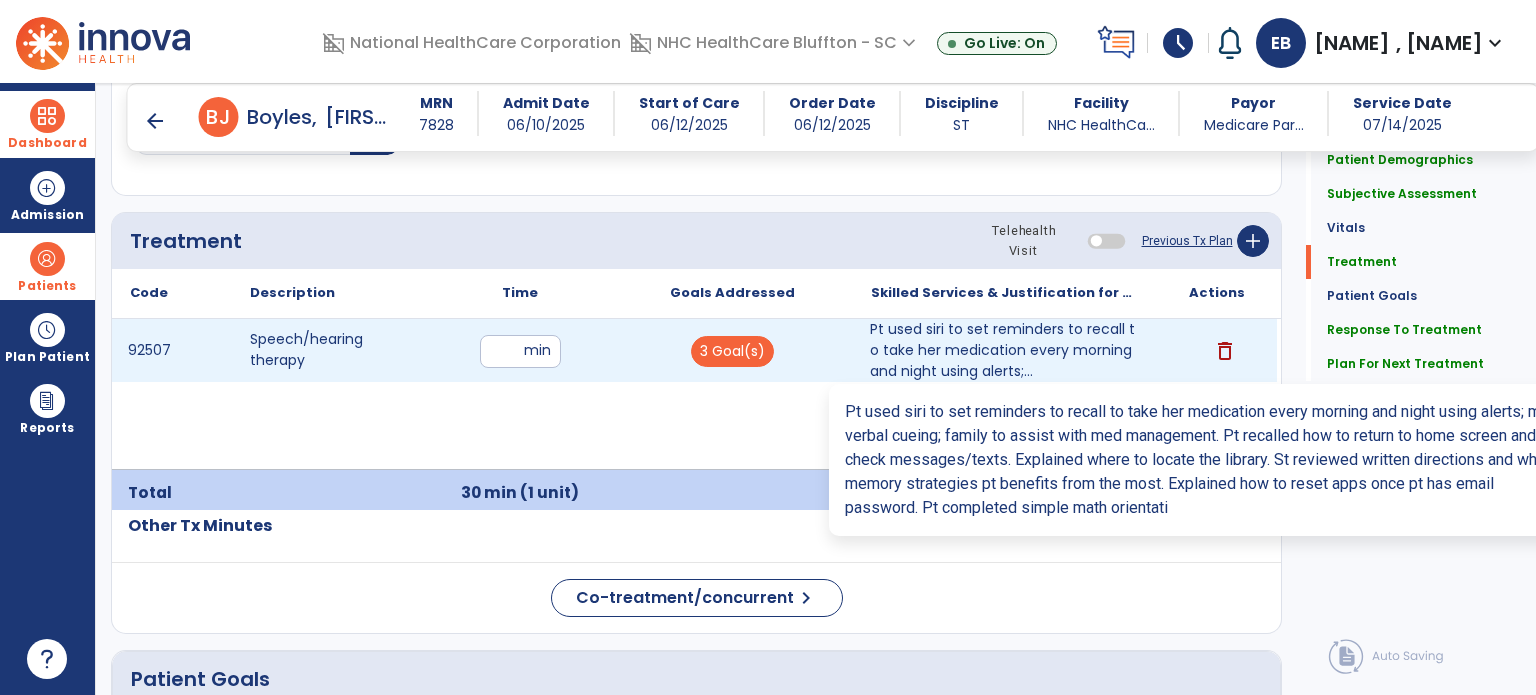 click on "Pt used siri to set reminders to recall to take her medication every morning and night using alerts;..." at bounding box center [1004, 350] 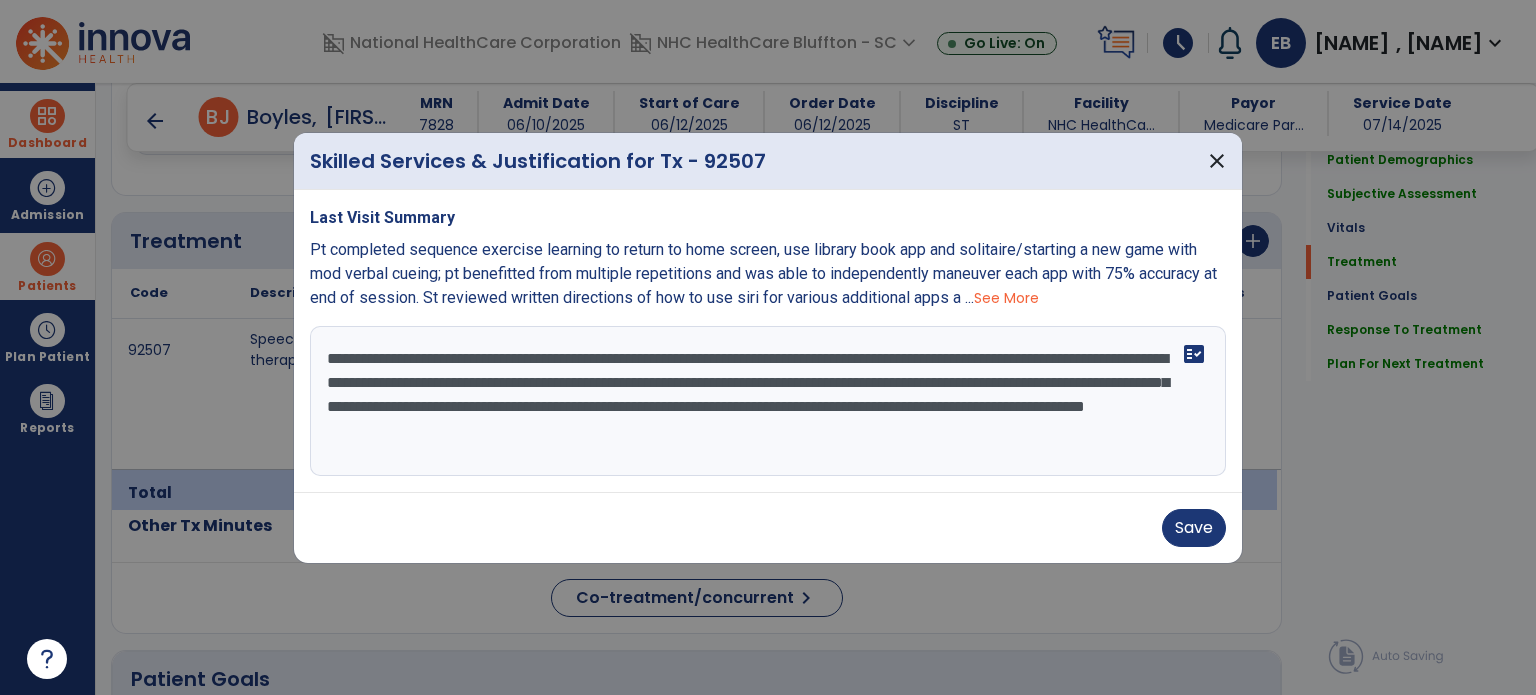 click on "**********" at bounding box center (768, 401) 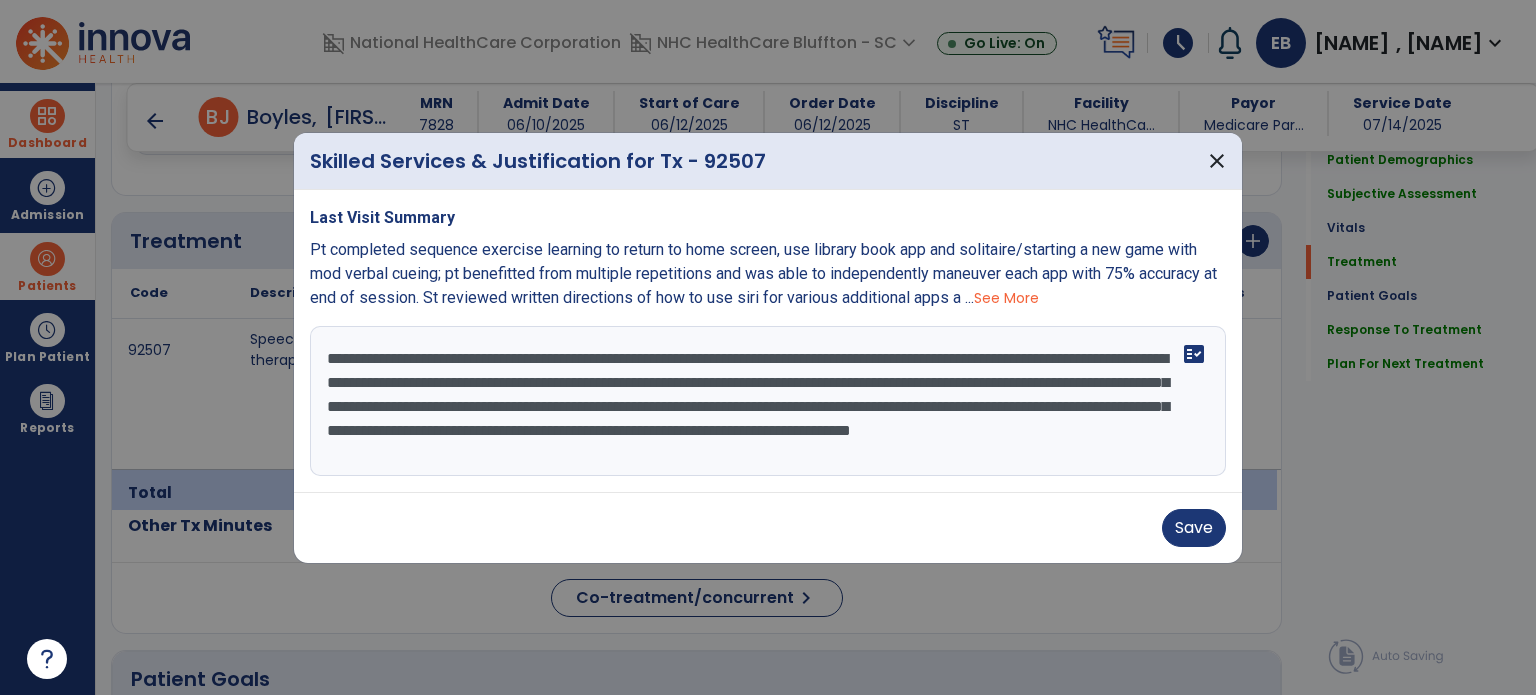 click on "**********" at bounding box center (768, 401) 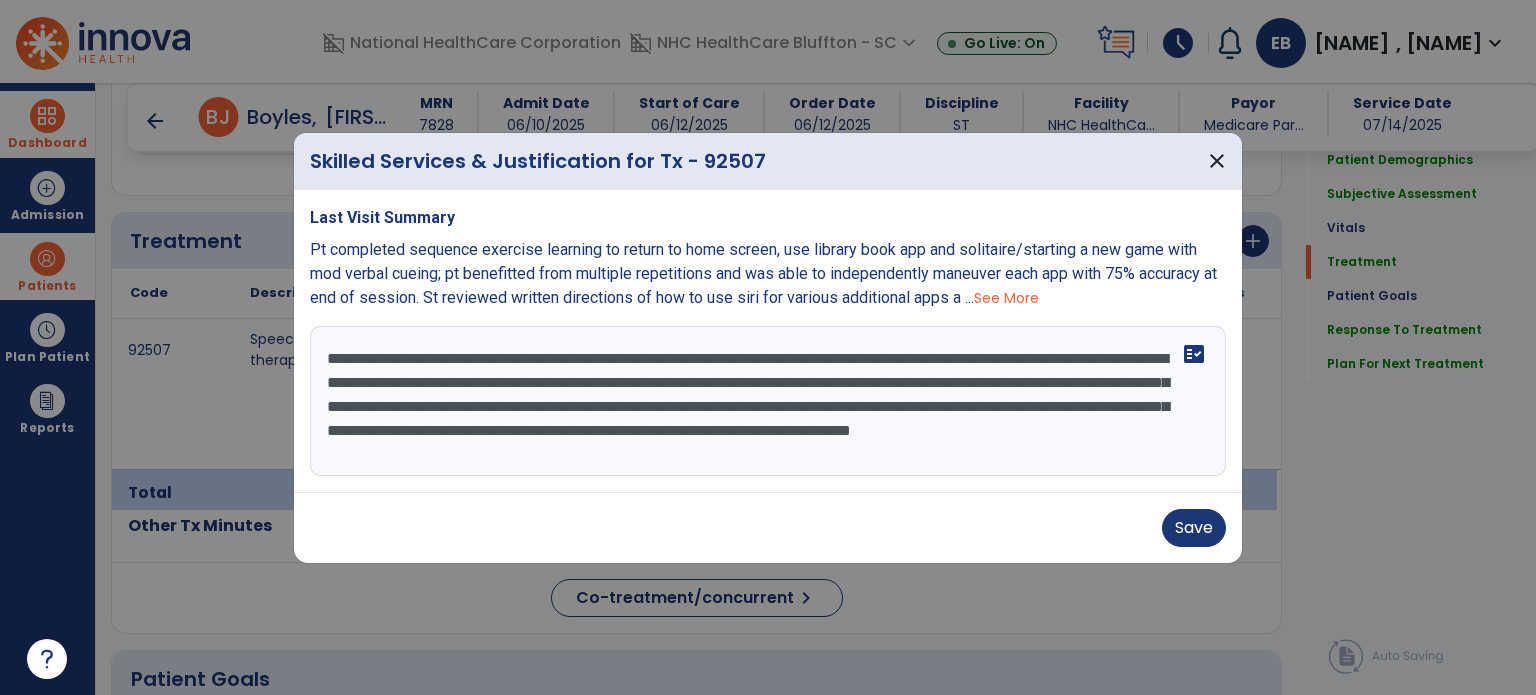 click on "**********" at bounding box center (768, 401) 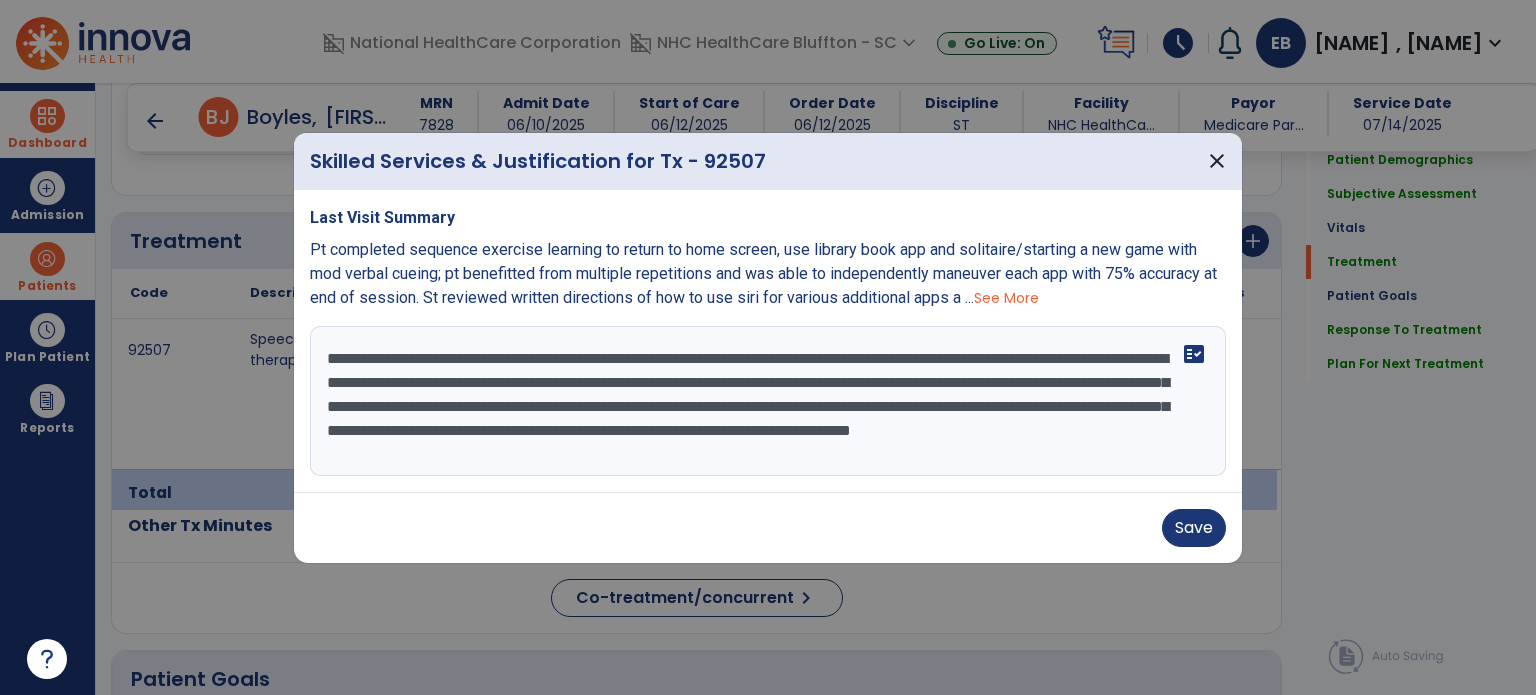 click on "**********" at bounding box center (768, 401) 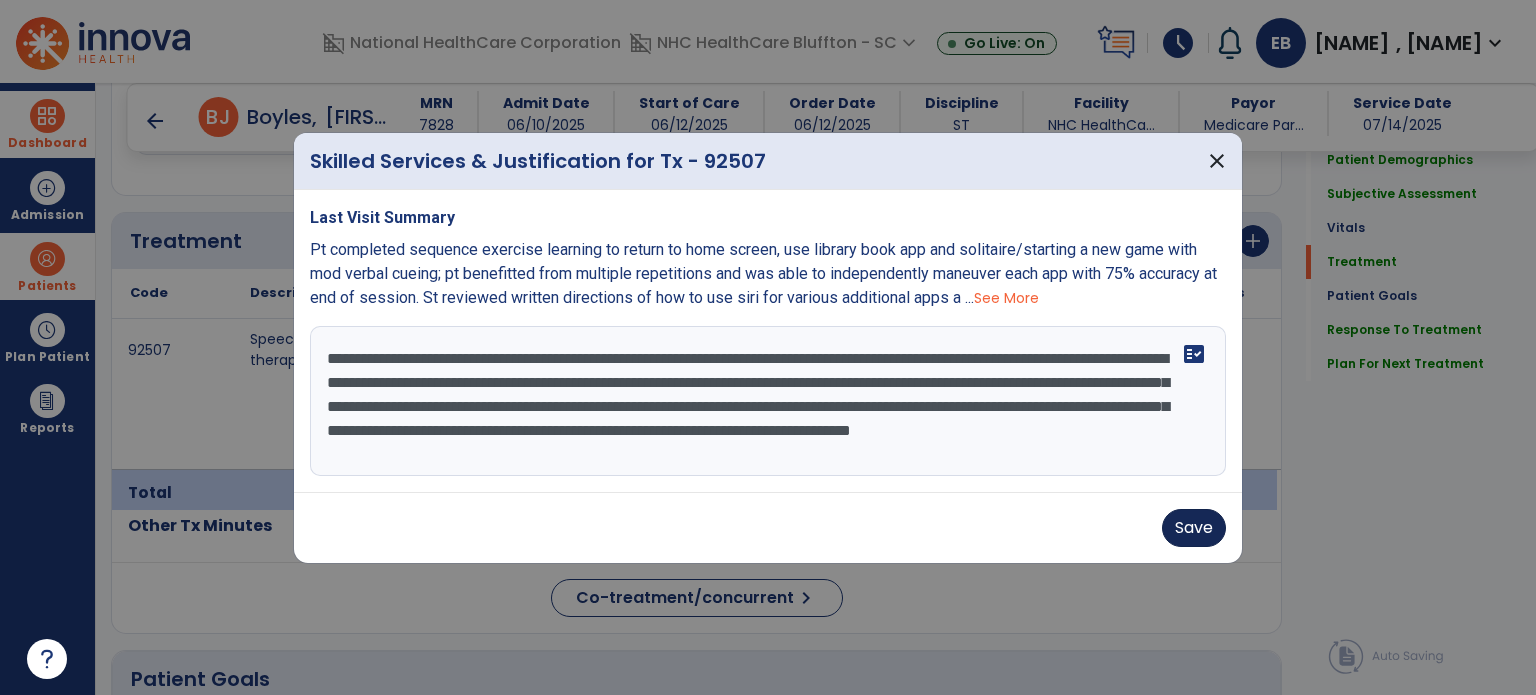 type on "**********" 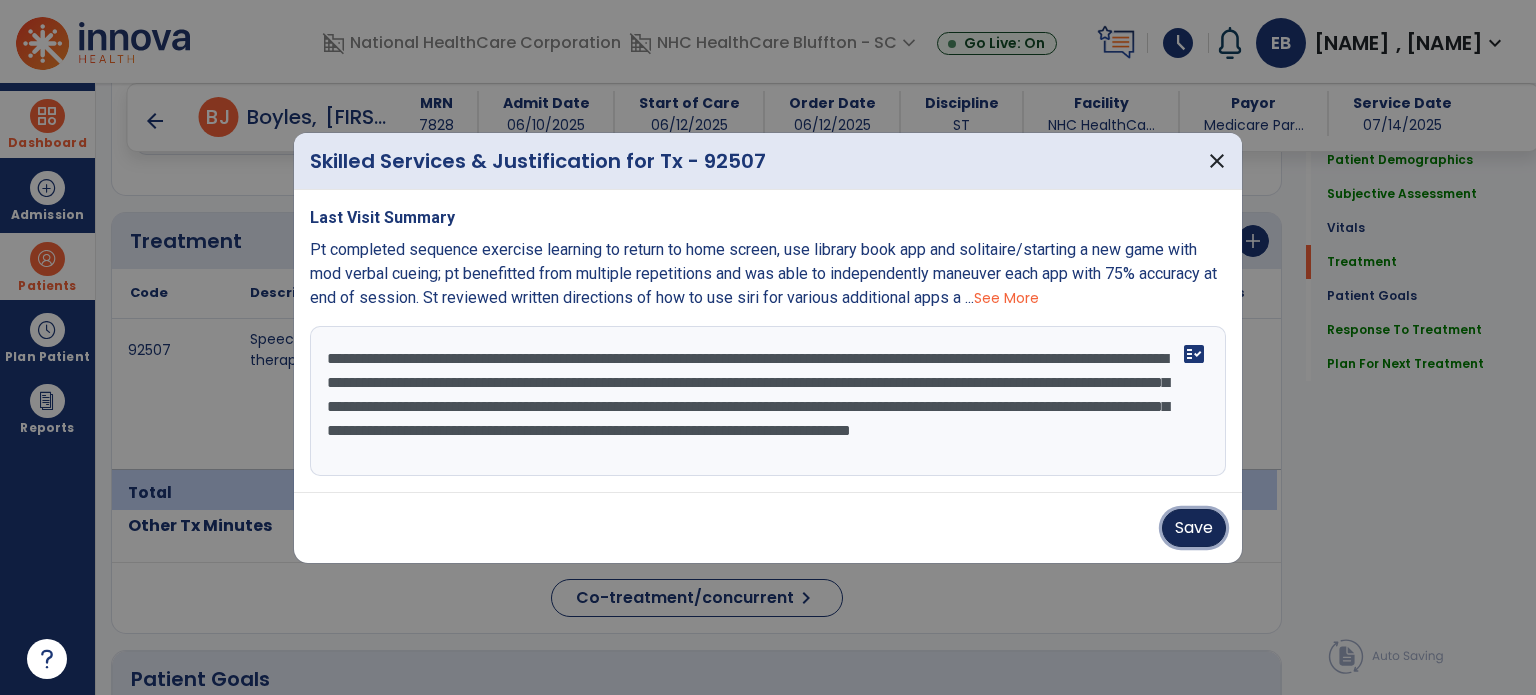 click on "Save" at bounding box center [1194, 528] 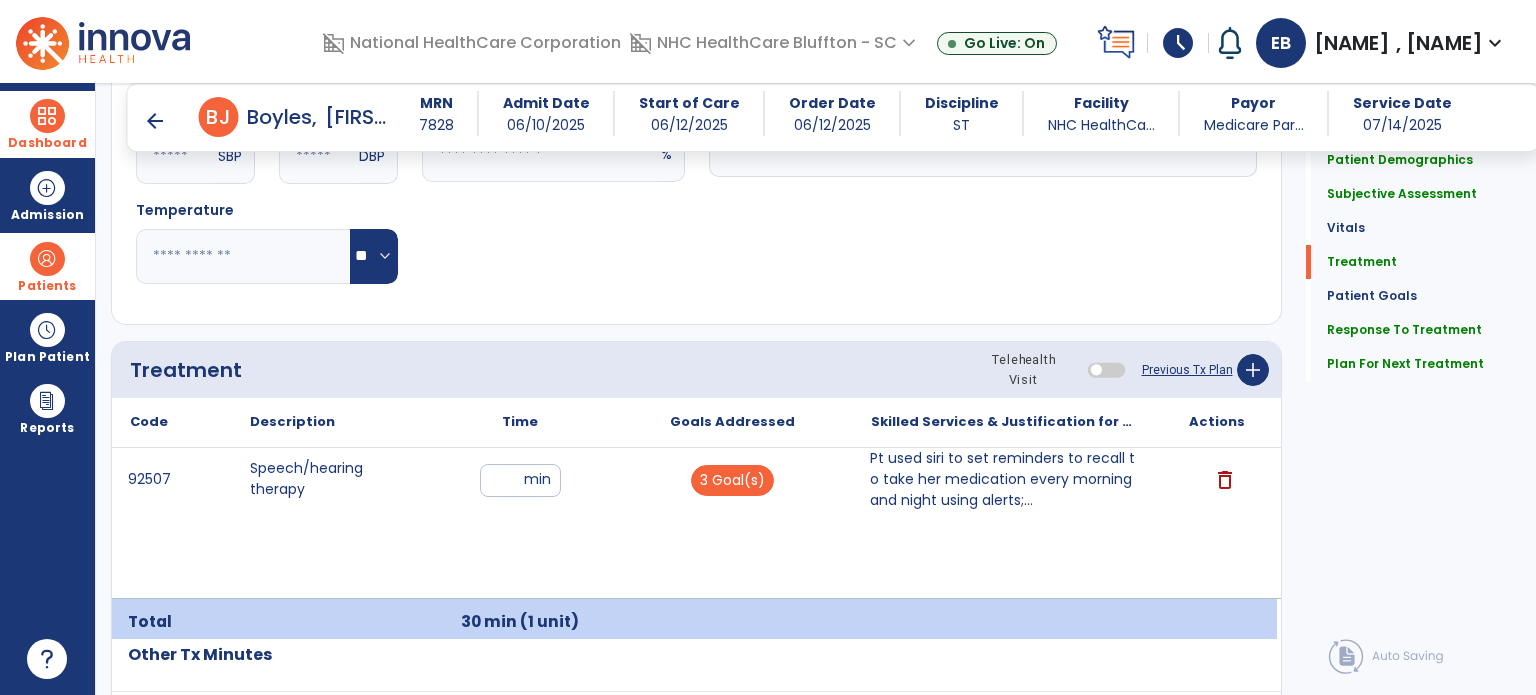 scroll, scrollTop: 1020, scrollLeft: 0, axis: vertical 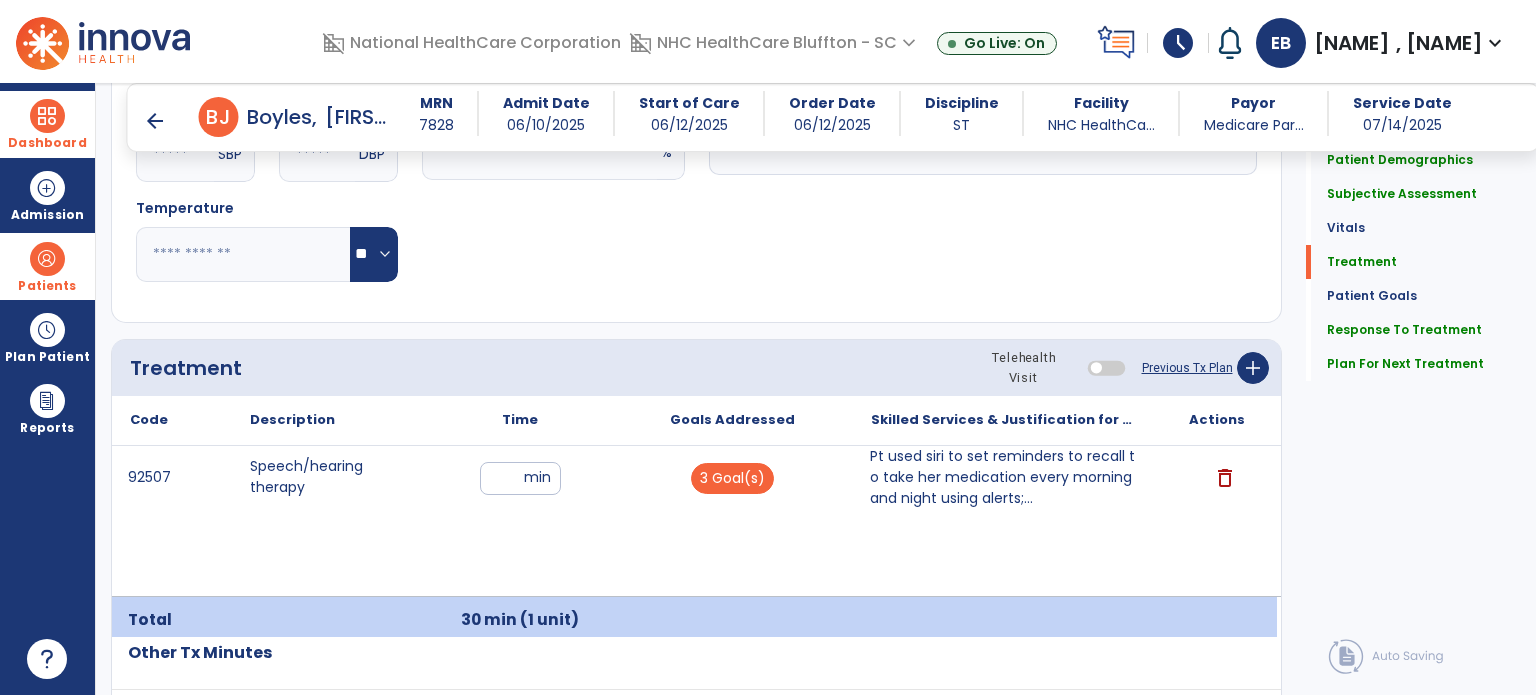 click on "arrow_back" at bounding box center (155, 121) 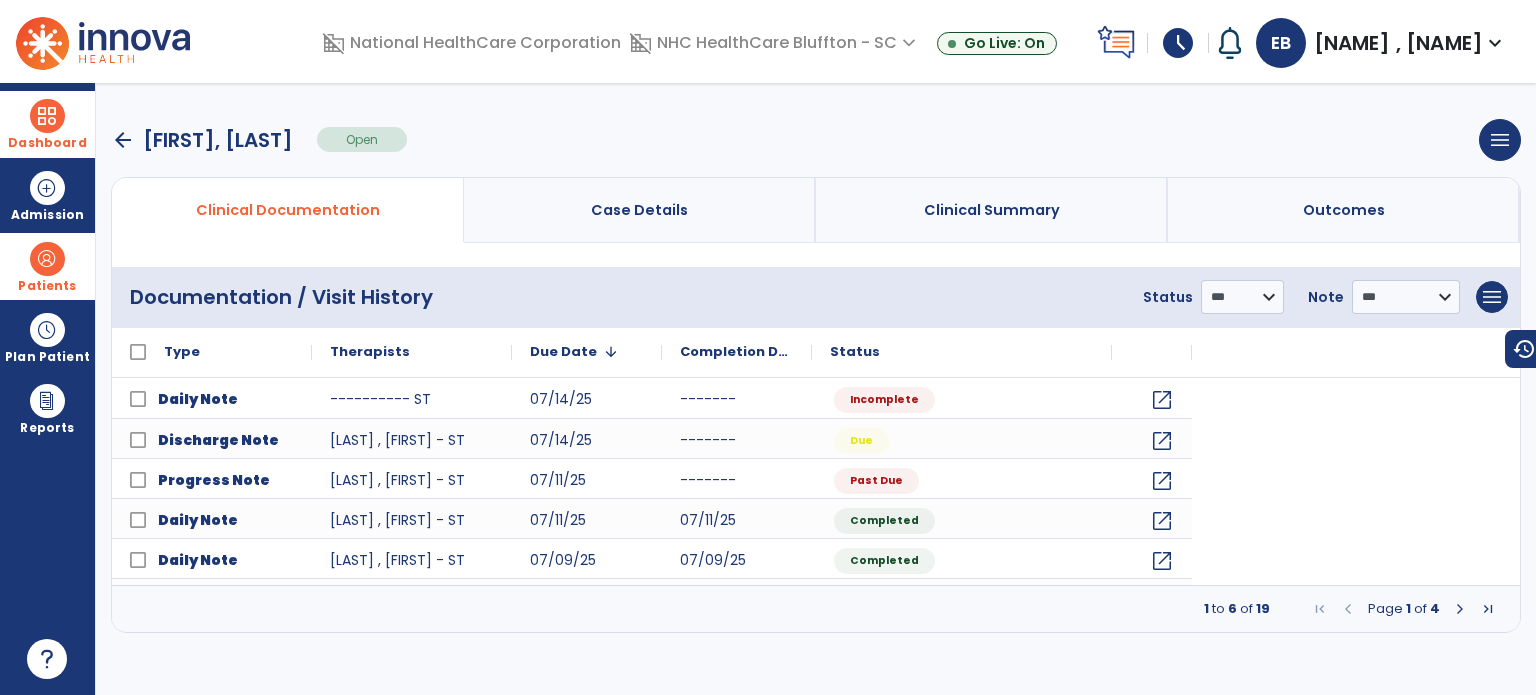 scroll, scrollTop: 0, scrollLeft: 0, axis: both 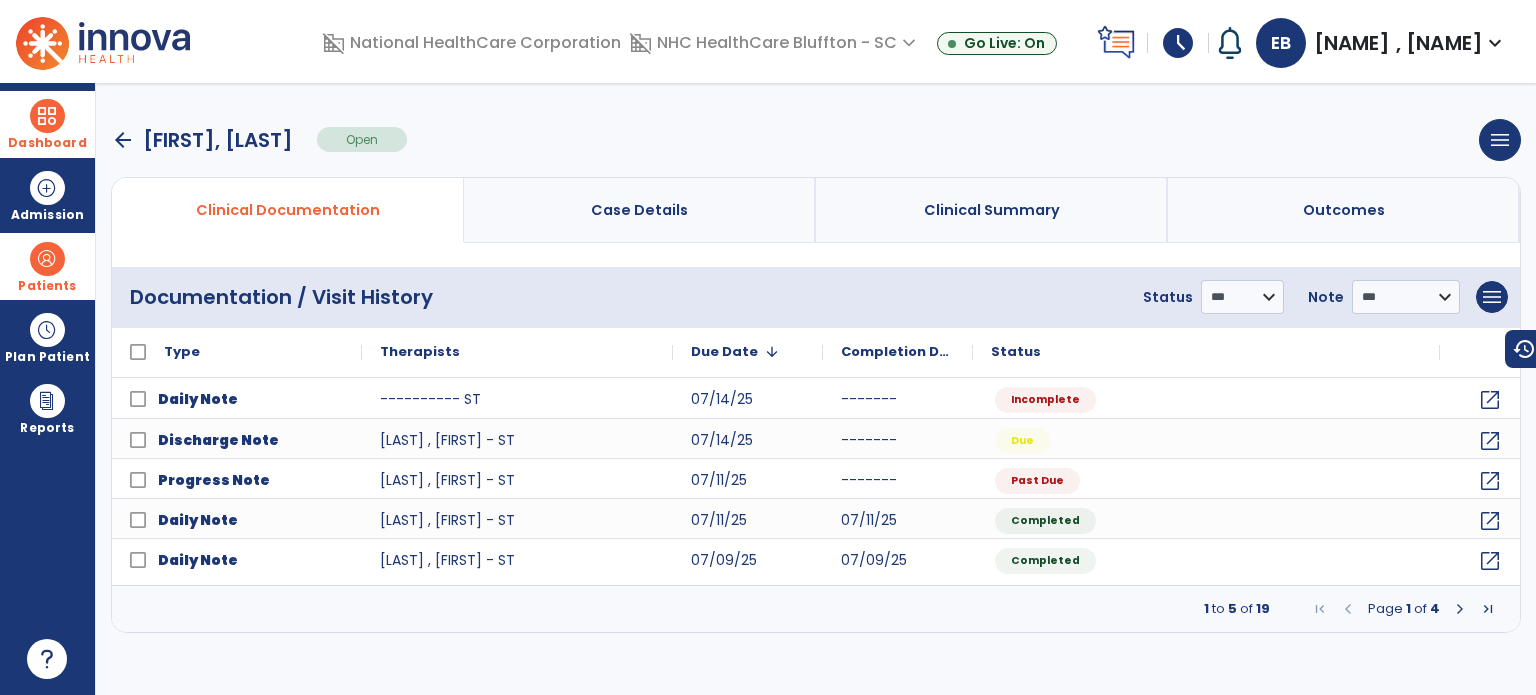 click at bounding box center [47, 116] 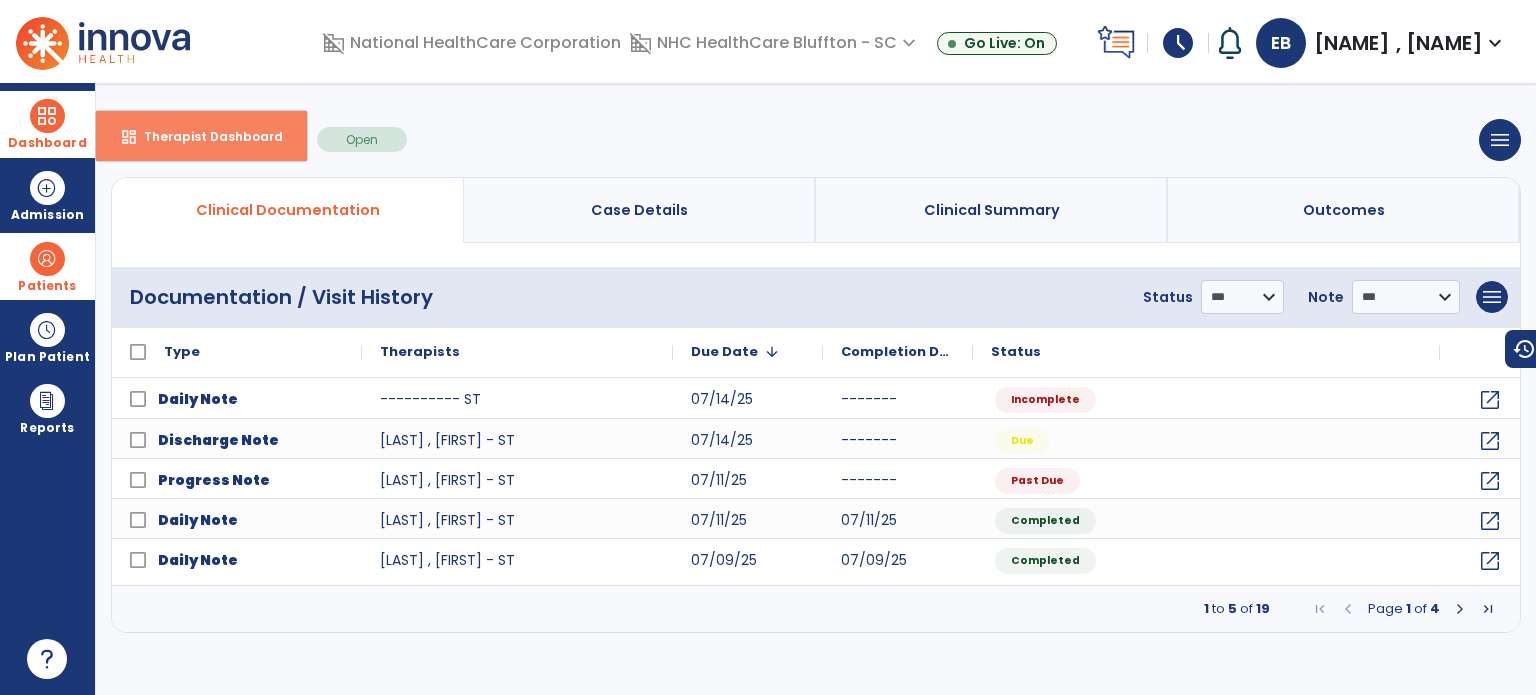 click on "Therapist Dashboard" at bounding box center [205, 136] 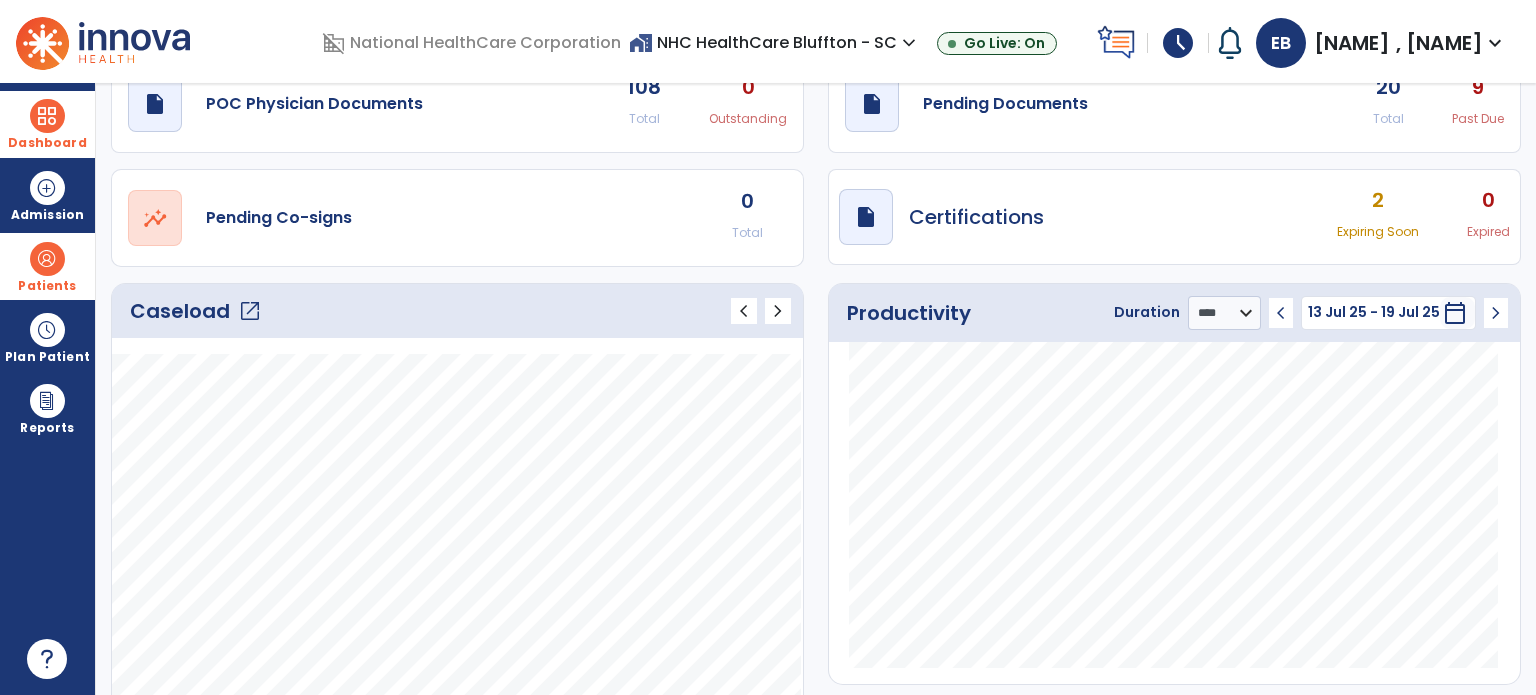 scroll, scrollTop: 88, scrollLeft: 0, axis: vertical 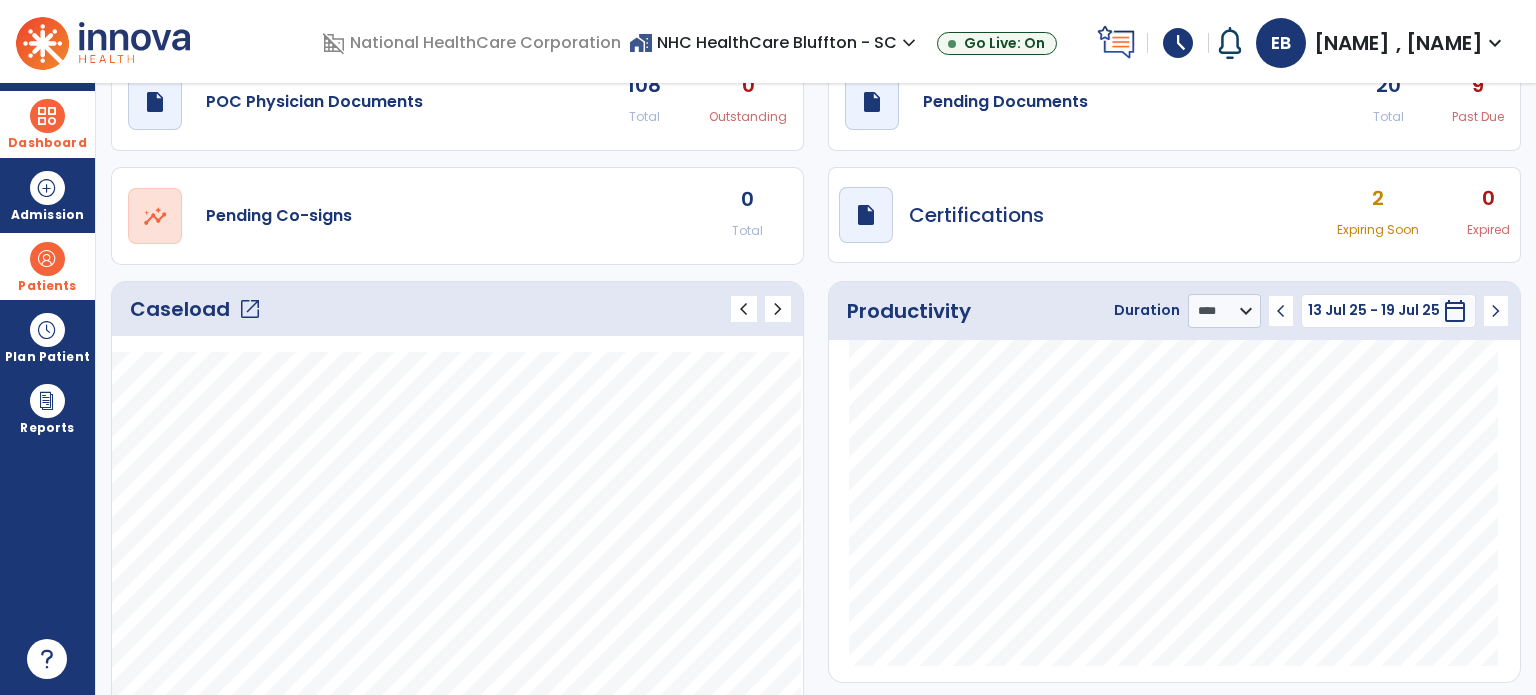 click on "open_in_new" 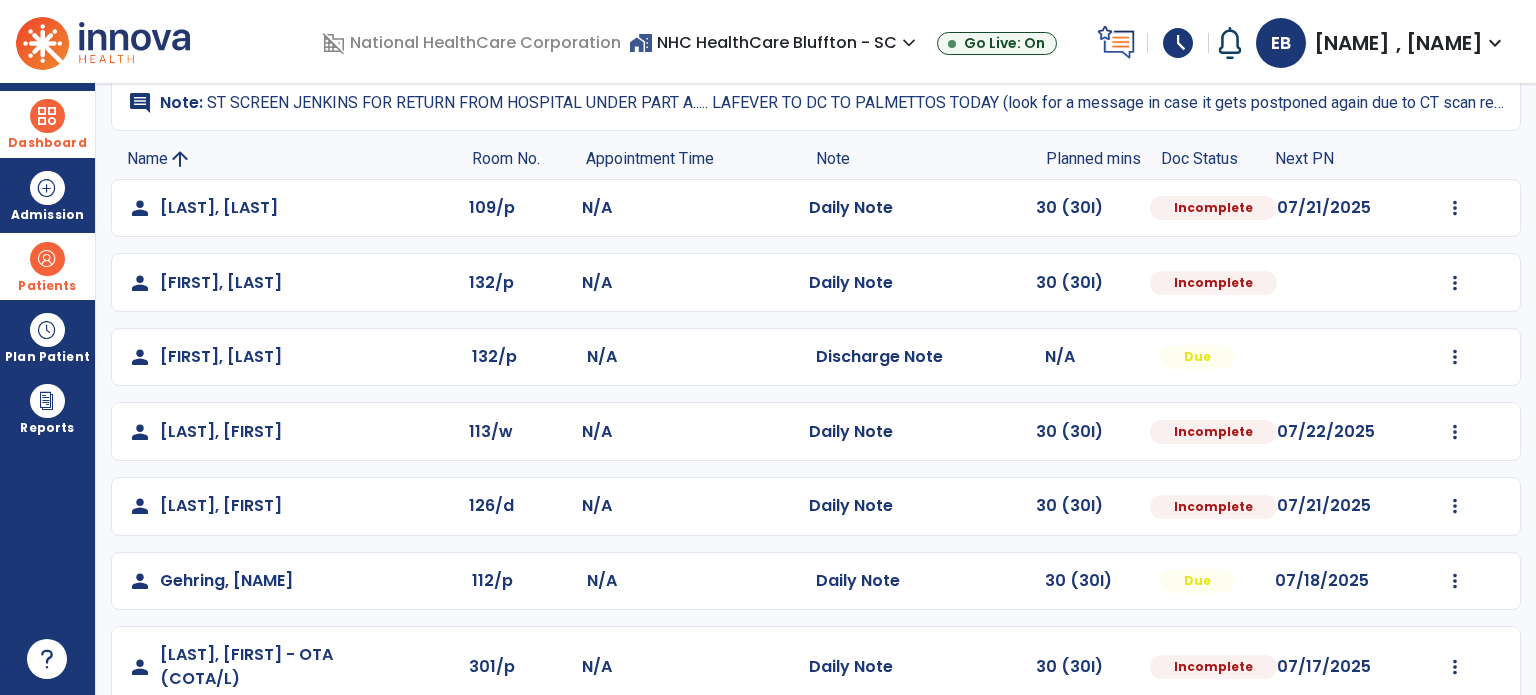 scroll, scrollTop: 464, scrollLeft: 0, axis: vertical 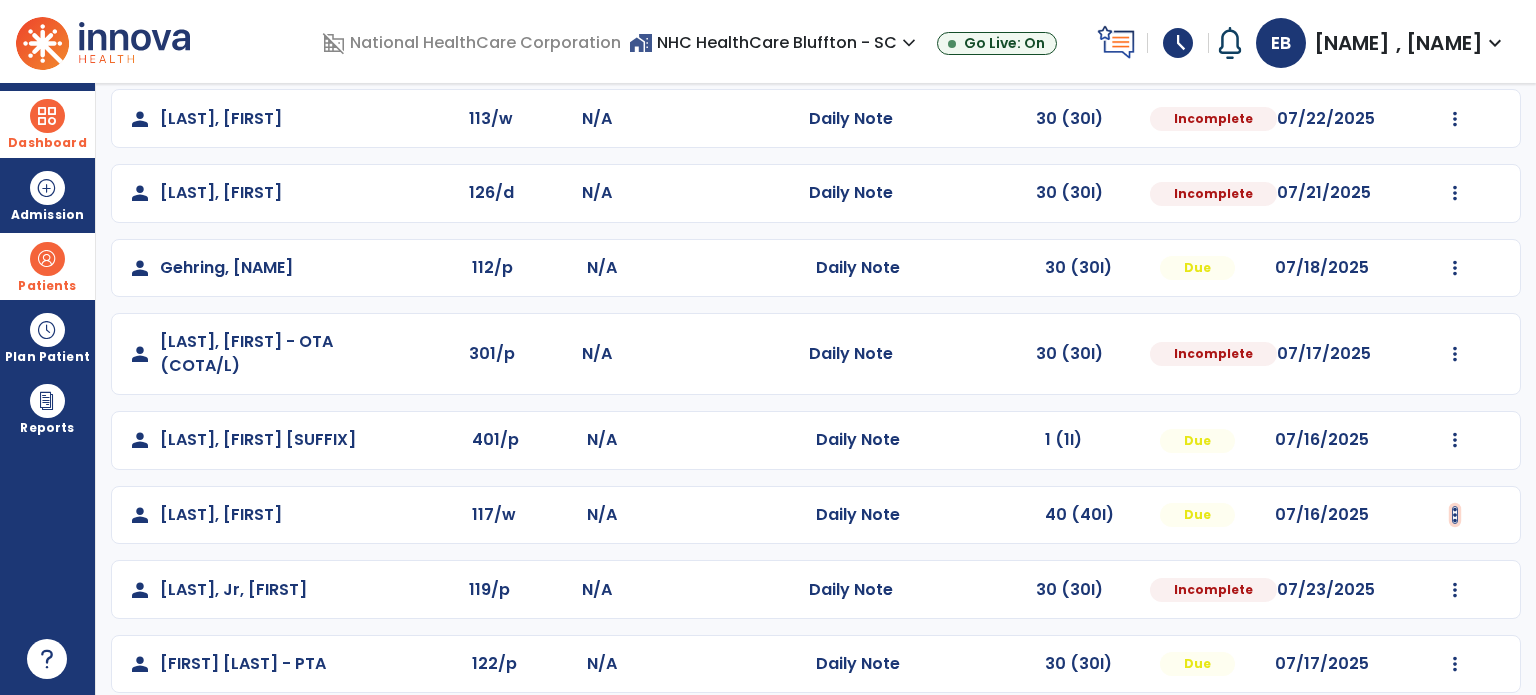 click at bounding box center (1455, -105) 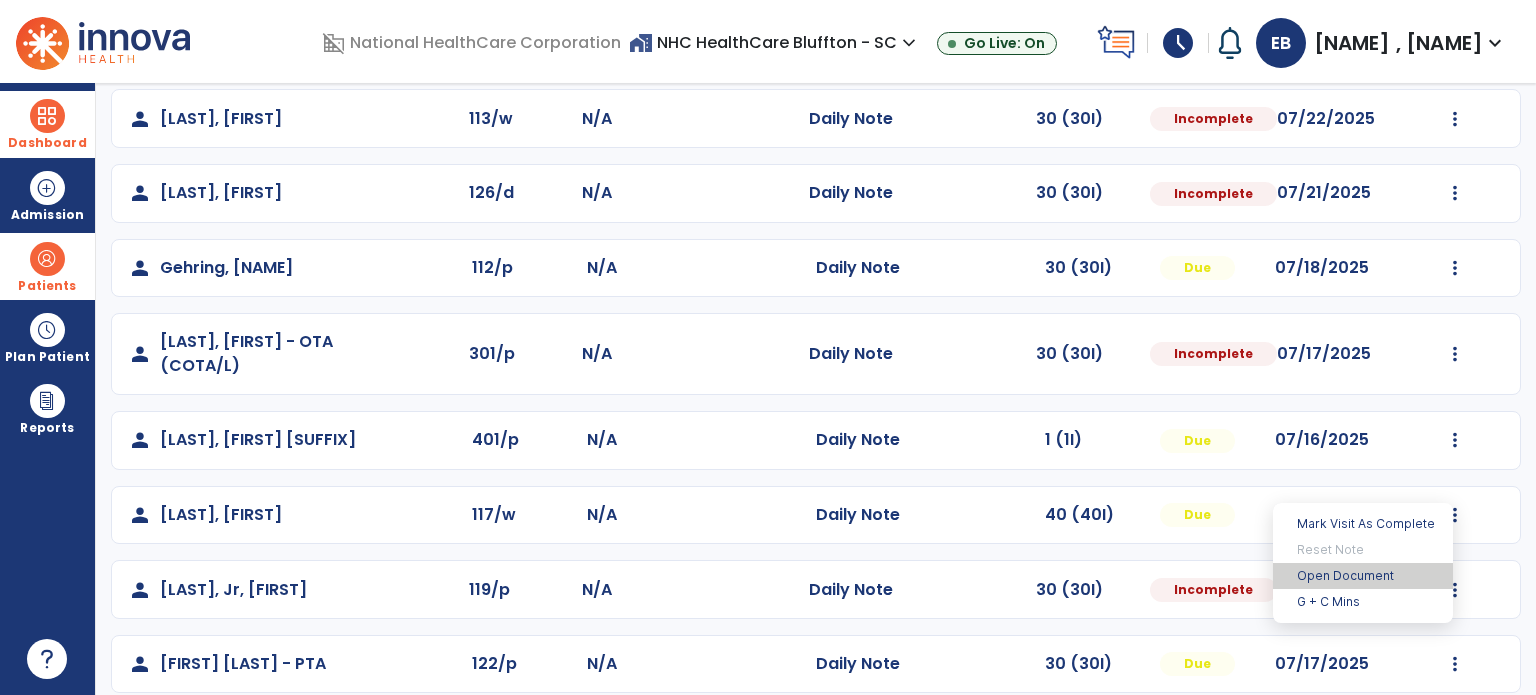 click on "Open Document" at bounding box center [1363, 576] 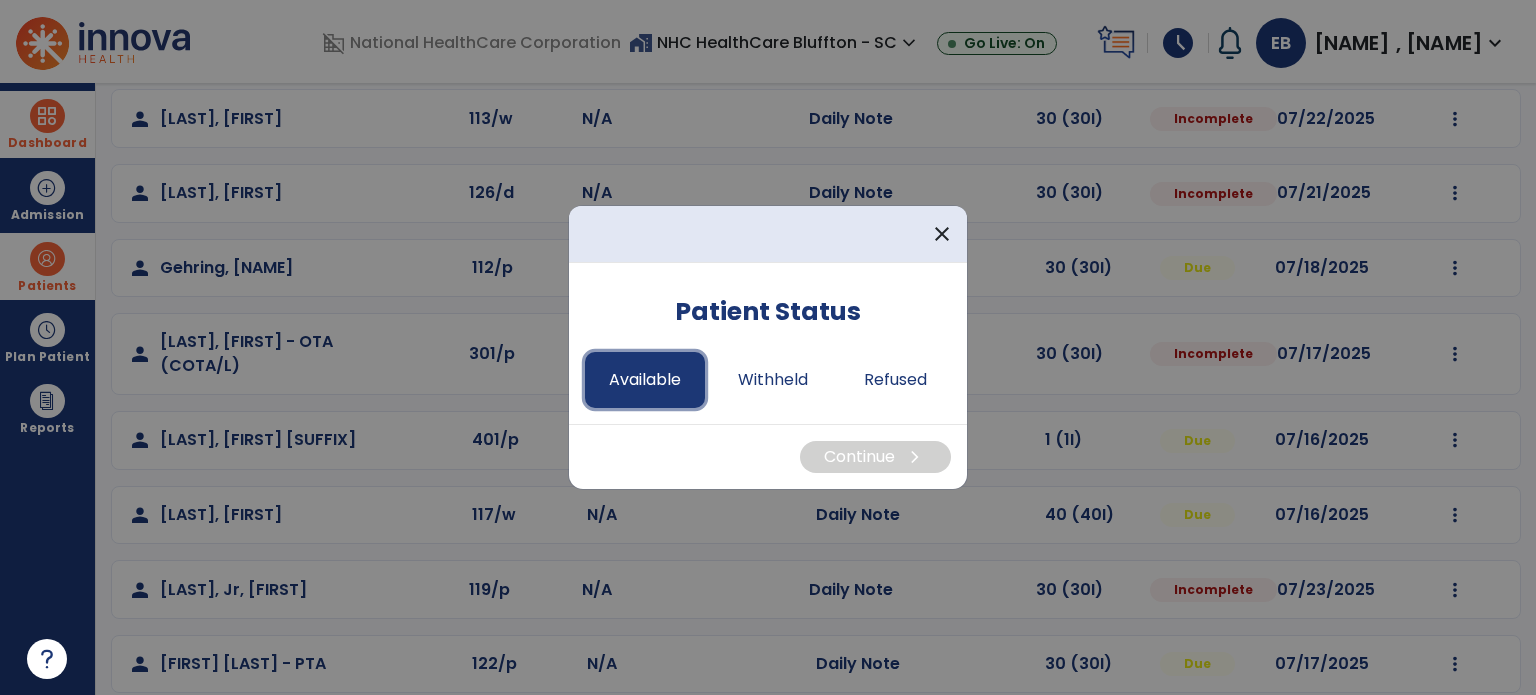 click on "Available" at bounding box center [645, 380] 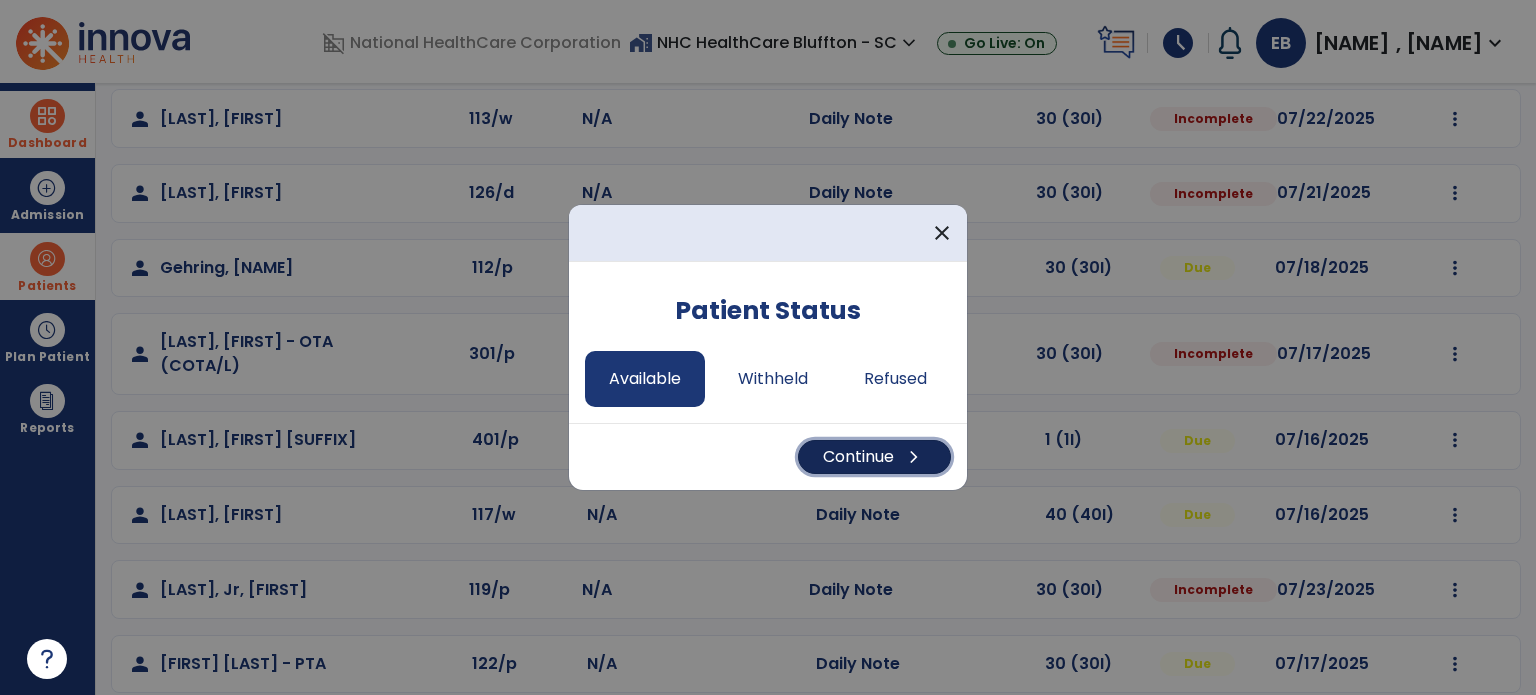 click on "Continue   chevron_right" at bounding box center [874, 457] 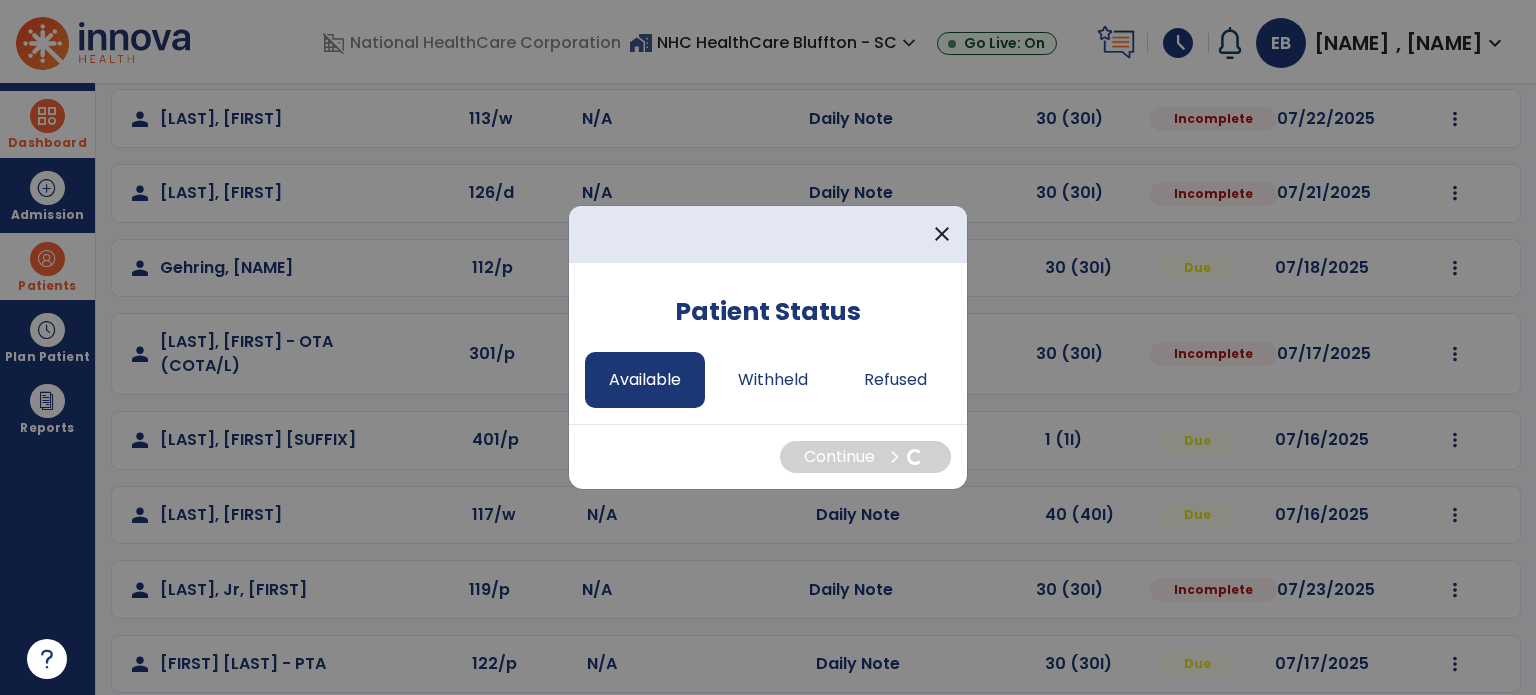 select on "*" 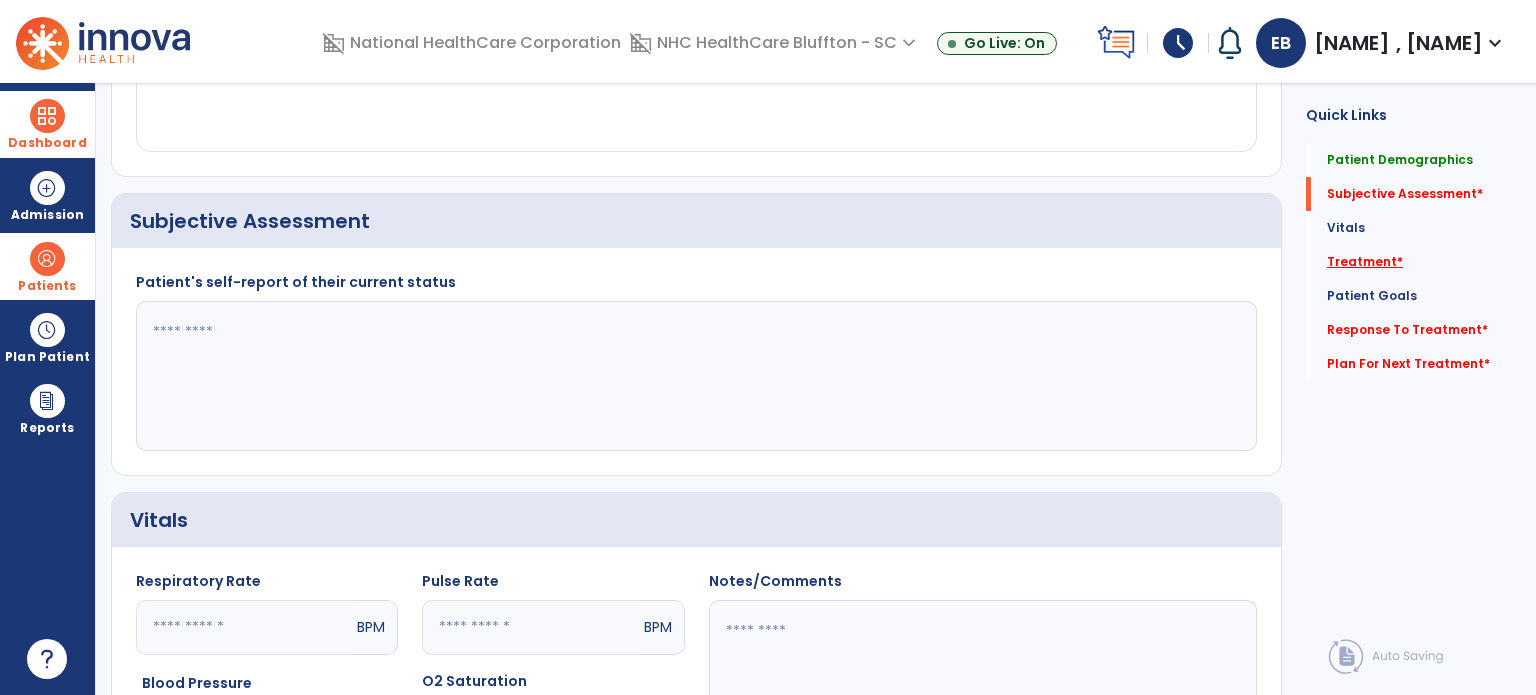 click on "Treatment   *" 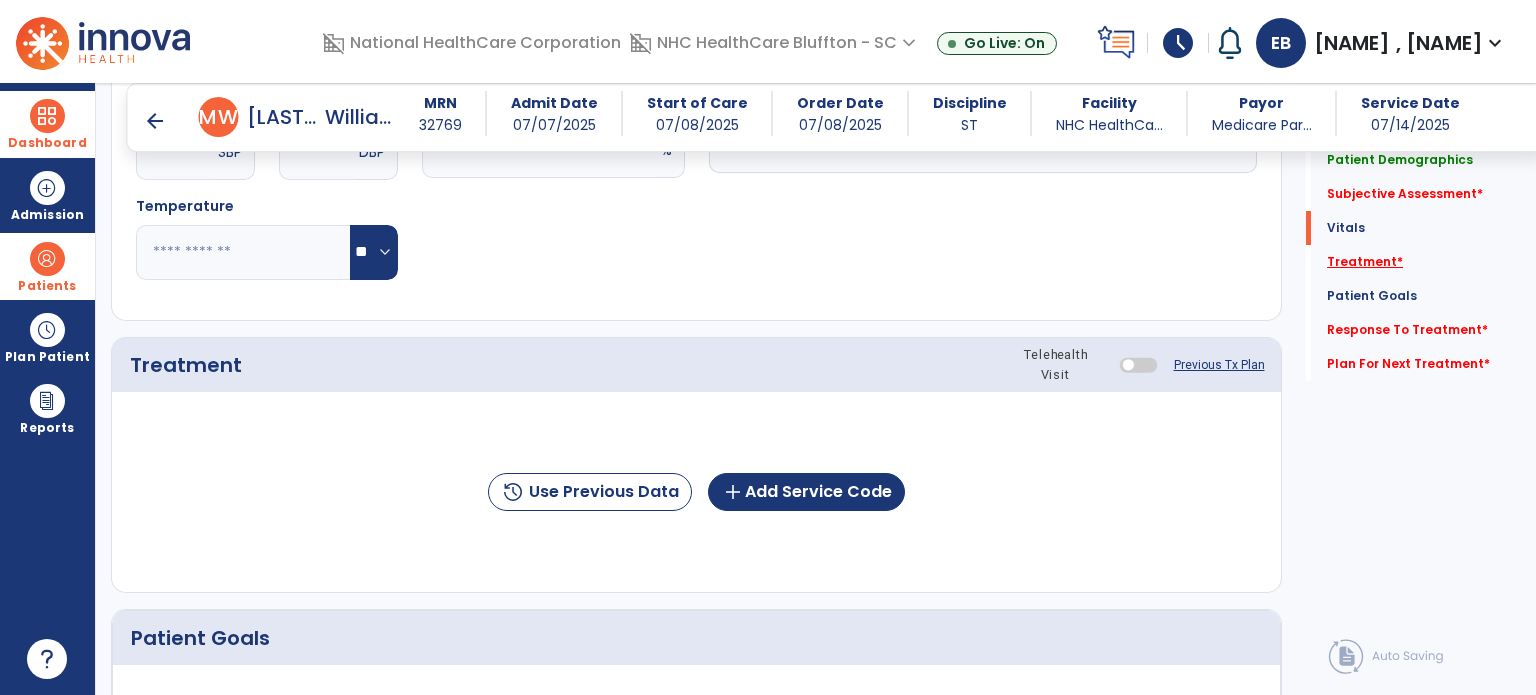 scroll, scrollTop: 1116, scrollLeft: 0, axis: vertical 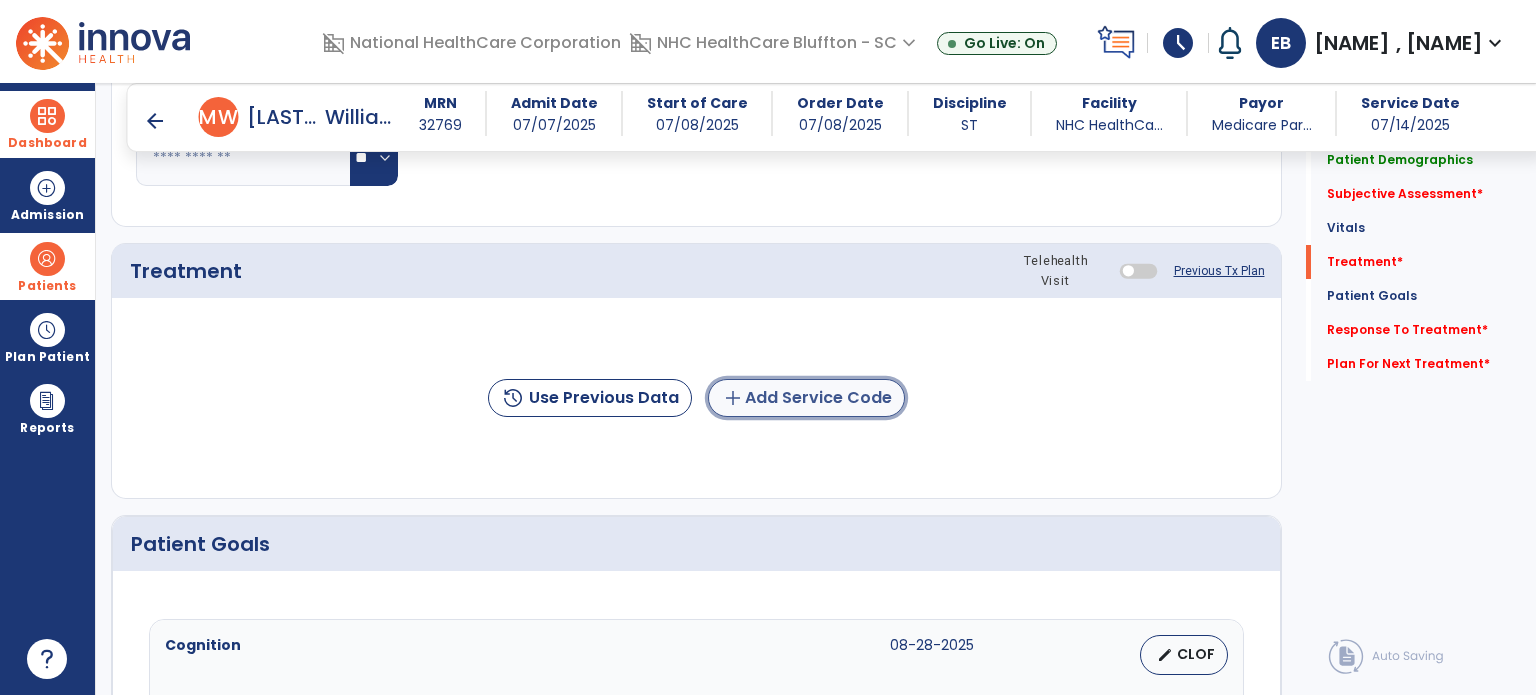 click on "add  Add Service Code" 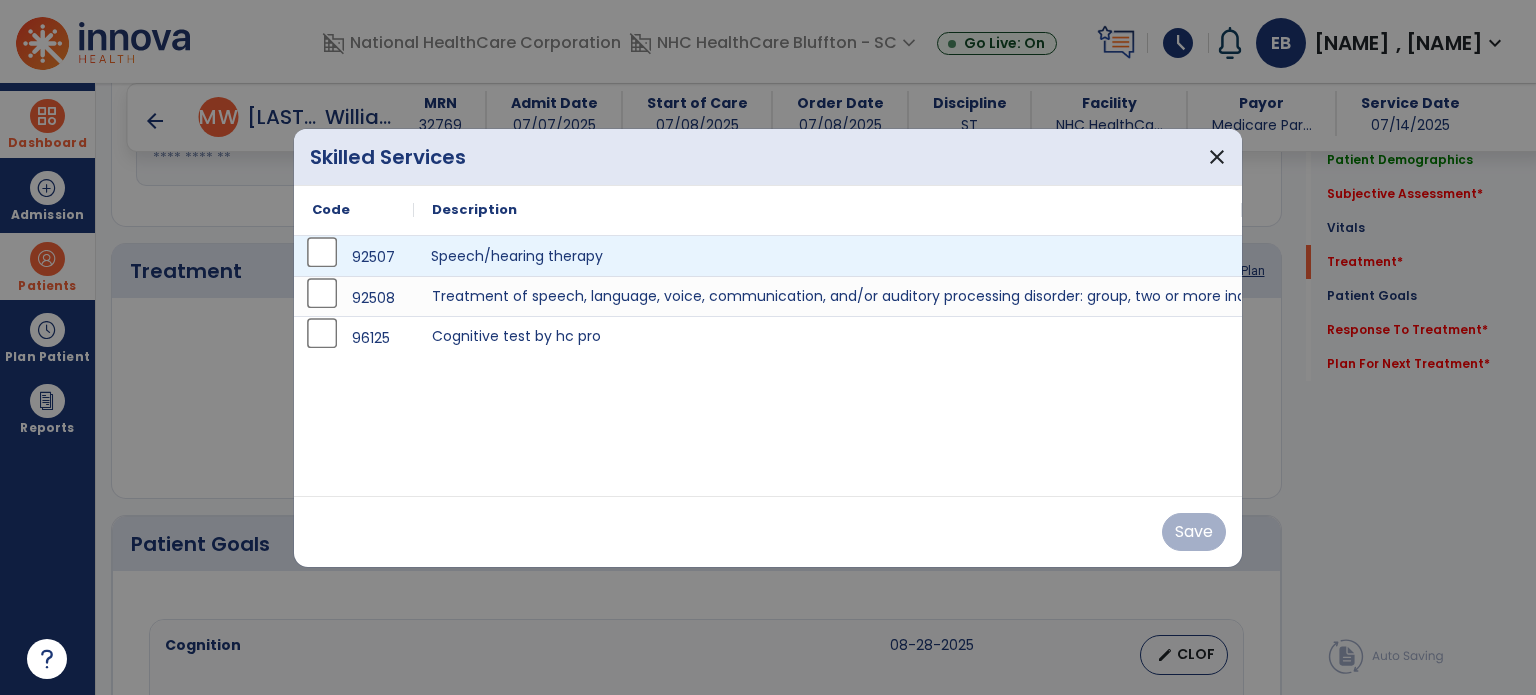 click on "Speech/hearing therapy" at bounding box center (828, 256) 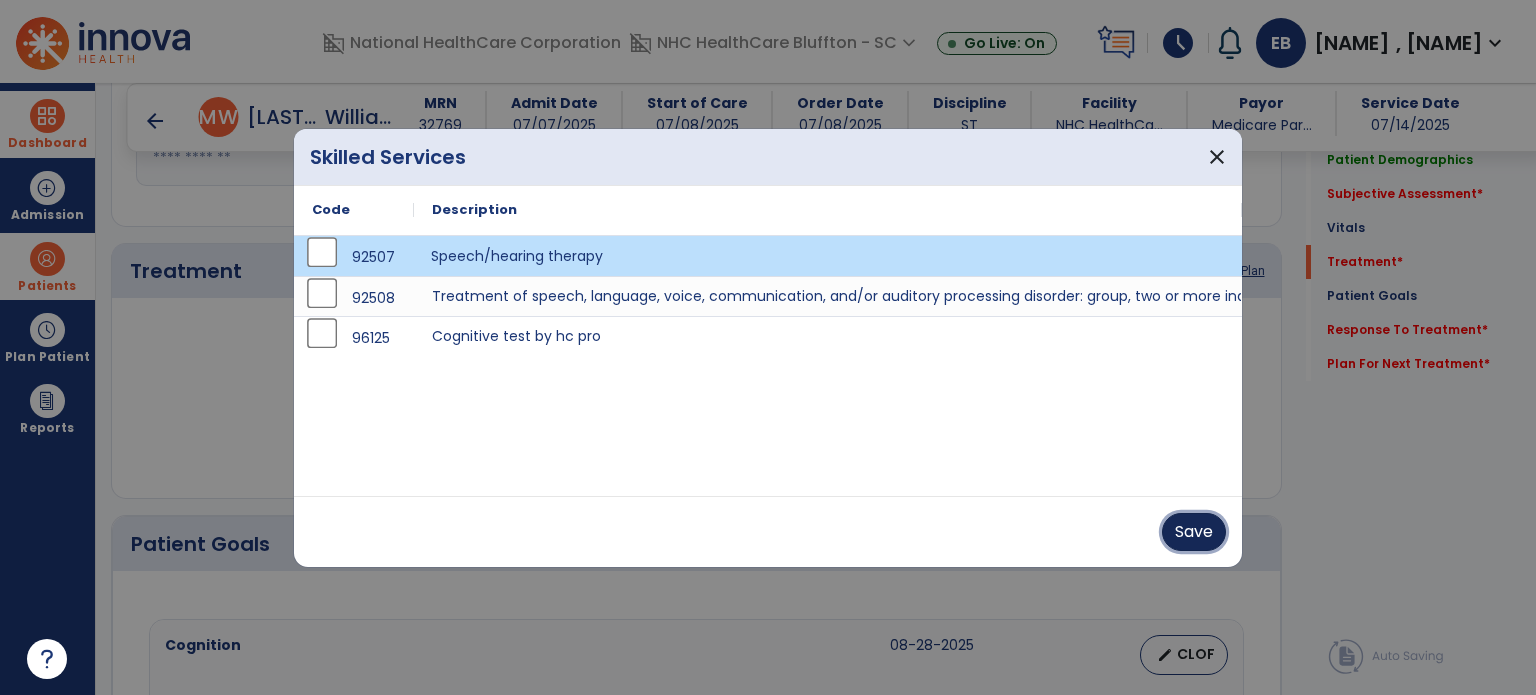 click on "Save" at bounding box center (1194, 532) 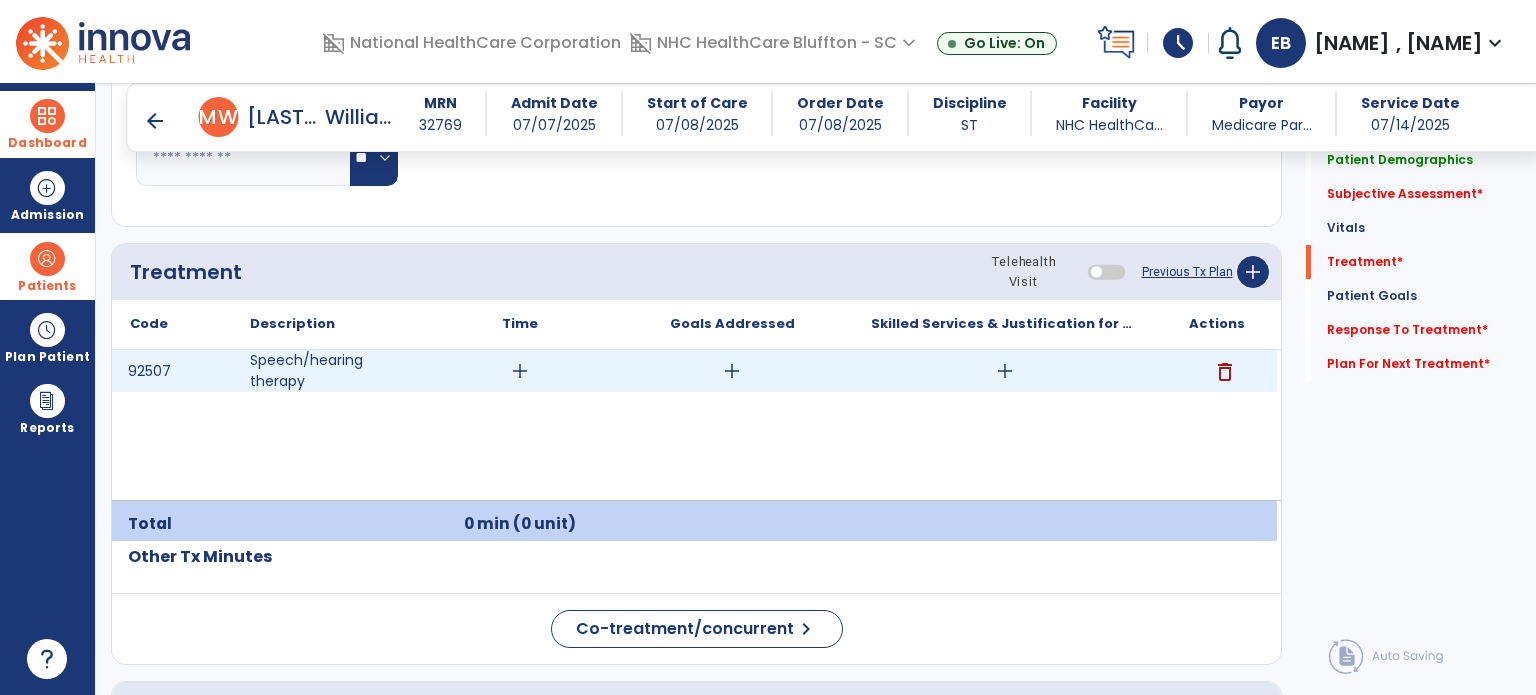 click on "add" at bounding box center [520, 371] 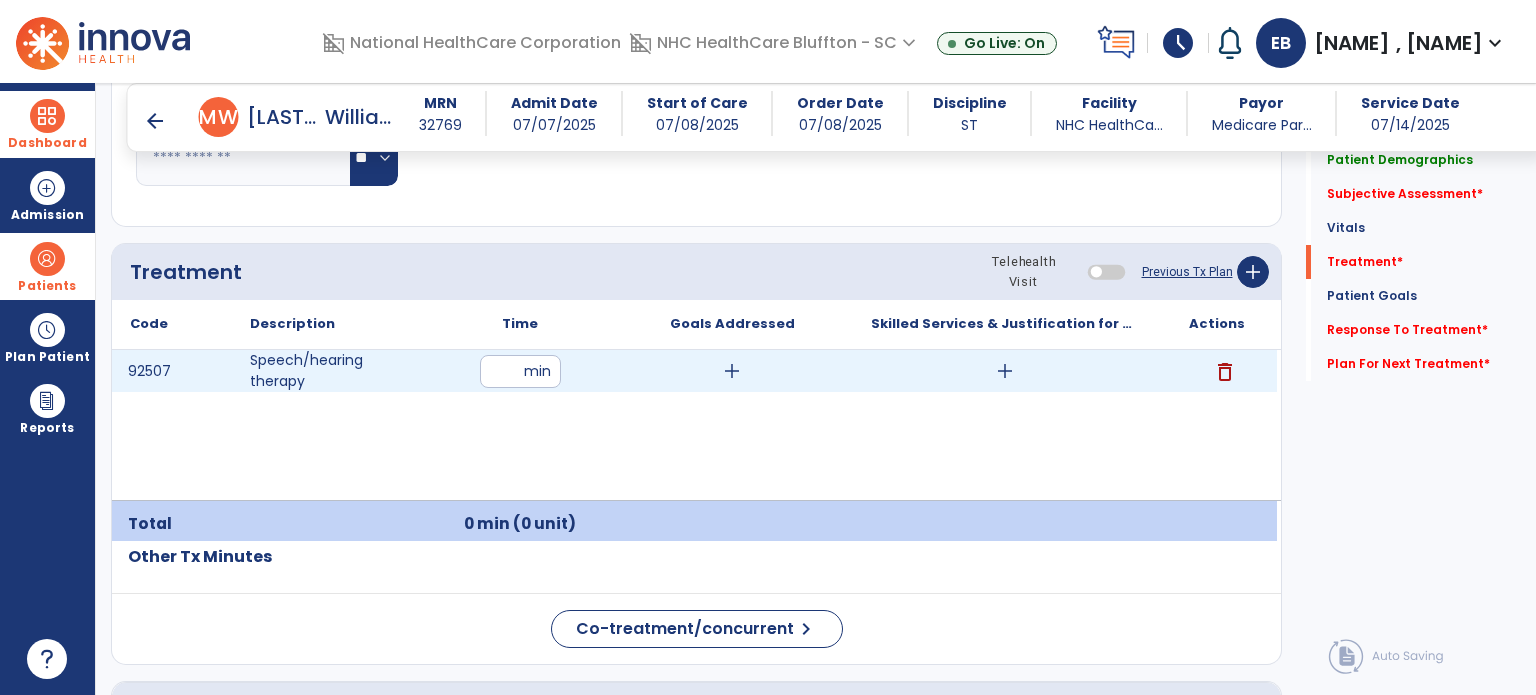 type on "**" 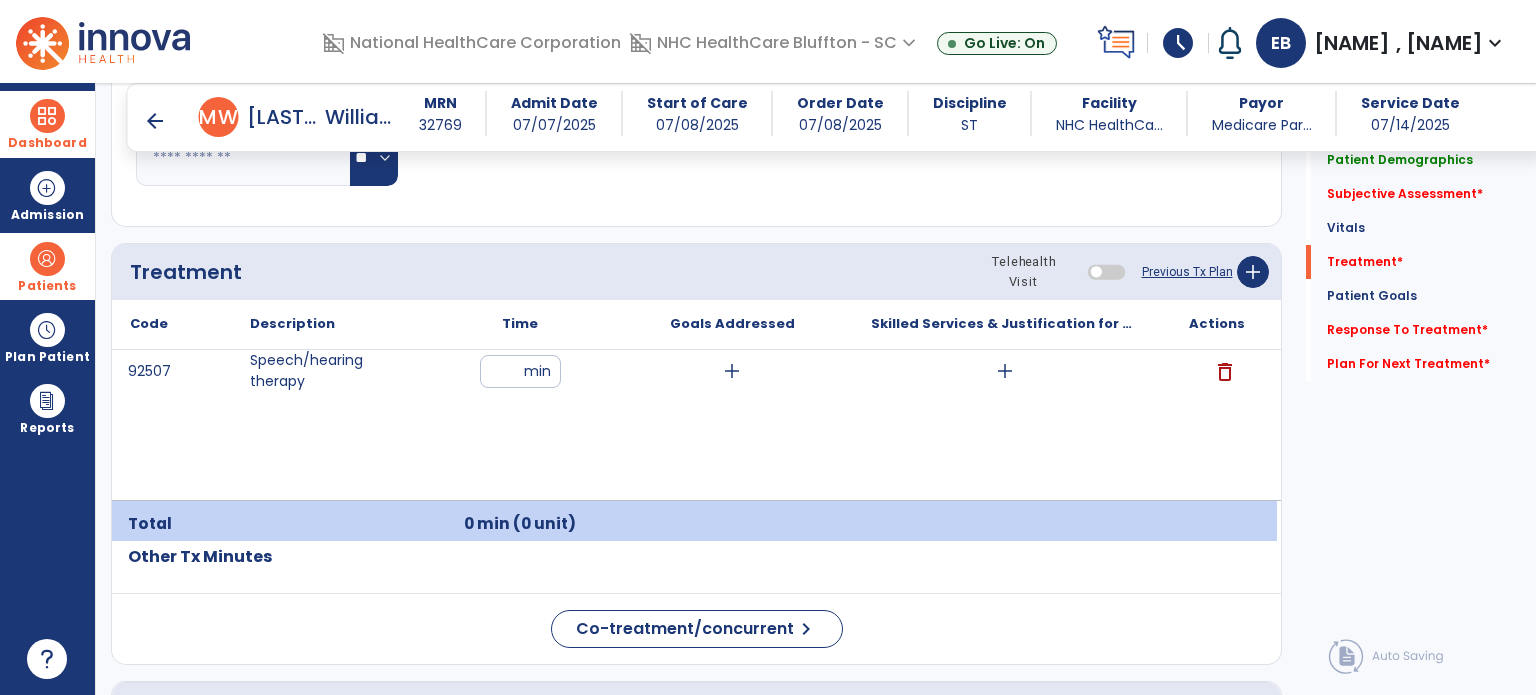 click on "Treatment Telehealth Visit  Previous Tx Plan   add" 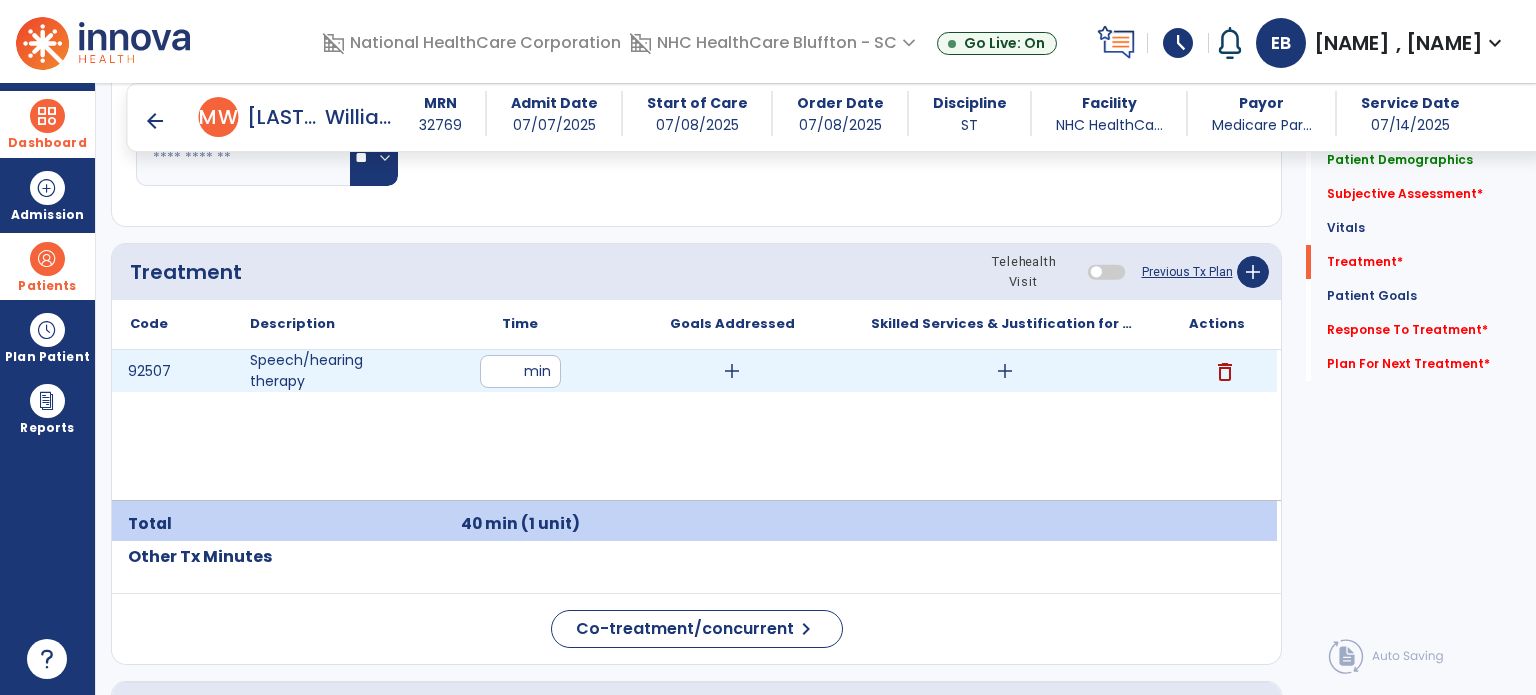 click on "add" at bounding box center (1005, 371) 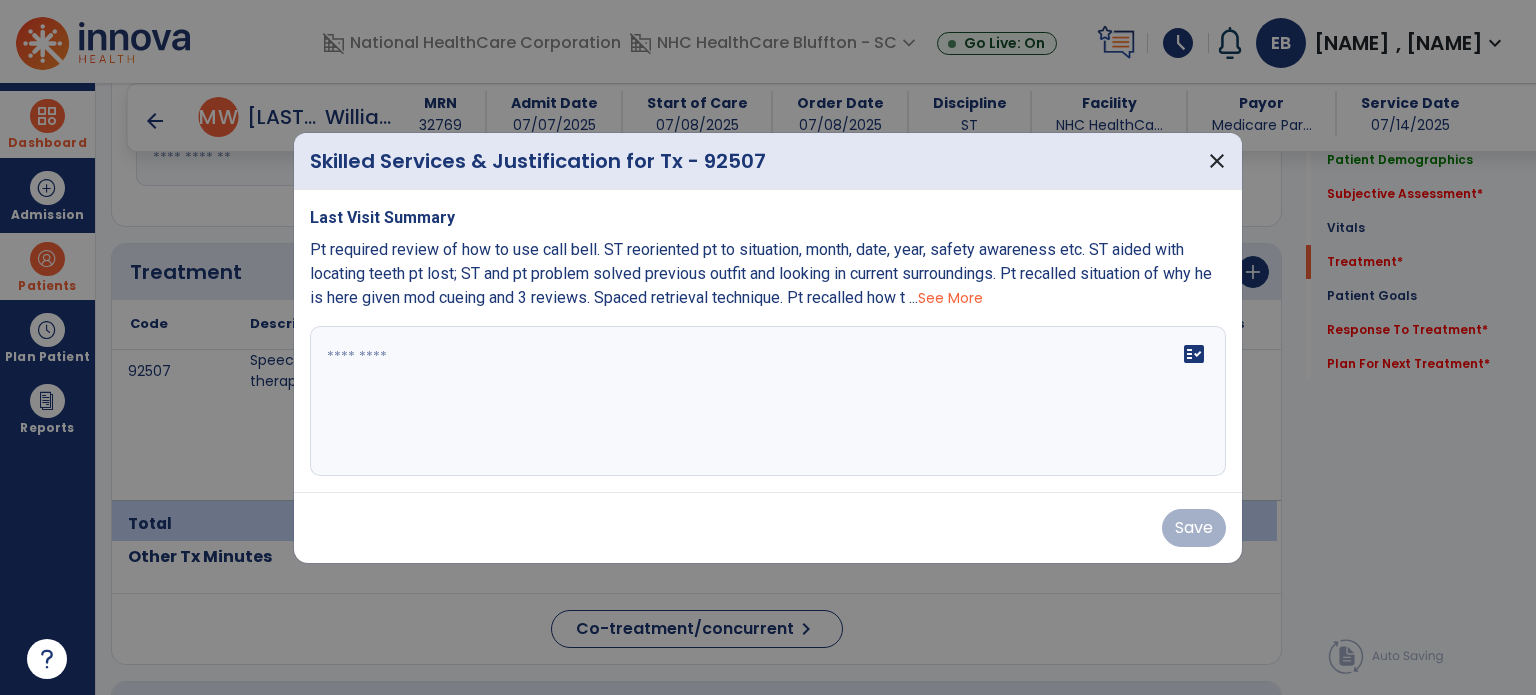 click at bounding box center [768, 401] 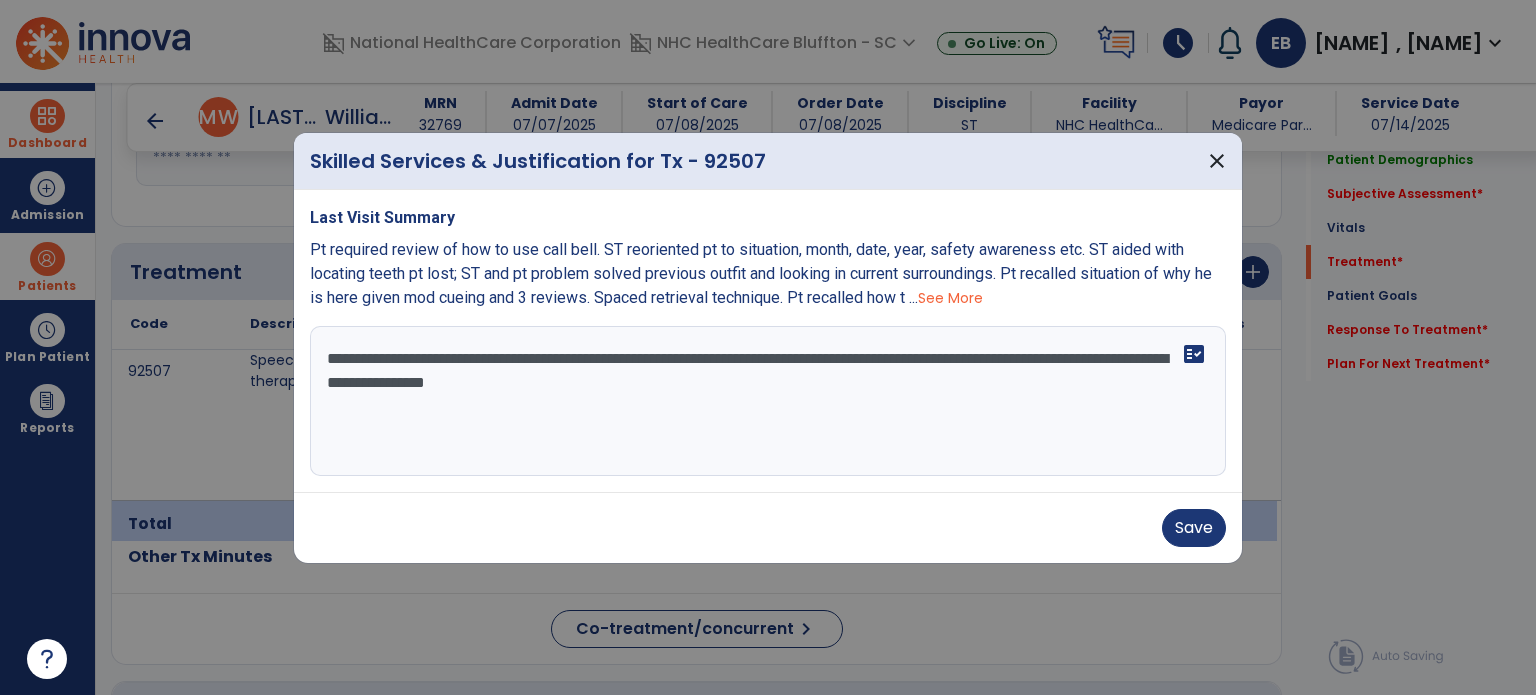 click on "**********" at bounding box center (768, 401) 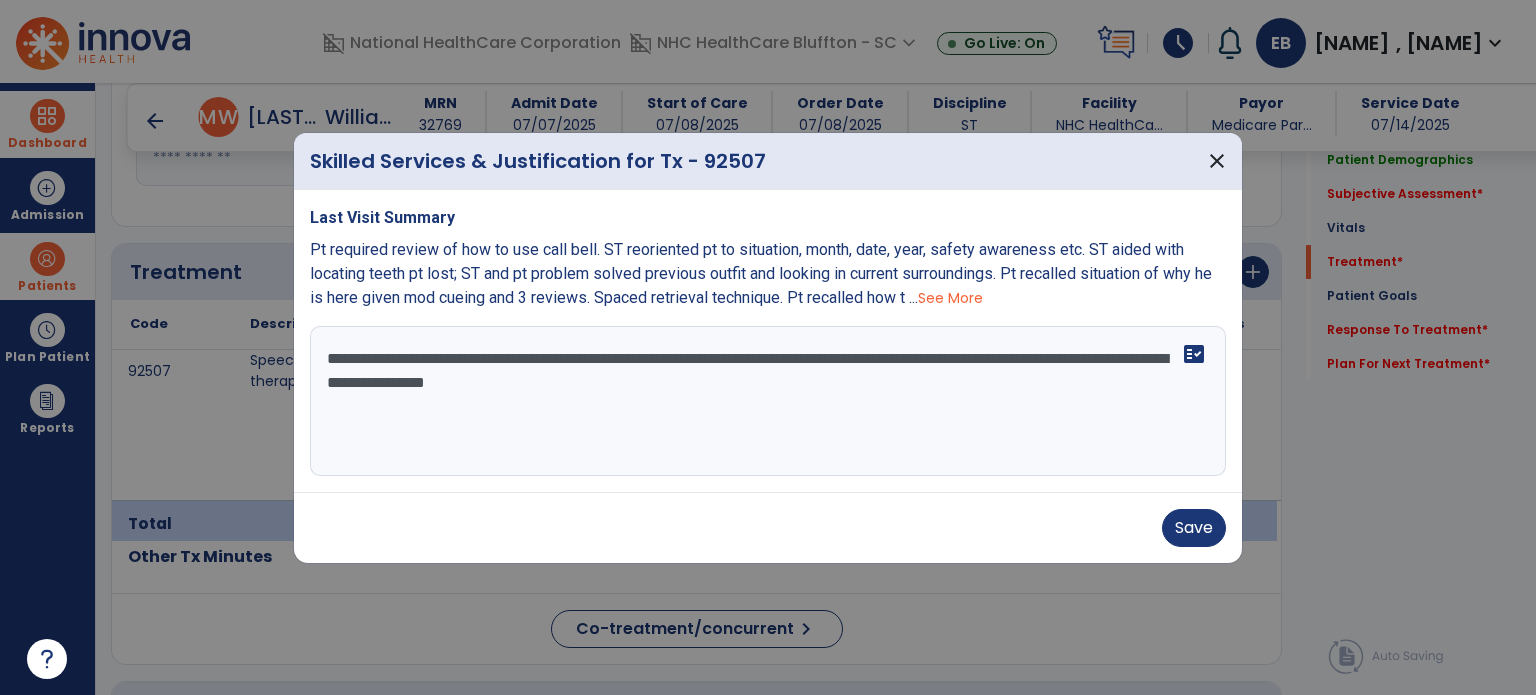 click on "**********" at bounding box center (768, 401) 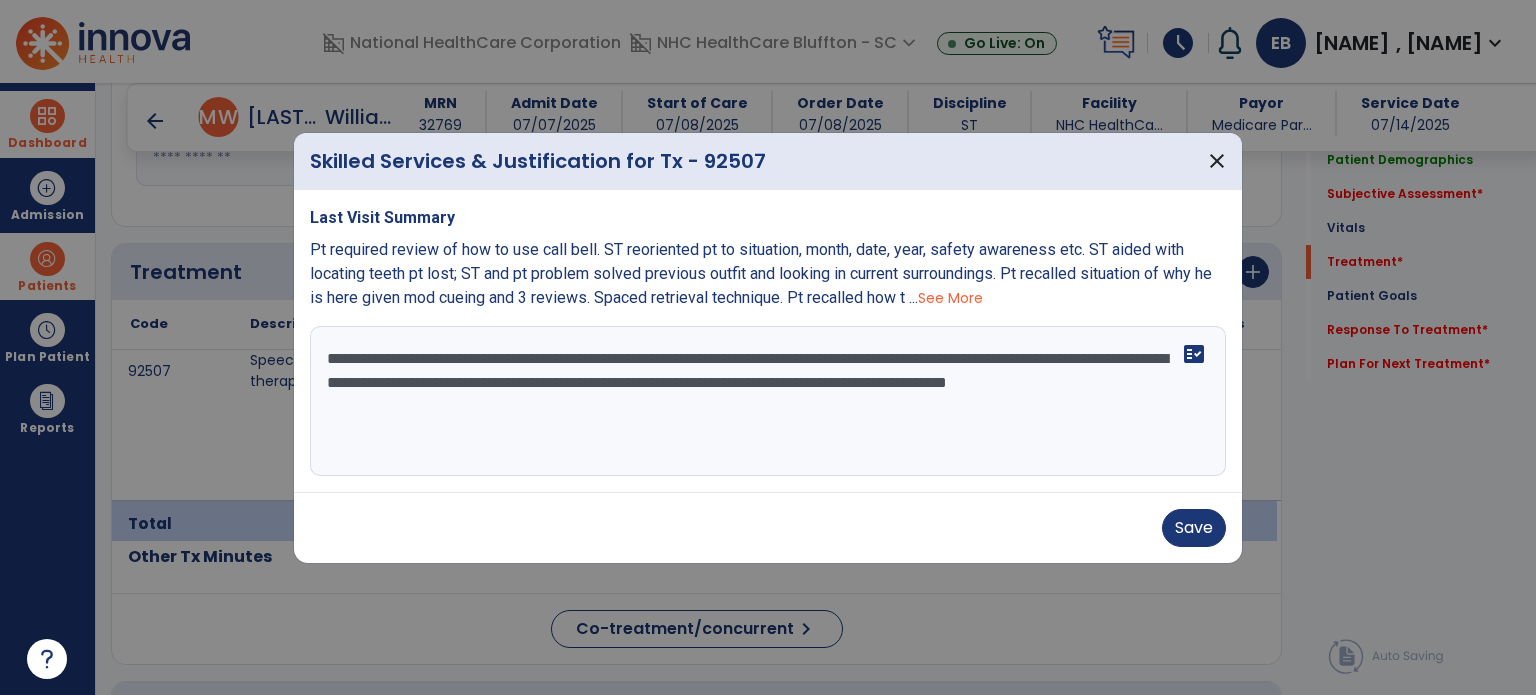 click on "**********" at bounding box center (768, 401) 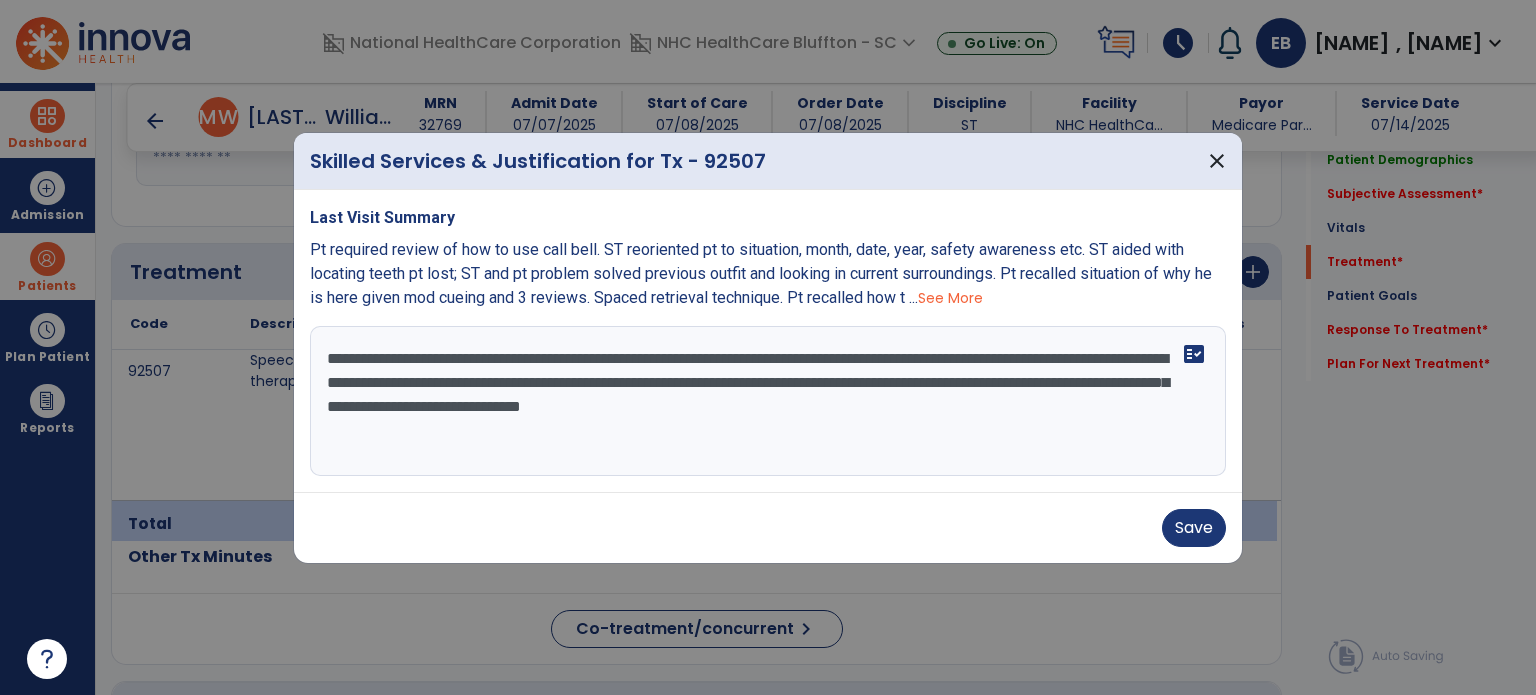 click on "**********" at bounding box center (768, 401) 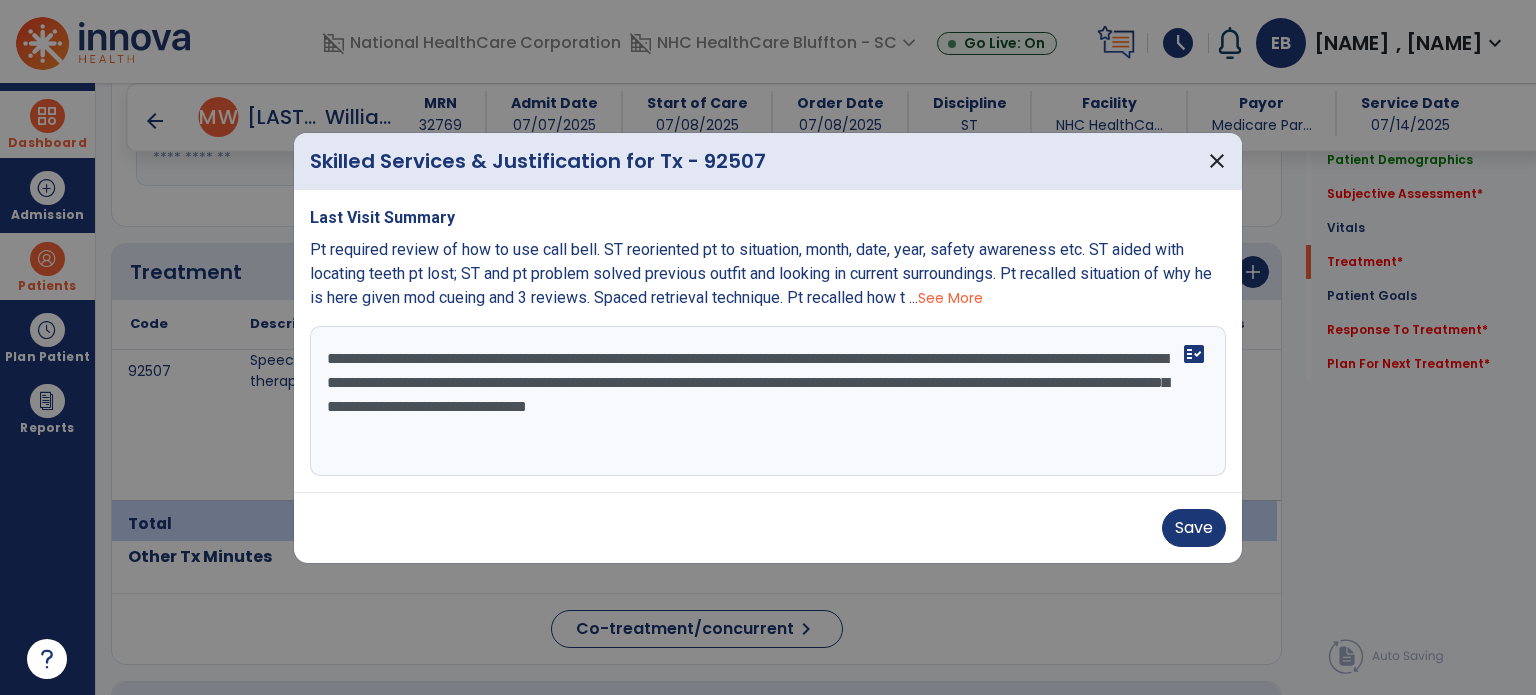 click on "**********" at bounding box center (768, 401) 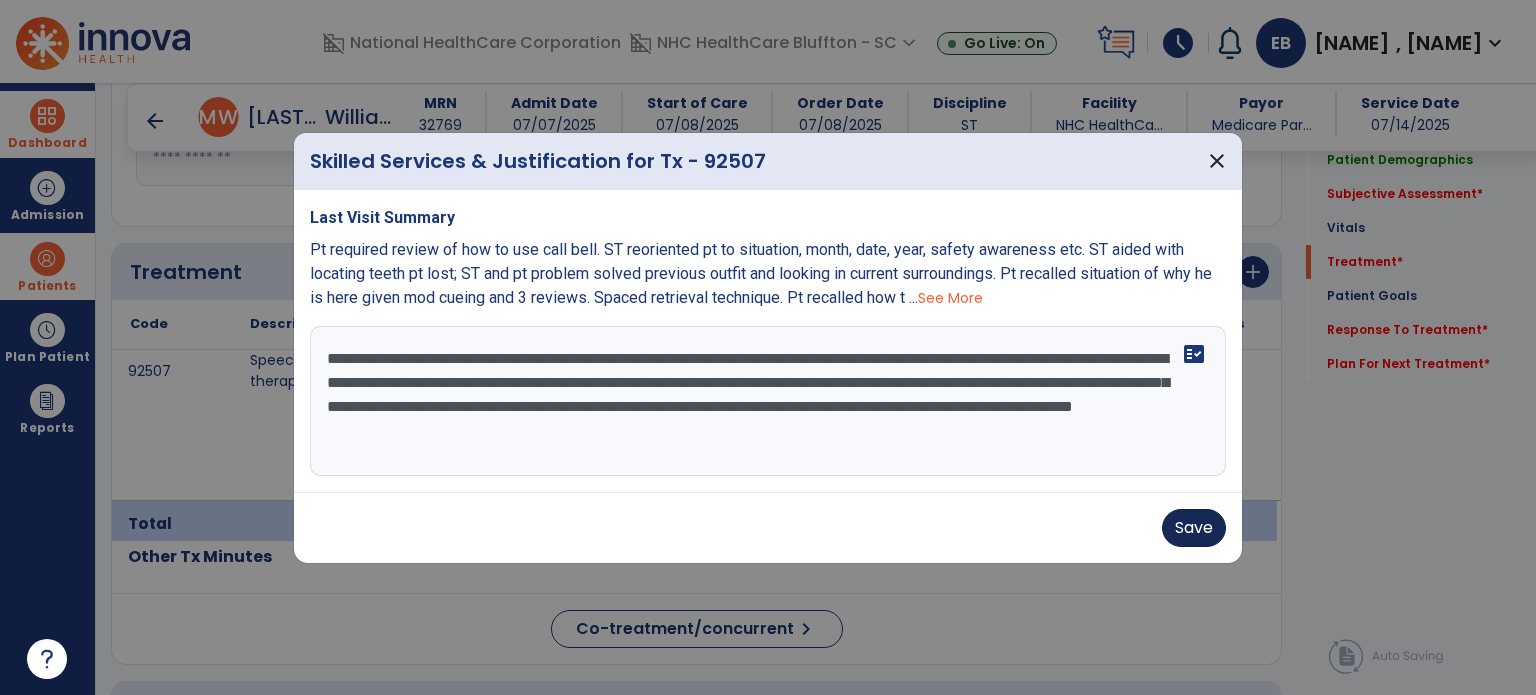 type on "**********" 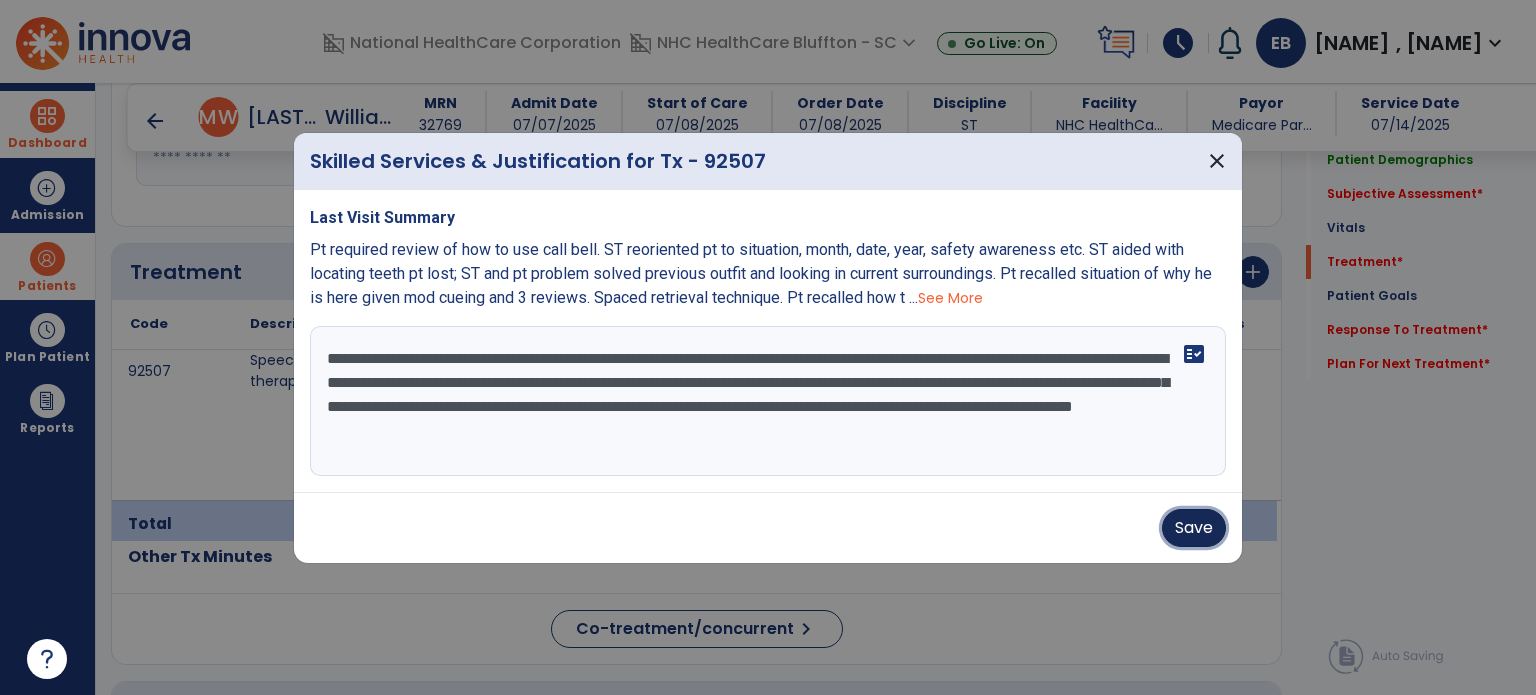 click on "Save" at bounding box center (1194, 528) 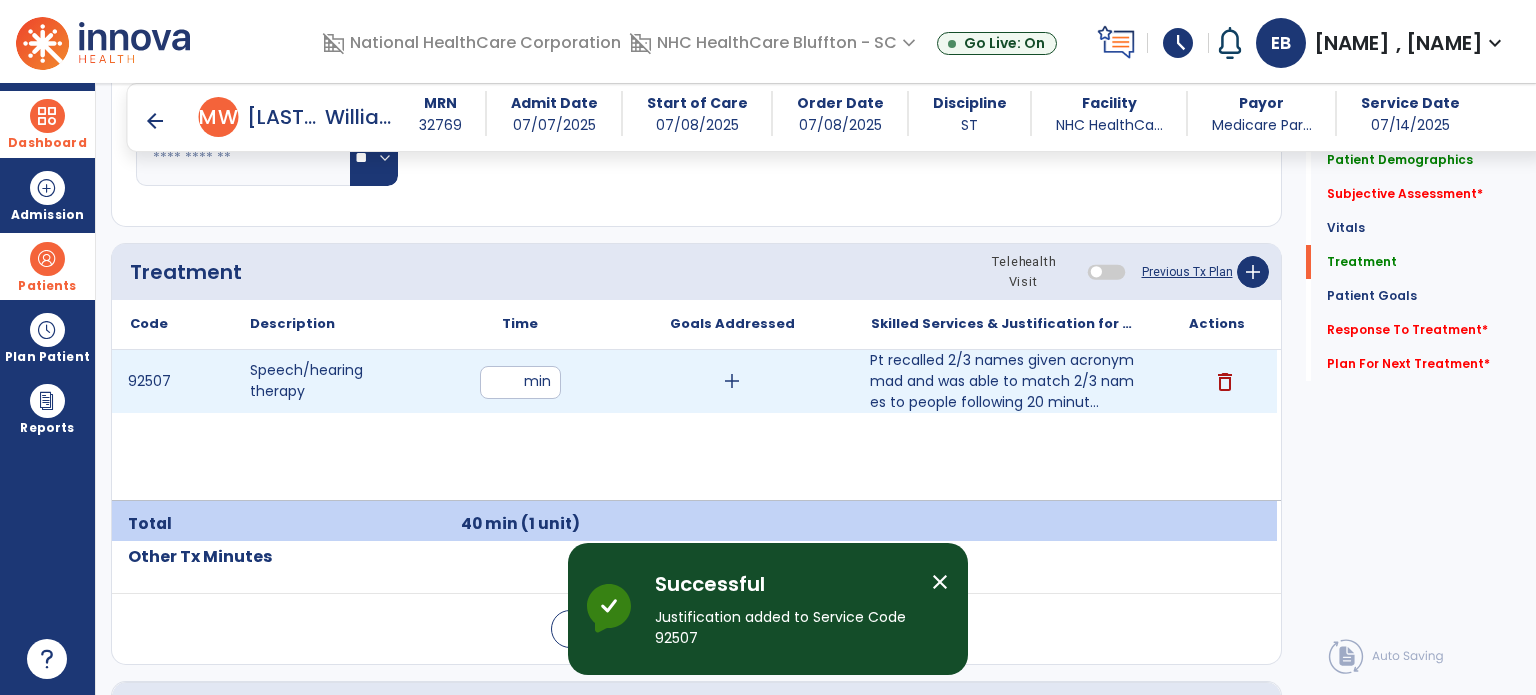click on "add" at bounding box center [732, 381] 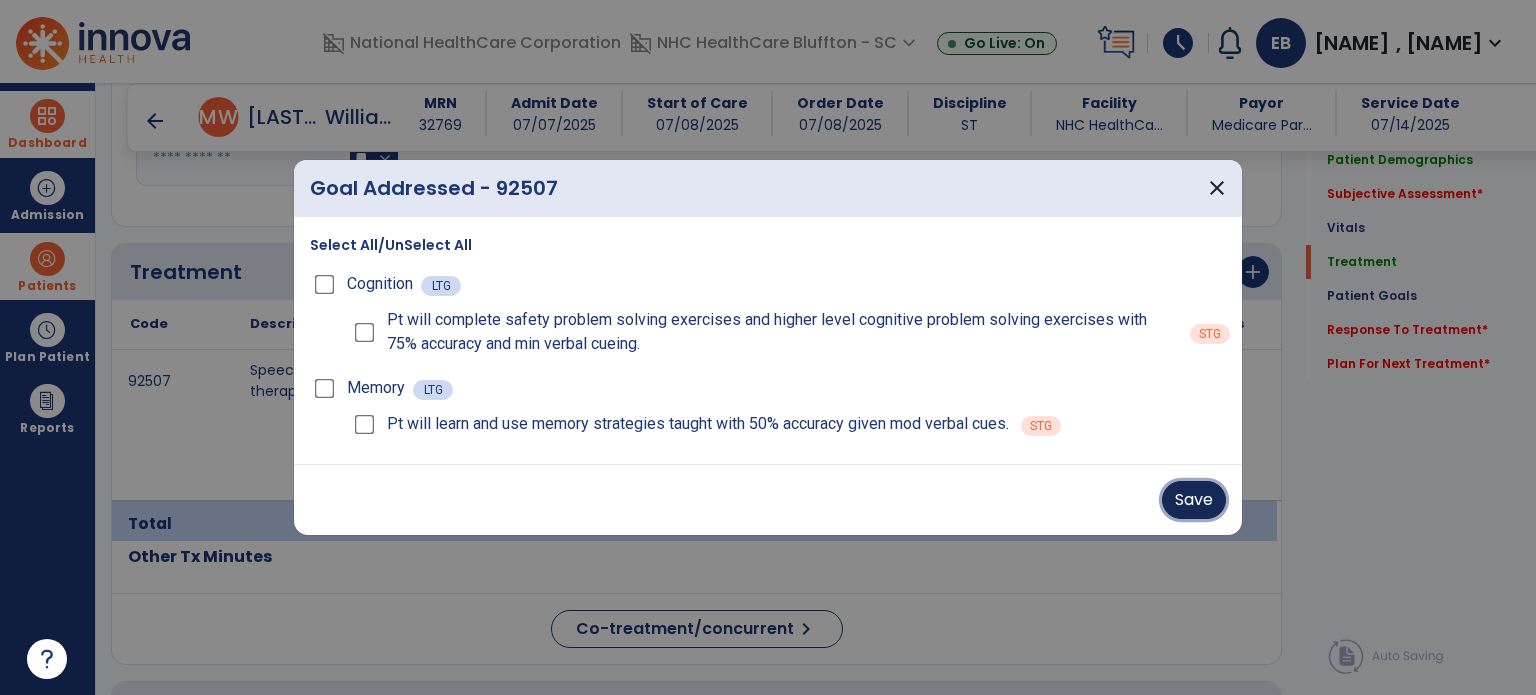 click on "Save" at bounding box center (1194, 500) 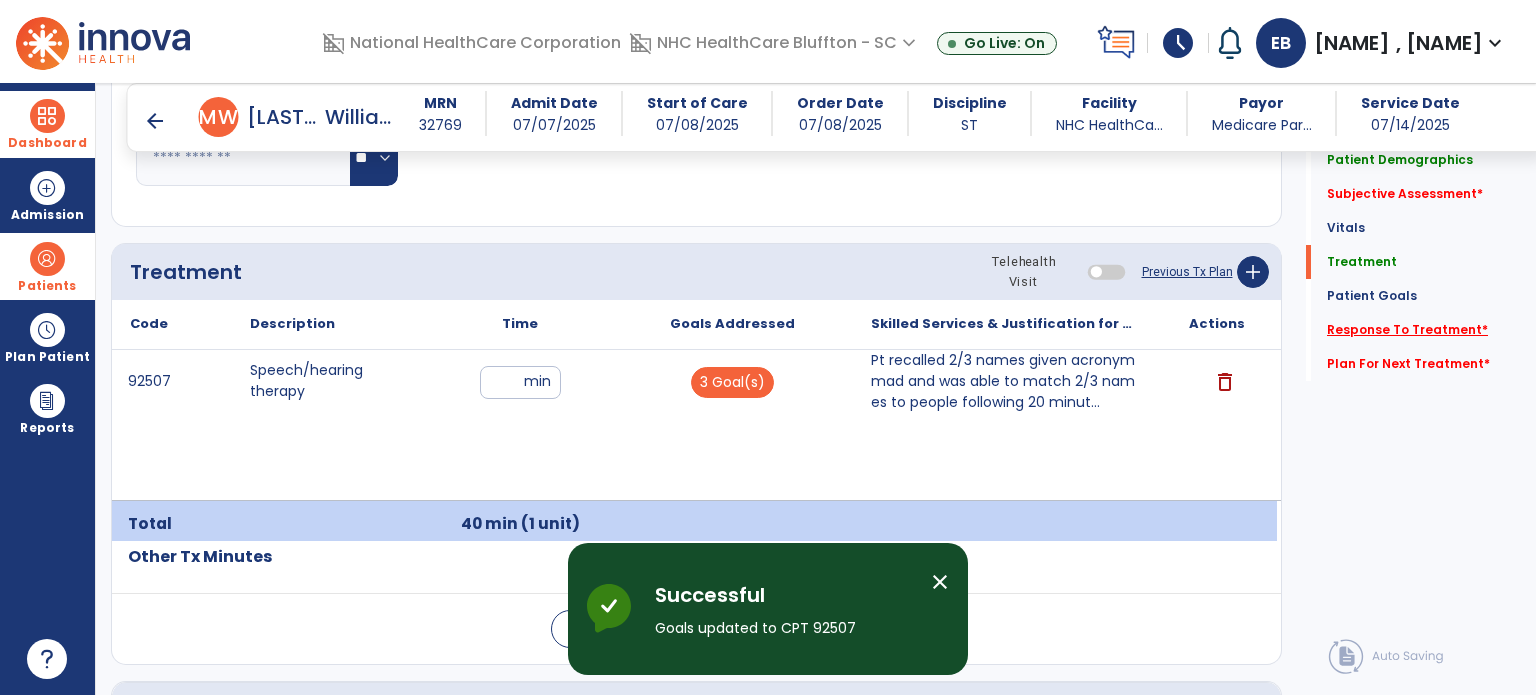 click on "Response To Treatment   *" 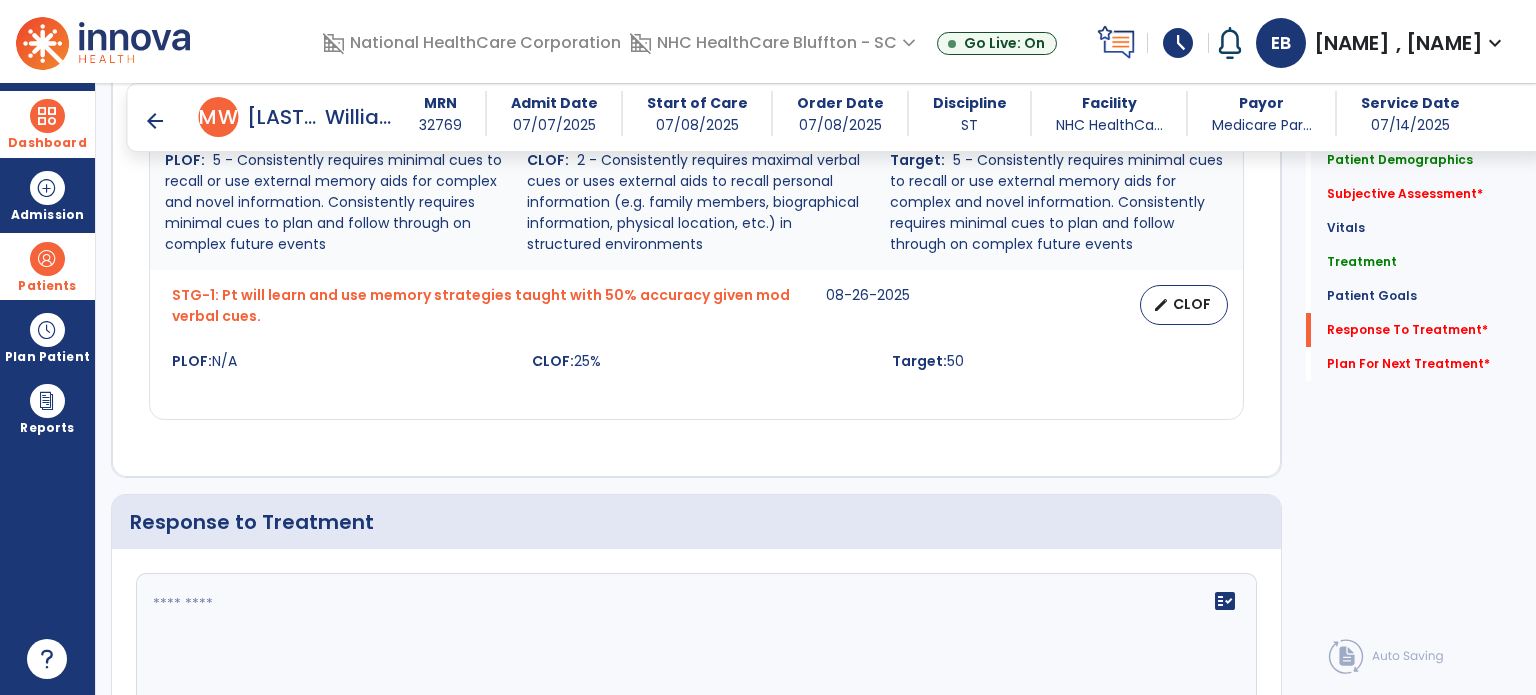 scroll, scrollTop: 2375, scrollLeft: 0, axis: vertical 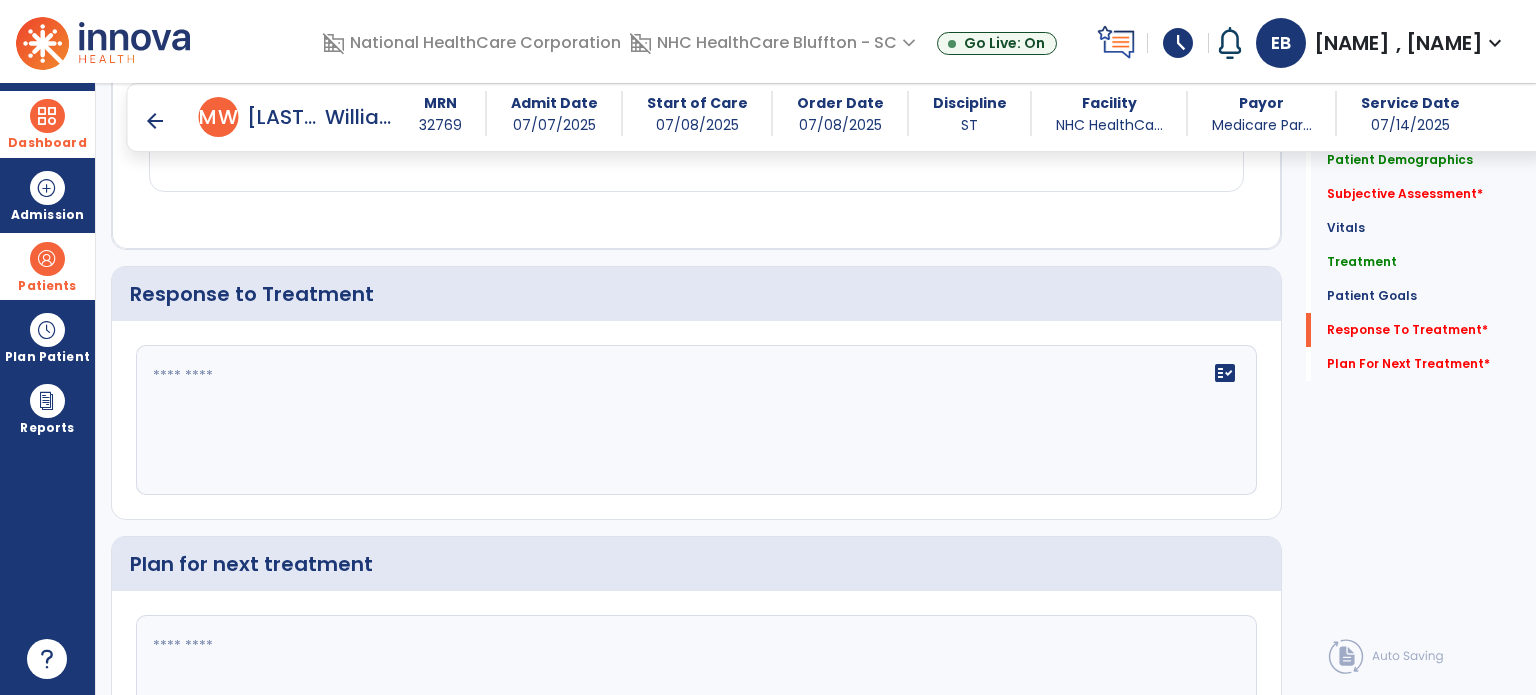 click on "fact_check" 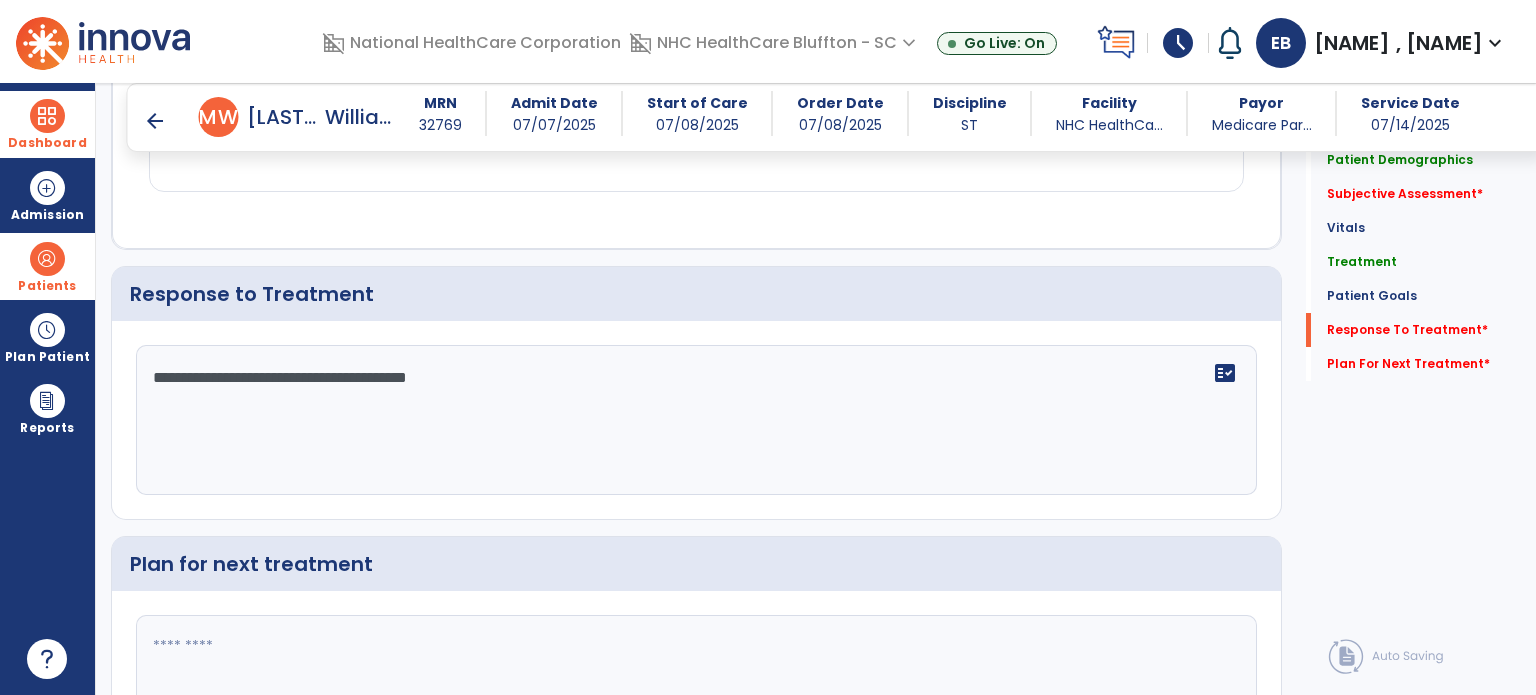 scroll, scrollTop: 2529, scrollLeft: 0, axis: vertical 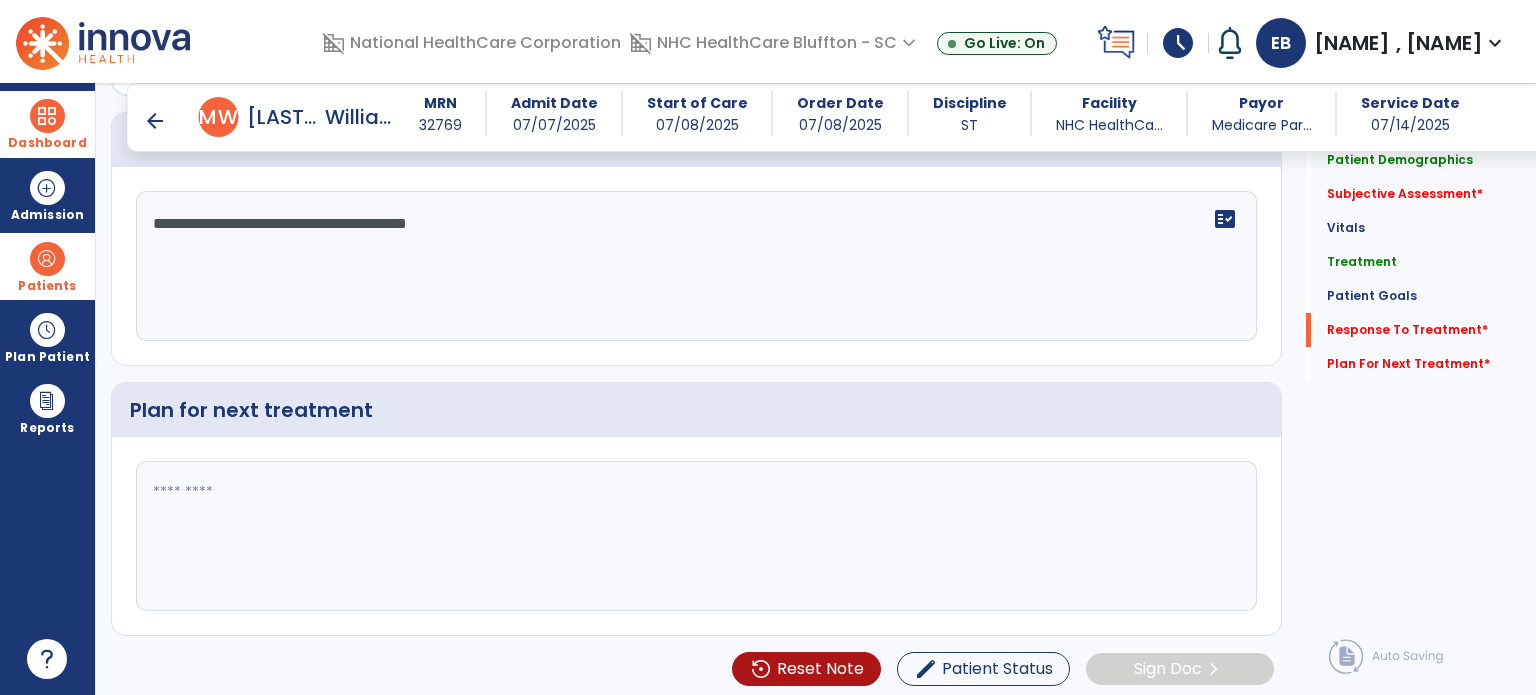 type on "**********" 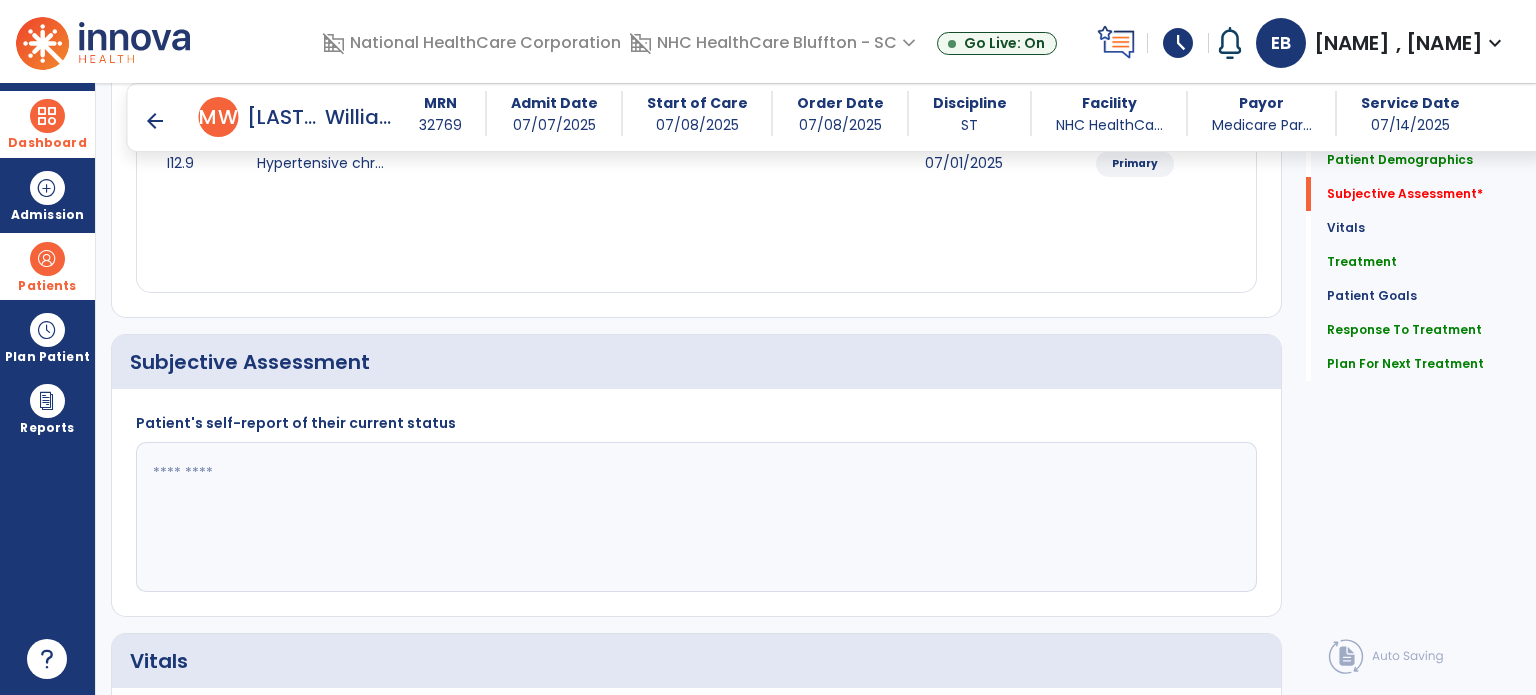 scroll, scrollTop: 301, scrollLeft: 0, axis: vertical 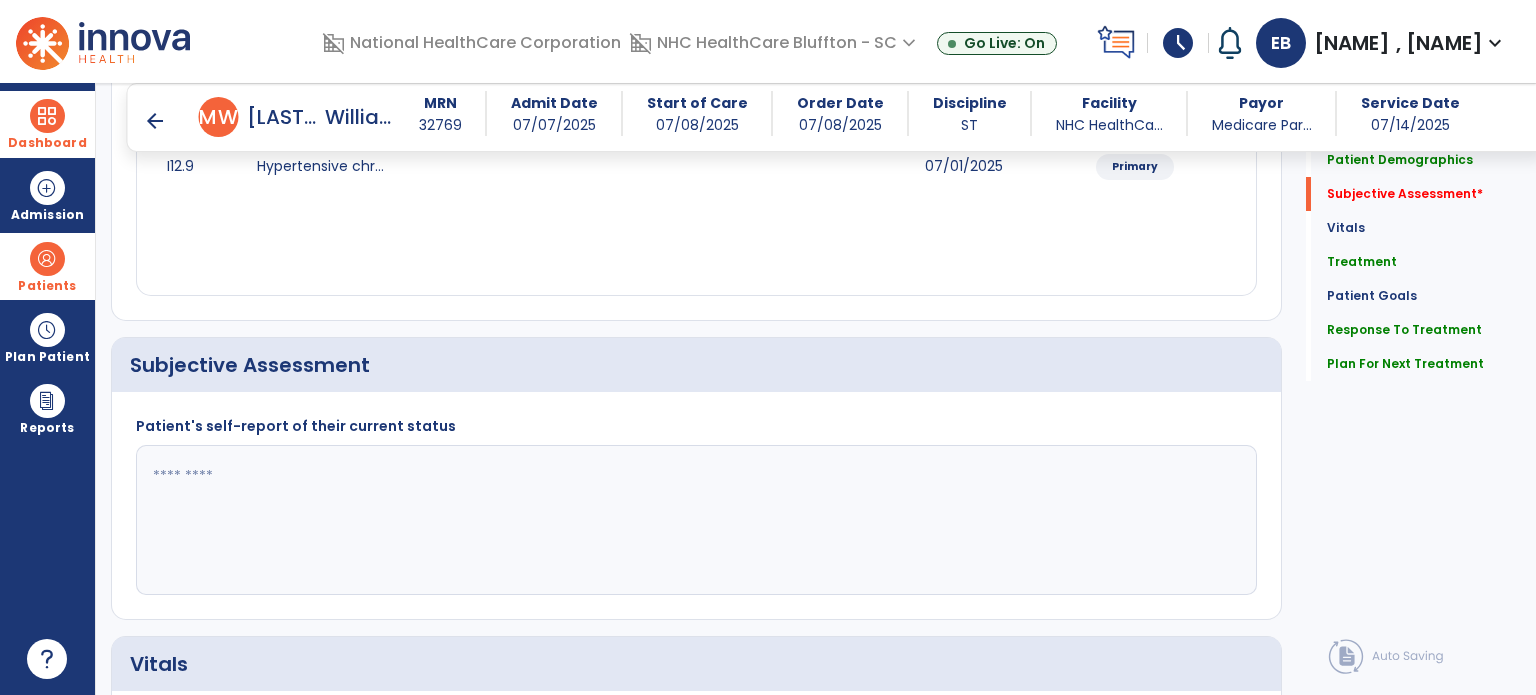 type on "**********" 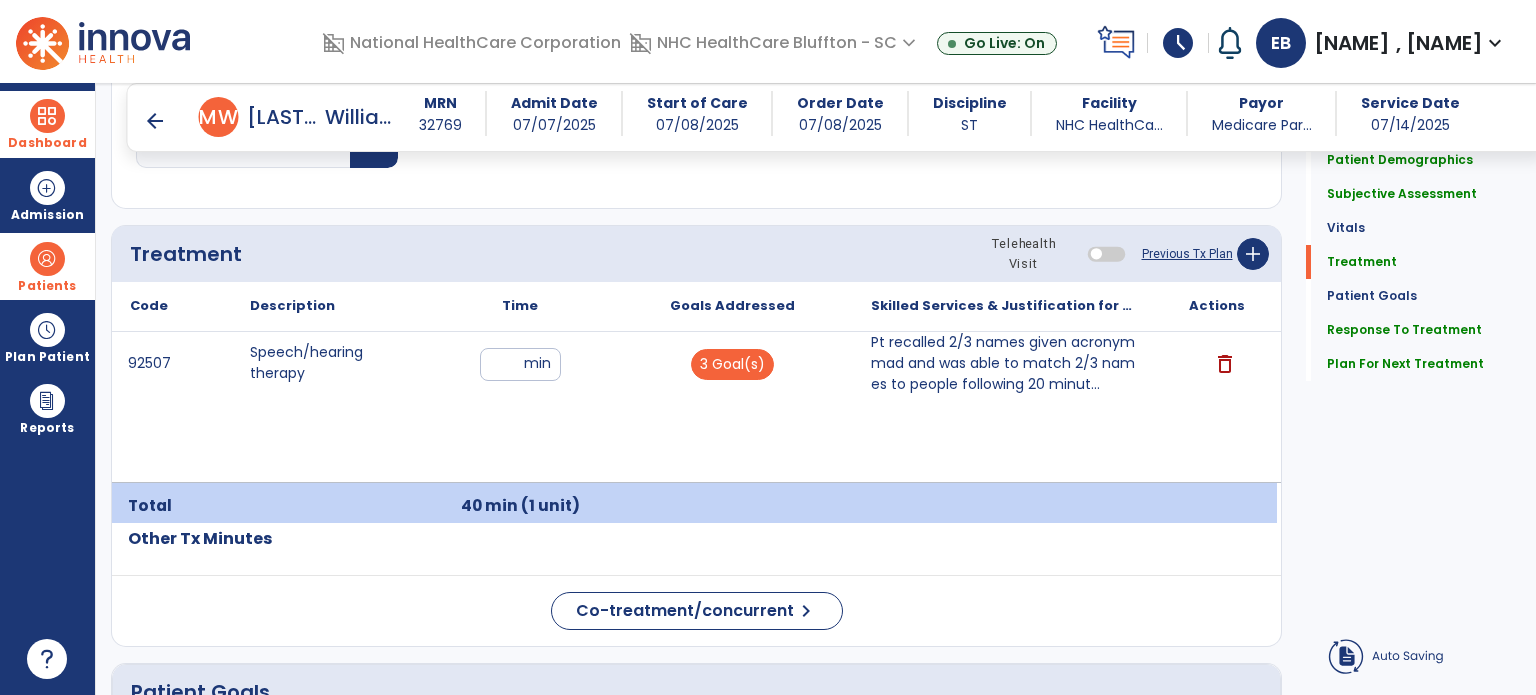 scroll, scrollTop: 1136, scrollLeft: 0, axis: vertical 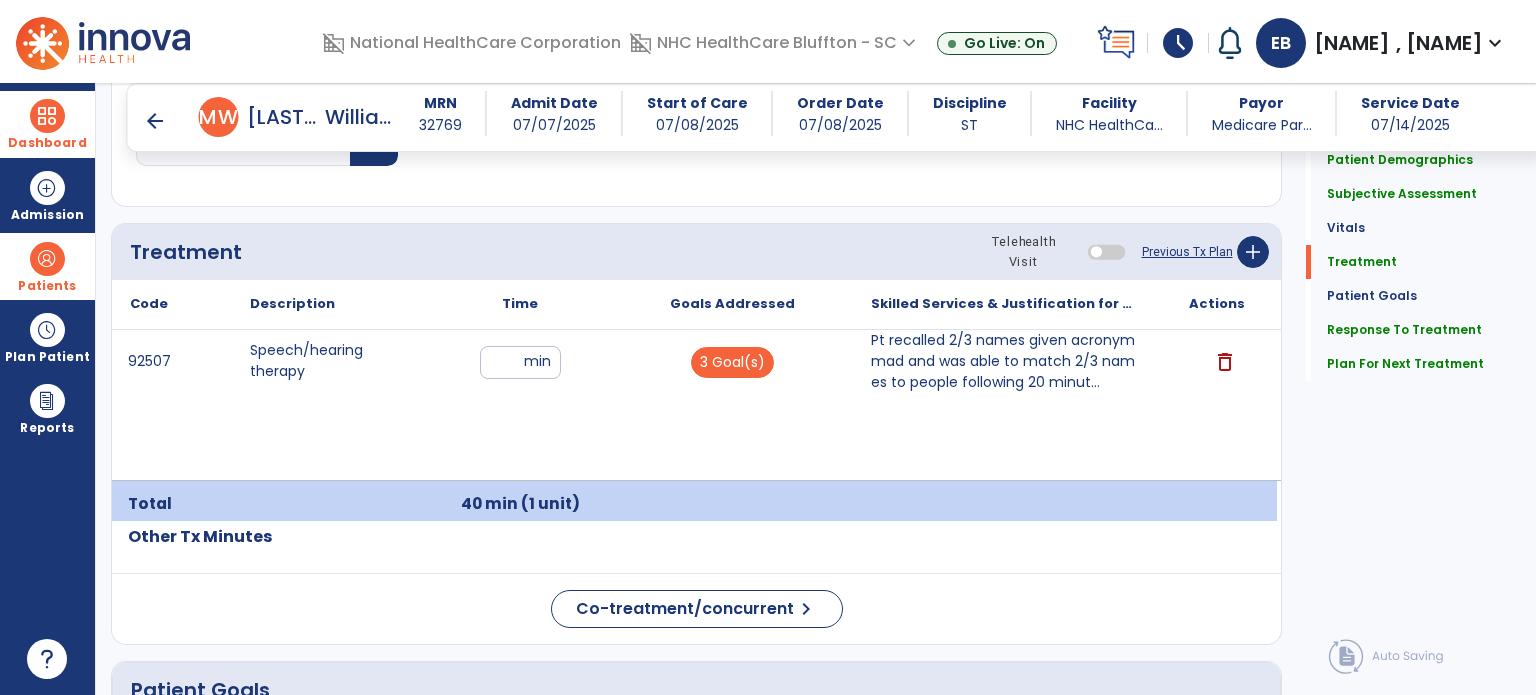 type on "**********" 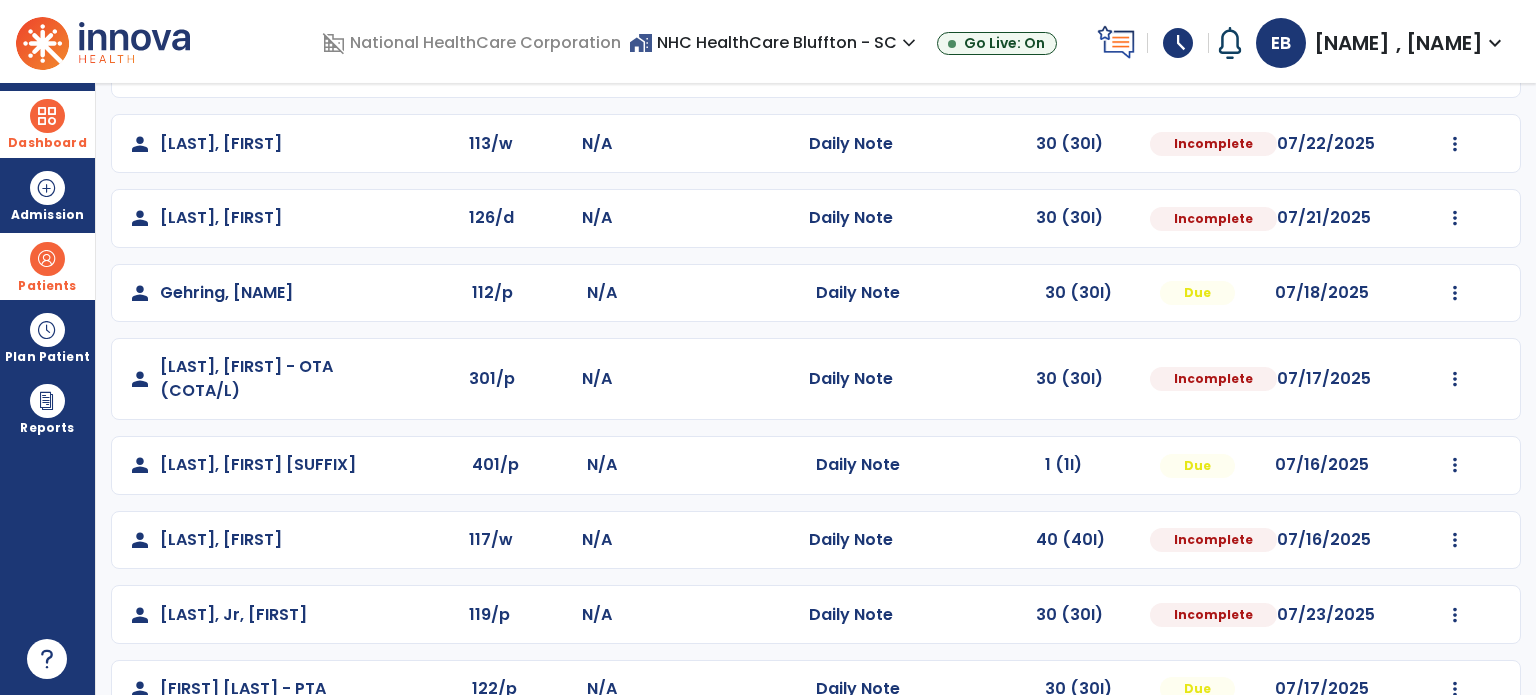 scroll, scrollTop: 464, scrollLeft: 0, axis: vertical 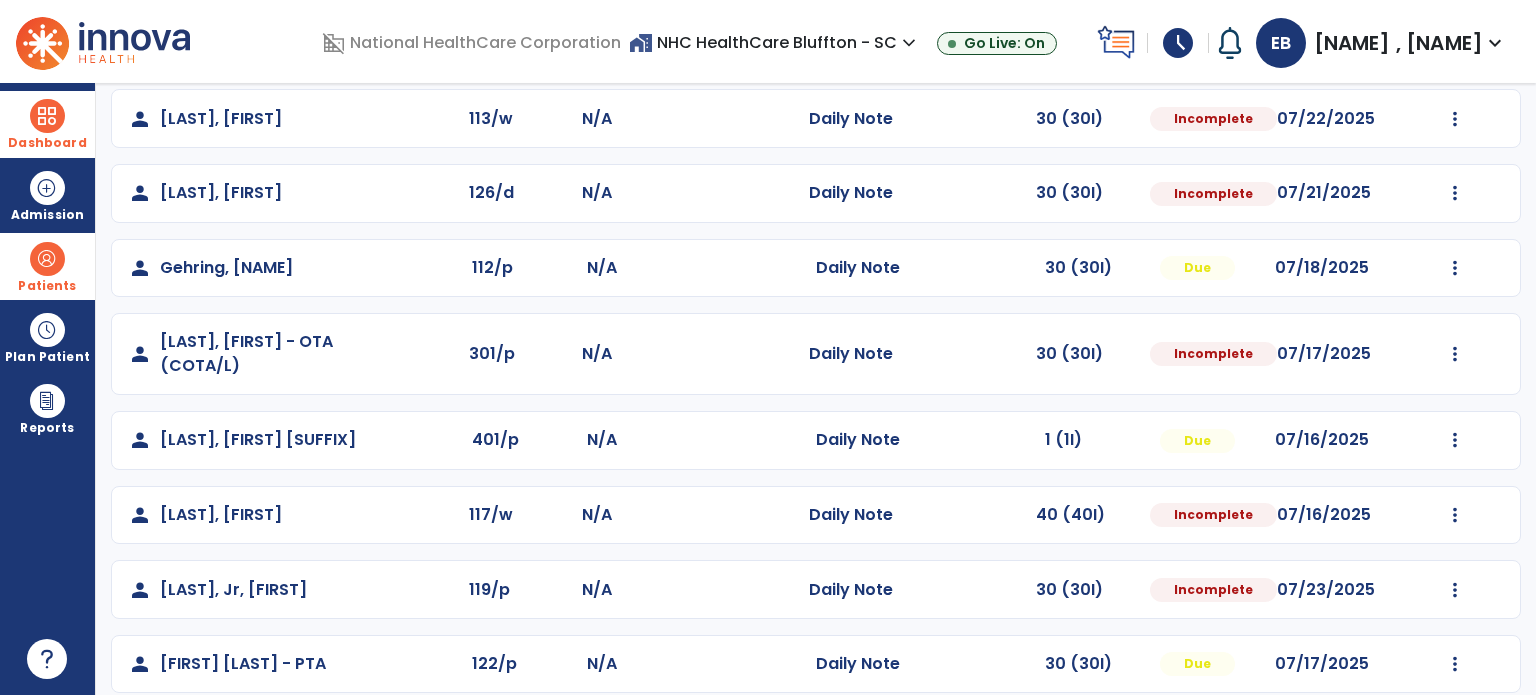 click at bounding box center (47, 259) 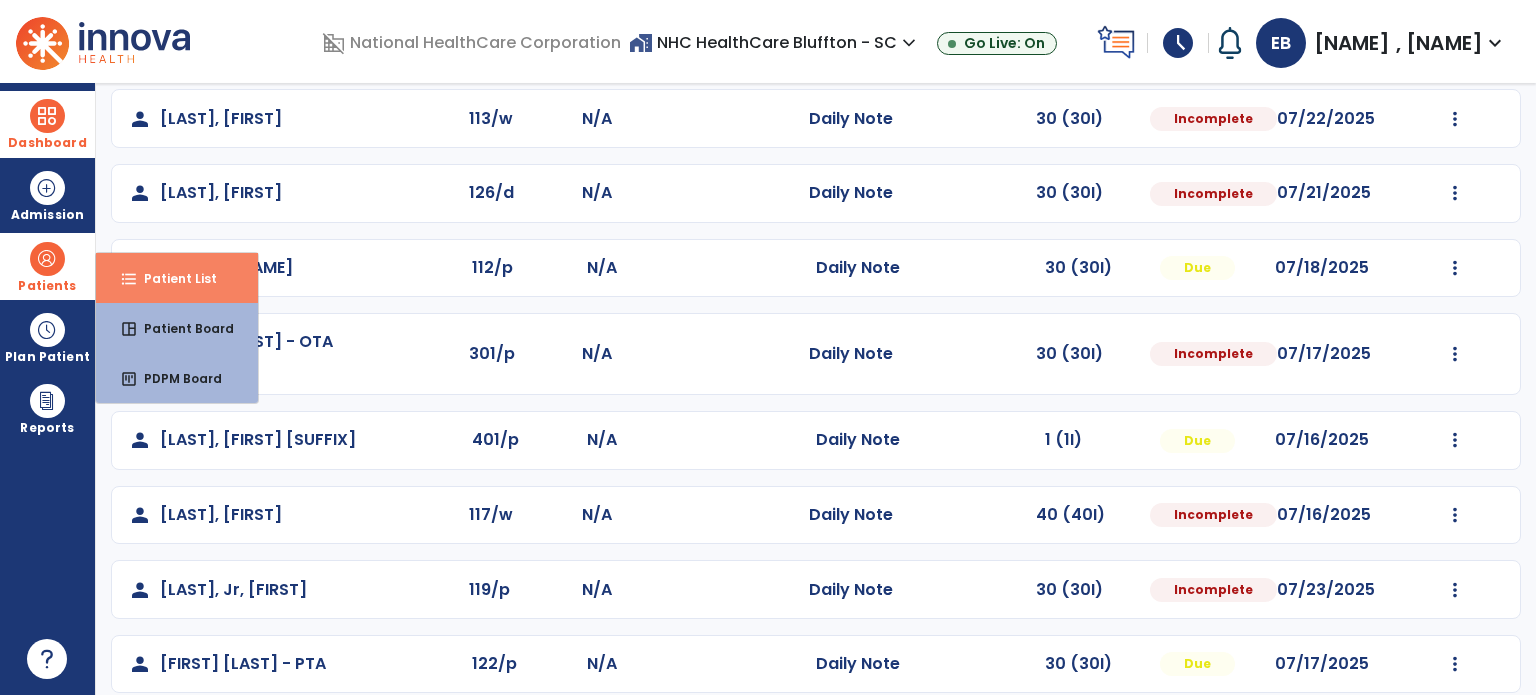 click on "Patient List" at bounding box center [172, 278] 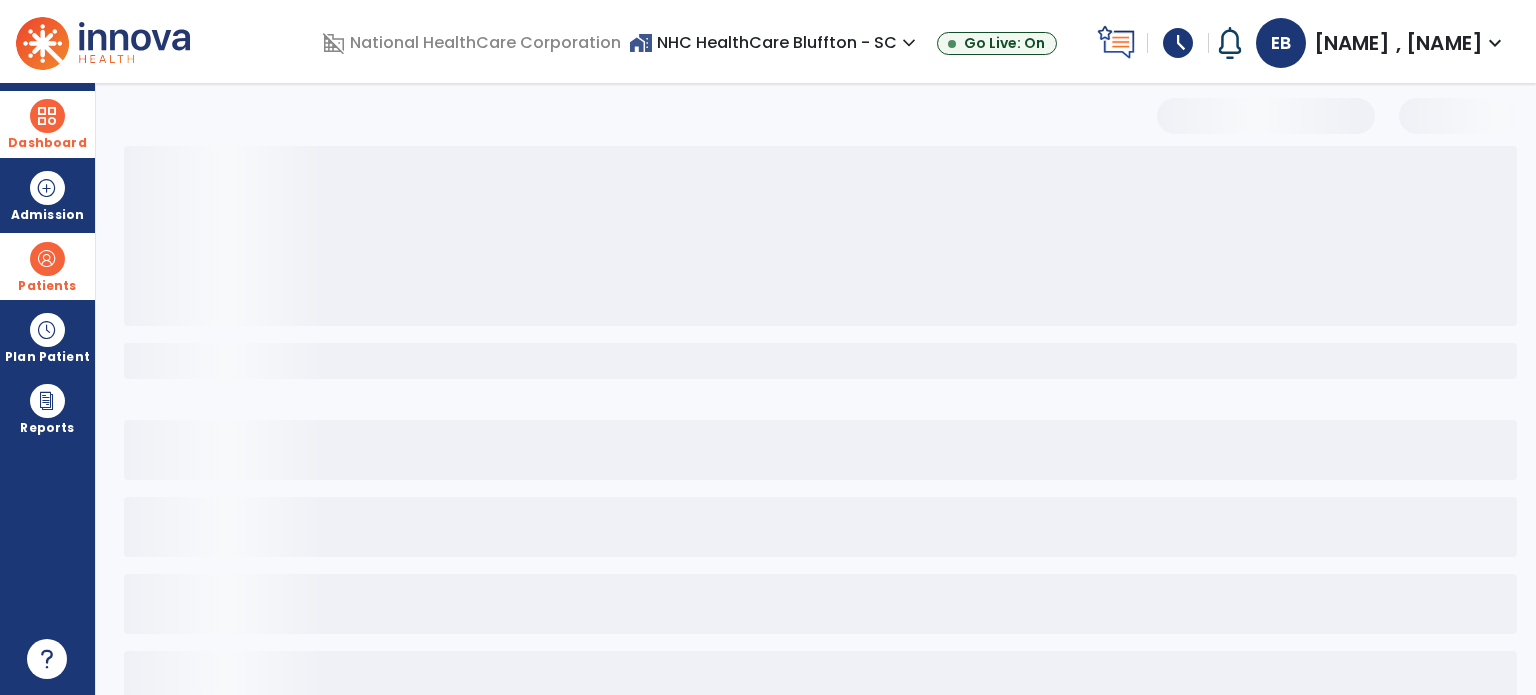 scroll, scrollTop: 46, scrollLeft: 0, axis: vertical 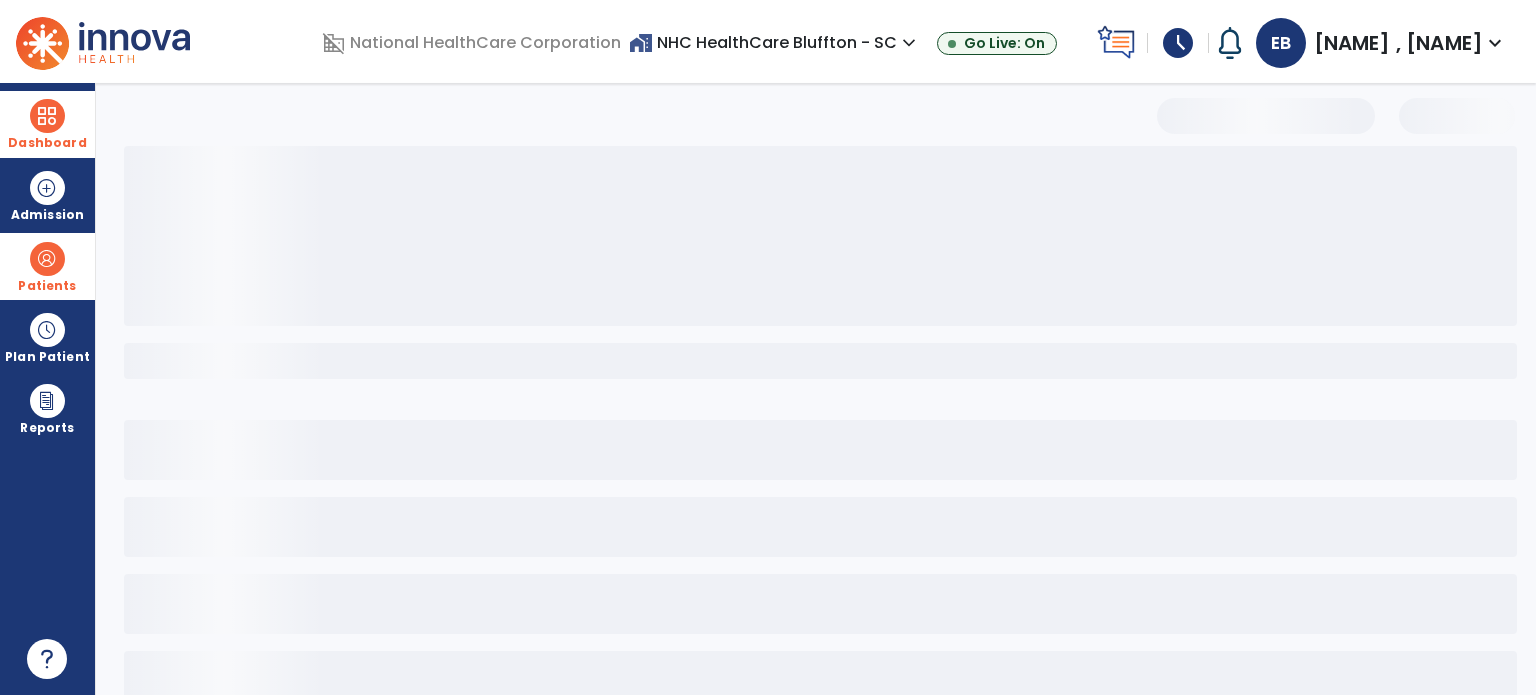 select on "***" 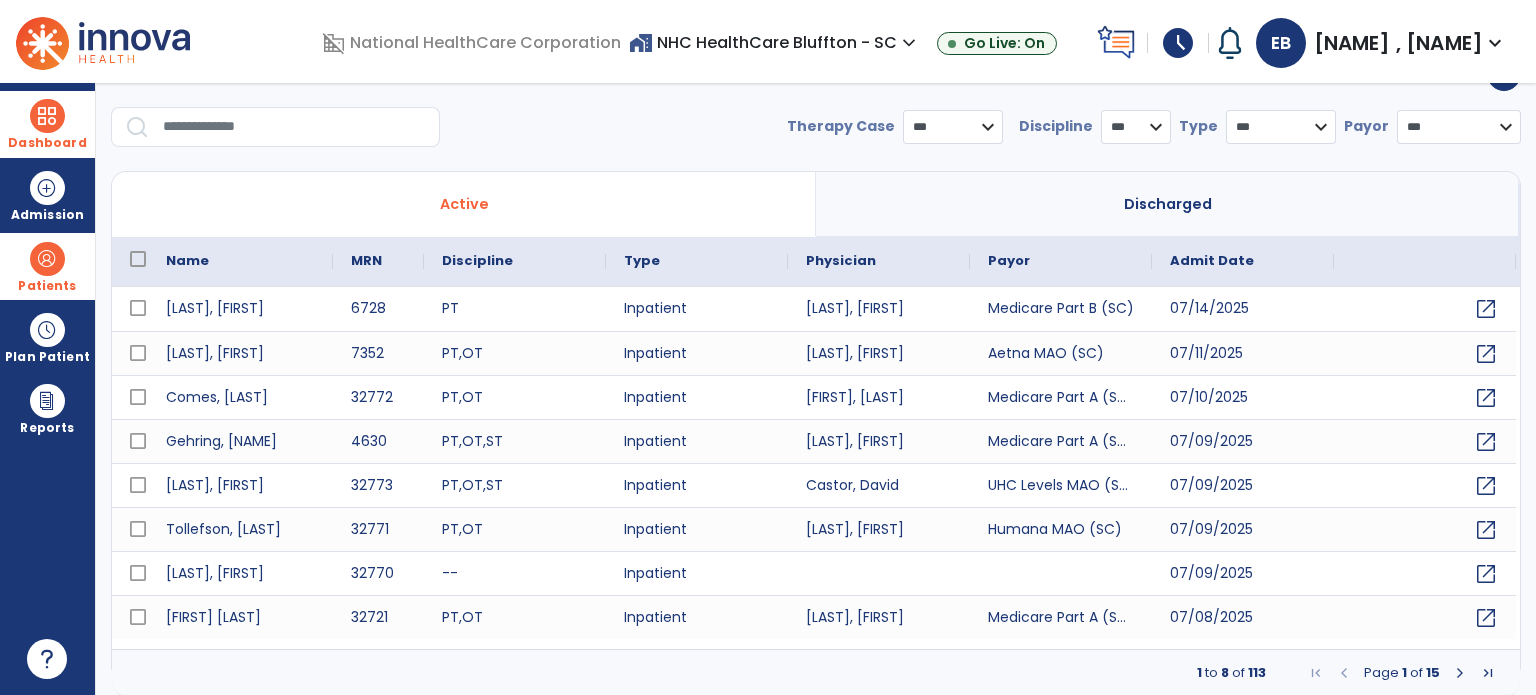 click at bounding box center [294, 127] 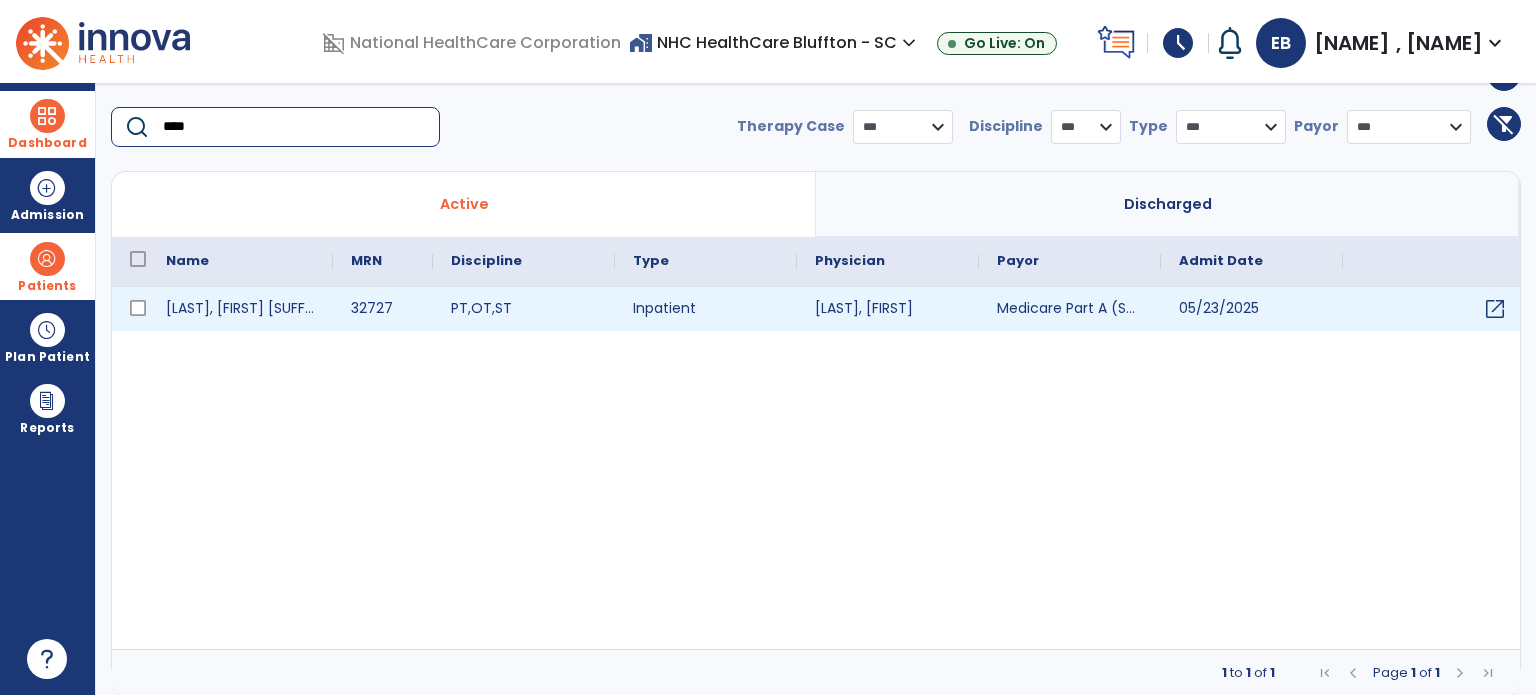 type on "****" 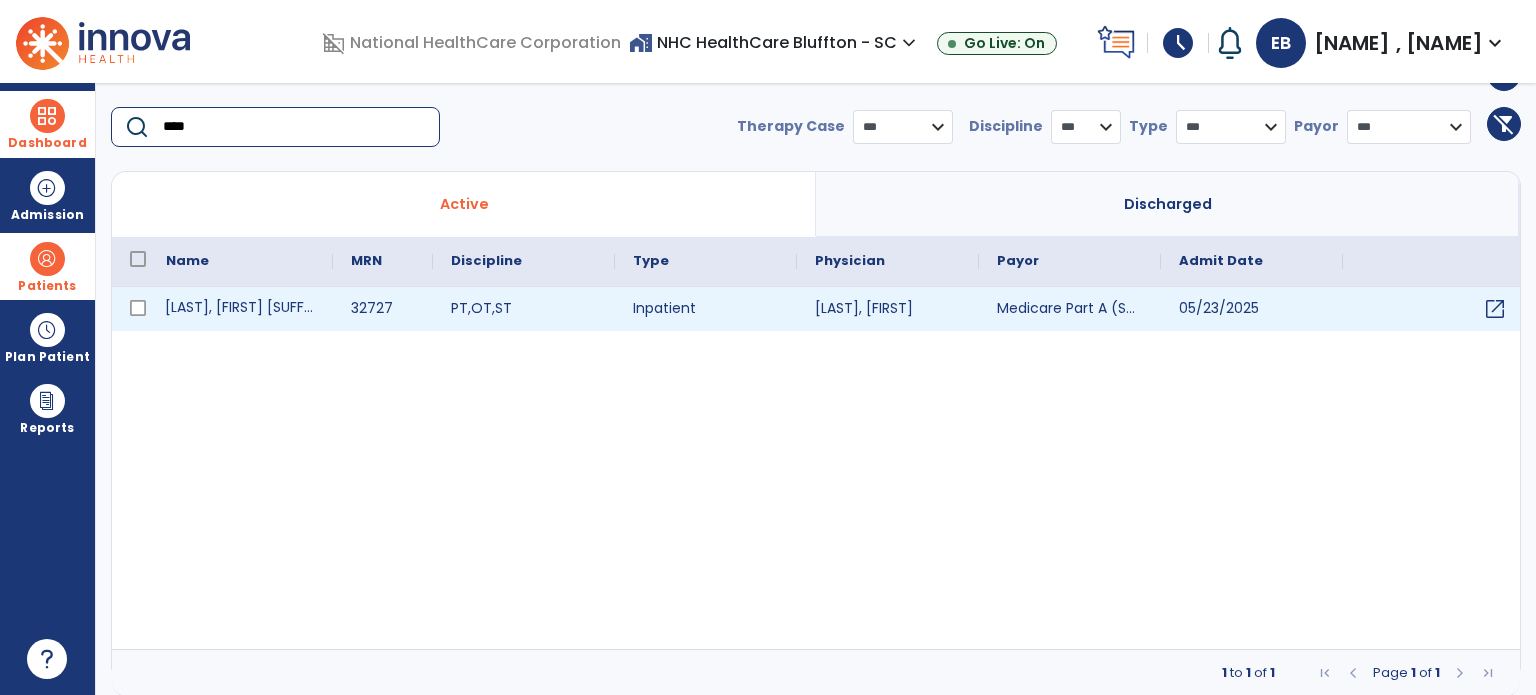 click on "[LAST], [FIRST] [SUFFIX]" at bounding box center [240, 309] 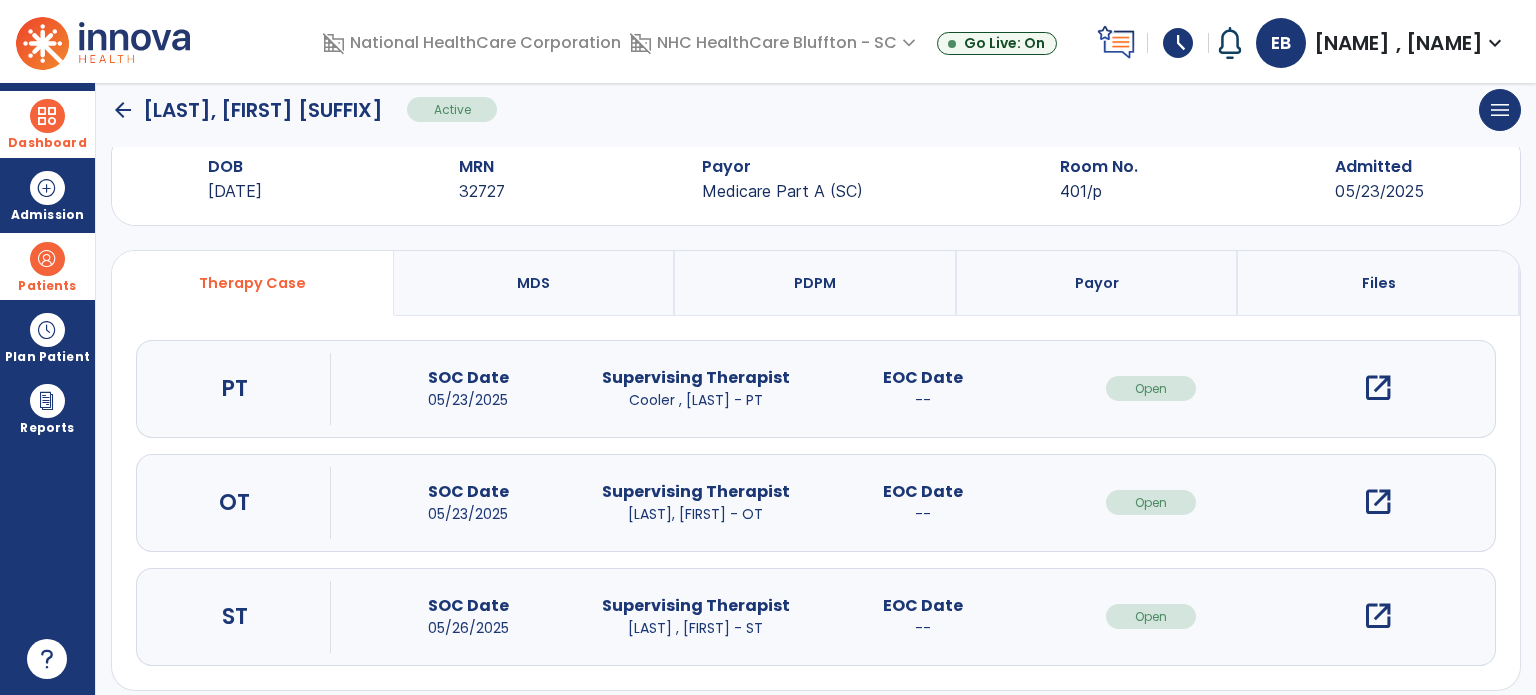 scroll, scrollTop: 62, scrollLeft: 0, axis: vertical 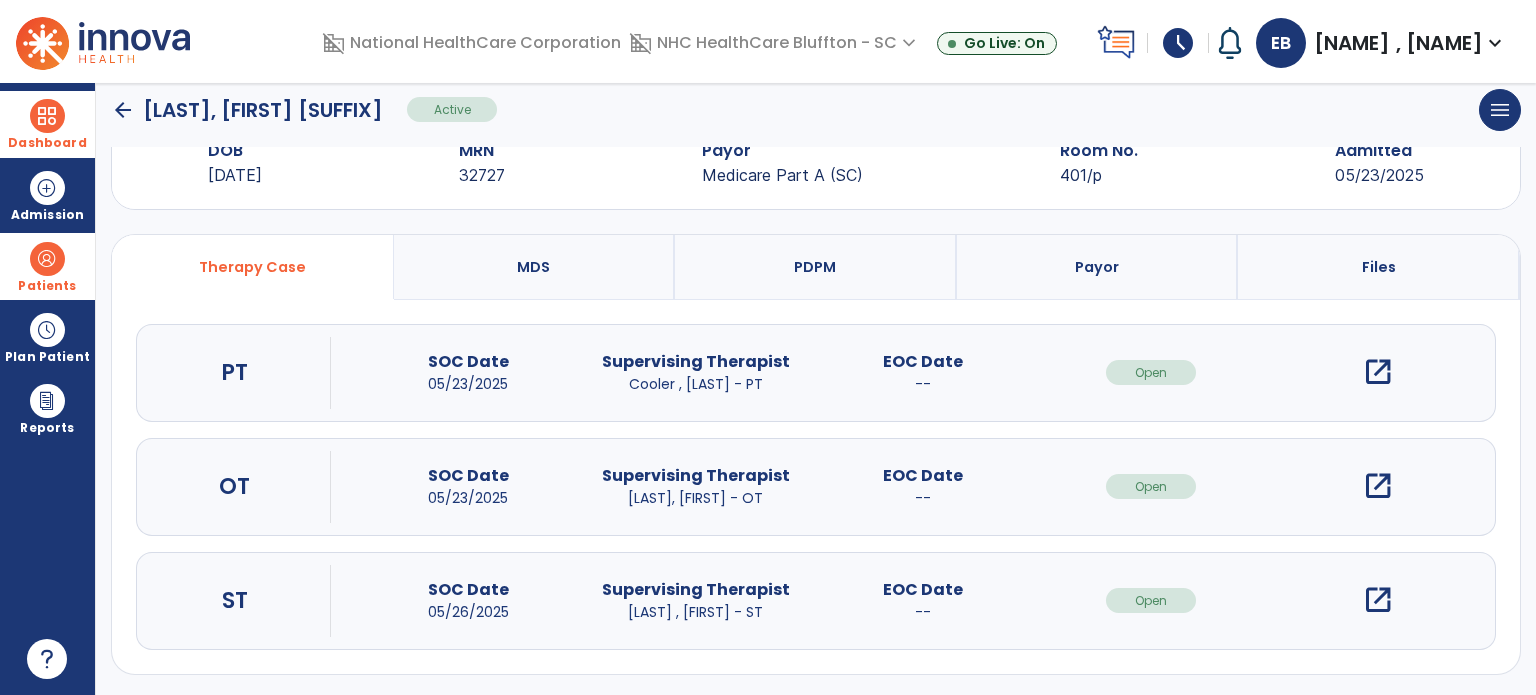 click on "open_in_new" at bounding box center (1378, 600) 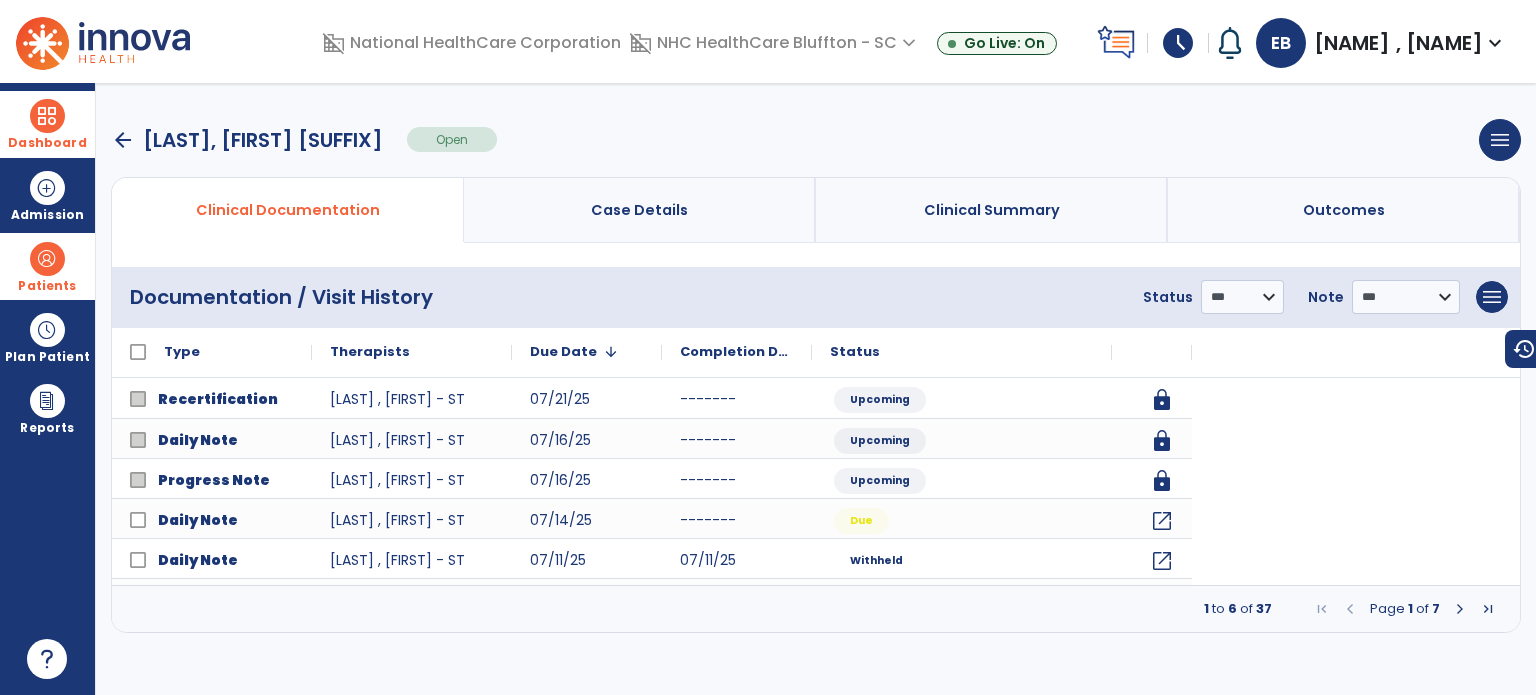scroll, scrollTop: 0, scrollLeft: 0, axis: both 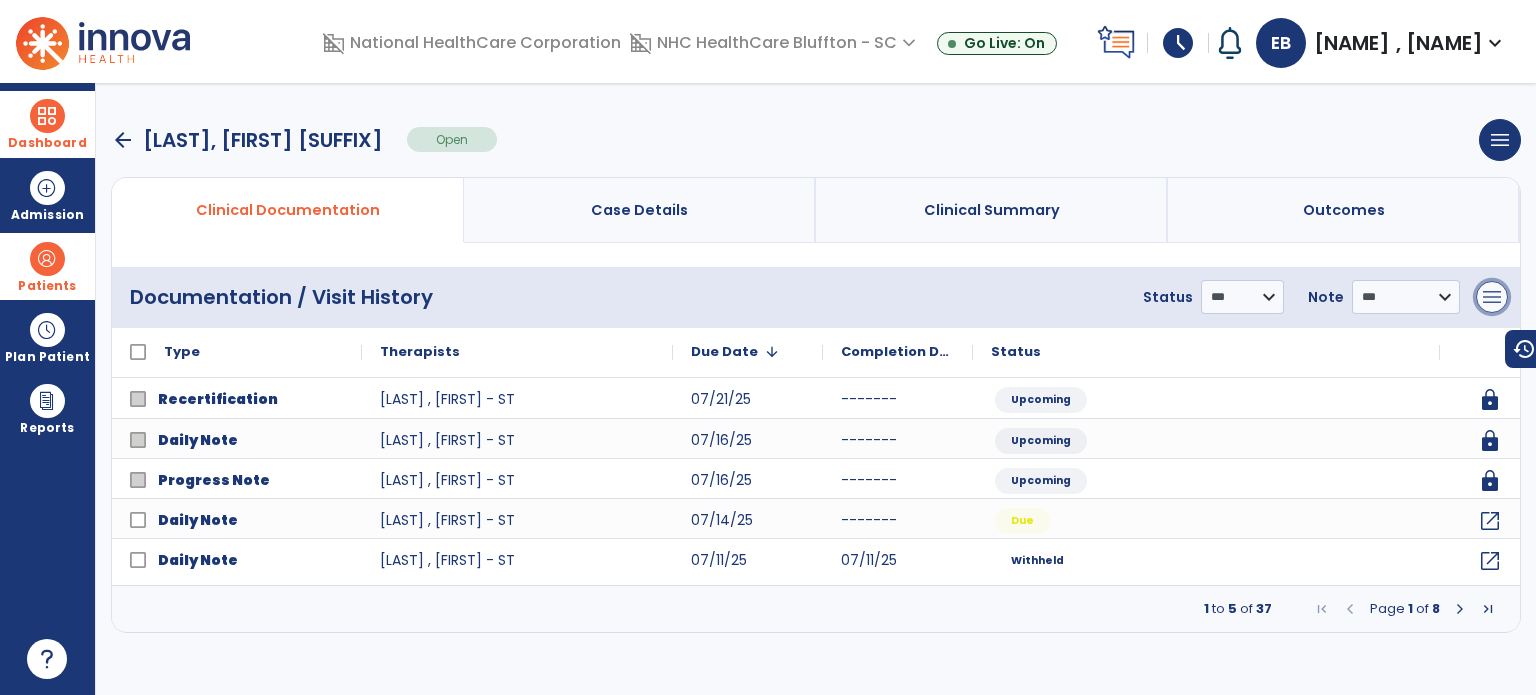 click on "menu" at bounding box center [1492, 297] 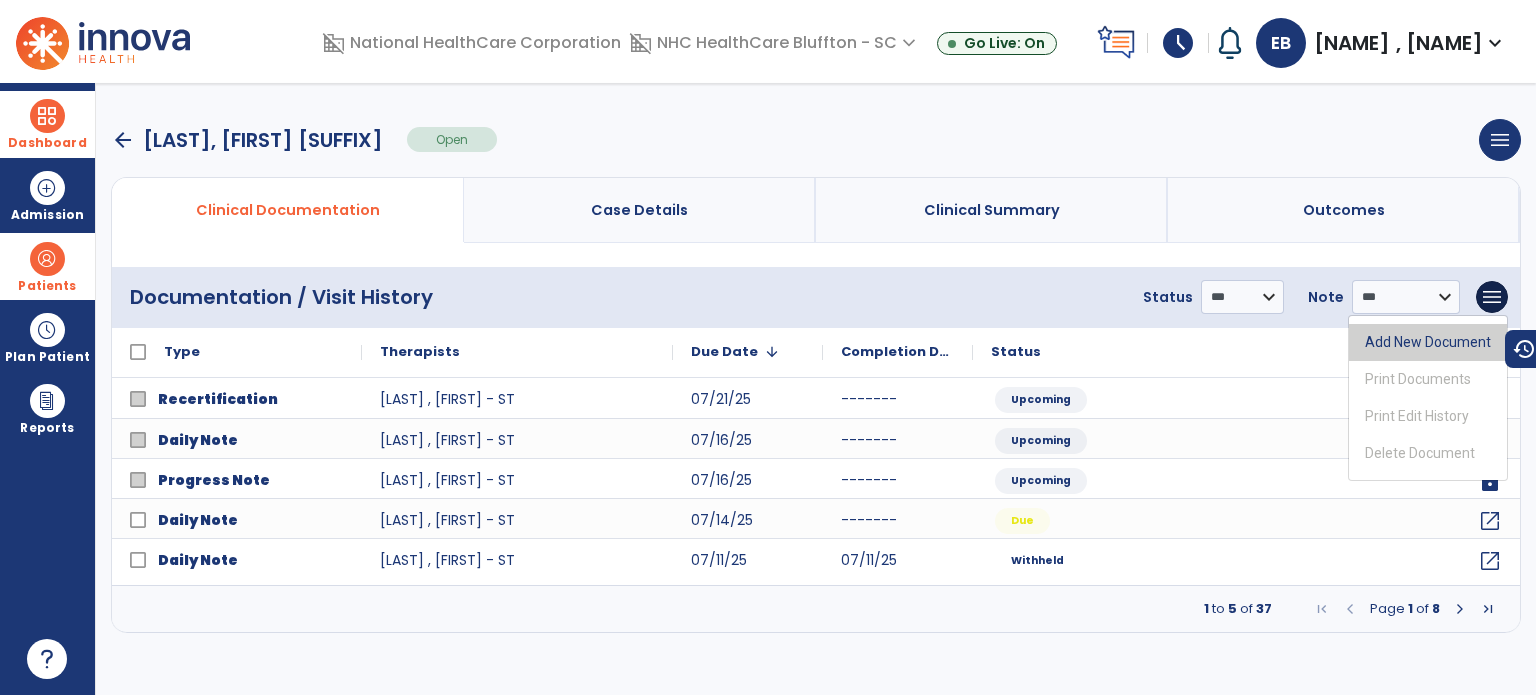 click on "Add New Document" at bounding box center (1428, 342) 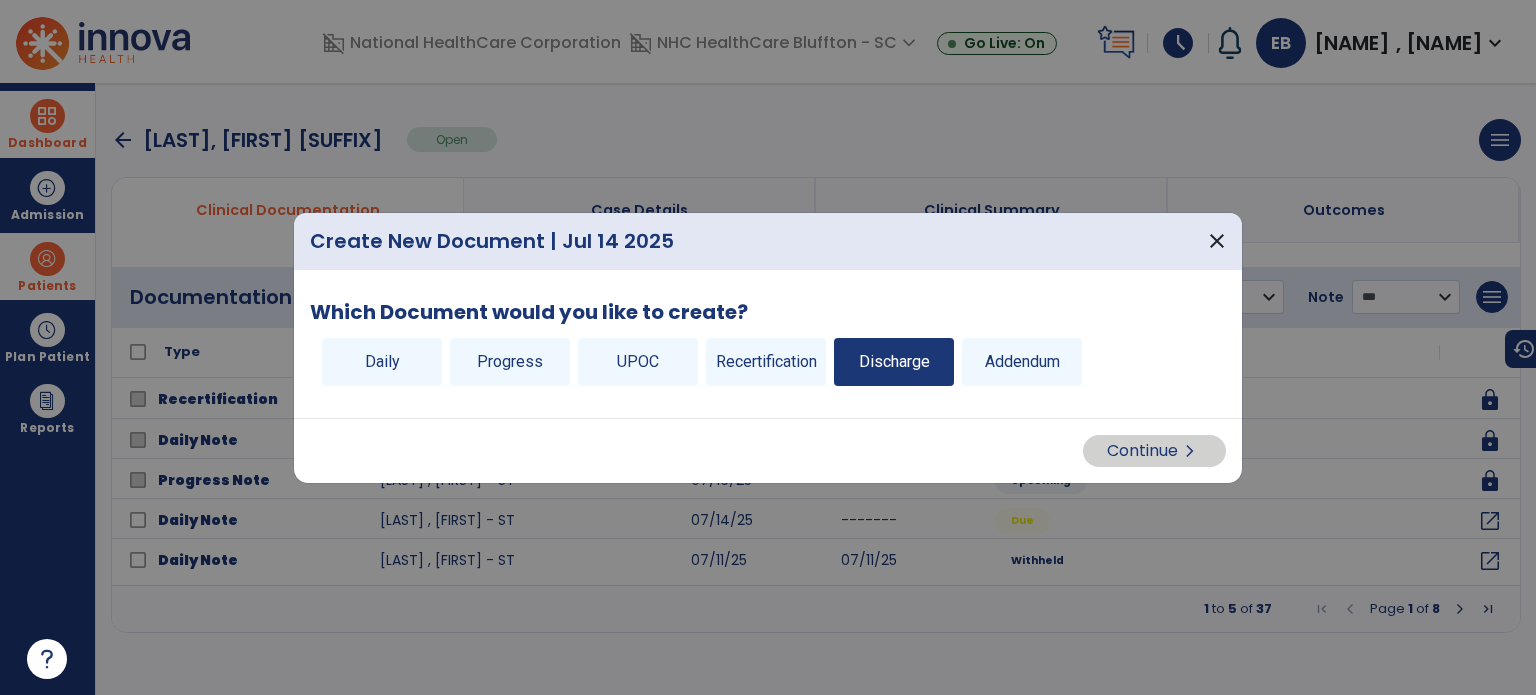 click on "Discharge" at bounding box center (894, 362) 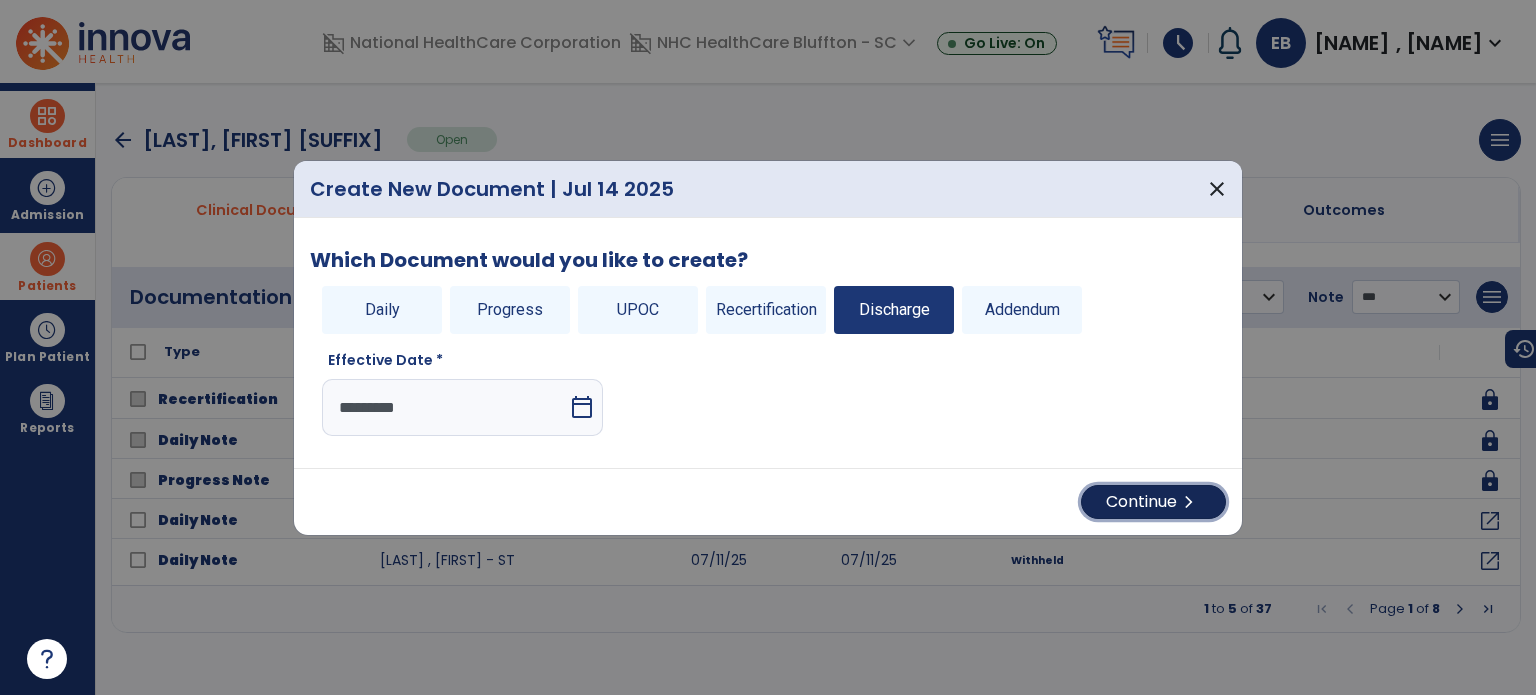 click on "Continue   chevron_right" at bounding box center (1153, 502) 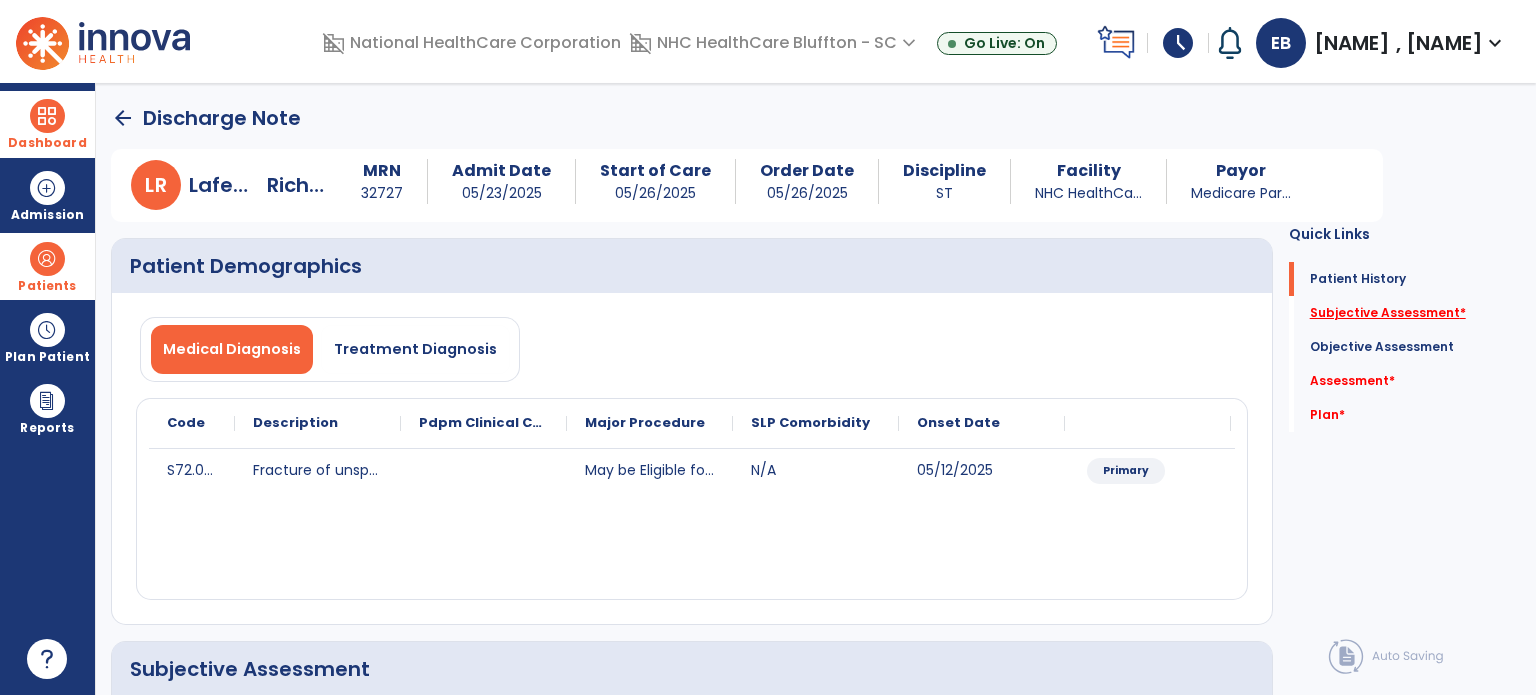 click on "Subjective Assessment   *" 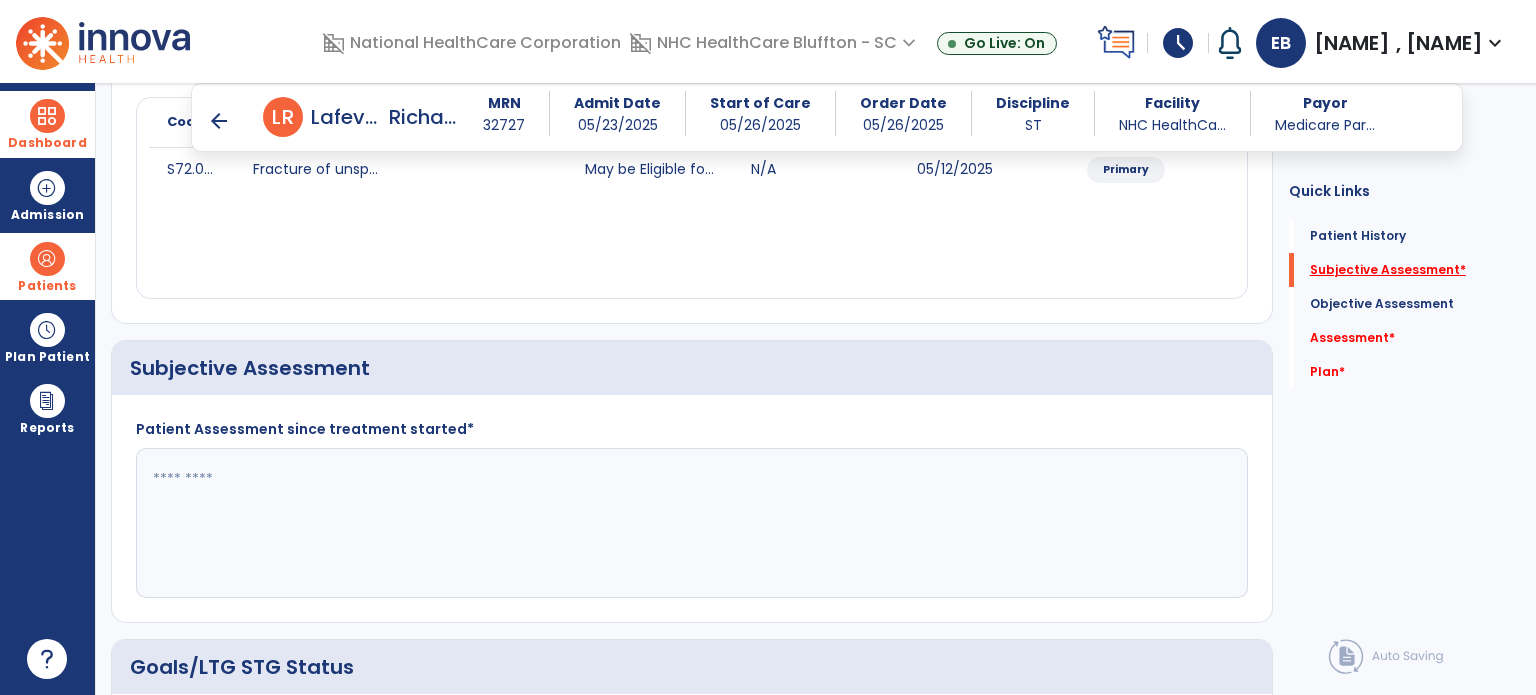 scroll, scrollTop: 392, scrollLeft: 0, axis: vertical 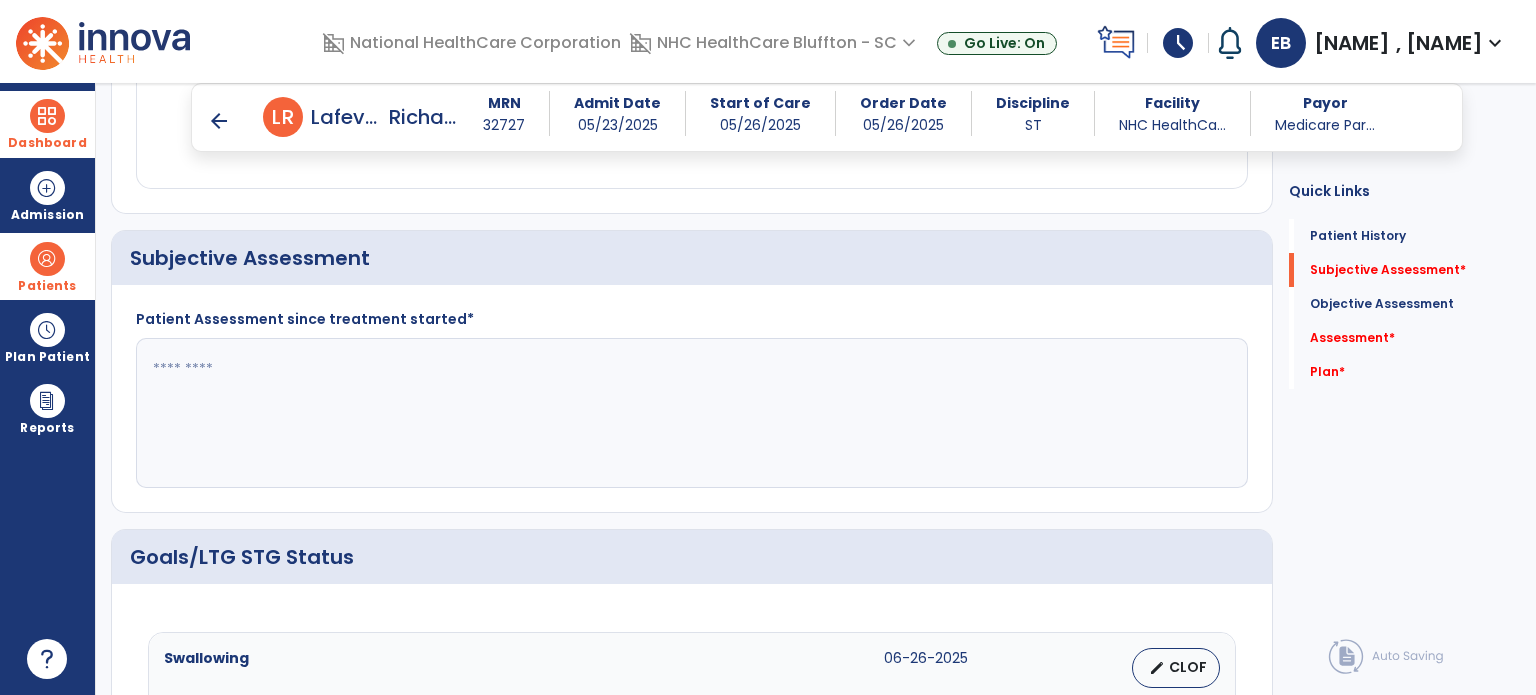 click 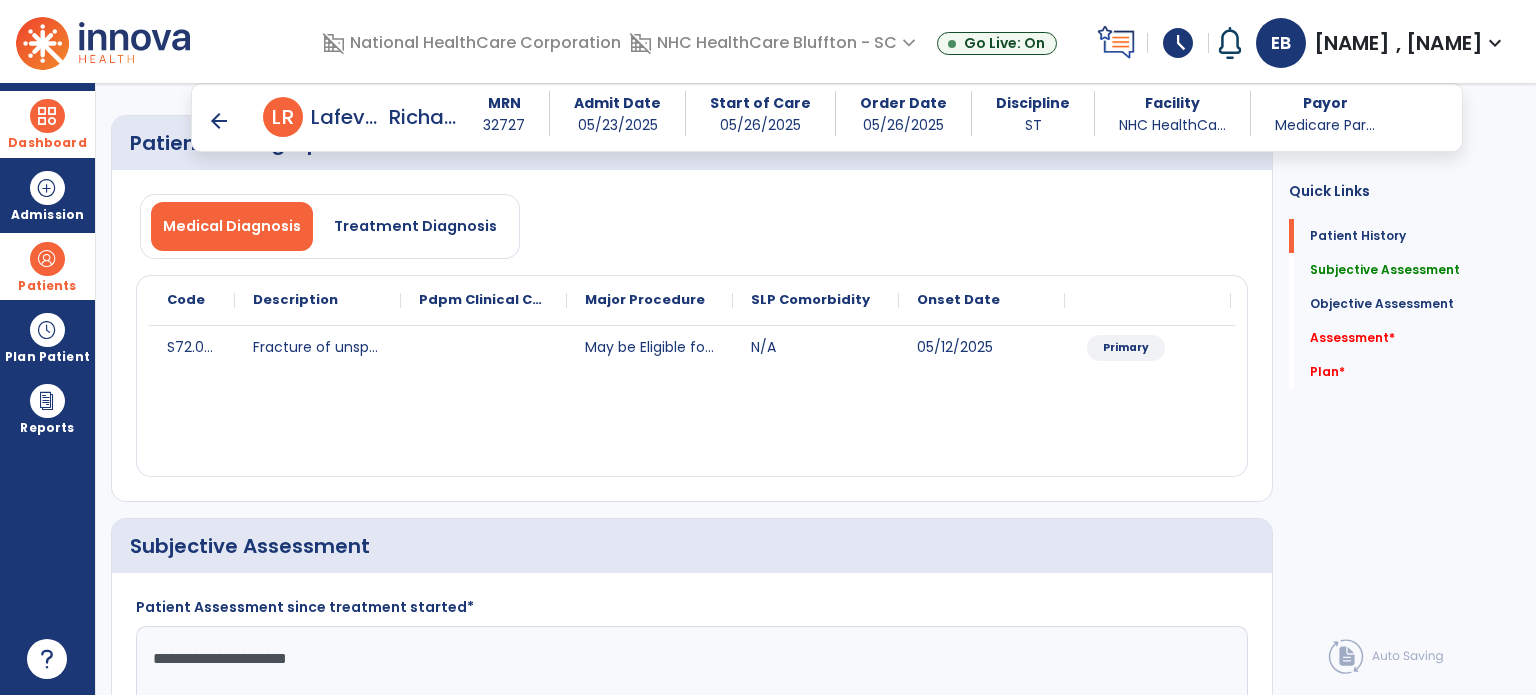 scroll, scrollTop: 0, scrollLeft: 0, axis: both 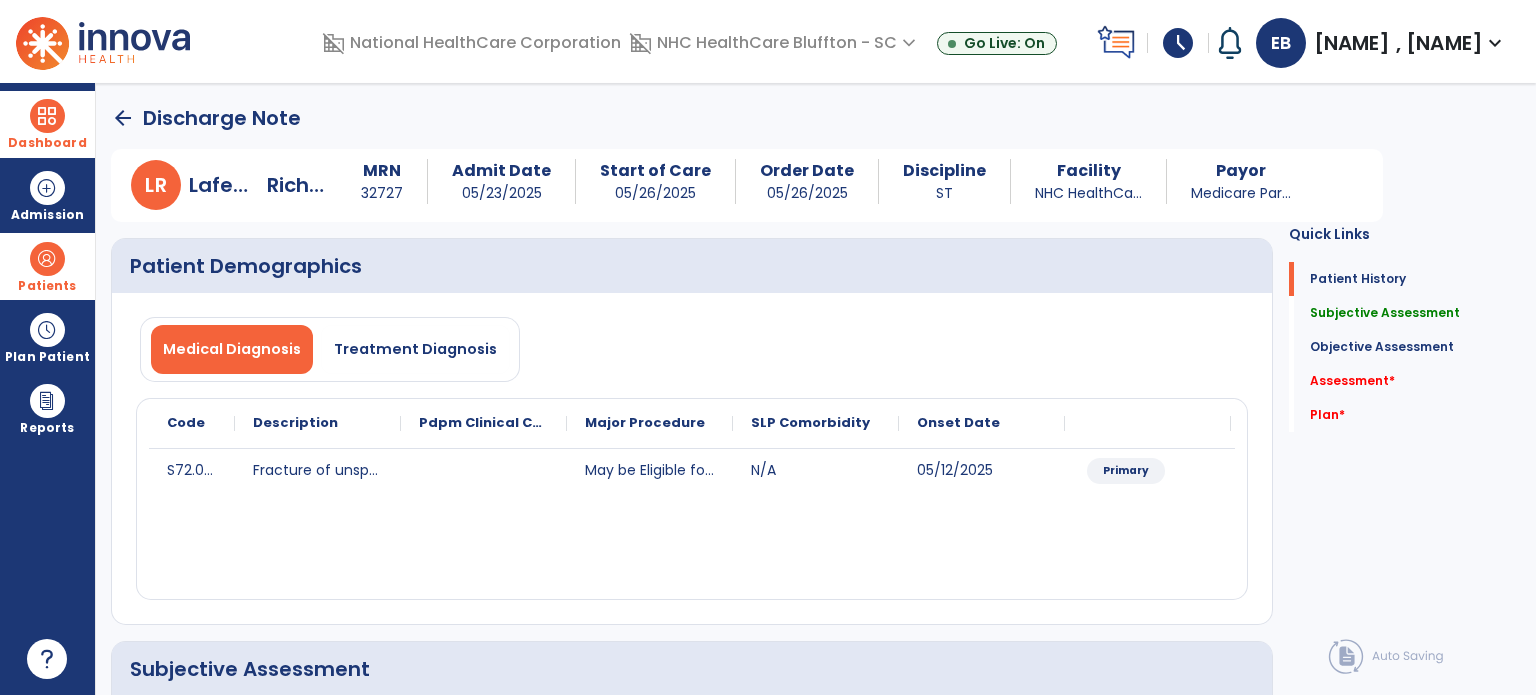 type on "**********" 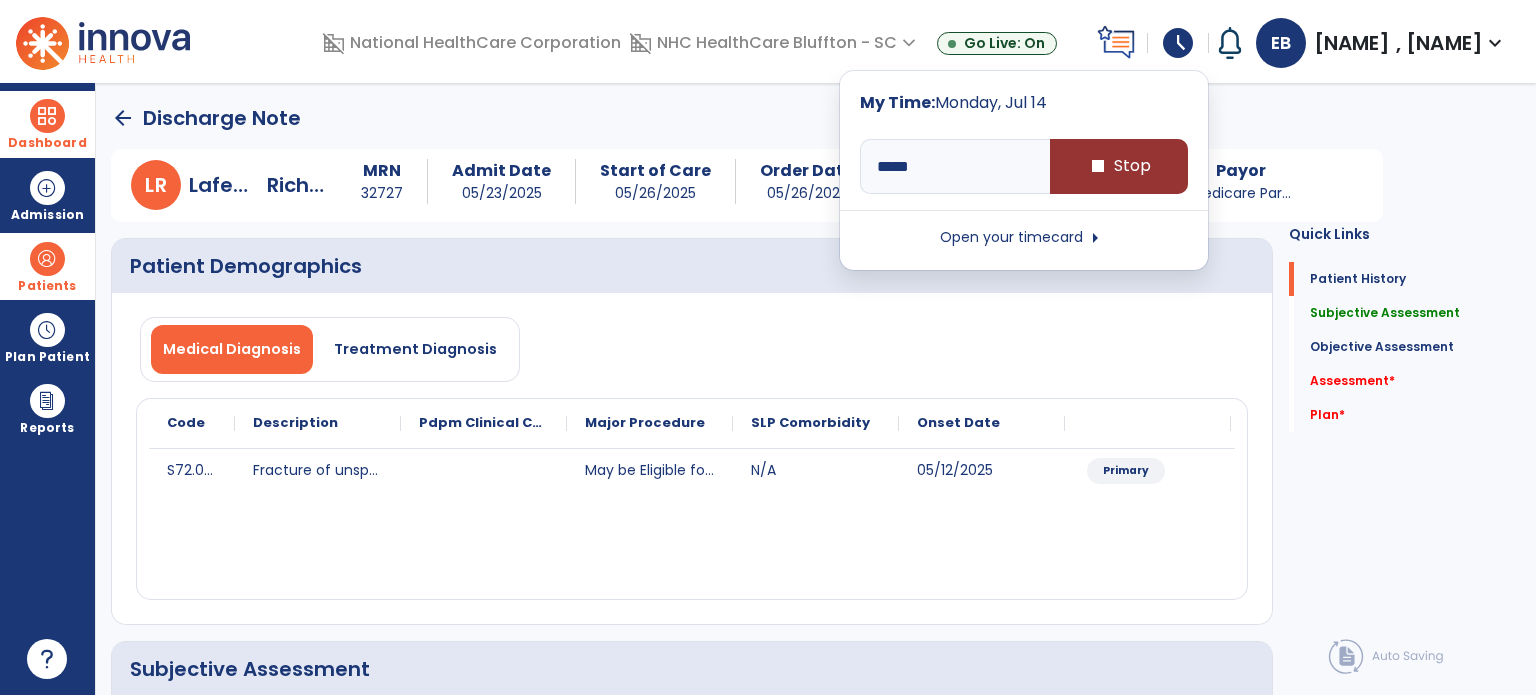 click on "stop  Stop" at bounding box center (1119, 166) 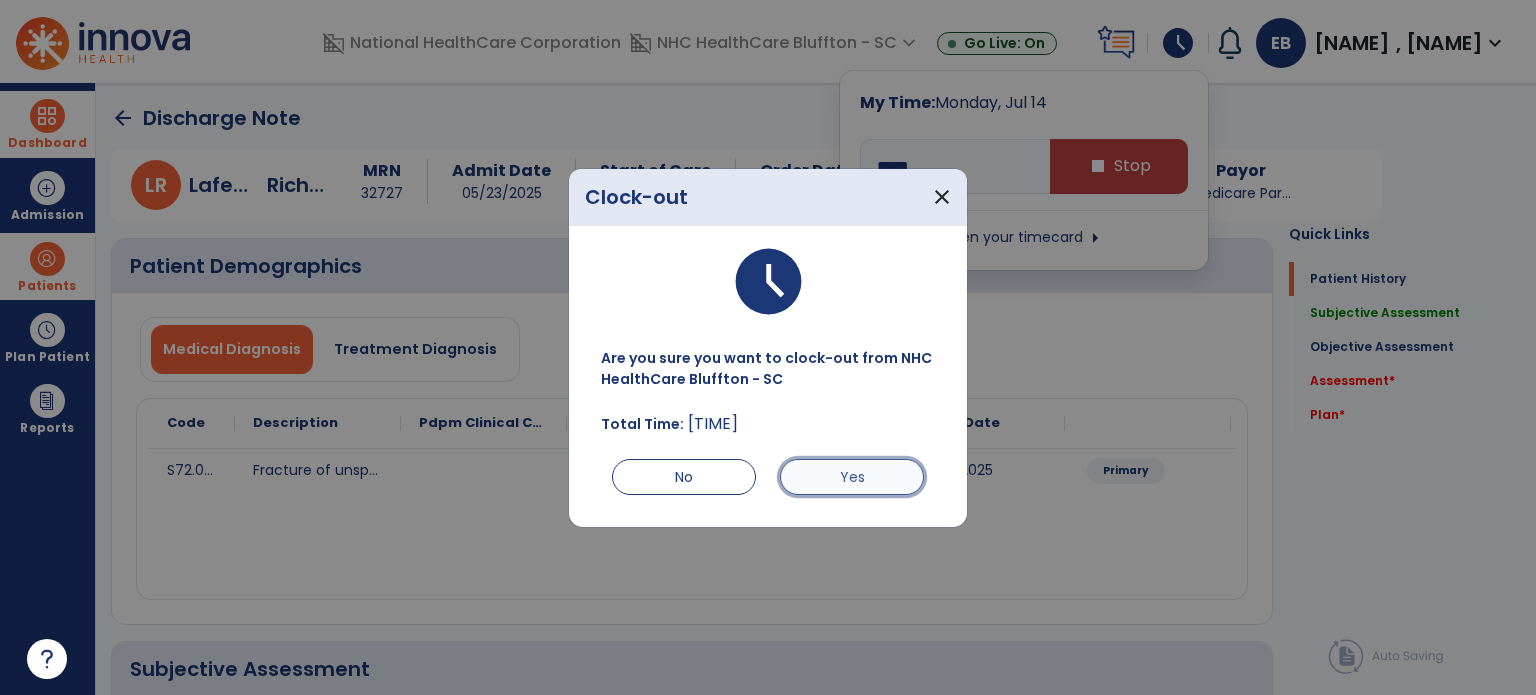 click on "Yes" at bounding box center (852, 477) 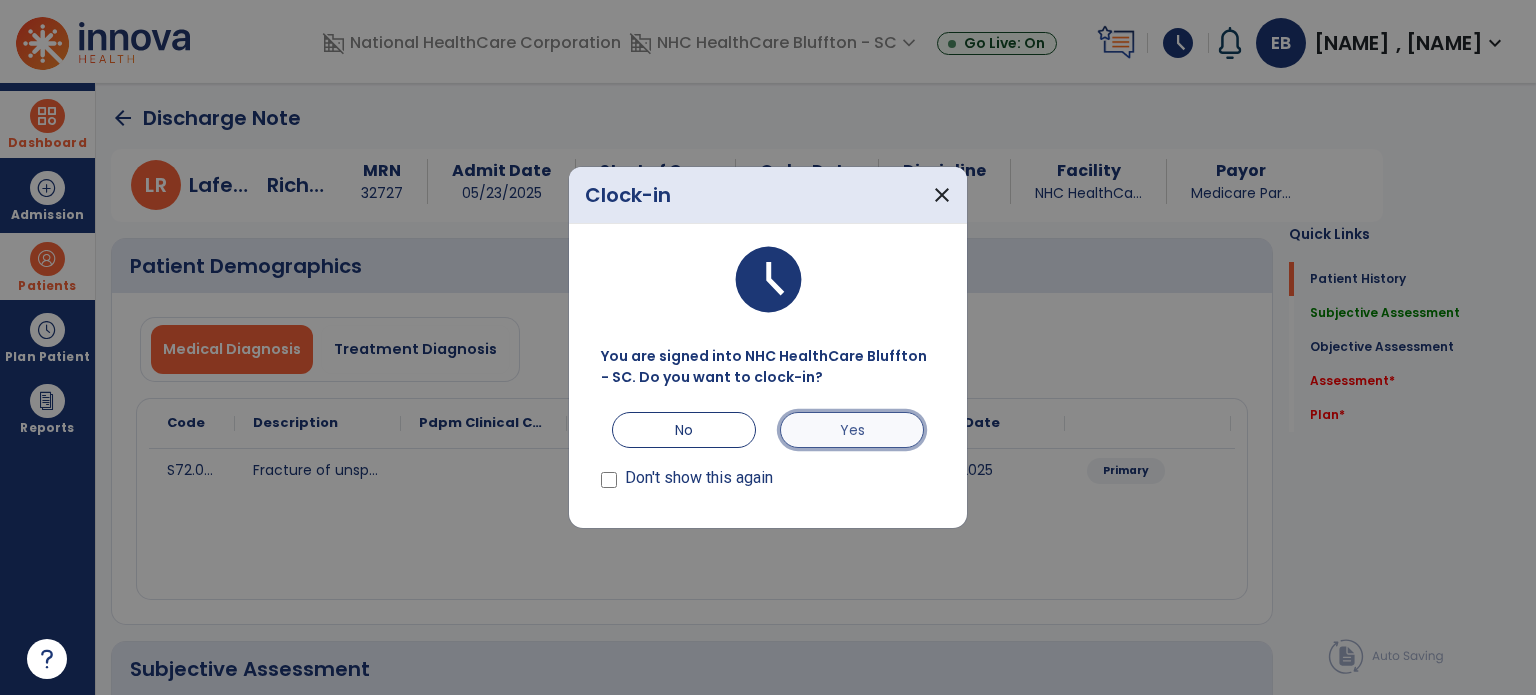click on "Yes" at bounding box center [852, 430] 